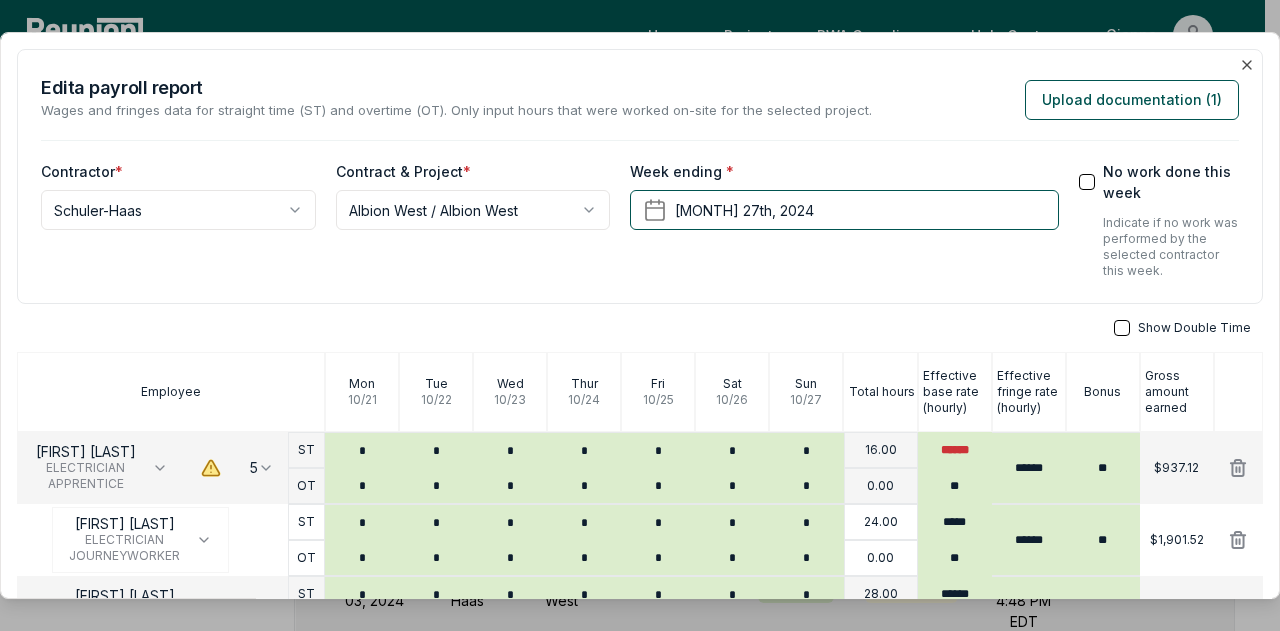 scroll, scrollTop: 668, scrollLeft: 0, axis: vertical 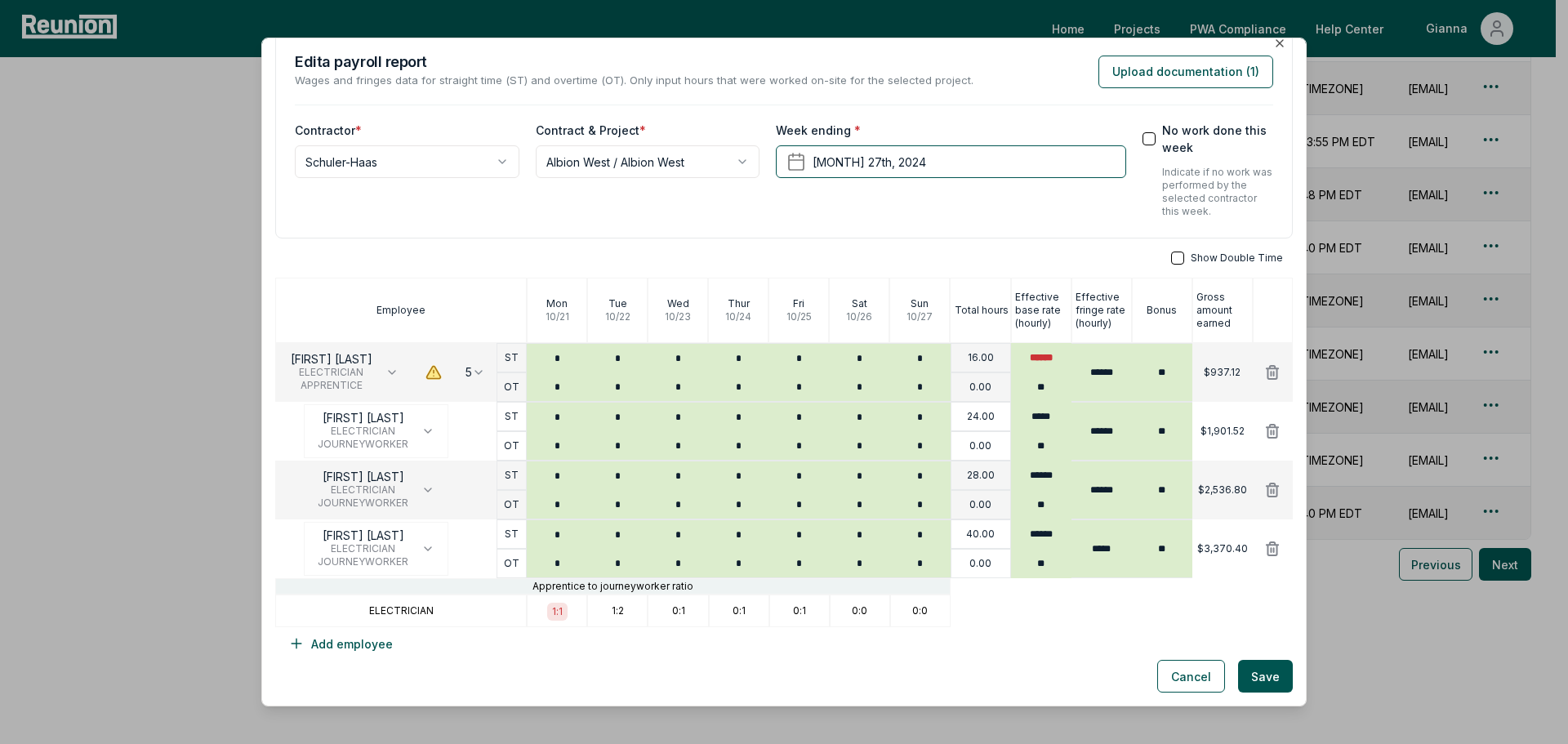 click on "Please visit us on your desktop We're working on making our marketplace mobile-friendly. For now, please visit Reunion on a desktop computer. Home Projects PWA Compliance Help Center Gianna Employees Apprenticeship Programs Payroll Reports Payroll Reports View uploaded and manually created payroll reports. Add report manually Certify reports Week ending Contractor Project Documentation Compliance status Certification status Created Created by [DATE] MCR Albion West 0 No work Not certified [DATE] at [TIME] [TIMEZONE] [EMAIL] [DATE] C&G Landscaping Tree Services Inc. Albion West 1 Compliant Not certified [DATE] at [TIME] [TIMEZONE] [EMAIL] [DATE] Terrasmart Albion West 1 Action needed Not certified [DATE] at [TIME] [TIMEZONE] [EMAIL] [DATE] Schuler-Haas Albion West 1 Compliant Not certified [DATE] at [TIME] [TIMEZONE] [EMAIL] [DATE] MCR Albion West 0 No work Not certified [DATE]" at bounding box center [777, 283] 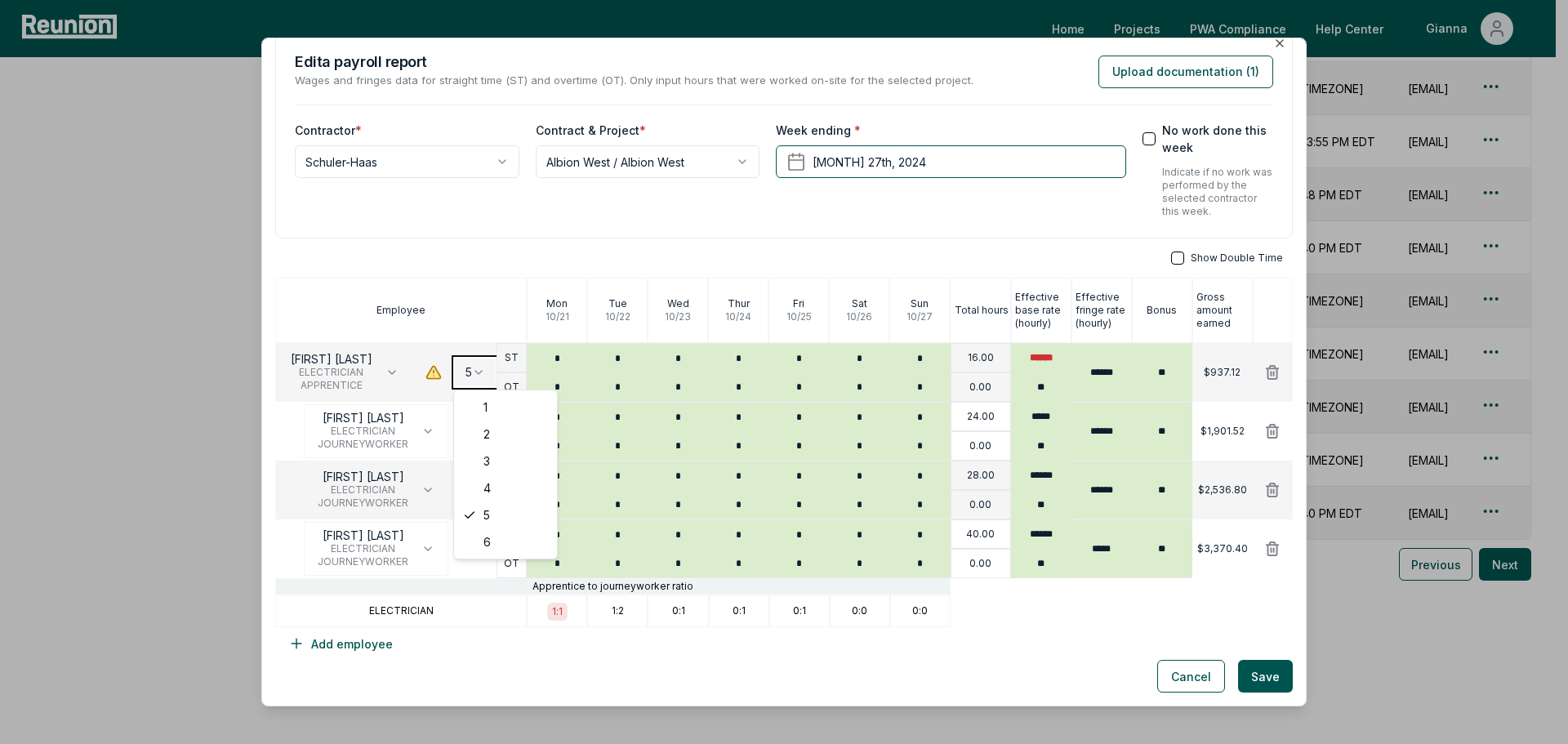 click on "Please visit us on your desktop We're working on making our marketplace mobile-friendly. For now, please visit Reunion on a desktop computer. Home Projects PWA Compliance Help Center Gianna Employees Apprenticeship Programs Payroll Reports Payroll Reports View uploaded and manually created payroll reports. Add report manually Certify reports Week ending Contractor Project Documentation Compliance status Certification status Created Created by [DATE] MCR Albion West 0 No work Not certified [DATE] at [TIME] [TIMEZONE] [EMAIL] [DATE] C&G Landscaping Tree Services Inc. Albion West 1 Compliant Not certified [DATE] at [TIME] [TIMEZONE] [EMAIL] [DATE] Terrasmart Albion West 1 Action needed Not certified [DATE] at [TIME] [TIMEZONE] [EMAIL] [DATE] Schuler-Haas Albion West 1 Compliant Not certified [DATE] at [TIME] [TIMEZONE] [EMAIL] [DATE] MCR Albion West 0 No work Not certified [DATE]" at bounding box center (777, 283) 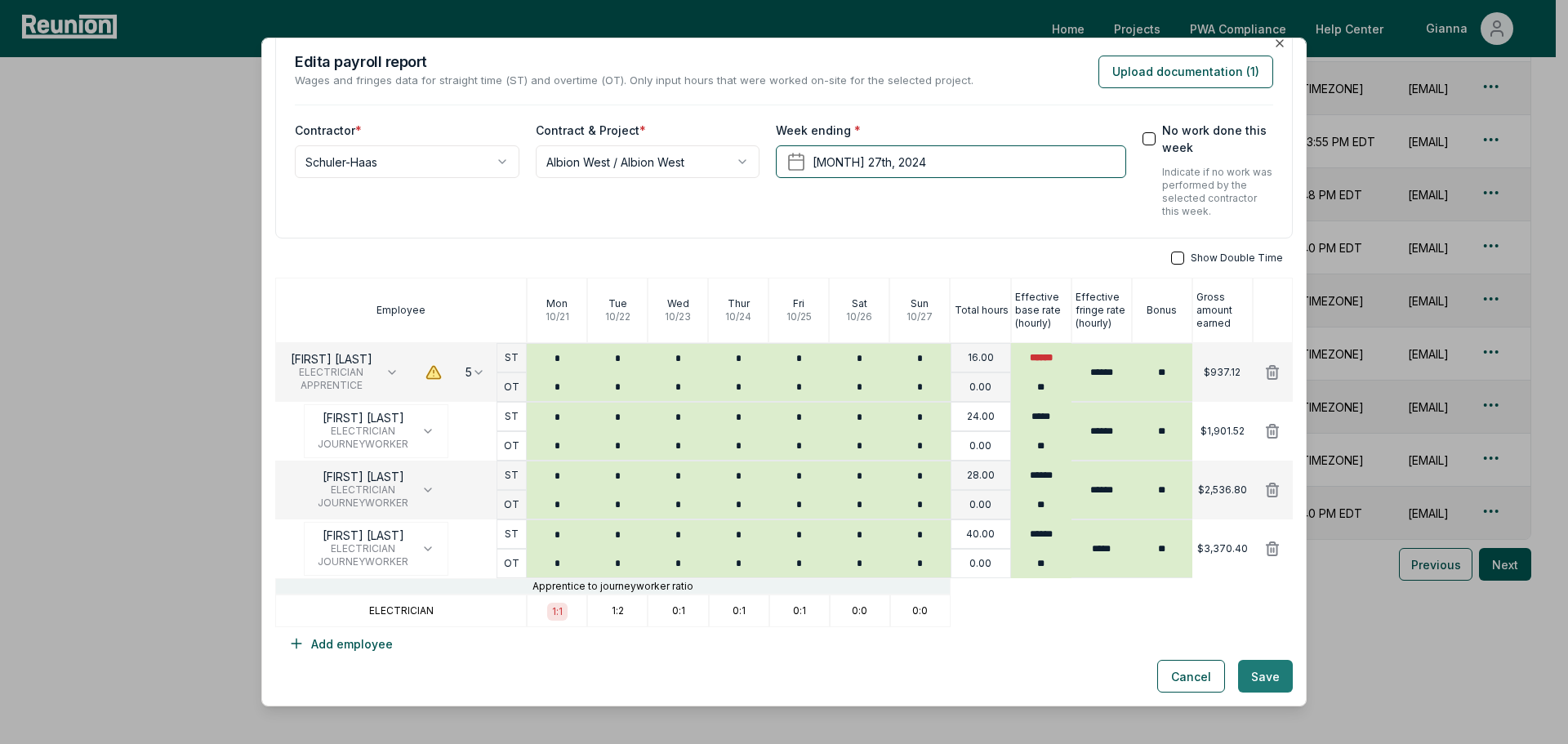 click on "Save" at bounding box center [1265, 676] 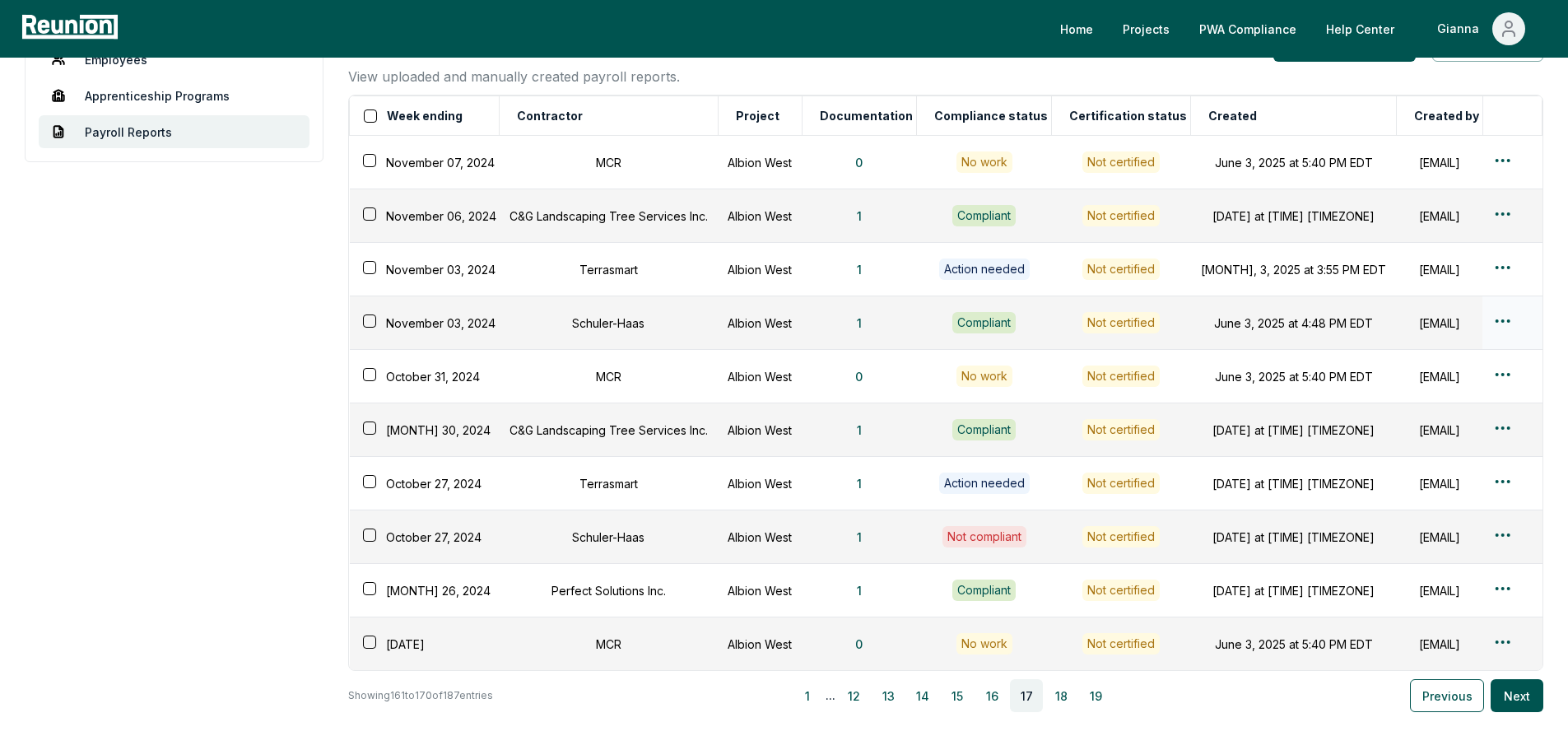 scroll, scrollTop: 82, scrollLeft: 0, axis: vertical 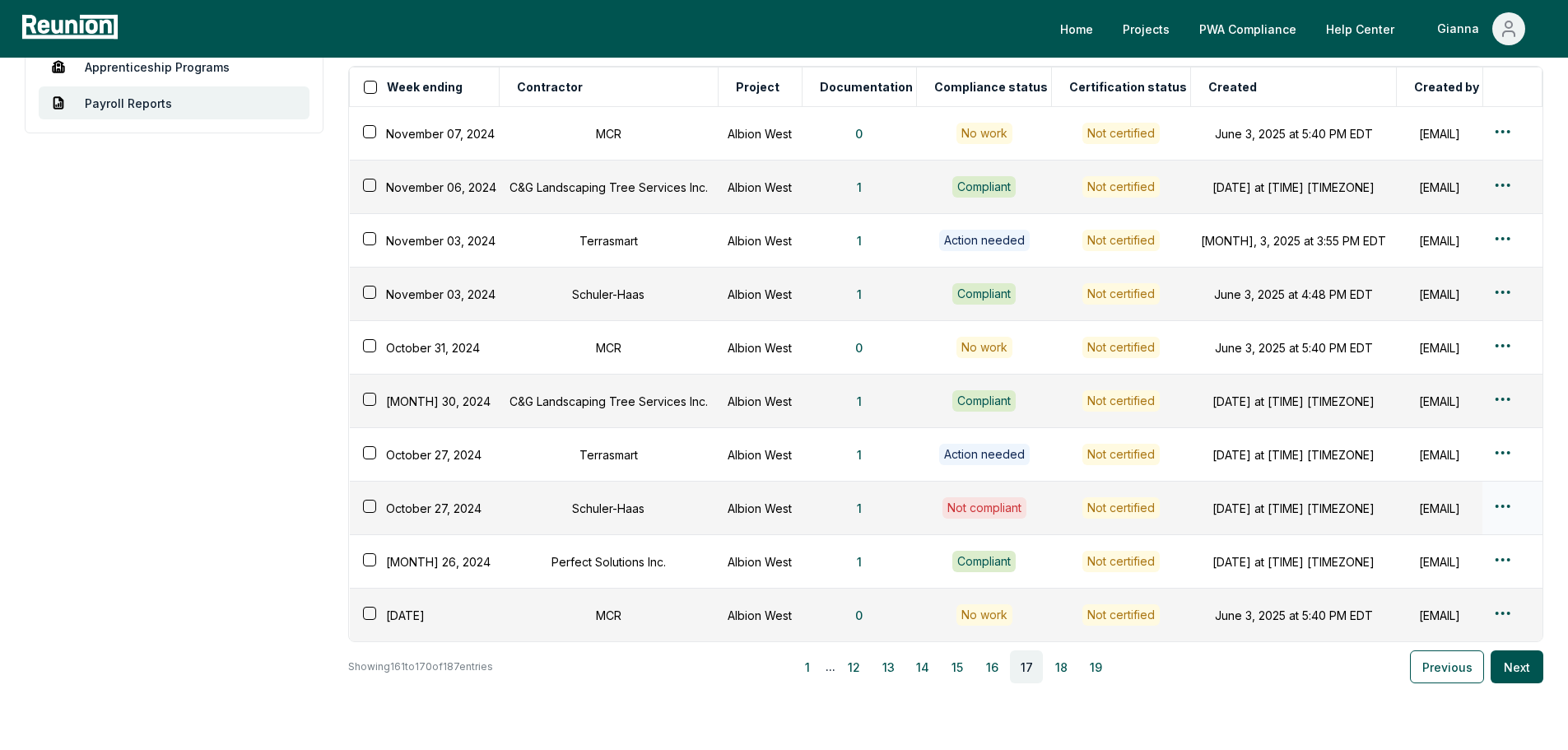 click on "Please visit us on your desktop We're working on making our marketplace mobile-friendly. For now, please visit Reunion on a desktop computer. Home Projects PWA Compliance Help Center Gianna Employees Apprenticeship Programs Payroll Reports Payroll Reports View uploaded and manually created payroll reports. Add report manually Certify reports Week ending Contractor Project Documentation Compliance status Certification status Created Created by [DATE] MCR Albion West 0 No work Not certified [DATE] at [TIME] [TIMEZONE] [EMAIL] [DATE] C&G Landscaping Tree Services Inc. Albion West 1 Compliant Not certified [DATE] at [TIME] [TIMEZONE] [EMAIL] [DATE] Terrasmart Albion West 1 Action needed Not certified [DATE] at [TIME] [TIMEZONE] [EMAIL] [DATE] Schuler-Haas Albion West 1 Compliant Not certified [DATE] at [TIME] [TIMEZONE] [EMAIL] [DATE] MCR Albion West 0 No work Not certified [DATE]" at bounding box center (784, 383) 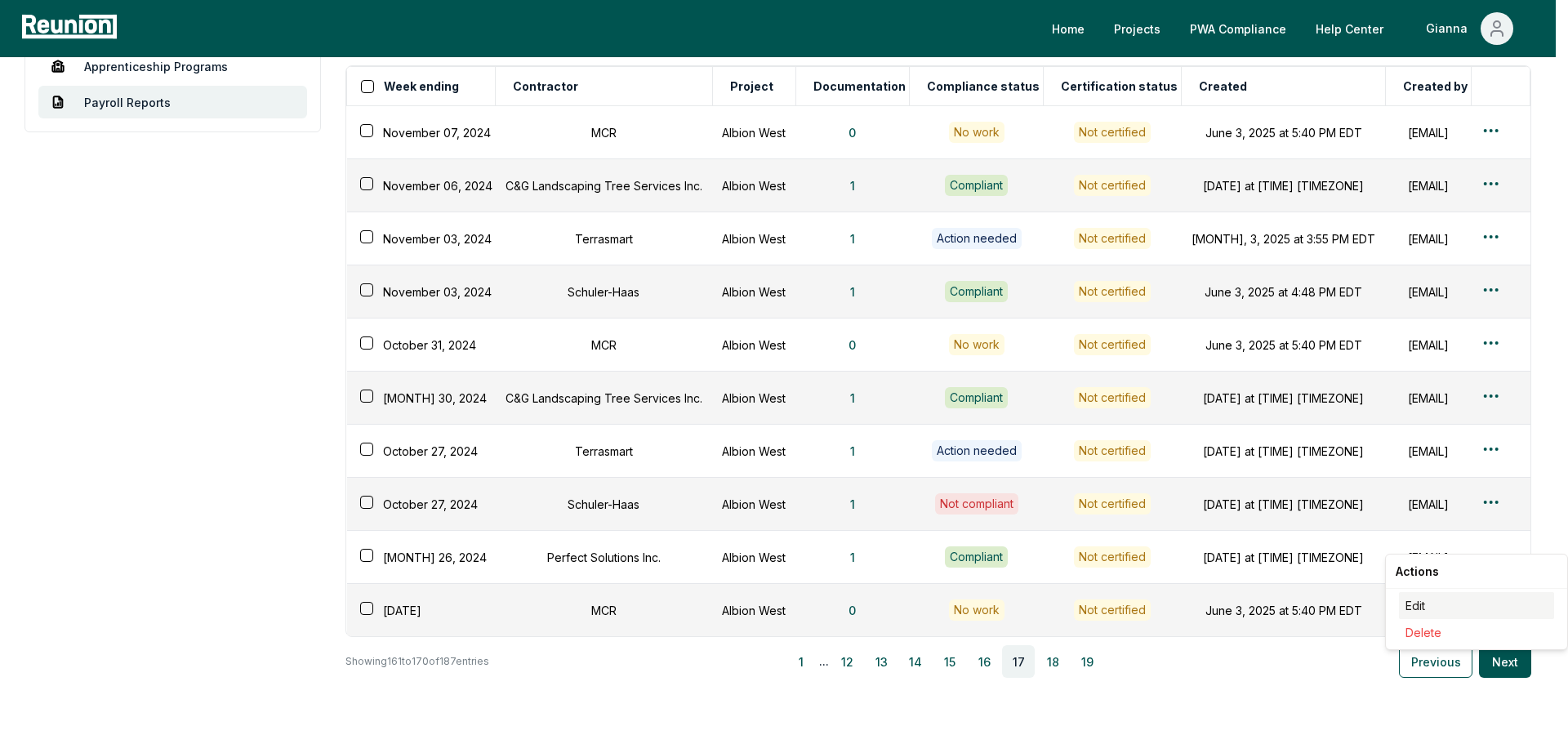 click on "Edit" at bounding box center [1477, 605] 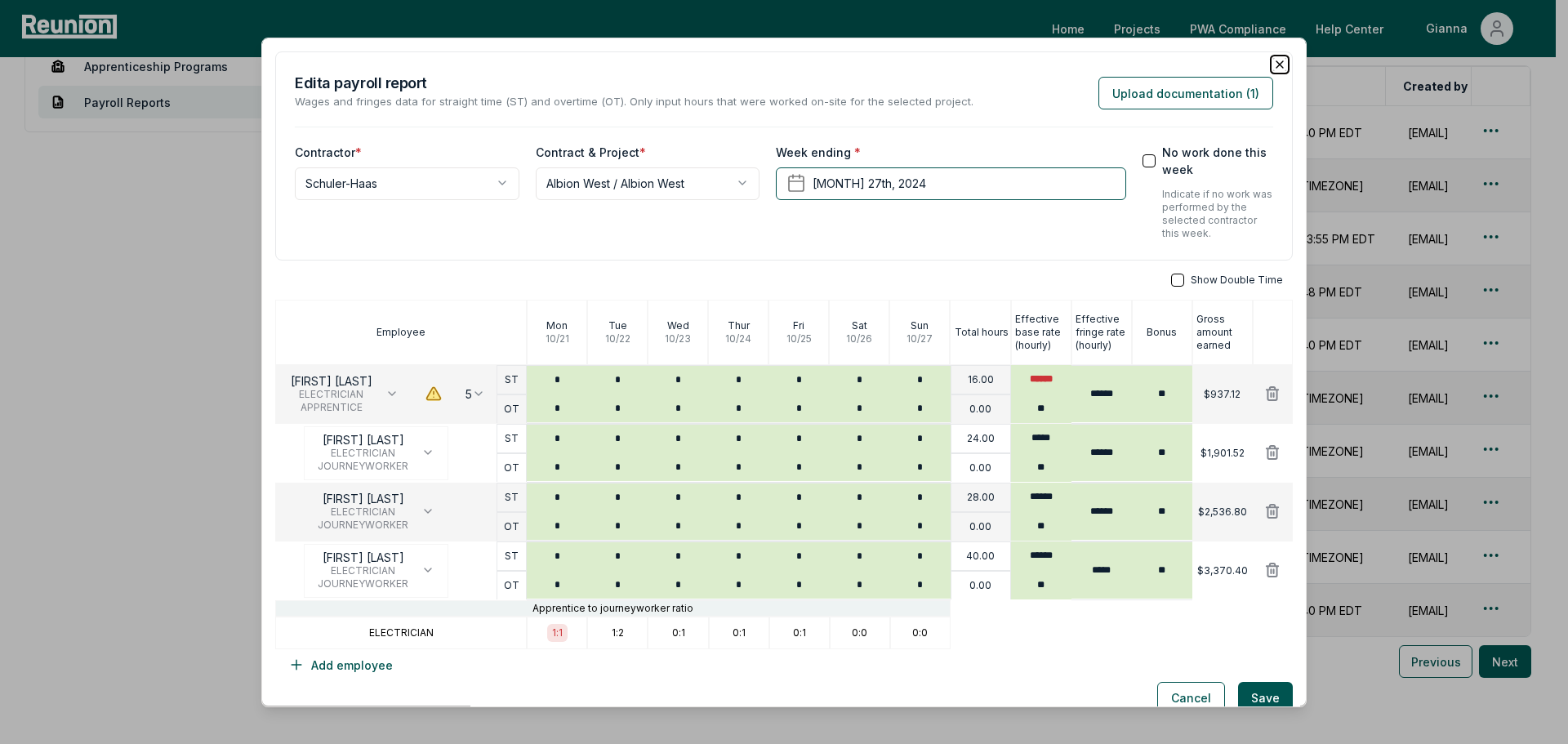 click 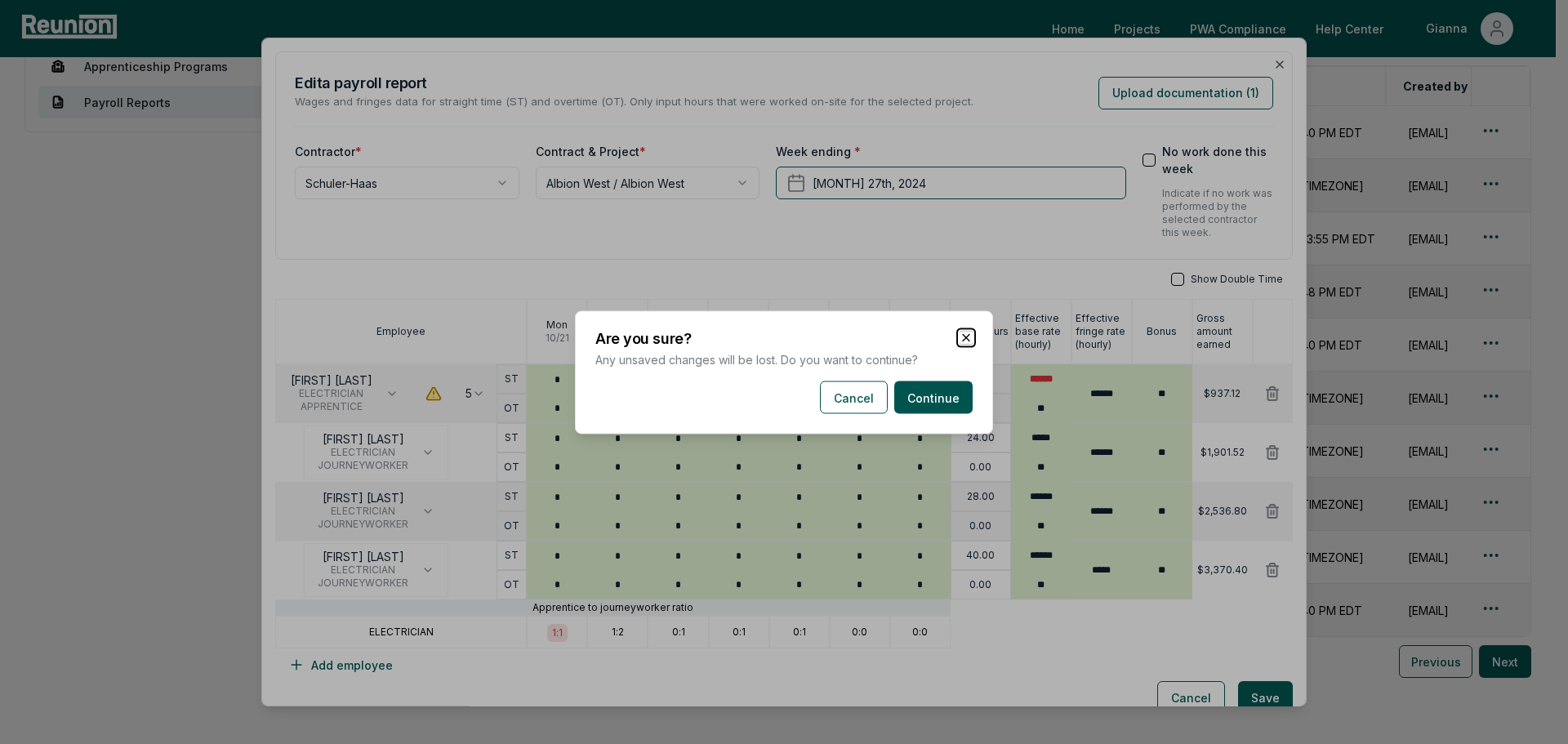 click 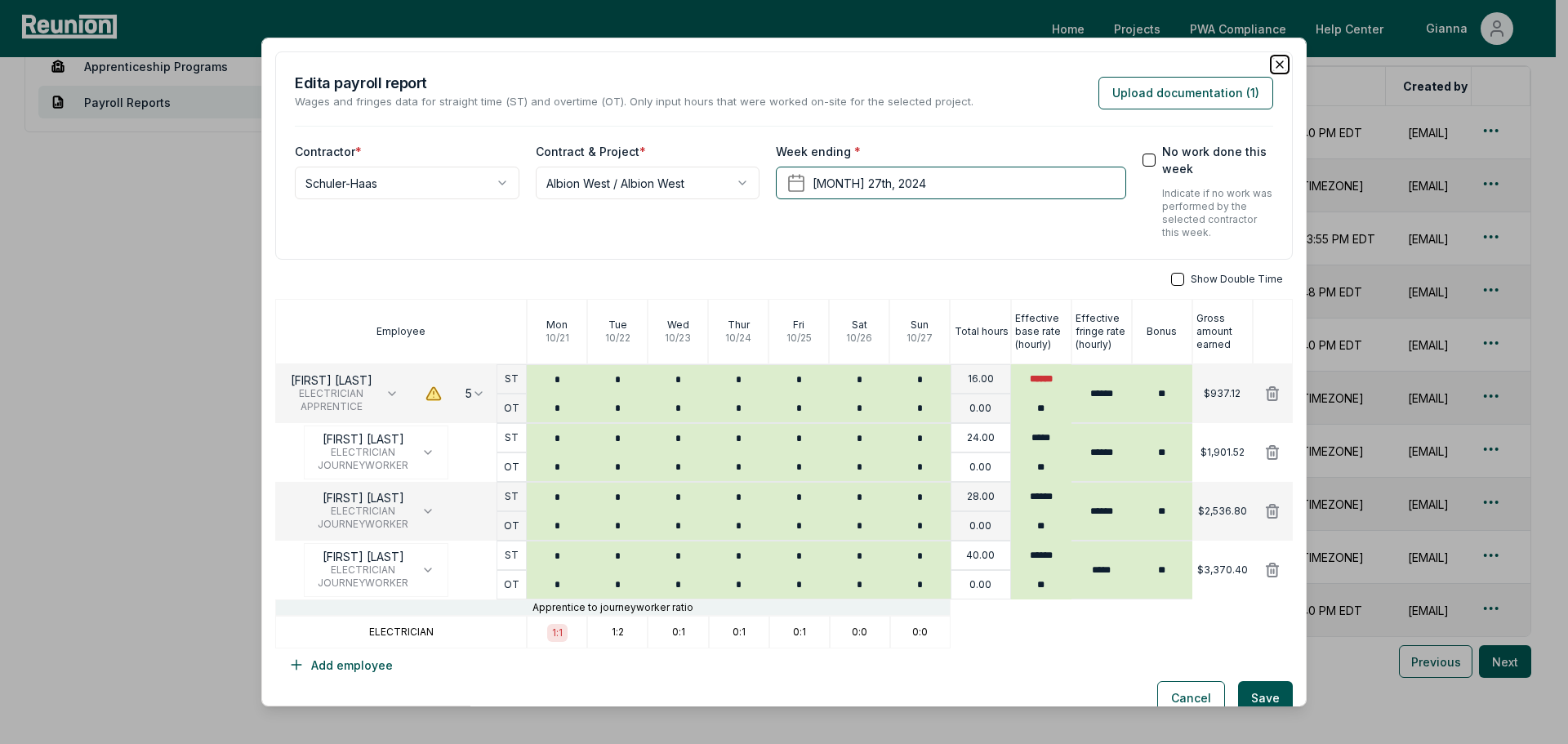 click 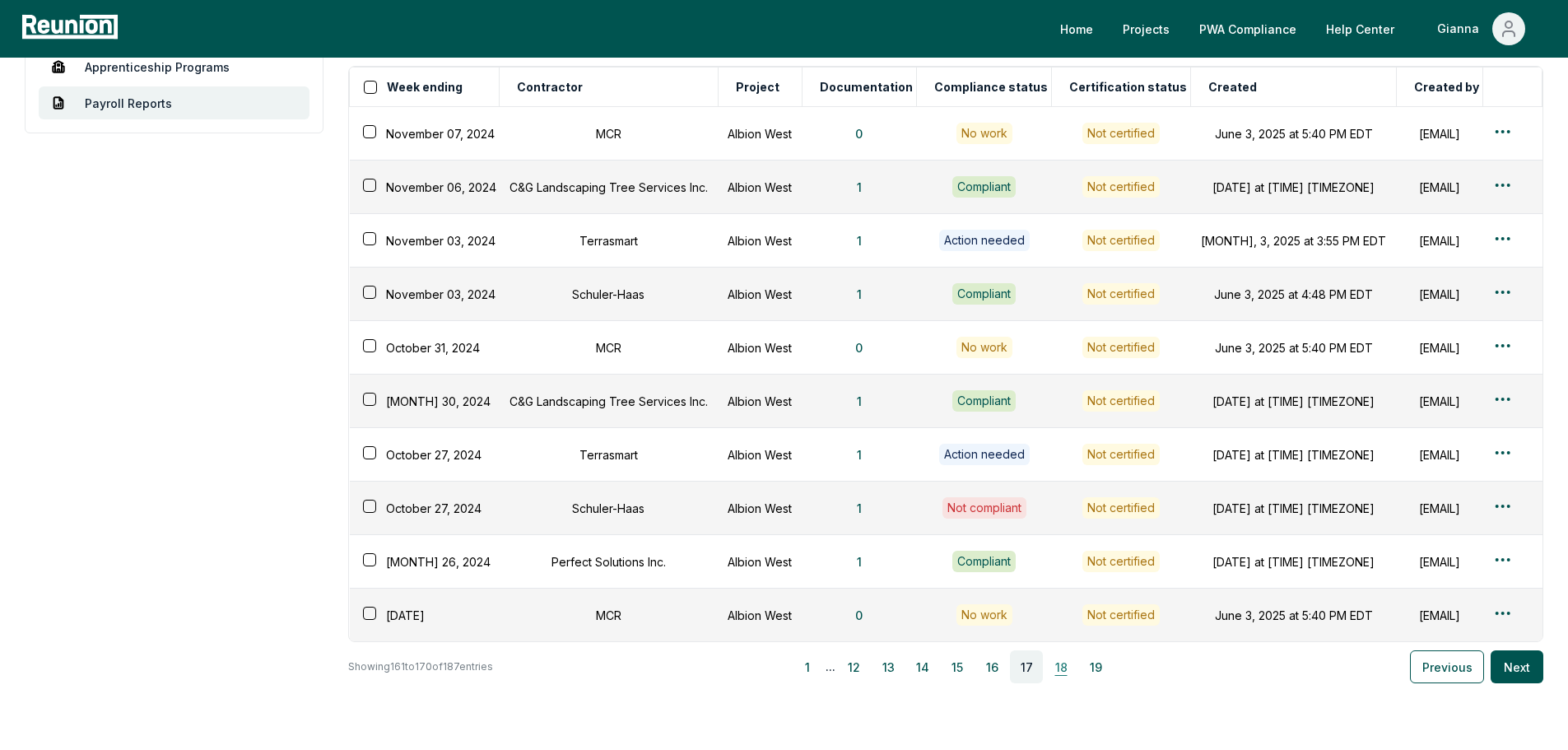 click on "18" at bounding box center (1061, 667) 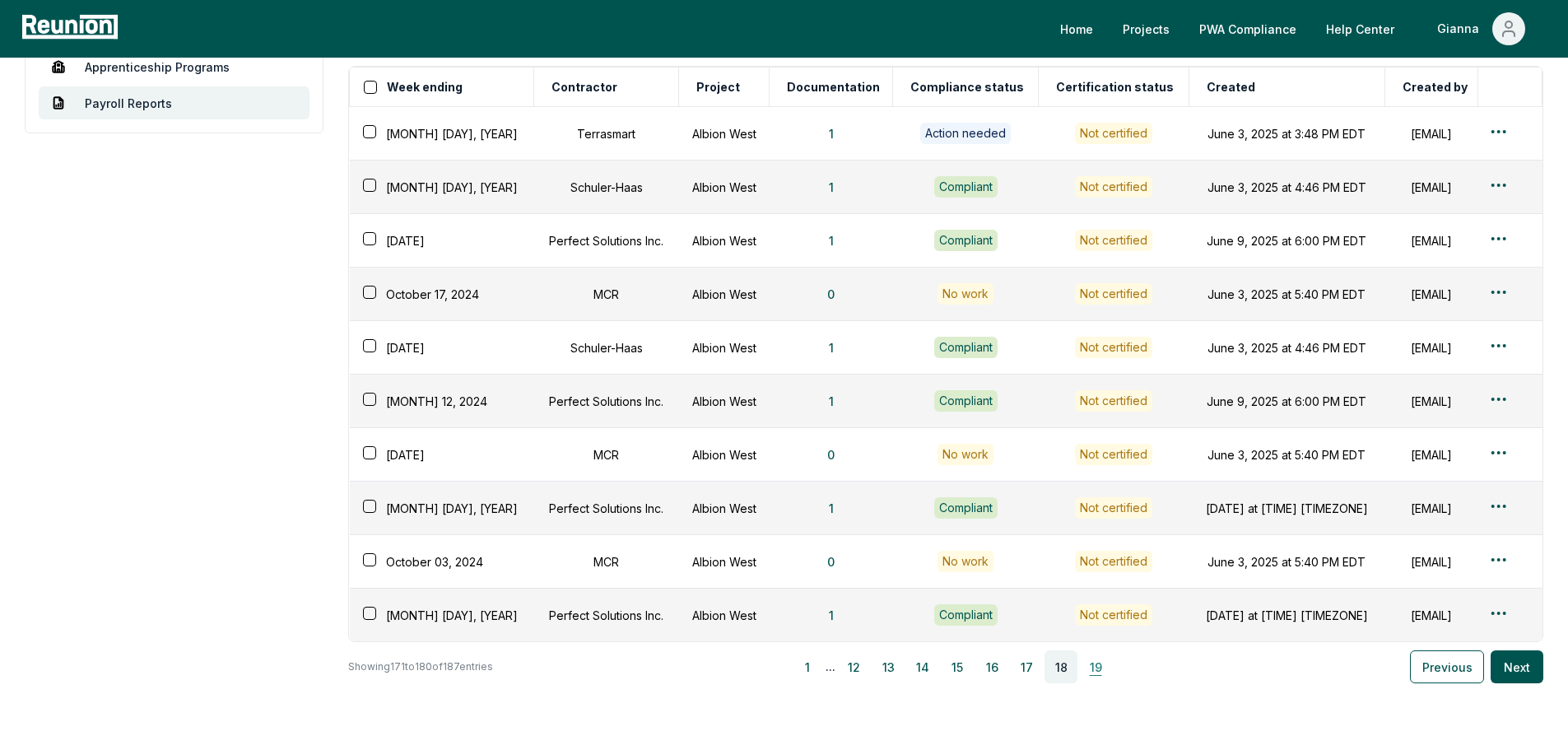 click on "19" at bounding box center [1096, 667] 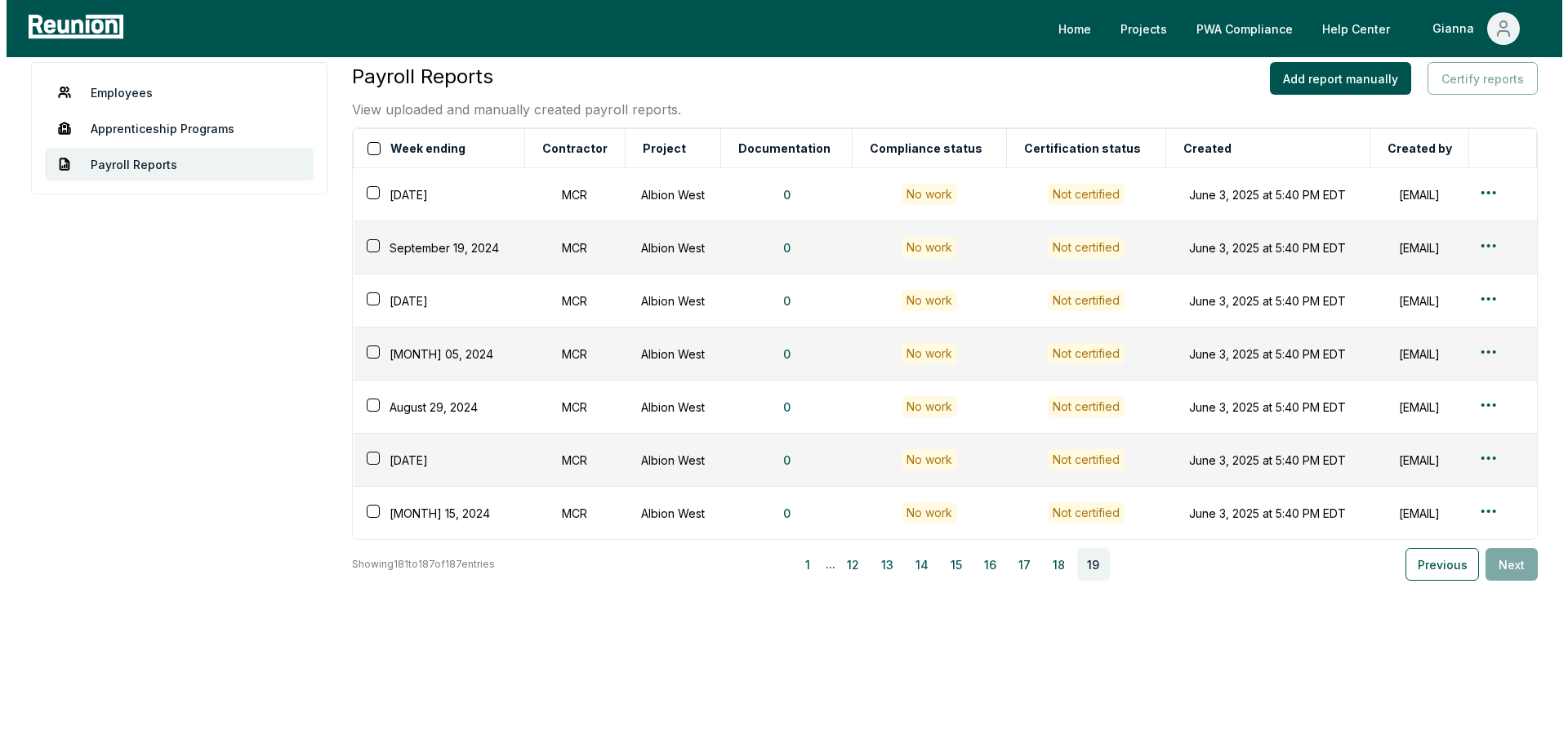 scroll, scrollTop: 32, scrollLeft: 0, axis: vertical 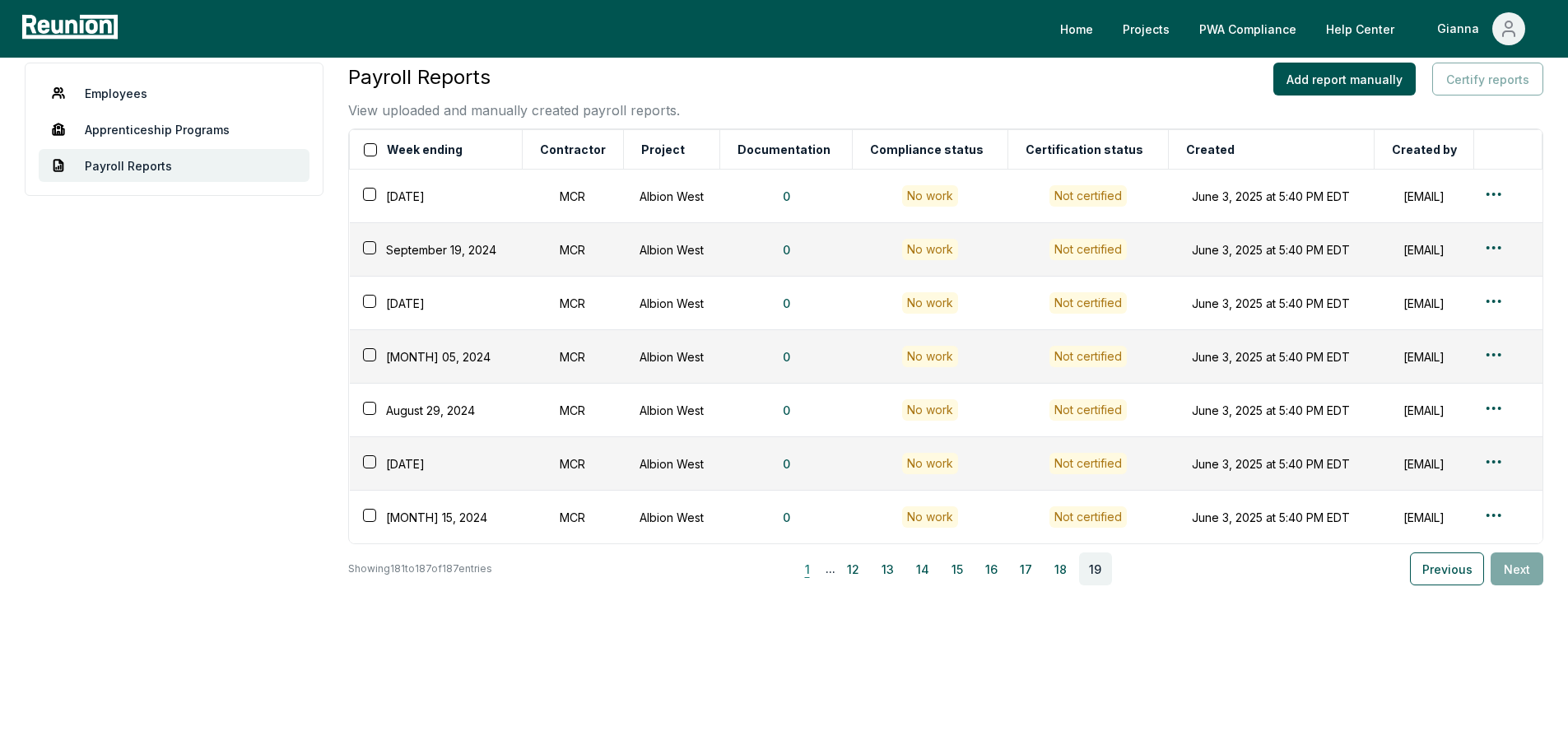 click on "1" at bounding box center [807, 569] 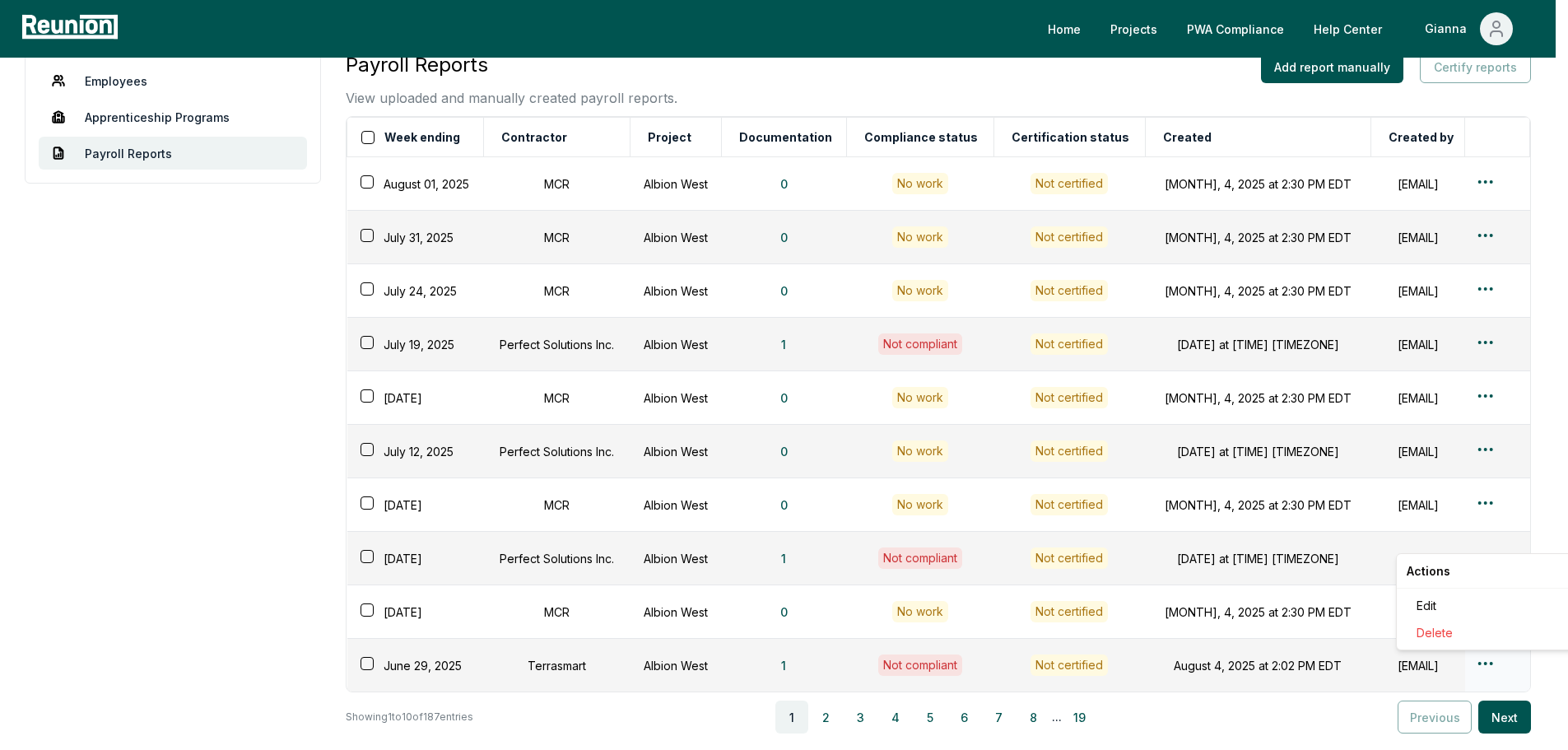 click on "Please visit us on your desktop We're working on making our marketplace mobile-friendly. For now, please visit Reunion on a desktop computer. Home Projects PWA Compliance Help Center Gianna Employees Apprenticeship Programs Payroll Reports Payroll Reports View uploaded and manually created payroll reports. Add report manually Certify reports Week ending Contractor Project Documentation Compliance status Certification status Created Created by [DATE] MCR Albion West 0 No work Not certified [DATE] at [TIME] [TIMEZONE] [EMAIL] [DATE] MCR Albion West 0 No work Not certified [DATE] at [TIME] [TIMEZONE] [EMAIL] [DATE] MCR Albion West 0 No work Not certified [DATE] at [TIME] [TIMEZONE] [EMAIL] [DATE] Perfect Solutions Inc. Albion West 1 Not compliant Not certified [DATE] at [TIME] [TIMEZONE] [EMAIL] [DATE] MCR Albion West 0 No work Not certified [DATE] 0 0" at bounding box center [784, 433] 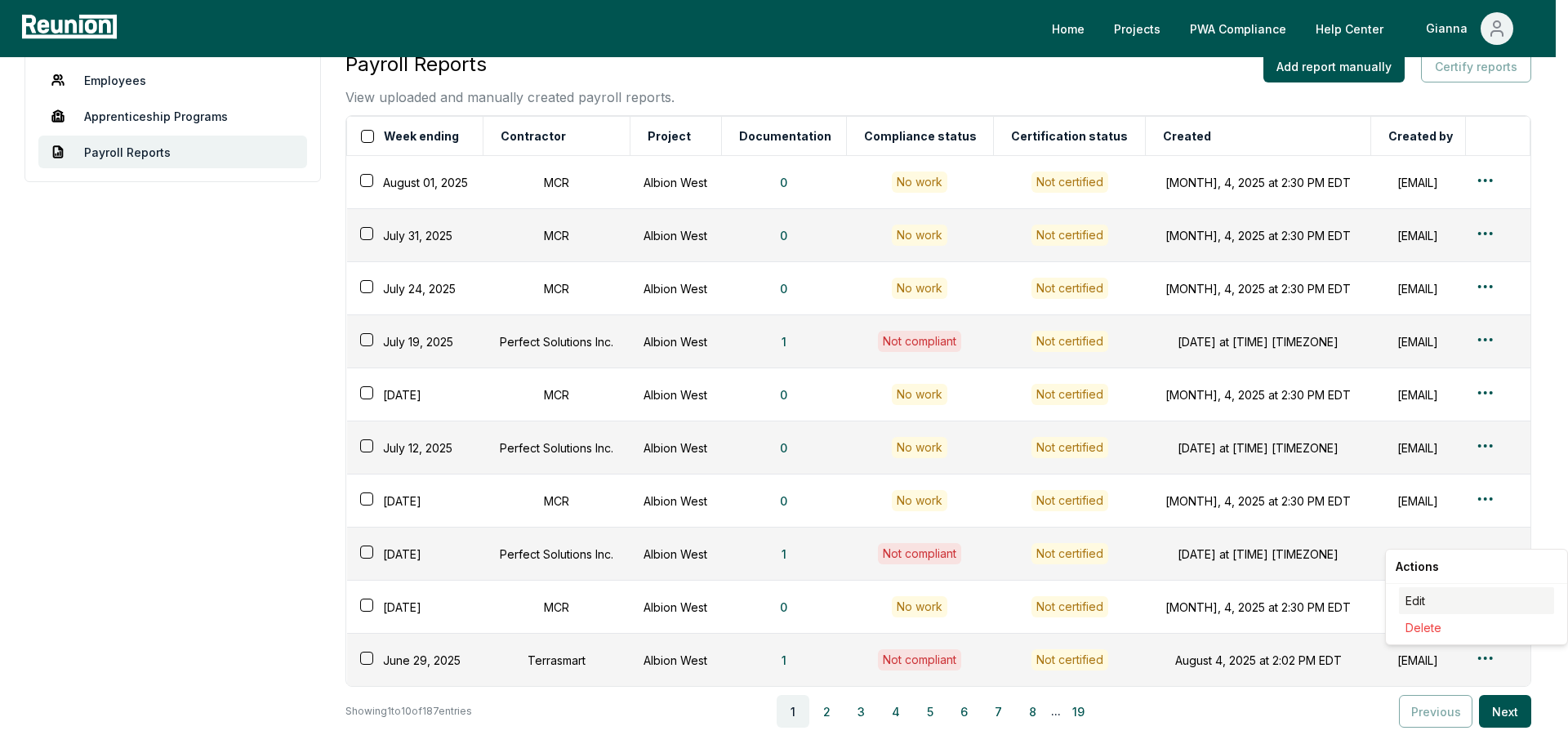 click on "Edit" at bounding box center [1477, 600] 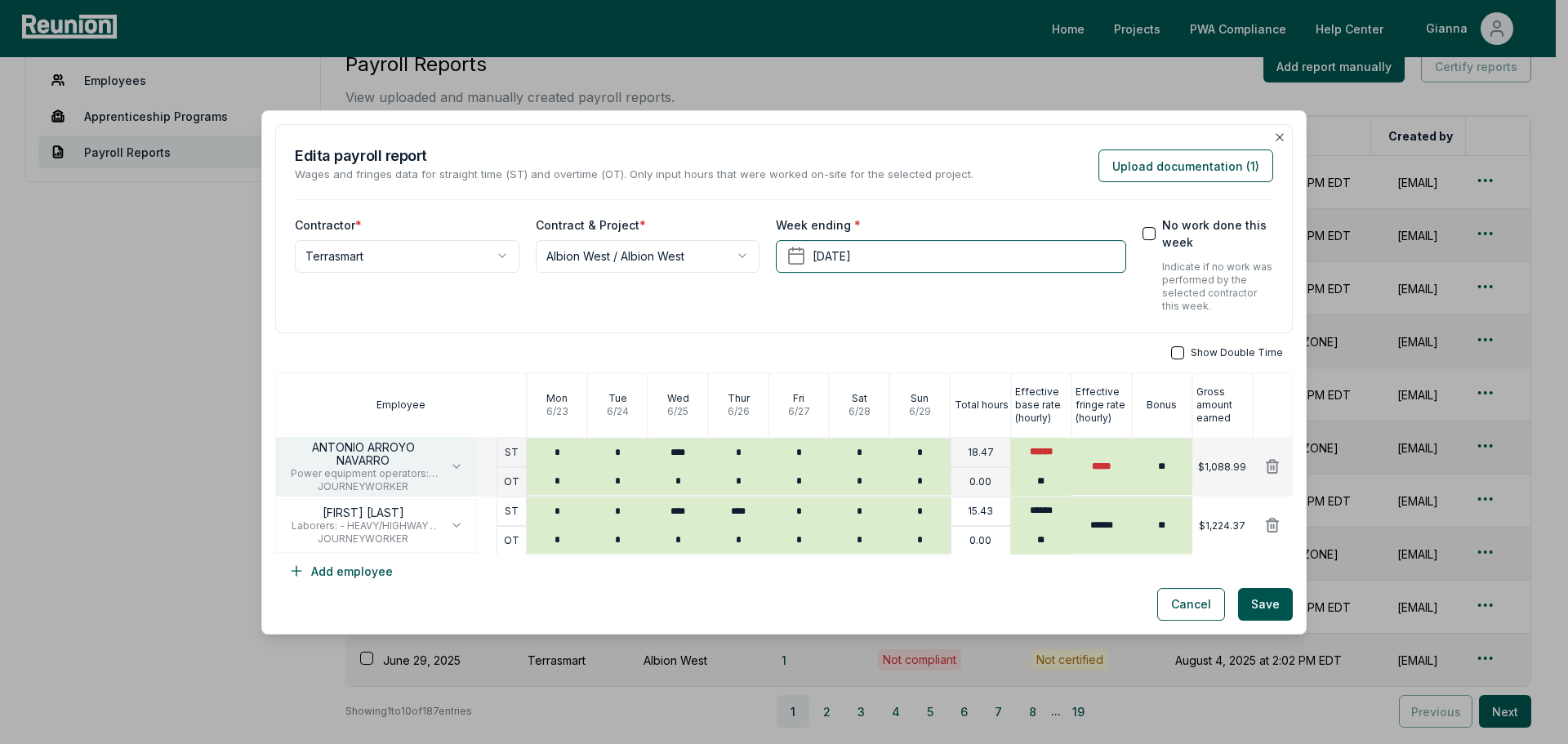 click 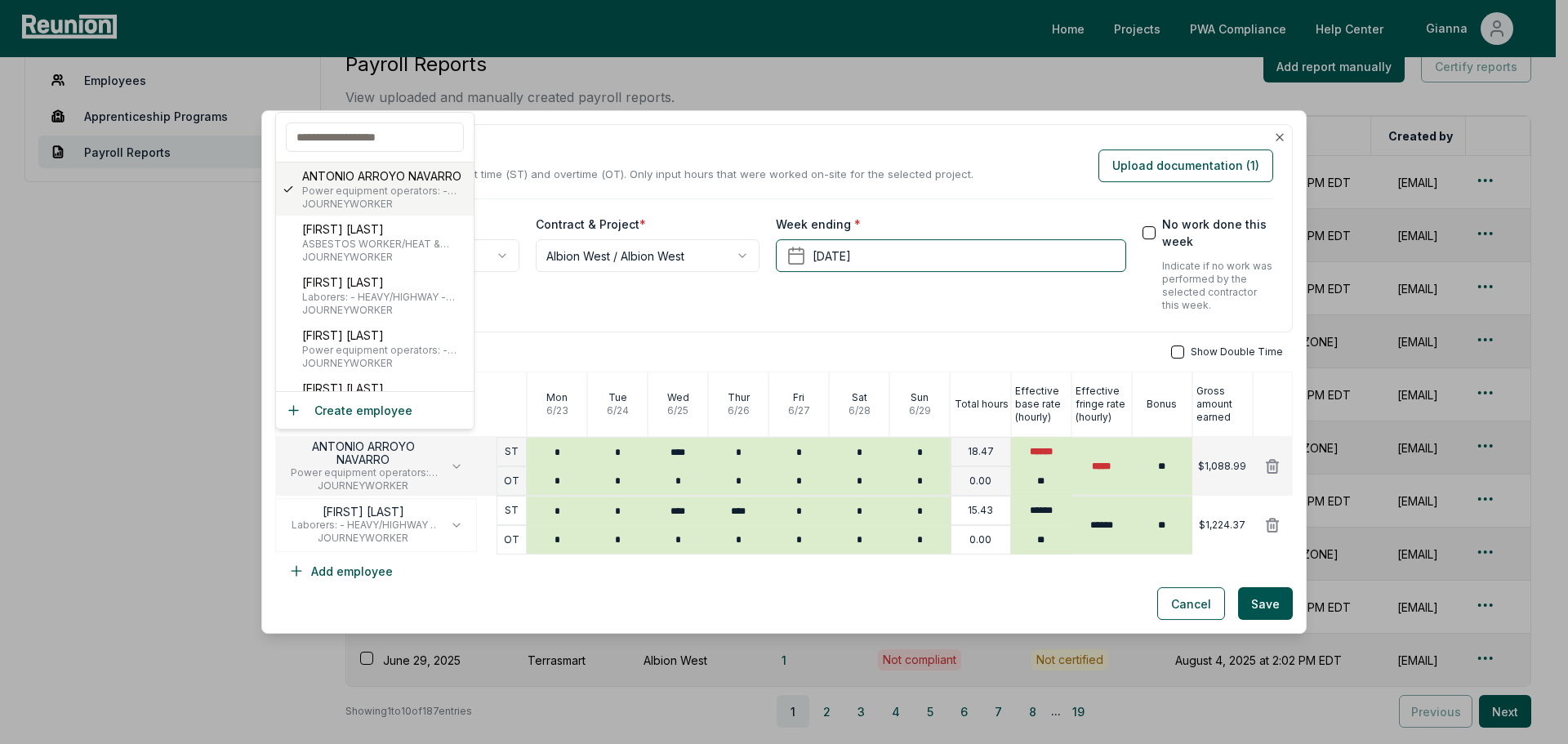 click on "ANTONIO ARROYO NAVARRO" at bounding box center [385, 176] 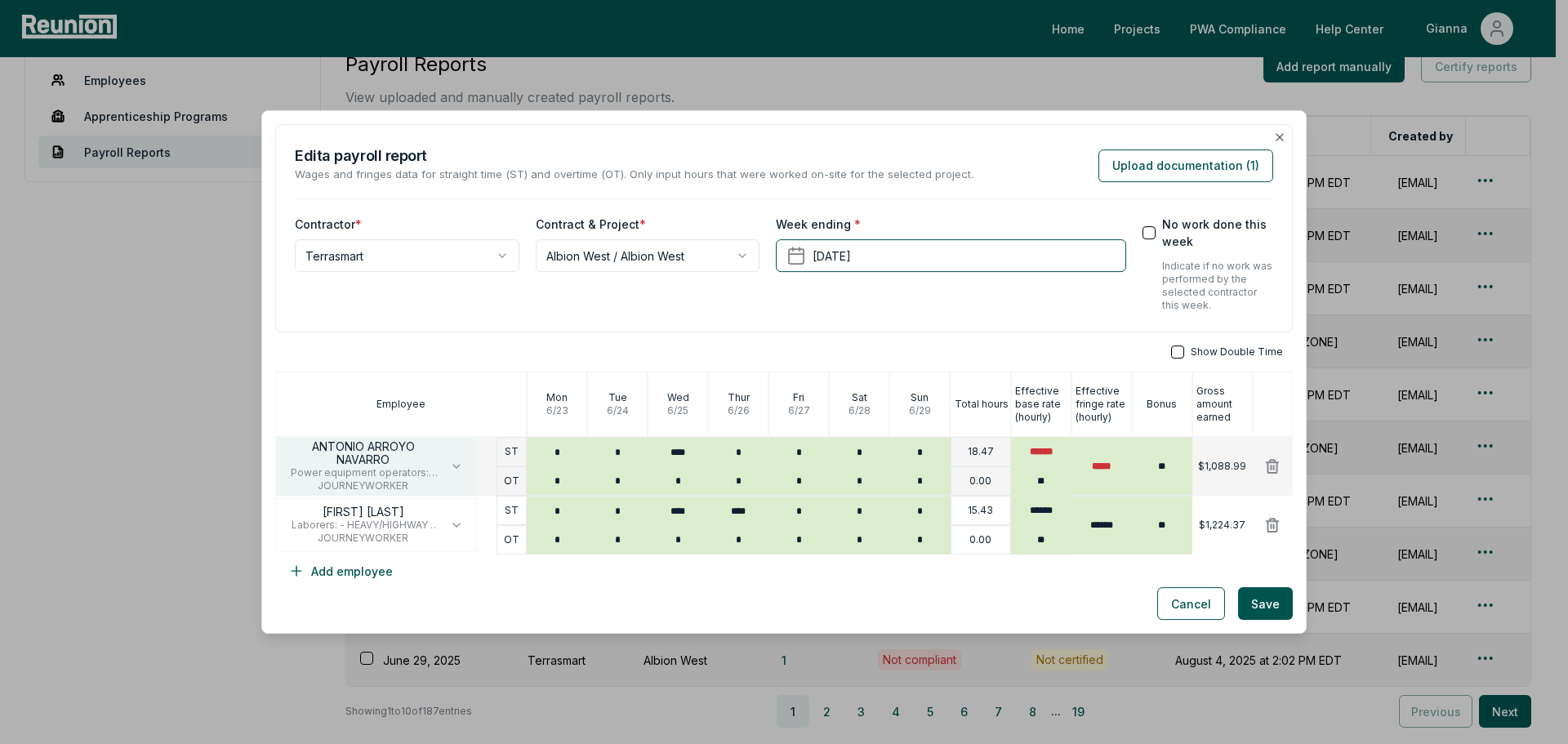 click on "ANTONIO ARROYO NAVARRO" at bounding box center [363, 453] 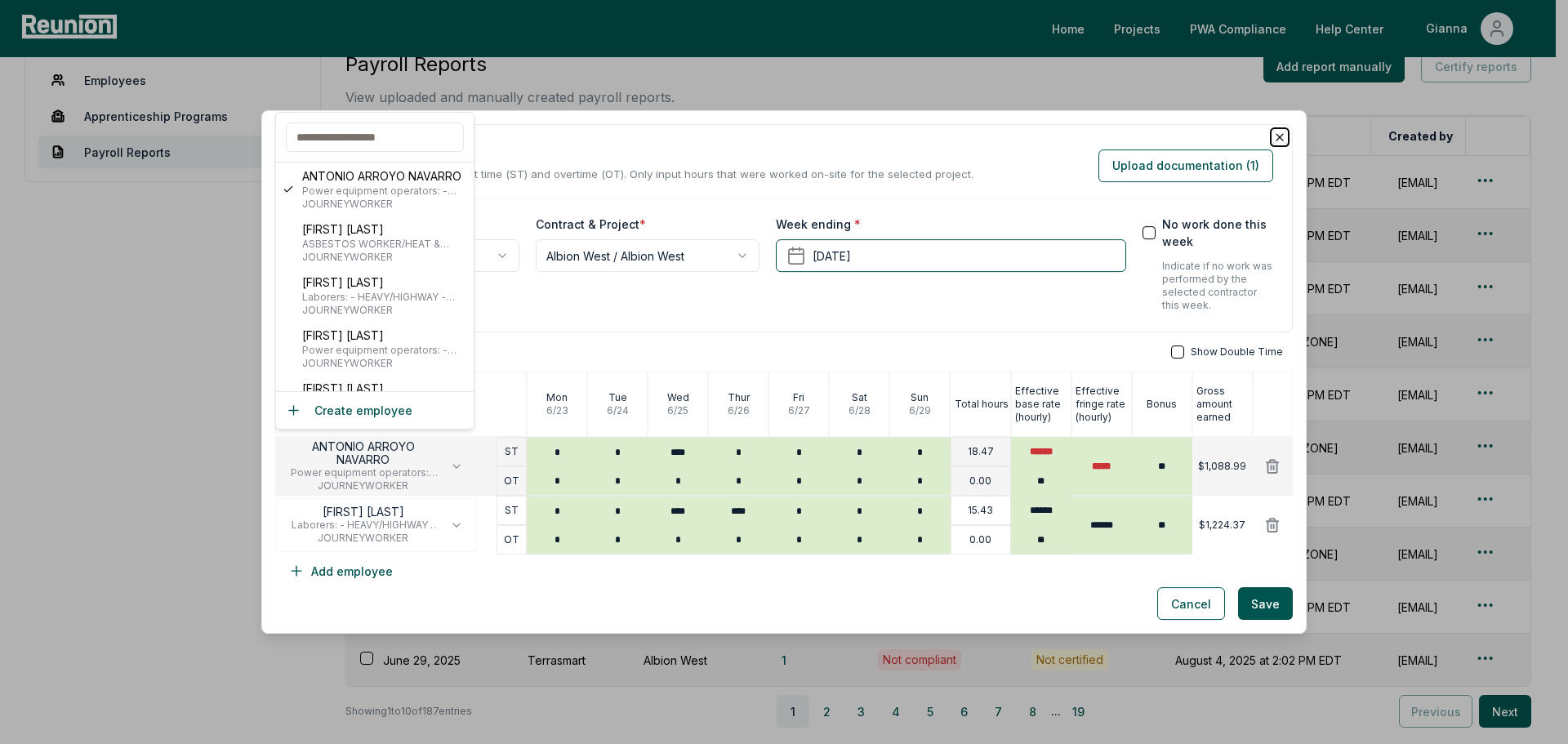 click 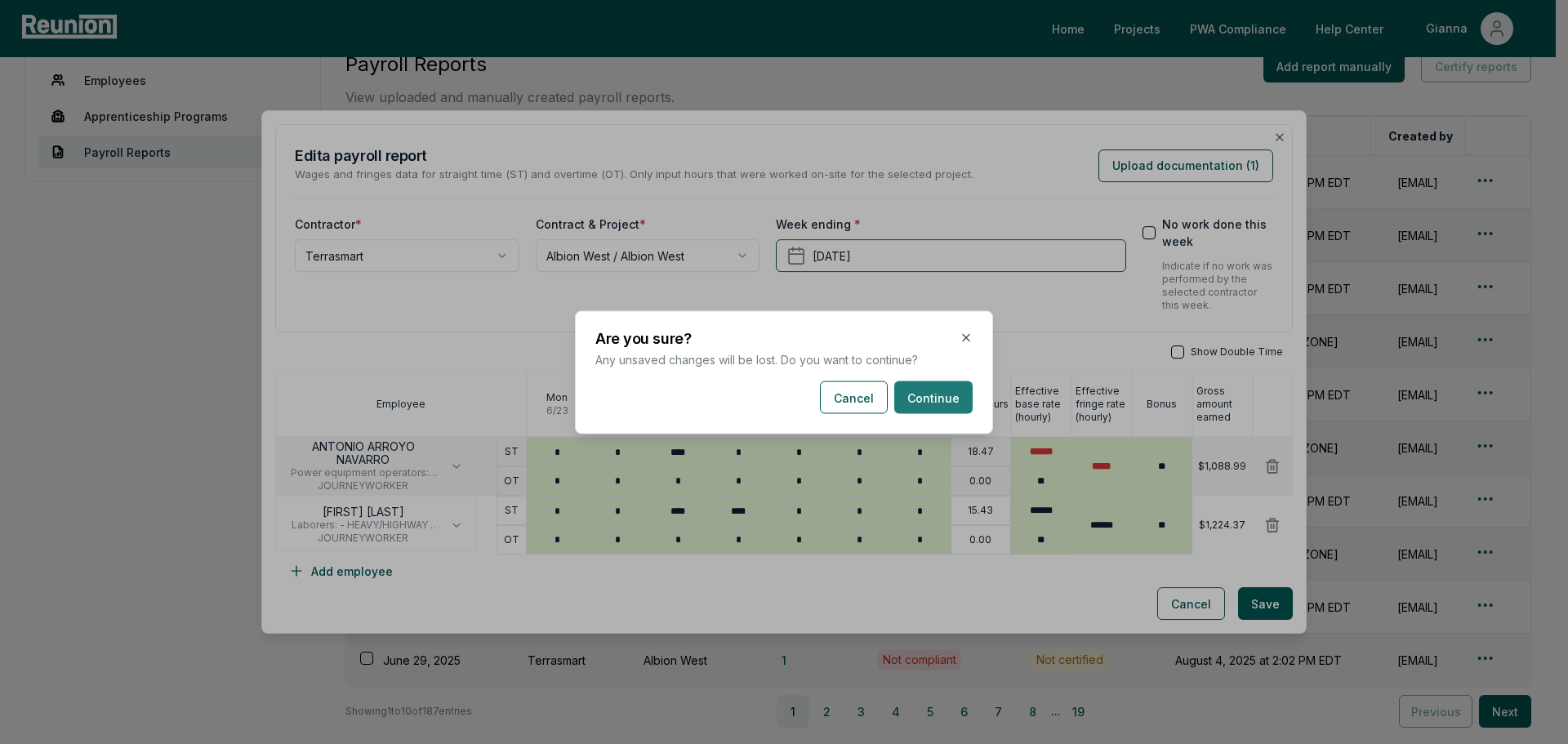 click on "Continue" at bounding box center [933, 397] 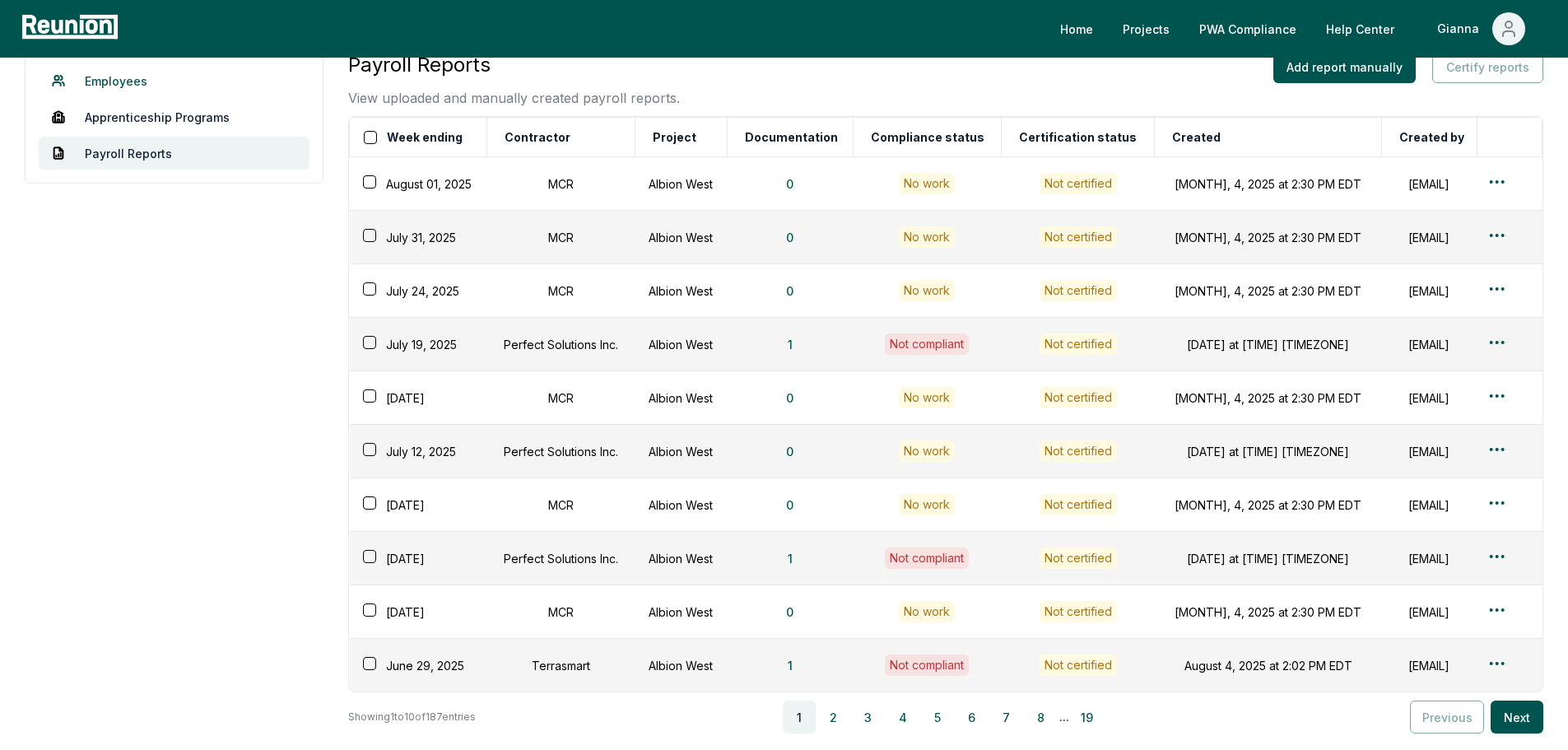 click on "Employees" at bounding box center [174, 81] 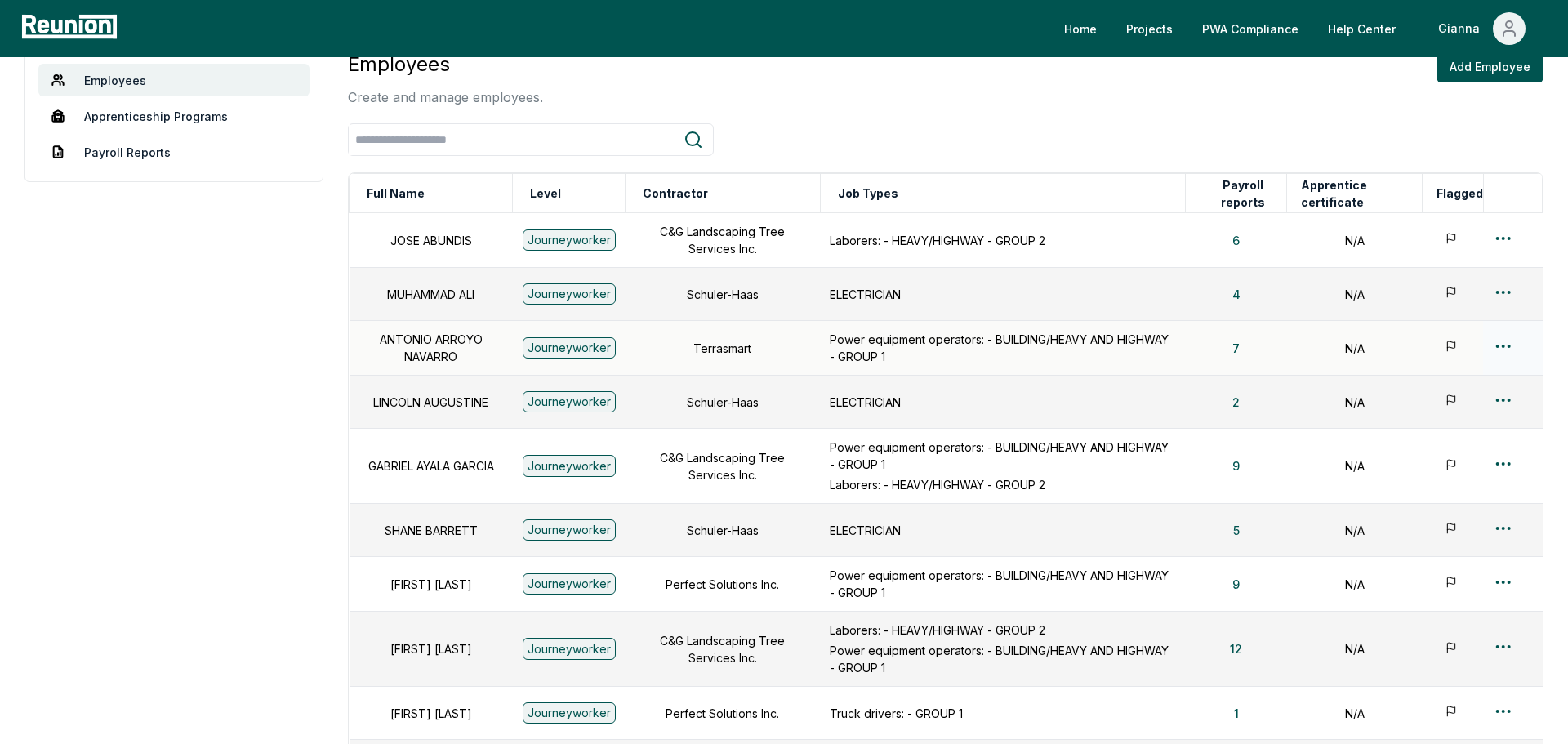 click on "Please visit us on your desktop We're working on making our marketplace mobile-friendly. For now, please visit Reunion on a desktop computer. Home Projects PWA Compliance Help Center [FIRST] Employees Apprenticeship Programs Payroll Reports Employees Create and manage employees. Add Employee Full Name Level Contractor Job Types Payroll reports Apprentice certificate Flagged [FIRST] [LAST] Journeyworker C&G Landscaping Tree Services Inc. Laborers: - HEAVY/HIGHWAY - GROUP 2 6 N/A [FIRST] [LAST] Journeyworker Schuler-Haas ELECTRICIAN   4 N/A [FIRST] [LAST] Journeyworker Terrasmart Power equipment operators: - BUILDING/HEAVY AND HIGHWAY - GROUP 1 Laborers: - HEAVY/HIGHWAY - GROUP 2 9 N/A [FIRST] [LAST] Journeyworker Schuler-Haas ELECTRICIAN   5 N/A [FIRST] [LAST] Journeyworker Perfect Solutions Inc. 9 N/A 12" at bounding box center [784, 483] 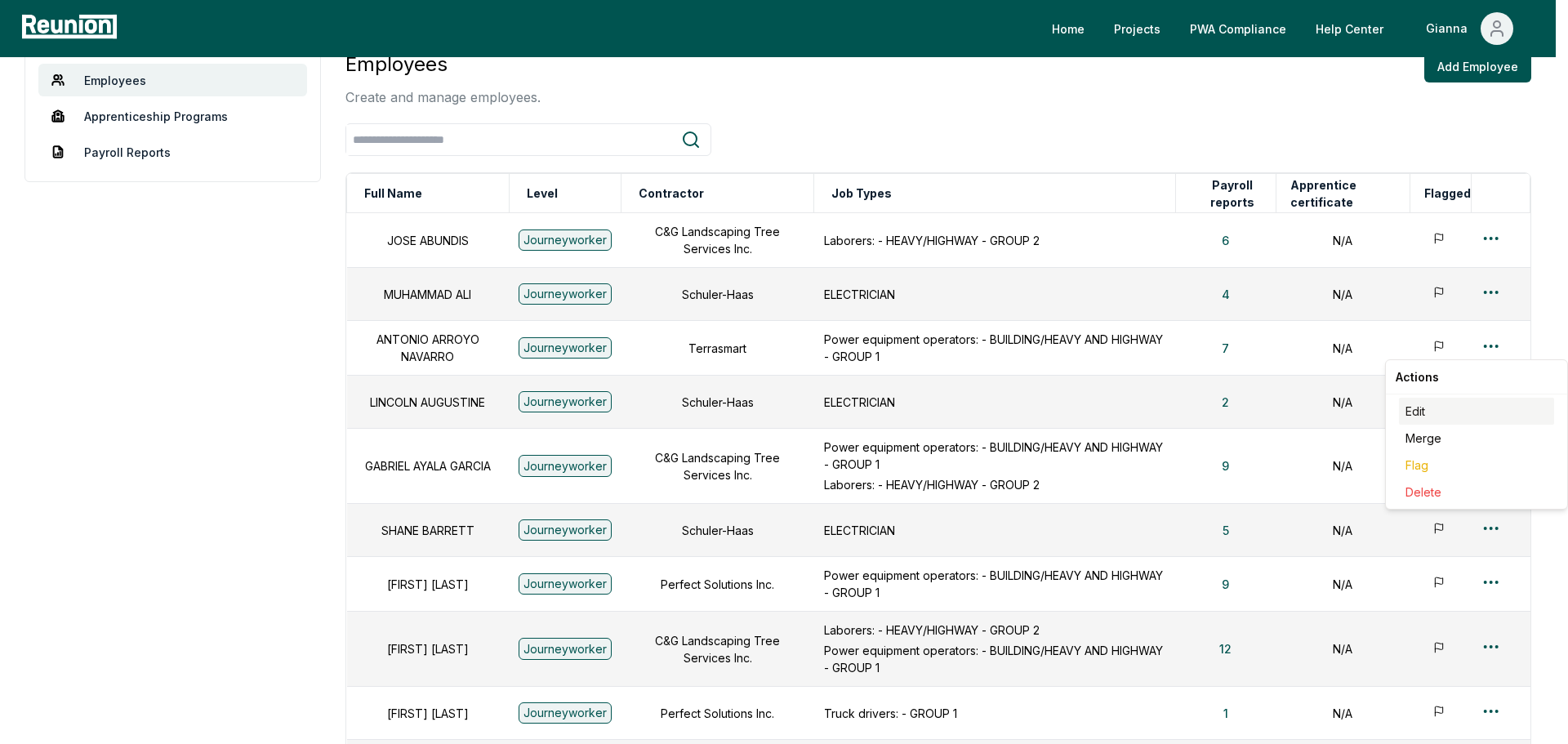 click on "Edit" at bounding box center (1477, 411) 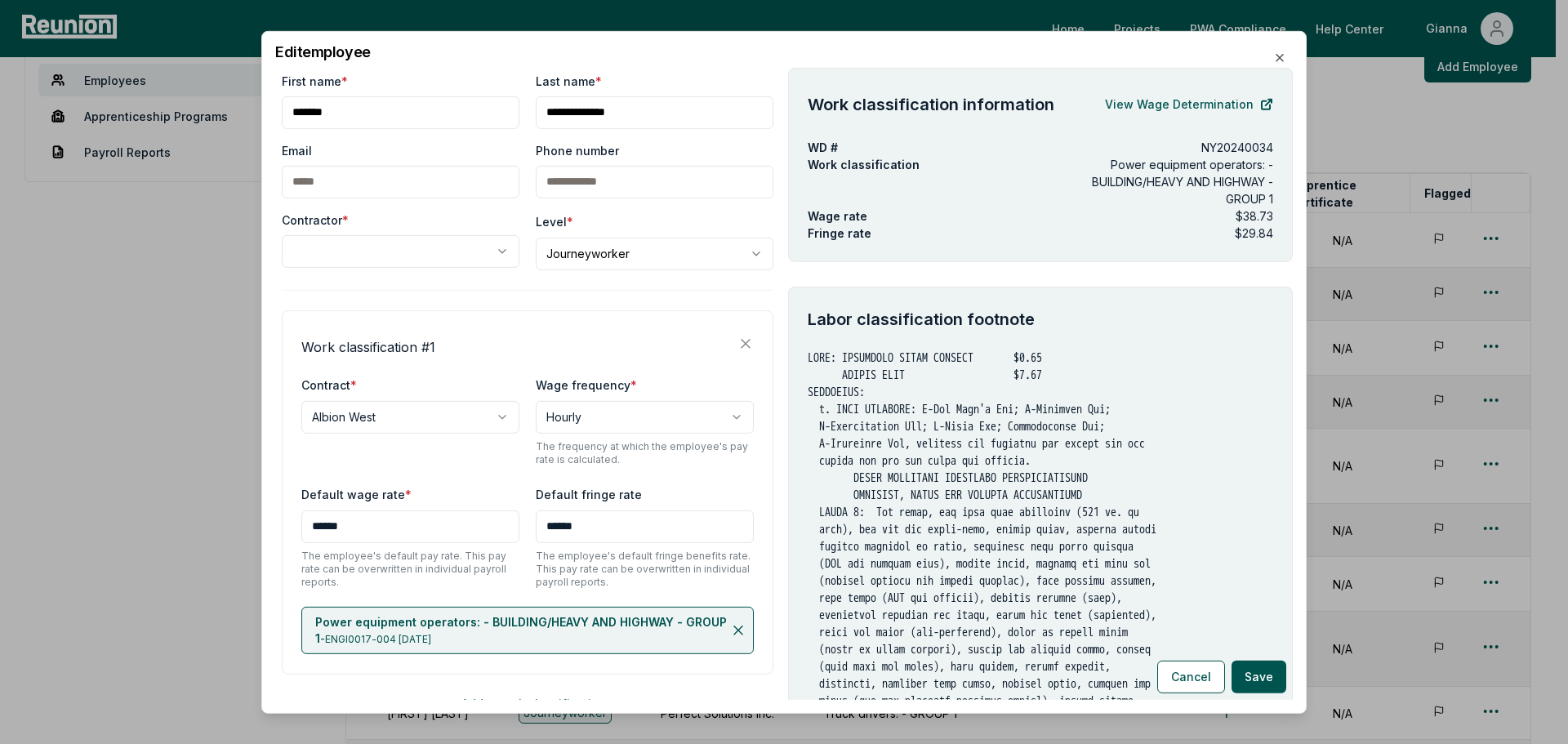 scroll, scrollTop: 0, scrollLeft: 0, axis: both 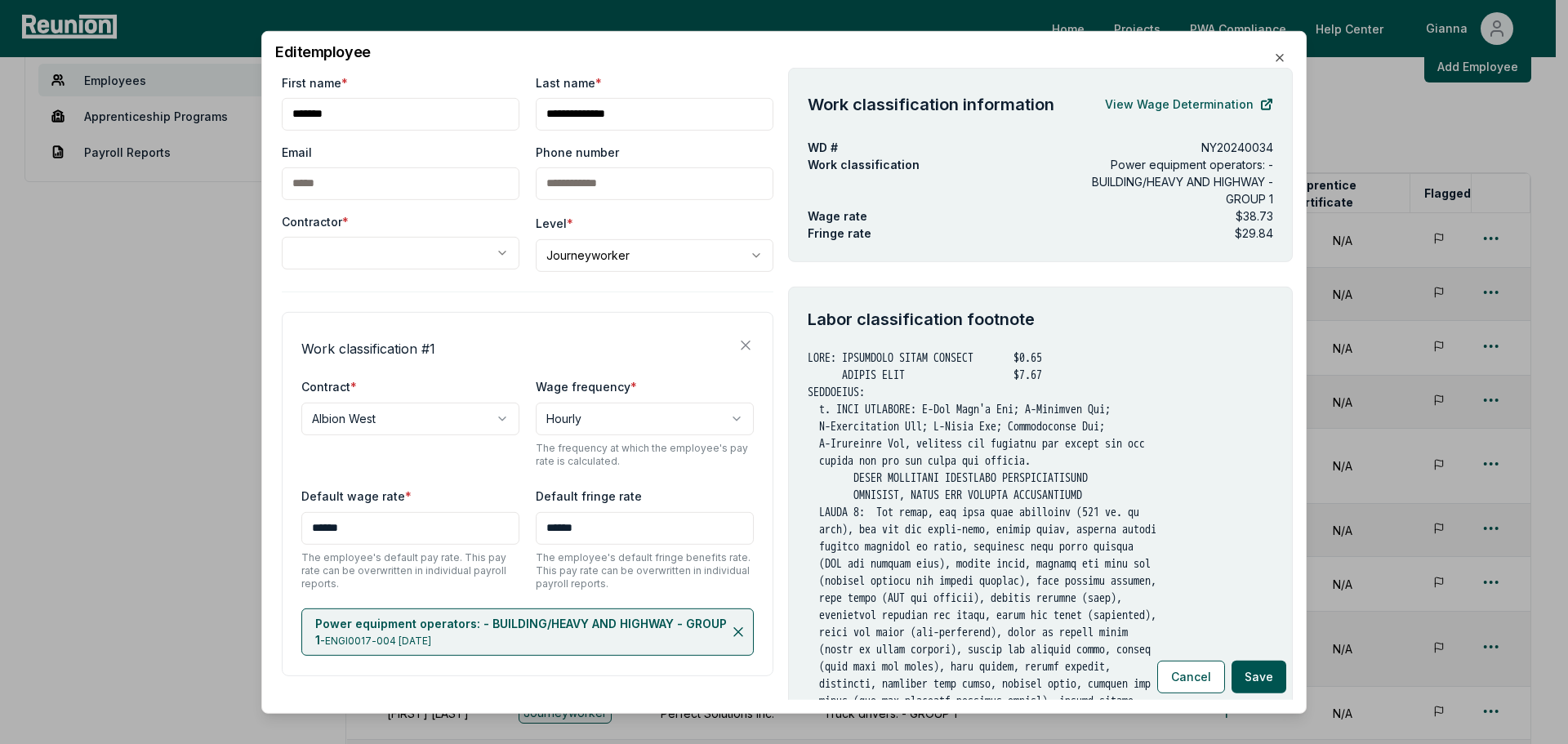 click on "Please visit us on your desktop We're working on making our marketplace mobile-friendly. For now, please visit Reunion on a desktop computer. Home Projects PWA Compliance Help Center [FIRST] Employees Apprenticeship Programs Payroll Reports Employees Create and manage employees. Add Employee Full Name Level Contractor Job Types Payroll reports Apprentice certificate Flagged [FIRST] [LAST] Journeyworker C&G Landscaping Tree Services Inc. Laborers: - HEAVY/HIGHWAY - GROUP 2 6 N/A [FIRST] [LAST] Journeyworker Schuler-Haas ELECTRICIAN   4 N/A [FIRST] [LAST] Journeyworker Terrasmart Power equipment operators: - BUILDING/HEAVY AND HIGHWAY - GROUP 1 Laborers: - HEAVY/HIGHWAY - GROUP 2 9 N/A [FIRST] [LAST] Journeyworker Schuler-Haas ELECTRICIAN   5 N/A [FIRST] [LAST] Journeyworker Perfect Solutions Inc. 9 N/A 12" at bounding box center [777, 483] 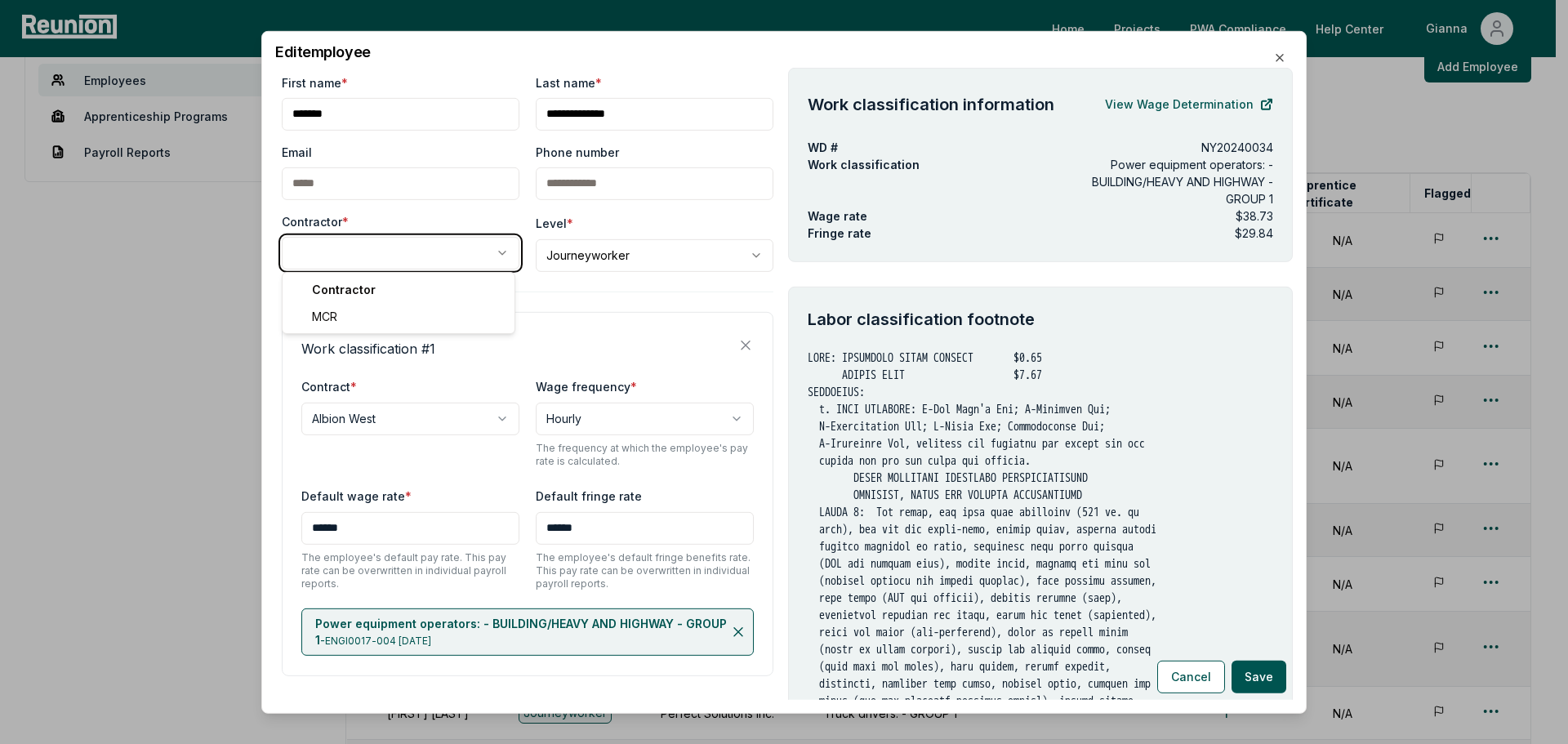 click on "Please visit us on your desktop We're working on making our marketplace mobile-friendly. For now, please visit Reunion on a desktop computer. Home Projects PWA Compliance Help Center [FIRST] Employees Apprenticeship Programs Payroll Reports Employees Create and manage employees. Add Employee Full Name Level Contractor Job Types Payroll reports Apprentice certificate Flagged [FIRST] [LAST] Journeyworker C&G Landscaping Tree Services Inc. Laborers: - HEAVY/HIGHWAY - GROUP 2 6 N/A [FIRST] [LAST] Journeyworker Schuler-Haas ELECTRICIAN   4 N/A [FIRST] [LAST] Journeyworker Terrasmart Power equipment operators: - BUILDING/HEAVY AND HIGHWAY - GROUP 1 Laborers: - HEAVY/HIGHWAY - GROUP 2 9 N/A [FIRST] [LAST] Journeyworker Schuler-Haas ELECTRICIAN   5 N/A [FIRST] [LAST] Journeyworker Perfect Solutions Inc. 9 N/A 12" at bounding box center [777, 483] 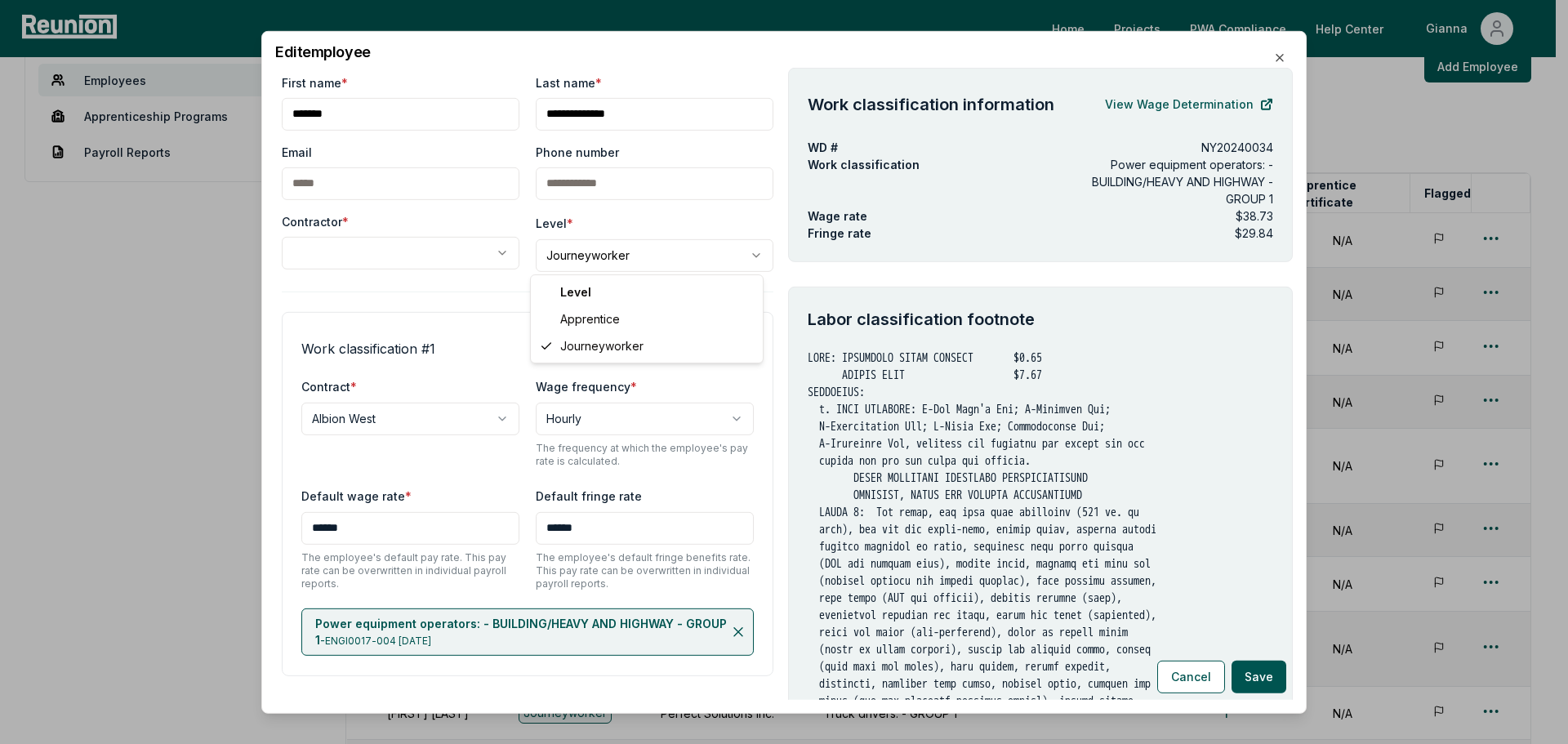 click on "Please visit us on your desktop We're working on making our marketplace mobile-friendly. For now, please visit Reunion on a desktop computer. Home Projects PWA Compliance Help Center [FIRST] Employees Apprenticeship Programs Payroll Reports Employees Create and manage employees. Add Employee Full Name Level Contractor Job Types Payroll reports Apprentice certificate Flagged [FIRST] [LAST] Journeyworker C&G Landscaping Tree Services Inc. Laborers: - HEAVY/HIGHWAY - GROUP 2 6 N/A [FIRST] [LAST] Journeyworker Schuler-Haas ELECTRICIAN   4 N/A [FIRST] [LAST] Journeyworker Terrasmart Power equipment operators: - BUILDING/HEAVY AND HIGHWAY - GROUP 1 Laborers: - HEAVY/HIGHWAY - GROUP 2 9 N/A [FIRST] [LAST] Journeyworker Schuler-Haas ELECTRICIAN   5 N/A [FIRST] [LAST] Journeyworker Perfect Solutions Inc. 9 N/A 12" at bounding box center [777, 483] 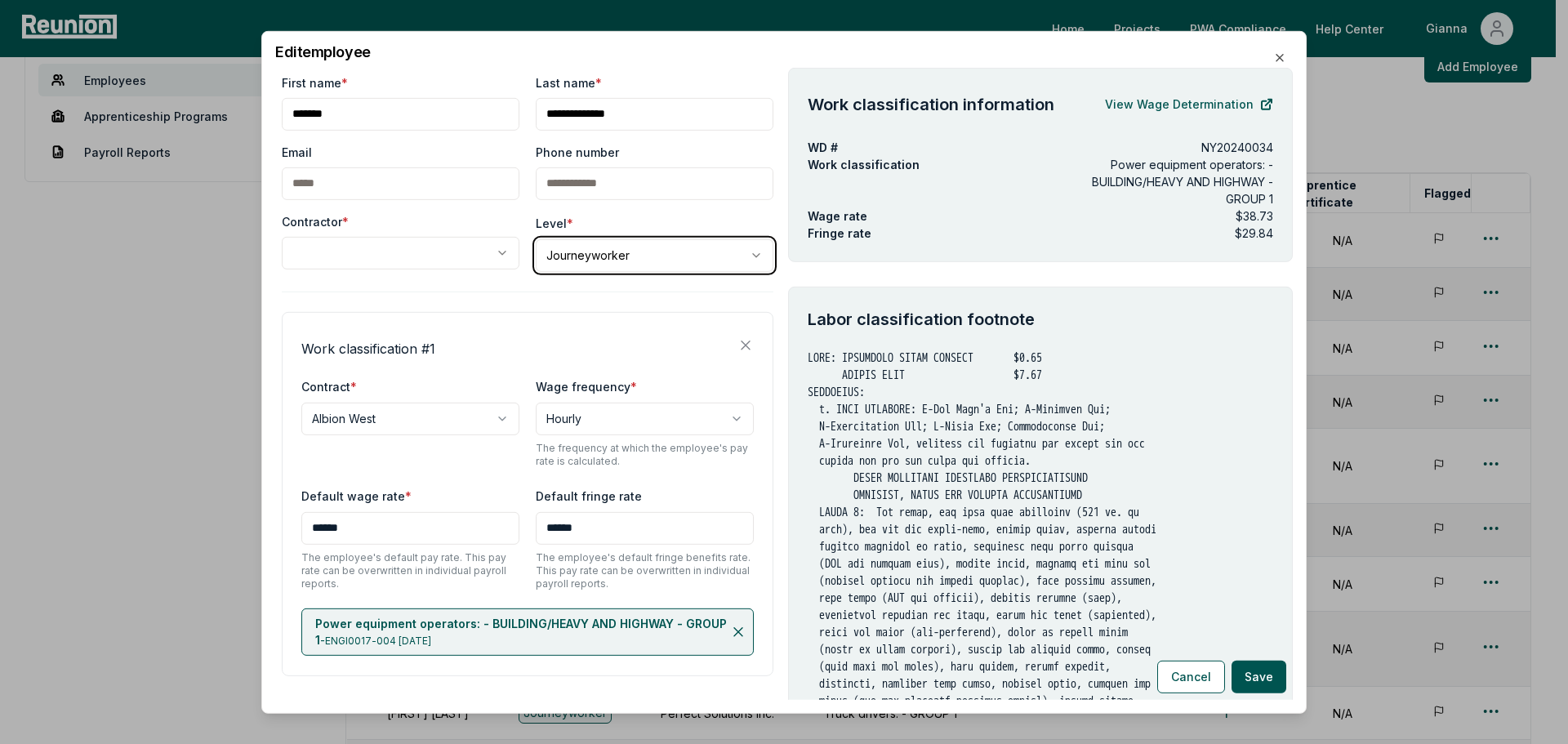 click on "Please visit us on your desktop We're working on making our marketplace mobile-friendly. For now, please visit Reunion on a desktop computer. Home Projects PWA Compliance Help Center [FIRST] Employees Apprenticeship Programs Payroll Reports Employees Create and manage employees. Add Employee Full Name Level Contractor Job Types Payroll reports Apprentice certificate Flagged [FIRST] [LAST] Journeyworker C&G Landscaping Tree Services Inc. Laborers: - HEAVY/HIGHWAY - GROUP 2 6 N/A [FIRST] [LAST] Journeyworker Schuler-Haas ELECTRICIAN   4 N/A [FIRST] [LAST] Journeyworker Terrasmart Power equipment operators: - BUILDING/HEAVY AND HIGHWAY - GROUP 1 Laborers: - HEAVY/HIGHWAY - GROUP 2 9 N/A [FIRST] [LAST] Journeyworker Schuler-Haas ELECTRICIAN   5 N/A [FIRST] [LAST] Journeyworker Perfect Solutions Inc. 9 N/A 12" at bounding box center (777, 483) 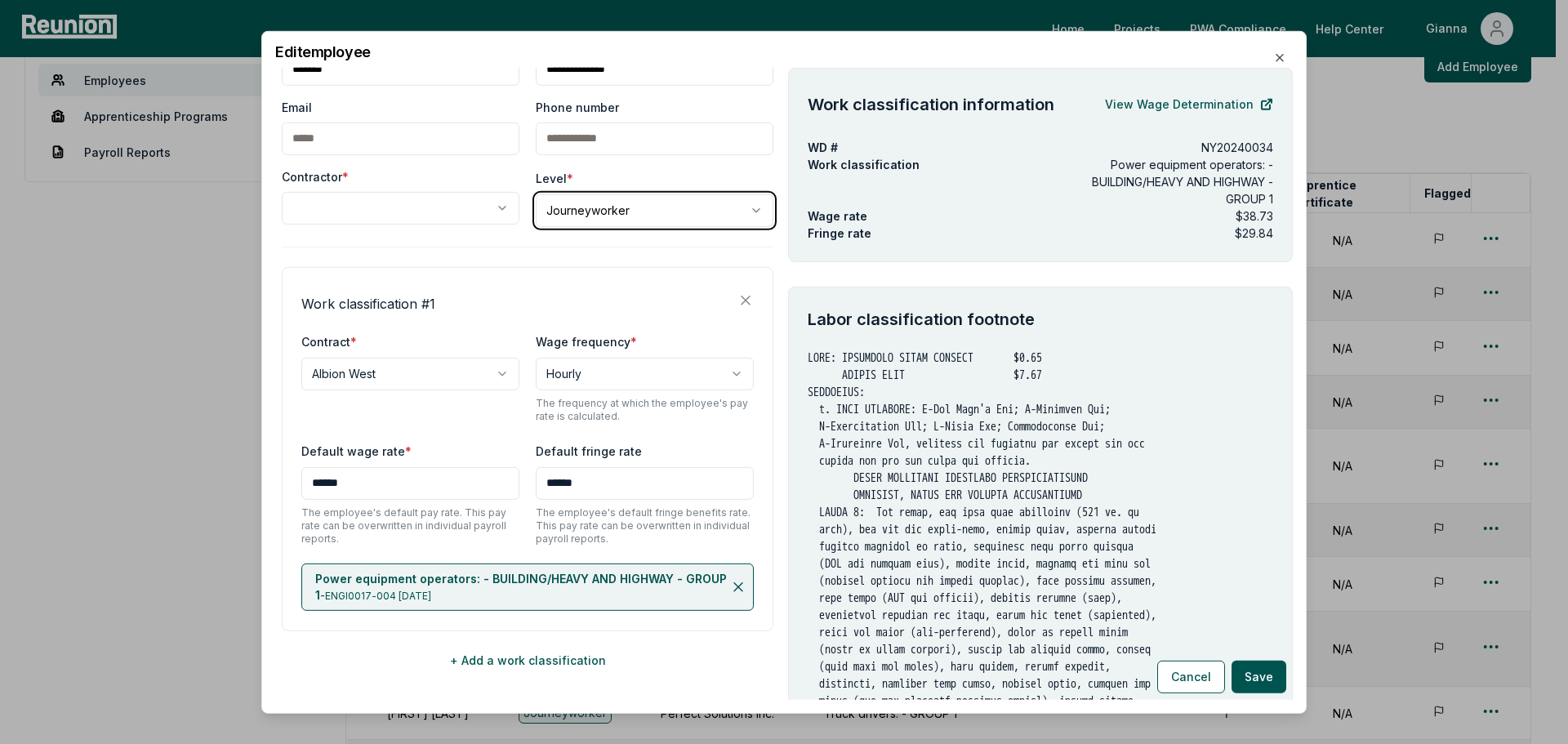 scroll, scrollTop: 68, scrollLeft: 0, axis: vertical 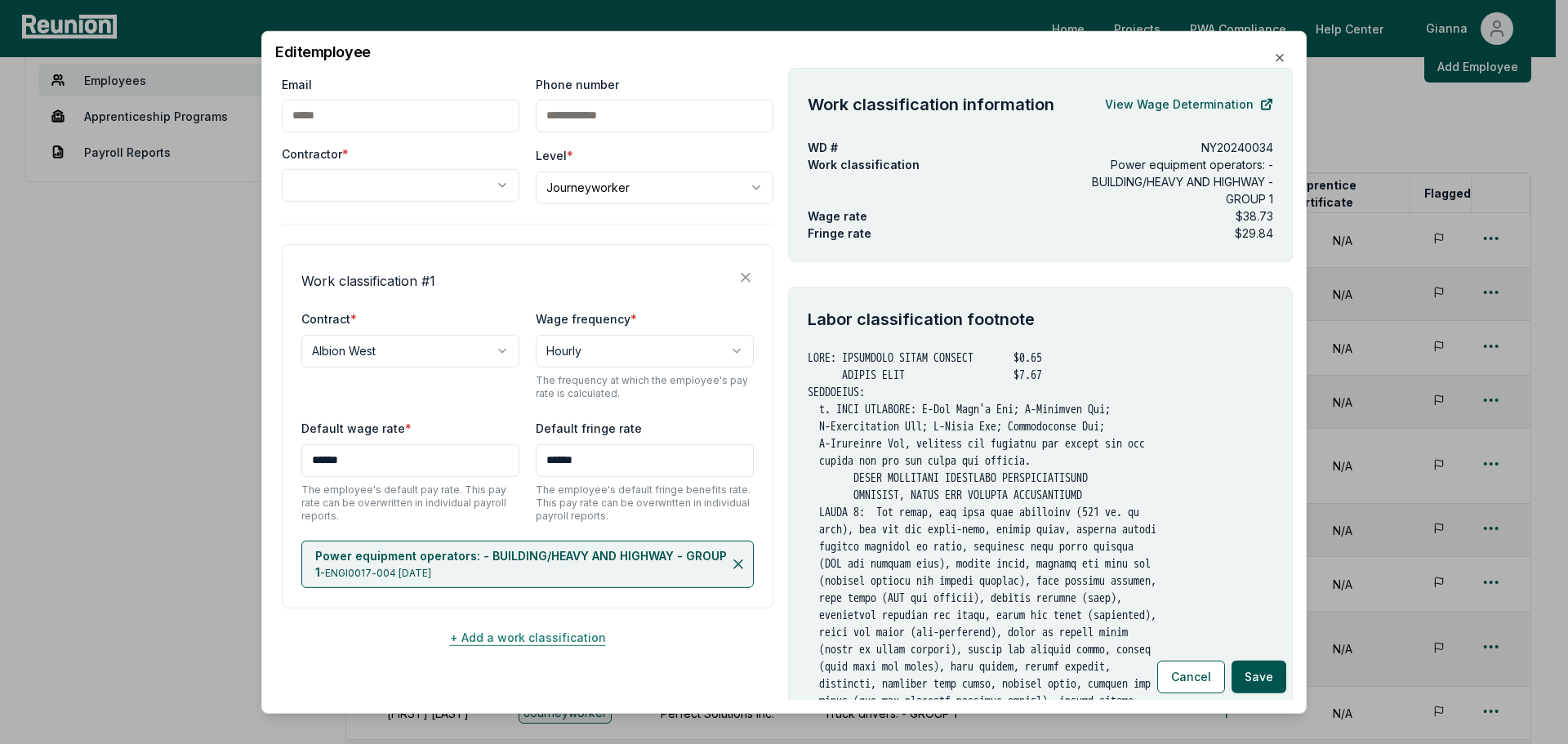click on "+ Add a work classification" at bounding box center [528, 637] 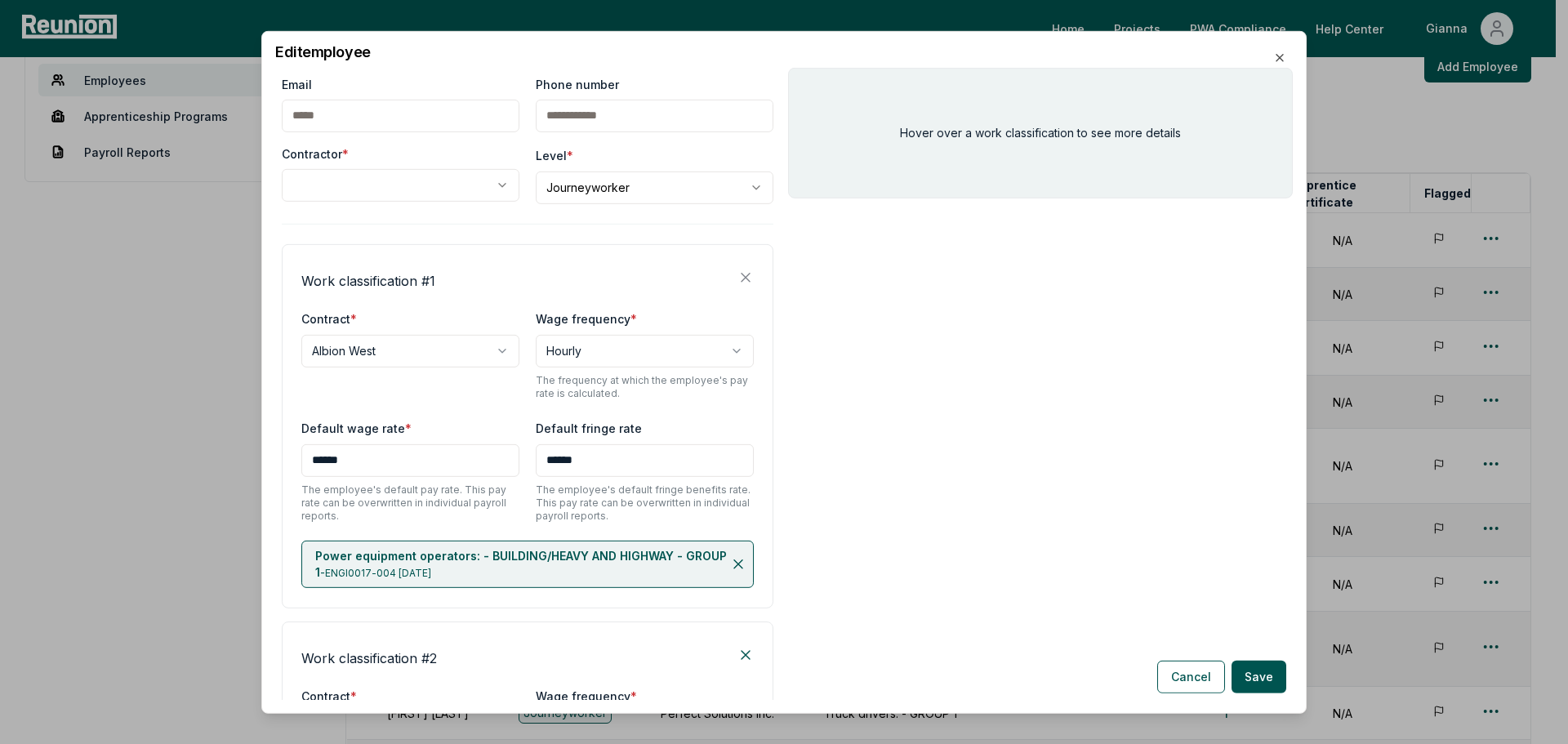 scroll, scrollTop: 555, scrollLeft: 0, axis: vertical 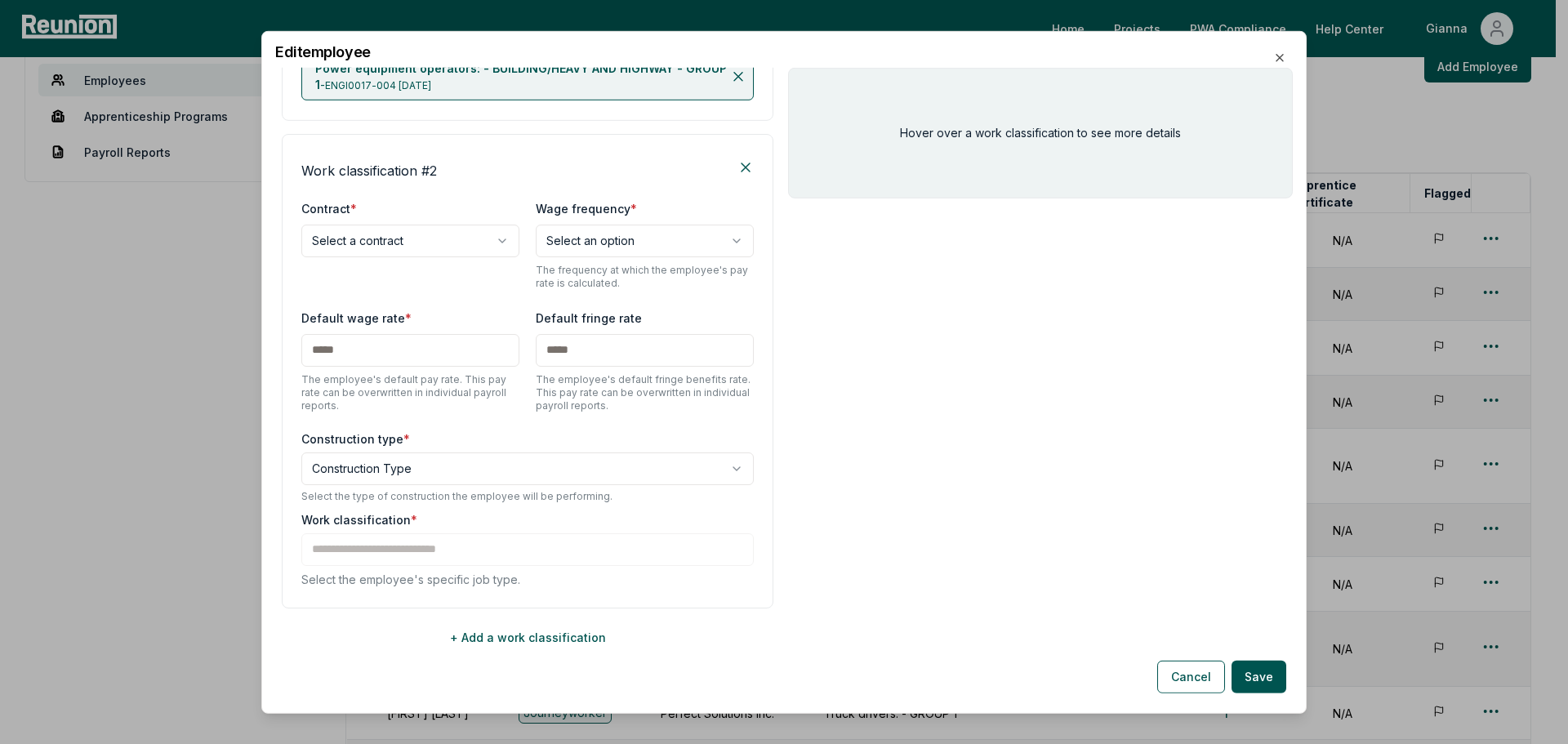 click on "Please visit us on your desktop We're working on making our marketplace mobile-friendly. For now, please visit Reunion on a desktop computer. Home Projects PWA Compliance Help Center [FIRST] Employees Apprenticeship Programs Payroll Reports Employees Create and manage employees. Add Employee Full Name Level Contractor Job Types Payroll reports Apprentice certificate Flagged [FIRST] [LAST] Journeyworker C&G Landscaping Tree Services Inc. Laborers: - HEAVY/HIGHWAY - GROUP 2 6 N/A [FIRST] [LAST] Journeyworker Schuler-Haas ELECTRICIAN   4 N/A [FIRST] [LAST] Journeyworker Terrasmart Power equipment operators: - BUILDING/HEAVY AND HIGHWAY - GROUP 1 Laborers: - HEAVY/HIGHWAY - GROUP 2 9 N/A [FIRST] [LAST] Journeyworker Schuler-Haas ELECTRICIAN   5 N/A [FIRST] [LAST] Journeyworker Perfect Solutions Inc. 9 N/A 12" at bounding box center [777, 483] 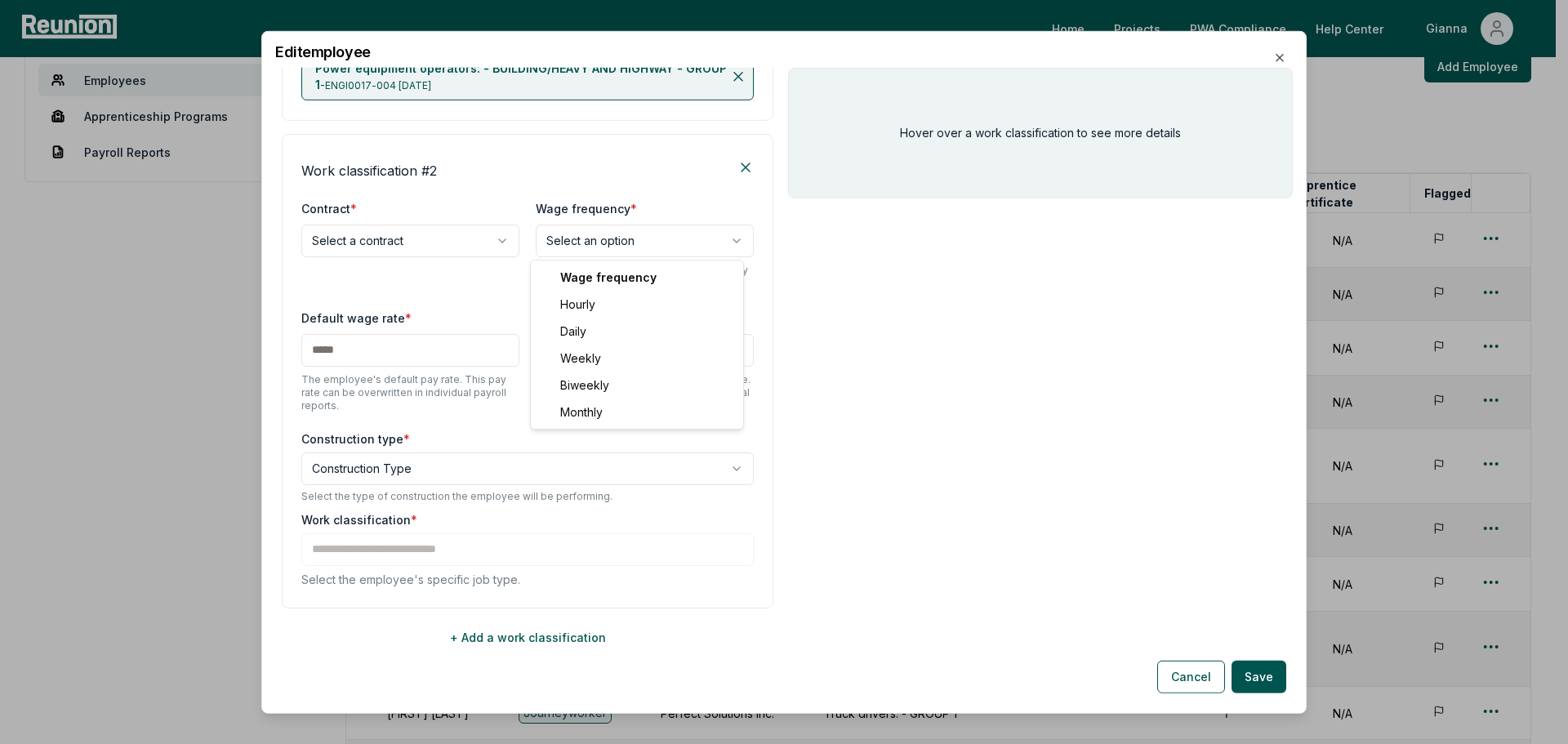 select on "******" 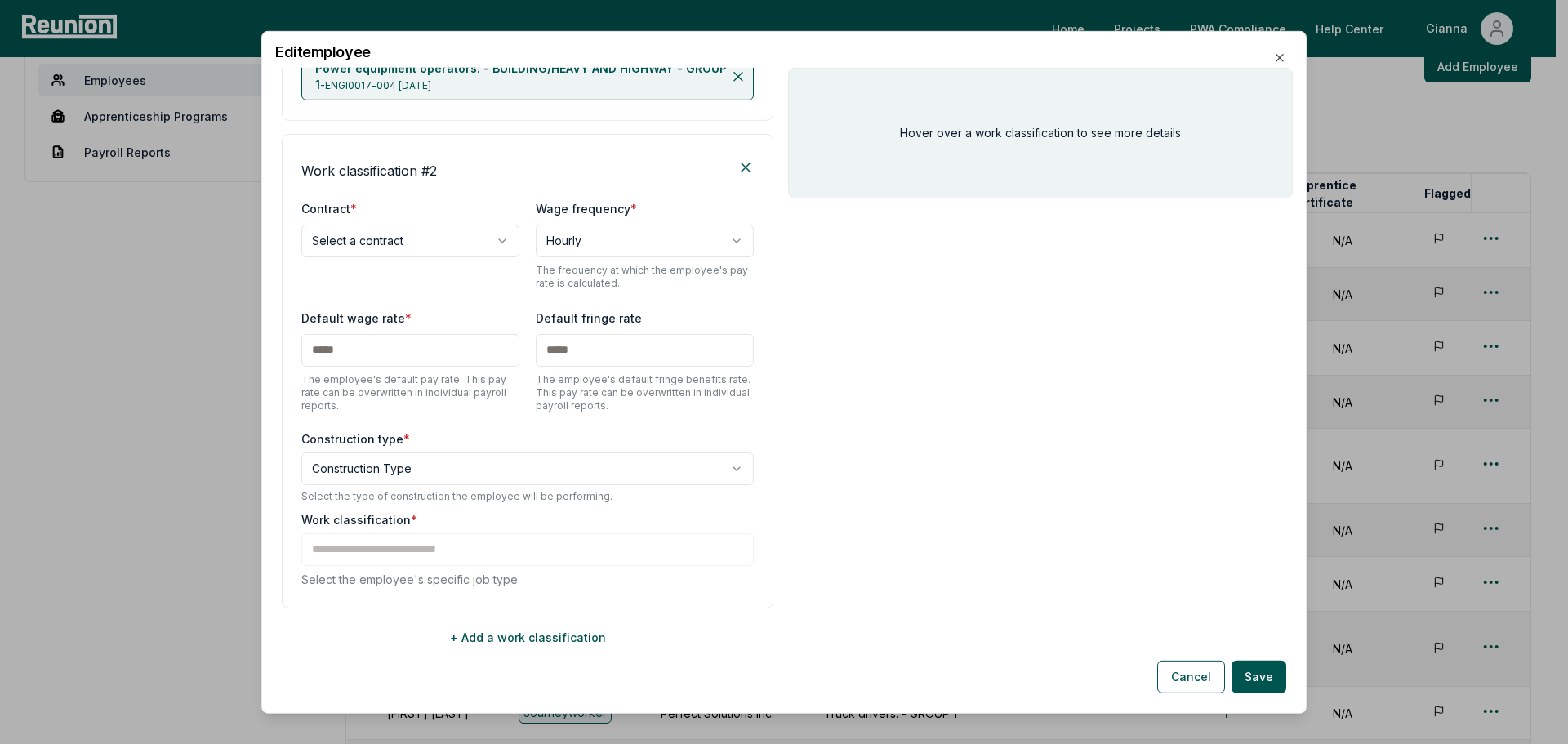 click on "Please visit us on your desktop We're working on making our marketplace mobile-friendly. For now, please visit Reunion on a desktop computer. Home Projects PWA Compliance Help Center [FIRST] Employees Apprenticeship Programs Payroll Reports Employees Create and manage employees. Add Employee Full Name Level Contractor Job Types Payroll reports Apprentice certificate Flagged [FIRST] [LAST] Journeyworker C&G Landscaping Tree Services Inc. Laborers: - HEAVY/HIGHWAY - GROUP 2 6 N/A [FIRST] [LAST] Journeyworker Schuler-Haas ELECTRICIAN   4 N/A [FIRST] [LAST] Journeyworker Terrasmart Power equipment operators: - BUILDING/HEAVY AND HIGHWAY - GROUP 1 Laborers: - HEAVY/HIGHWAY - GROUP 2 9 N/A [FIRST] [LAST] Journeyworker Schuler-Haas ELECTRICIAN   5 N/A [FIRST] [LAST] Journeyworker Perfect Solutions Inc. 9 N/A 12" at bounding box center [777, 483] 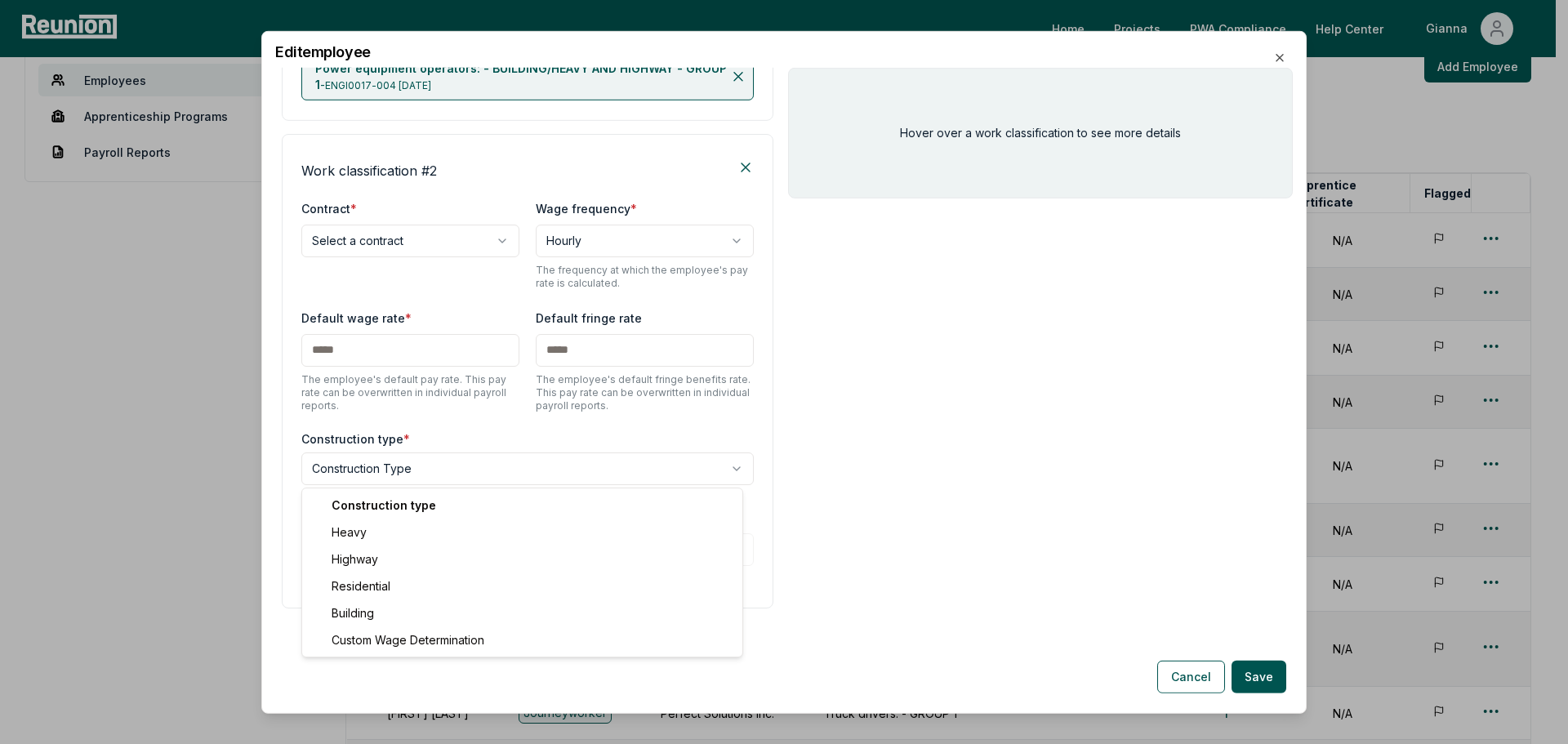 select on "*****" 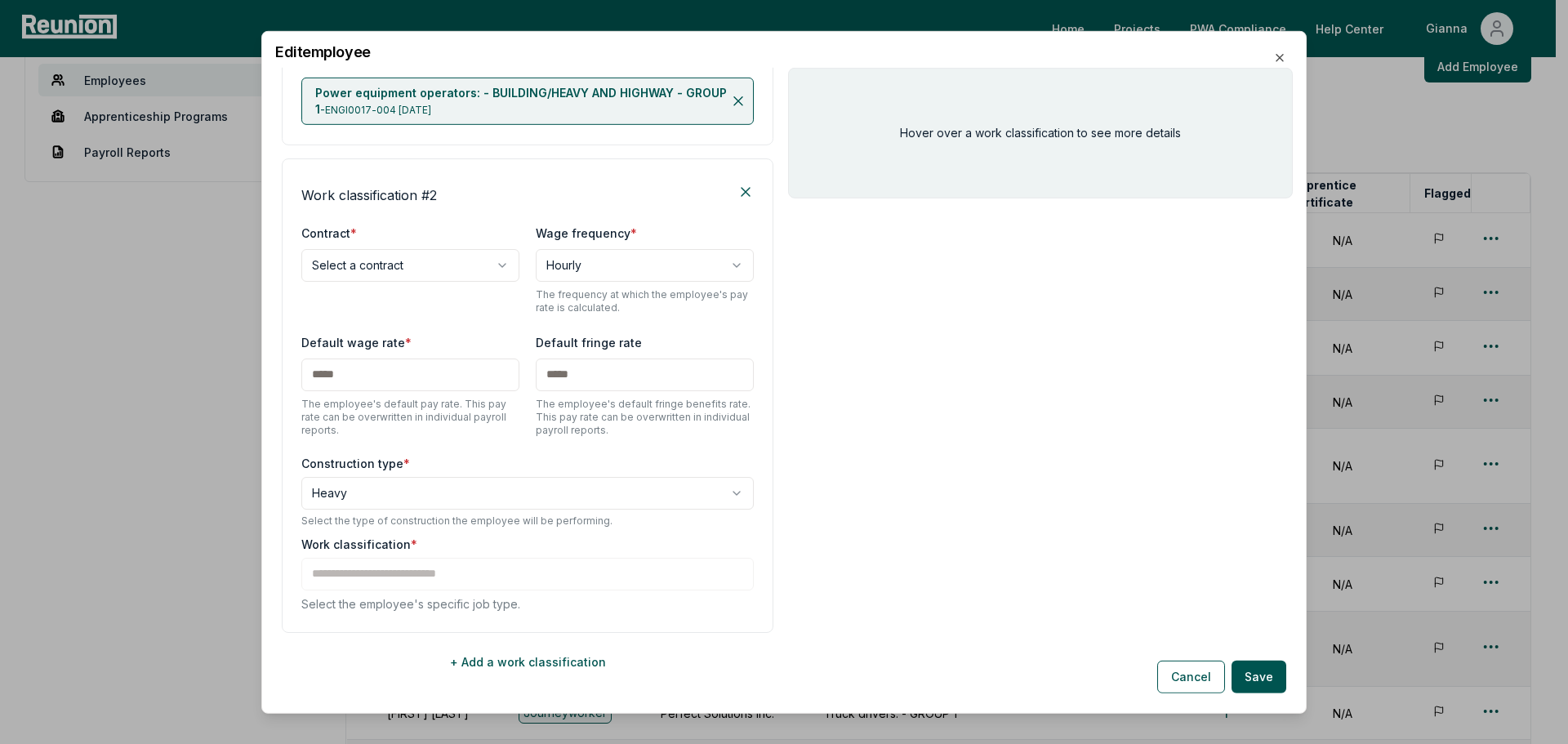 scroll, scrollTop: 555, scrollLeft: 0, axis: vertical 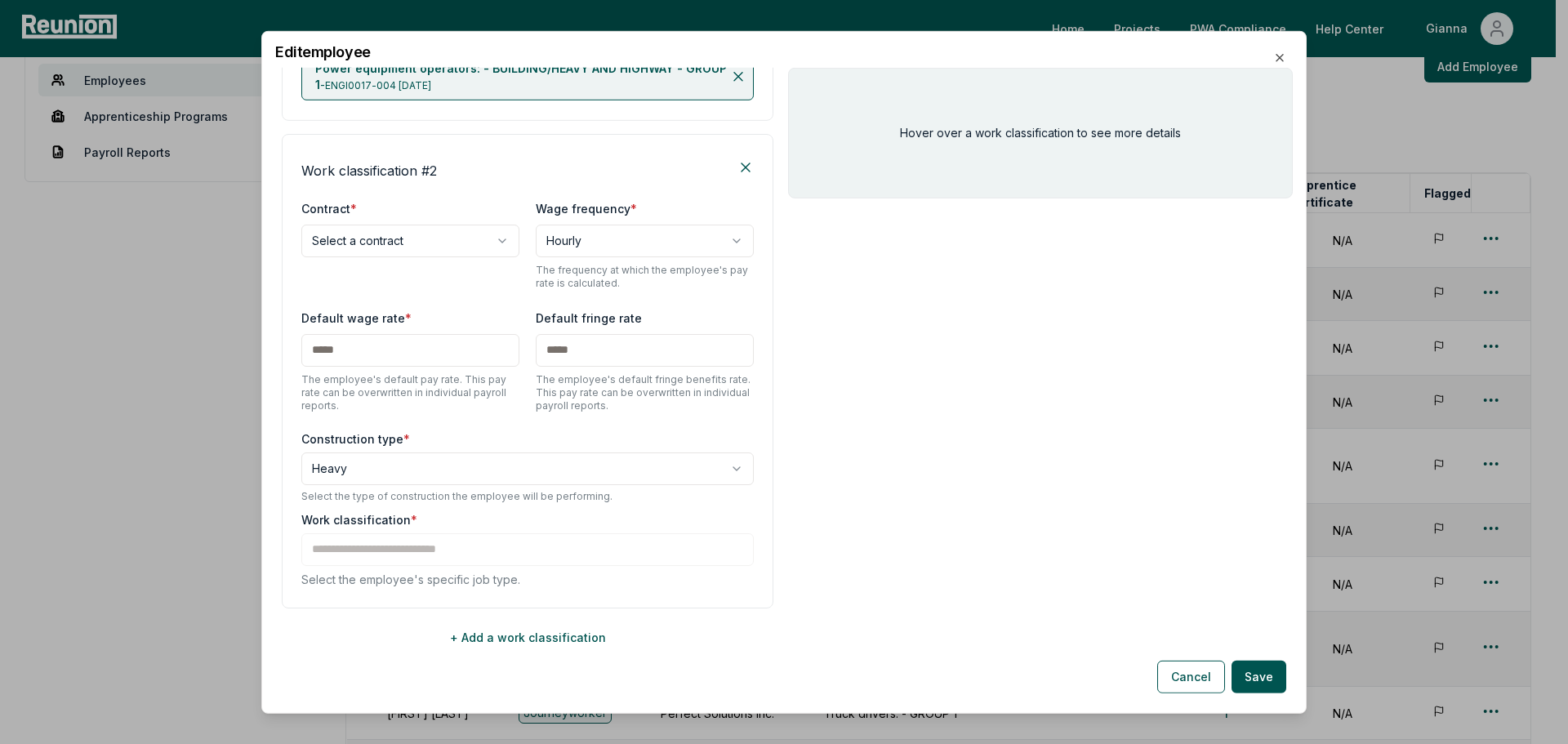 click on "Work classification   *  Select the employee's specific job type." at bounding box center [528, 549] 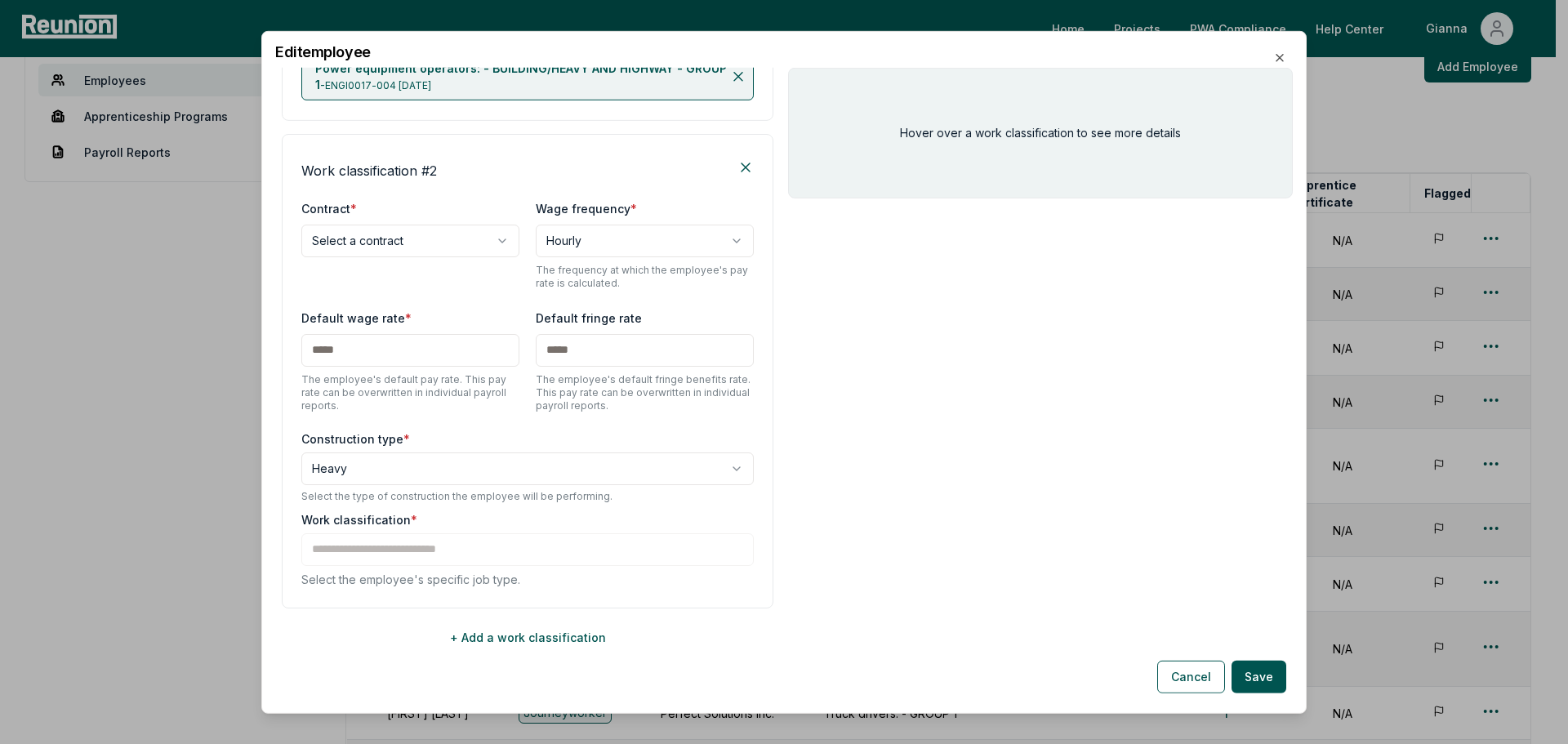 click at bounding box center (410, 350) 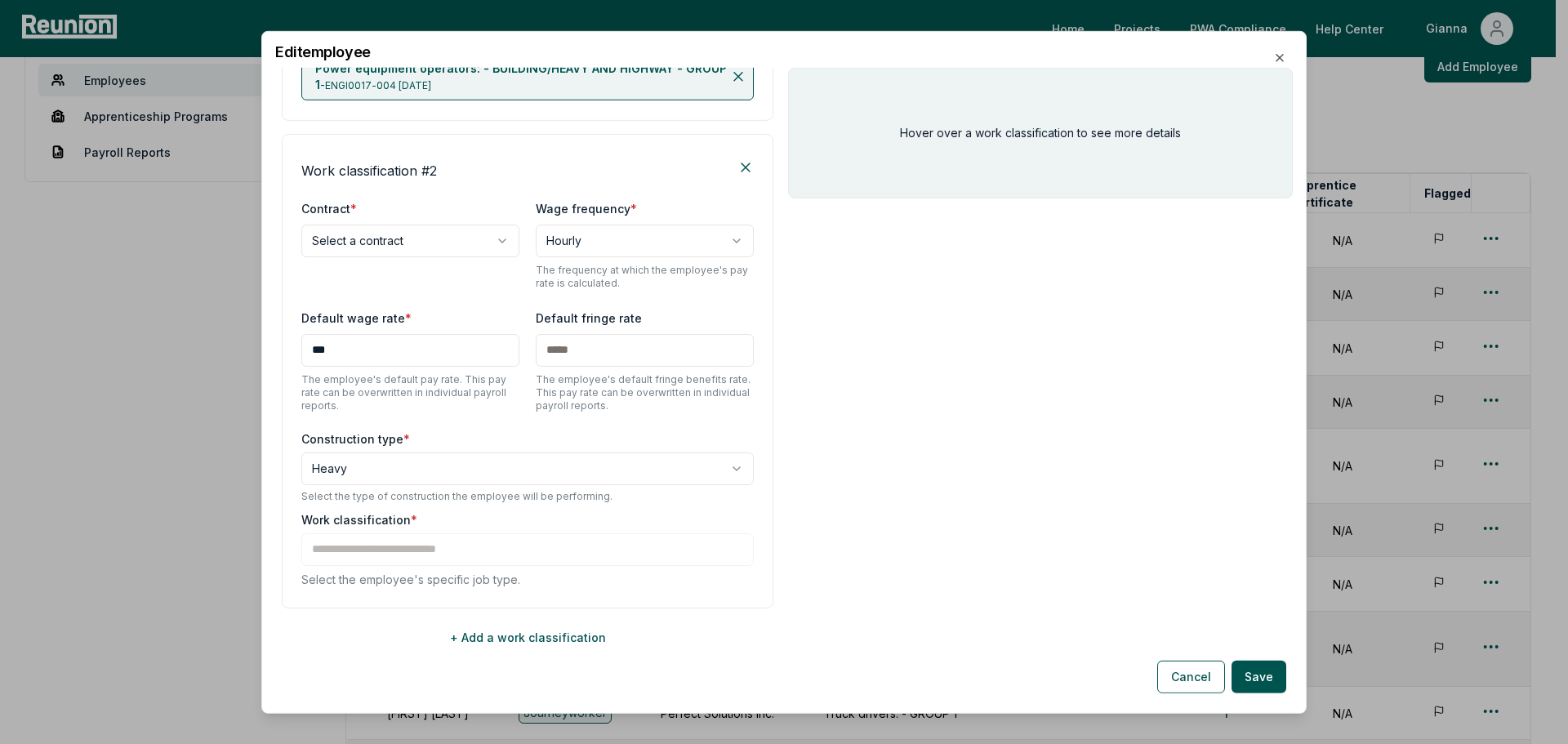 type on "***" 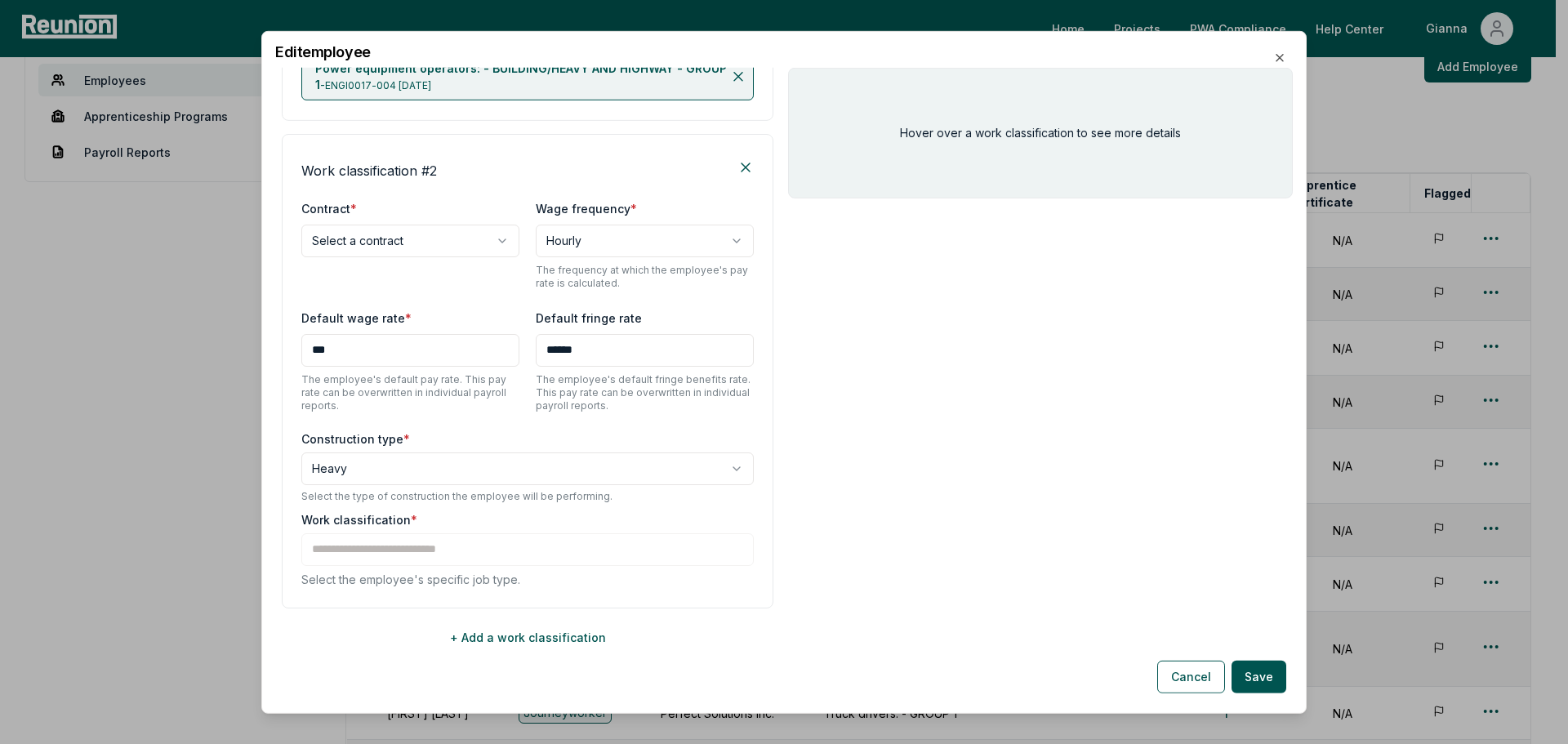 type on "******" 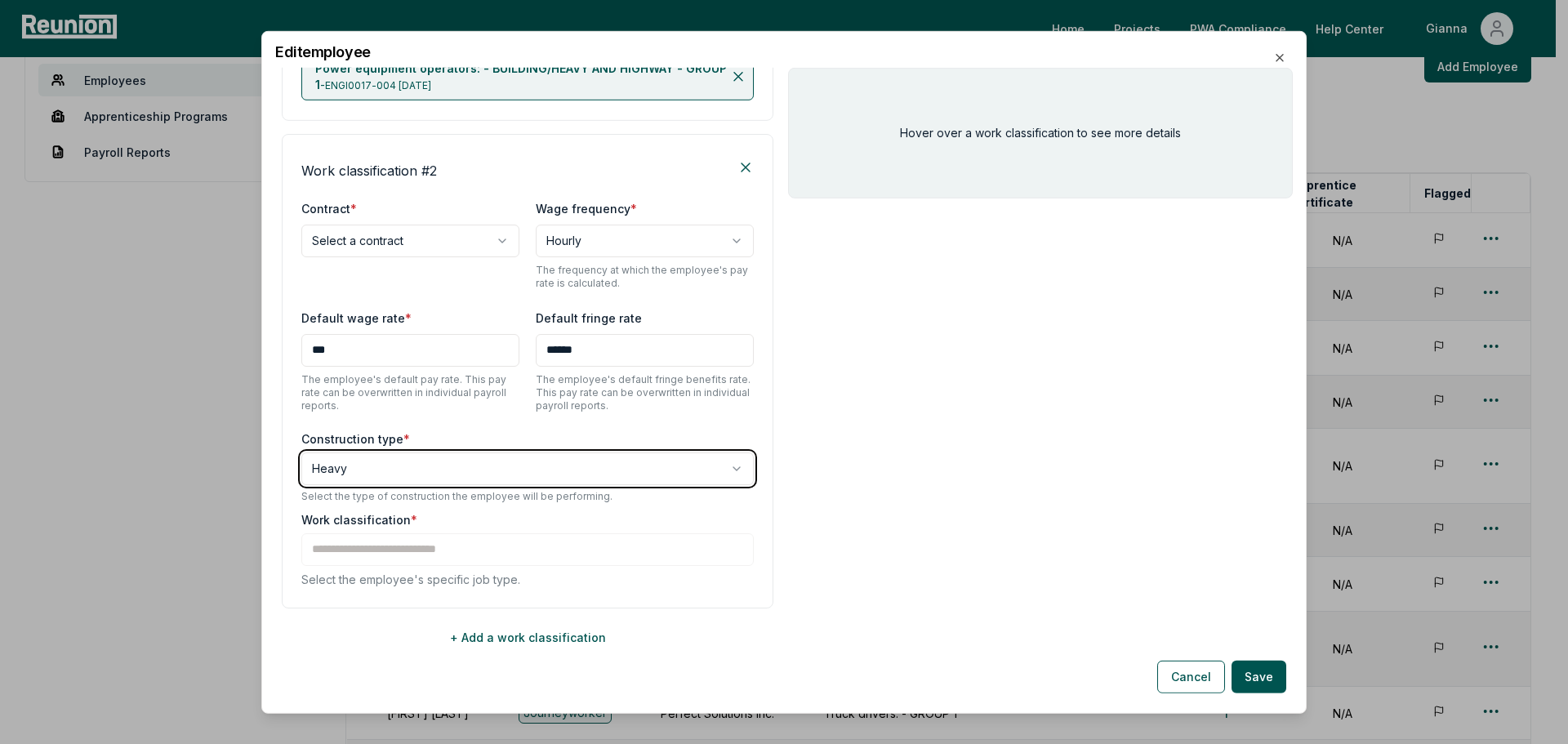 type 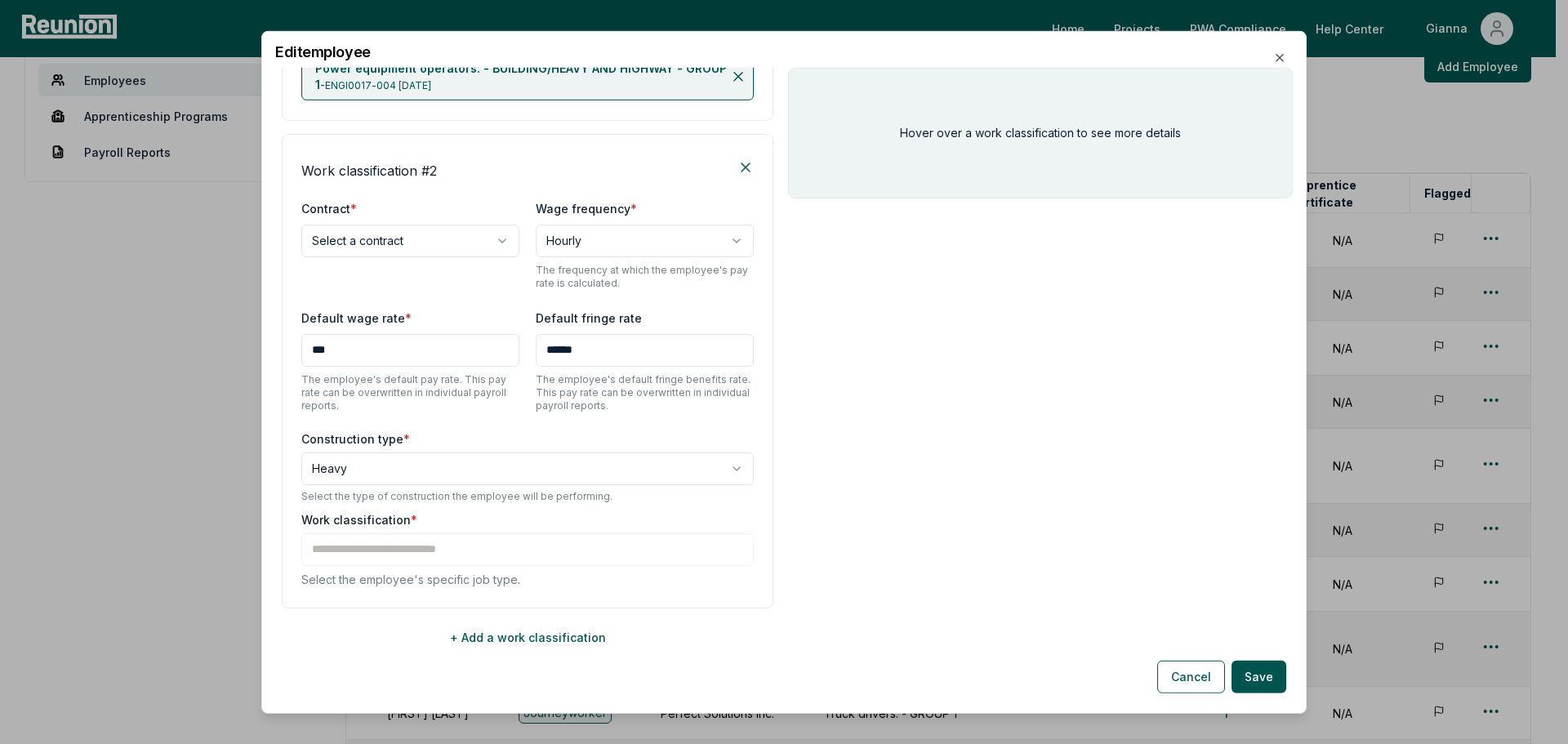 type 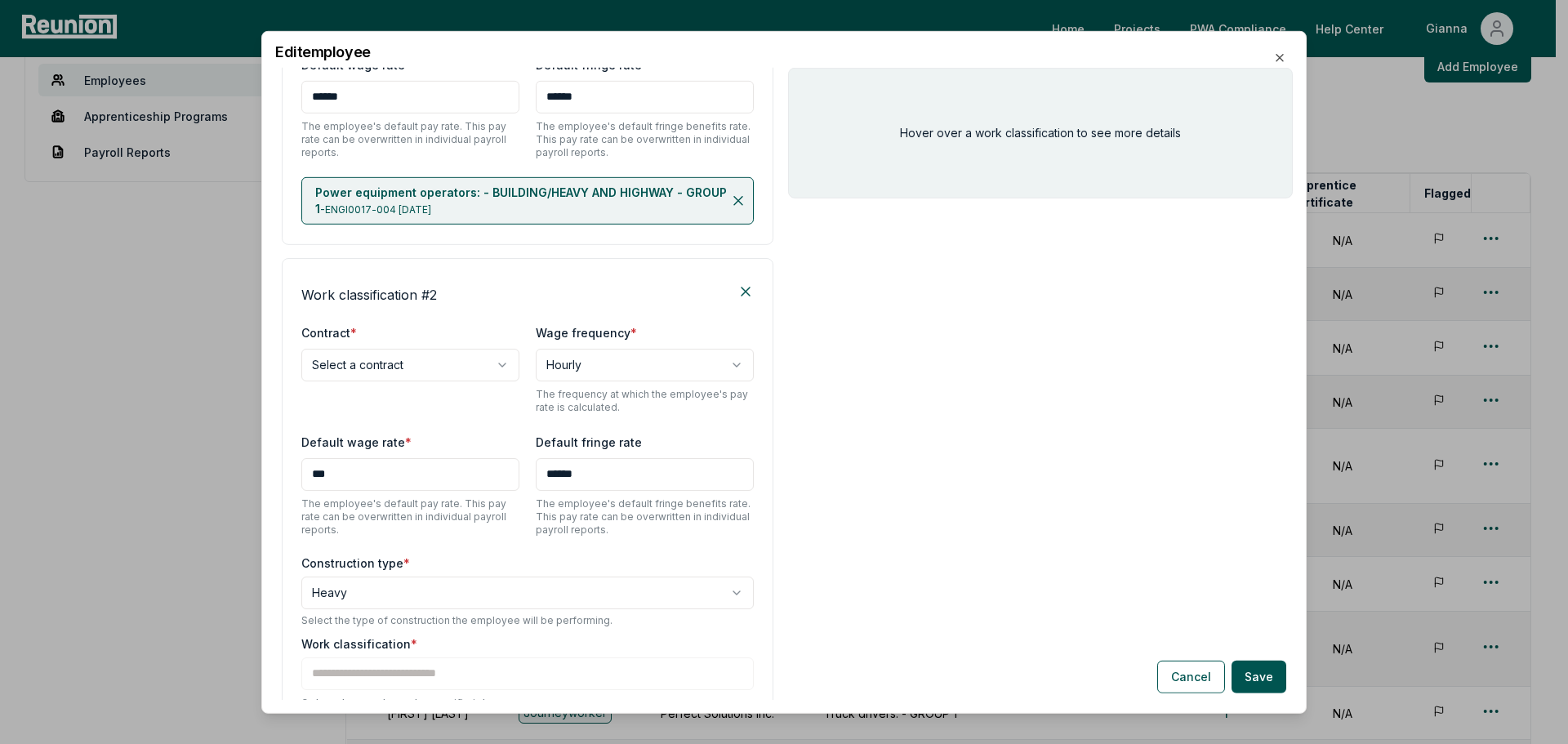 scroll, scrollTop: 310, scrollLeft: 0, axis: vertical 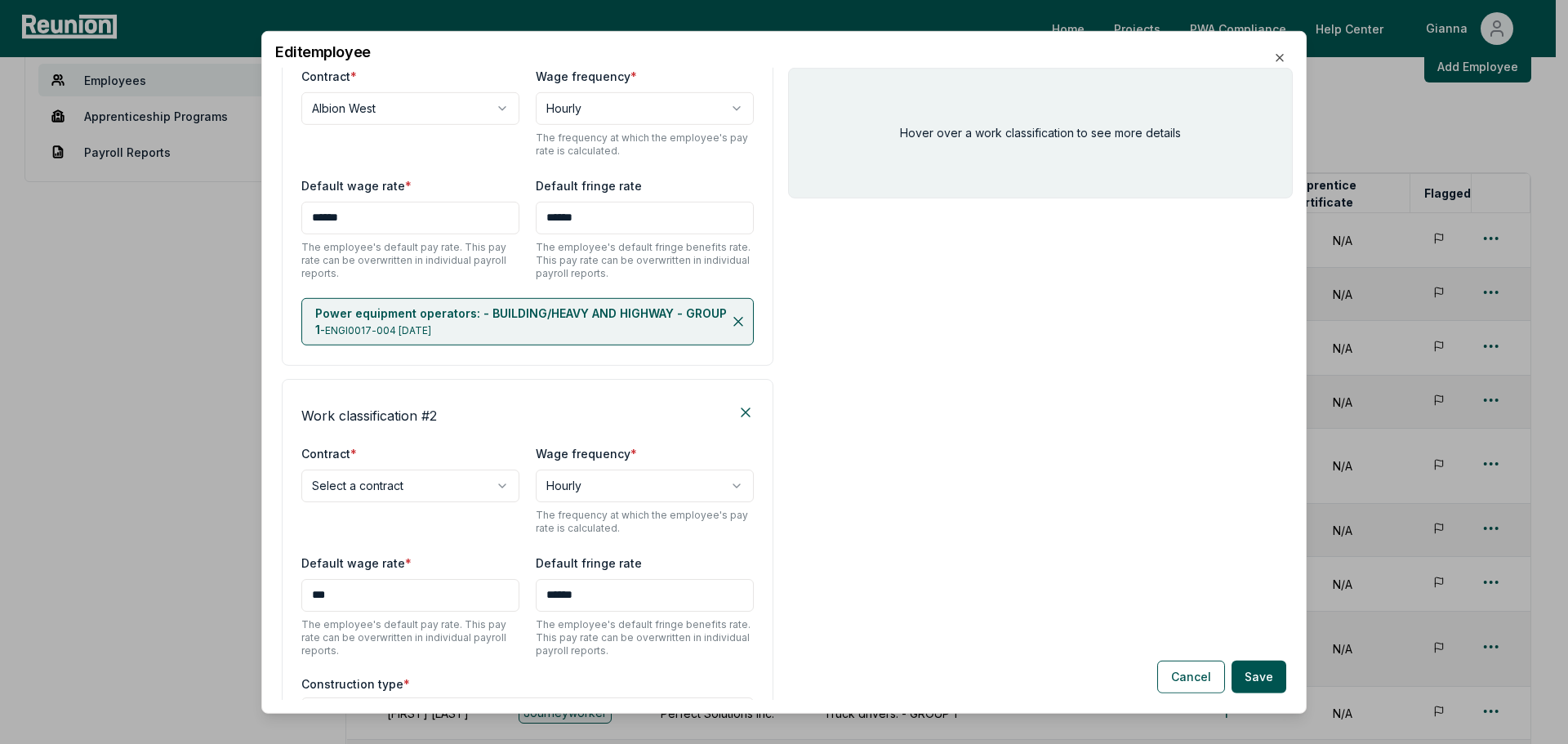 click on "Hover over a work classification to see more details" at bounding box center (1040, 132) 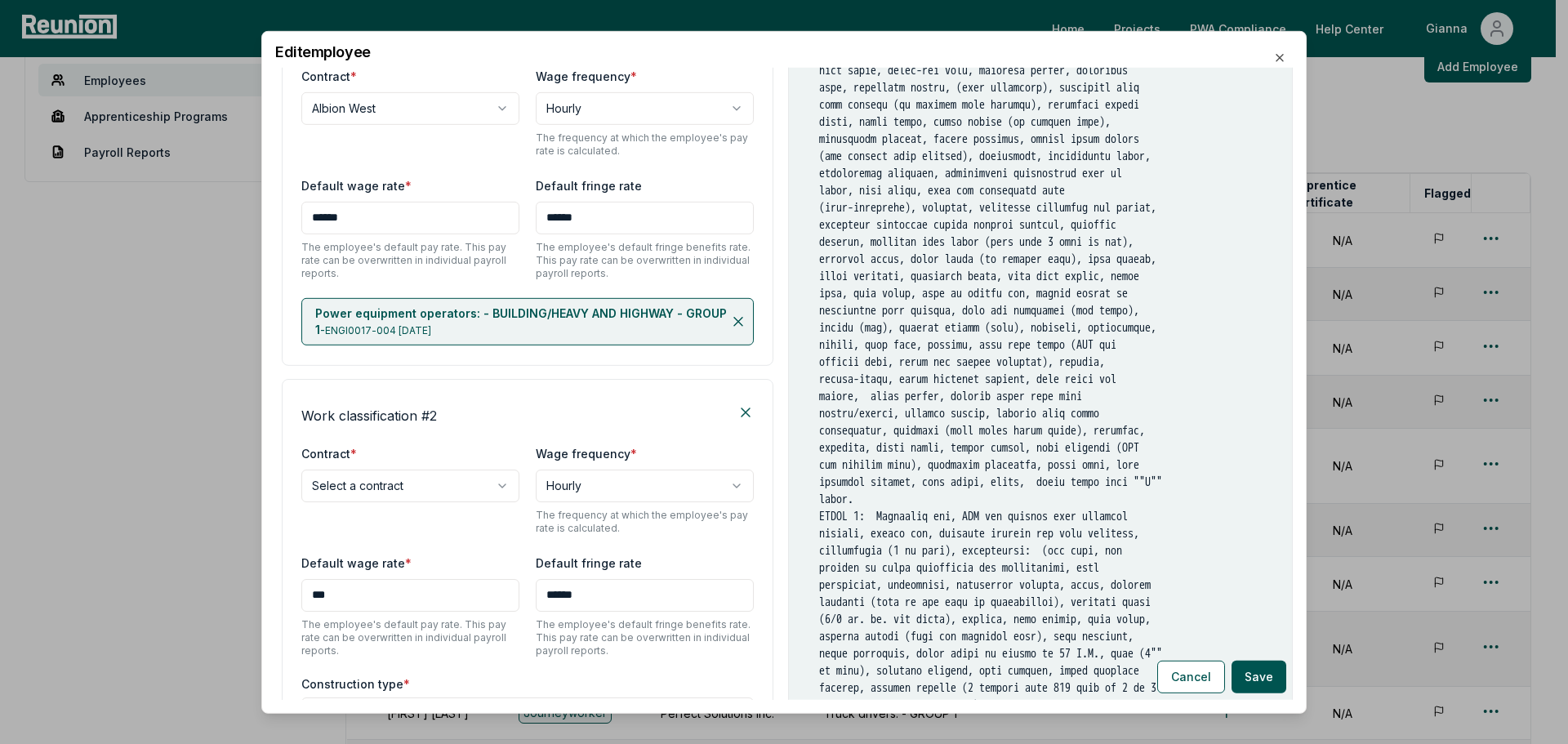 scroll, scrollTop: 991, scrollLeft: 0, axis: vertical 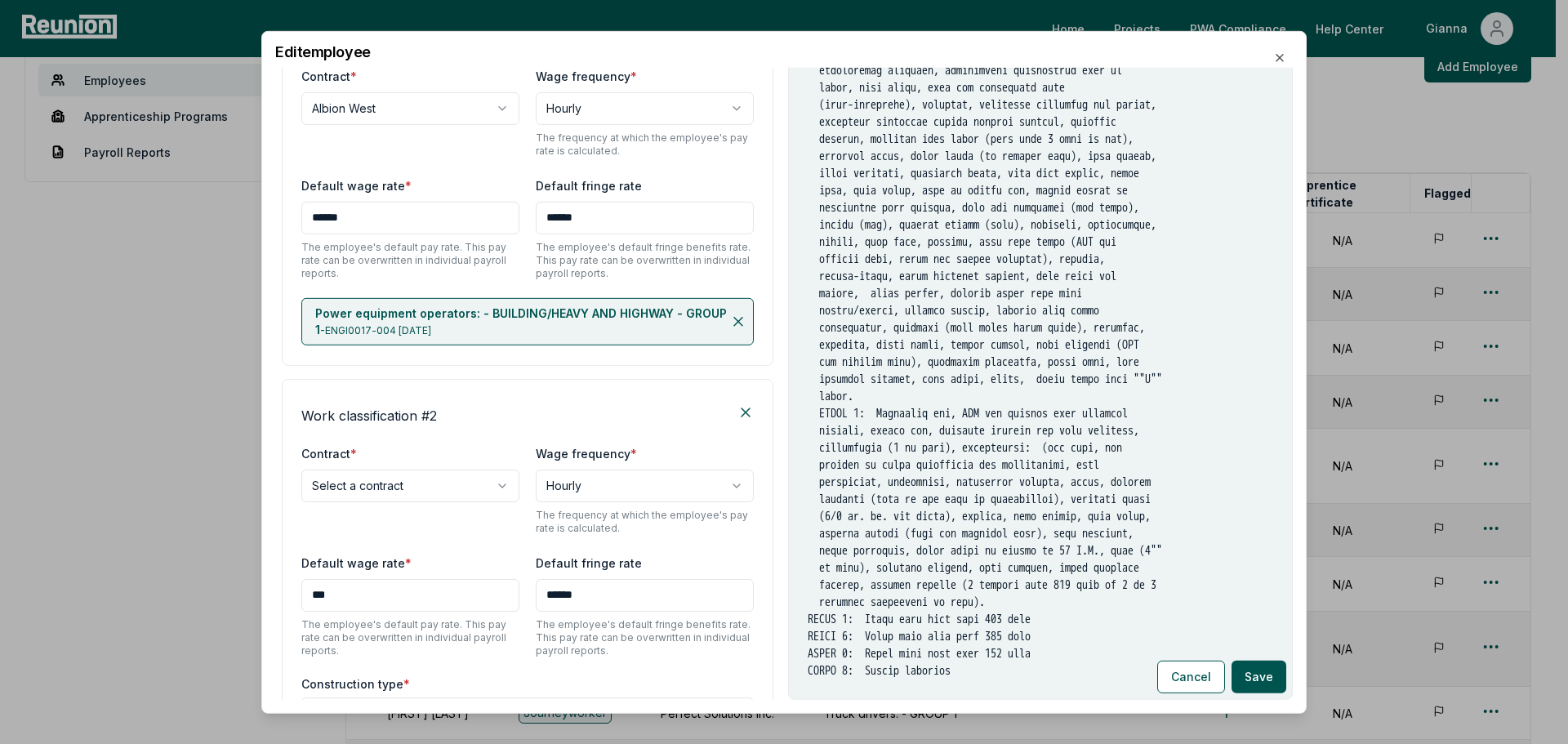 click on "Work classification # 2" at bounding box center (528, 412) 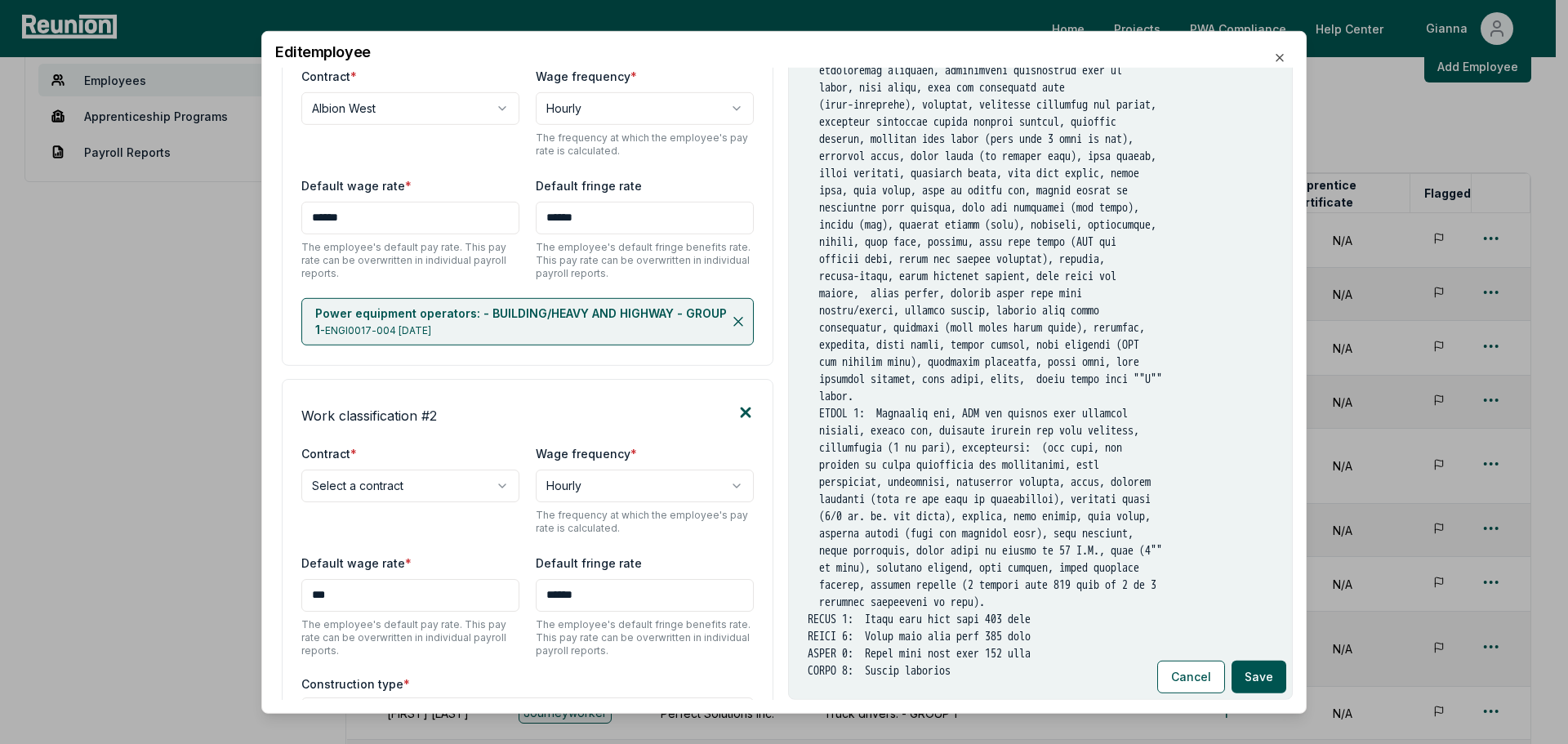 click 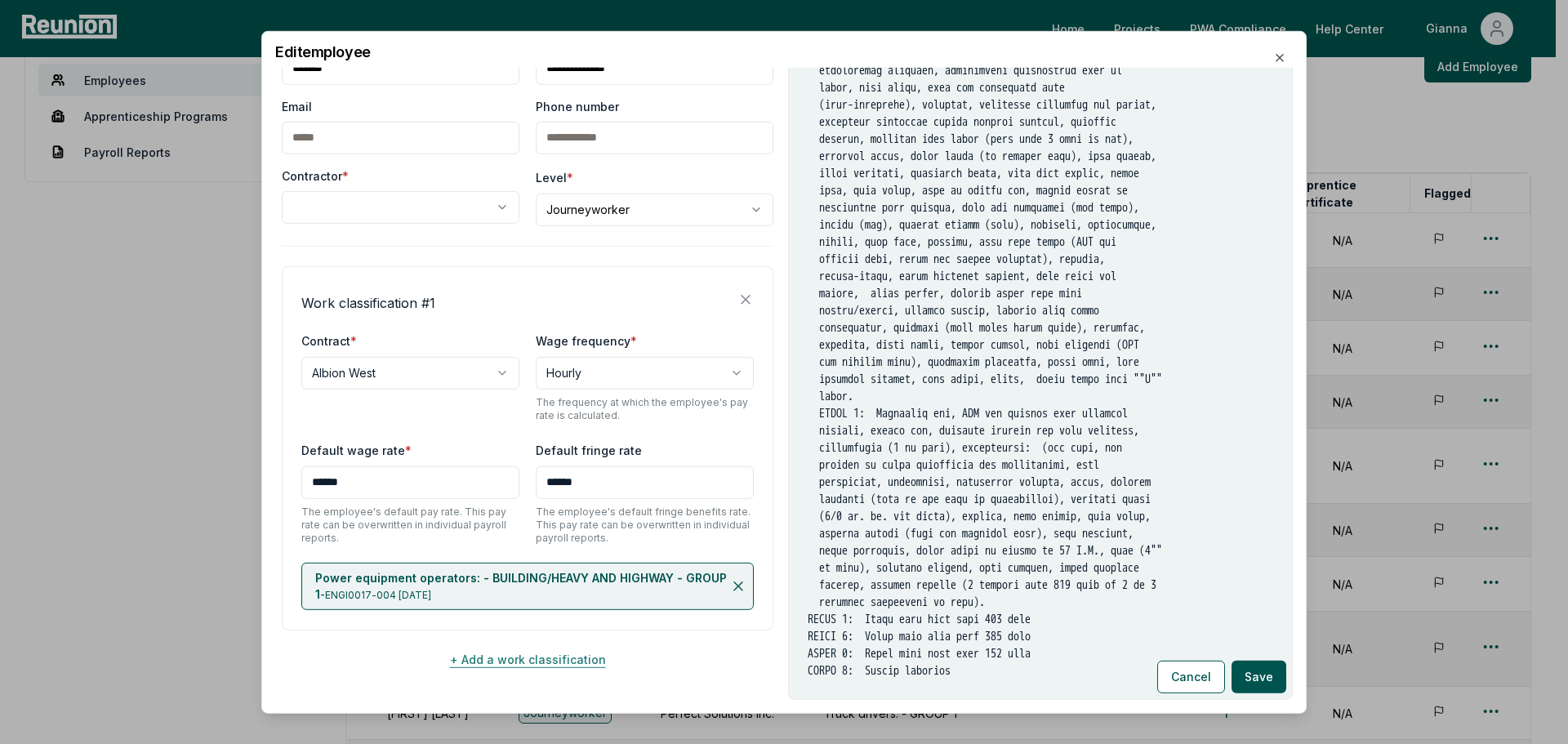 scroll, scrollTop: 68, scrollLeft: 0, axis: vertical 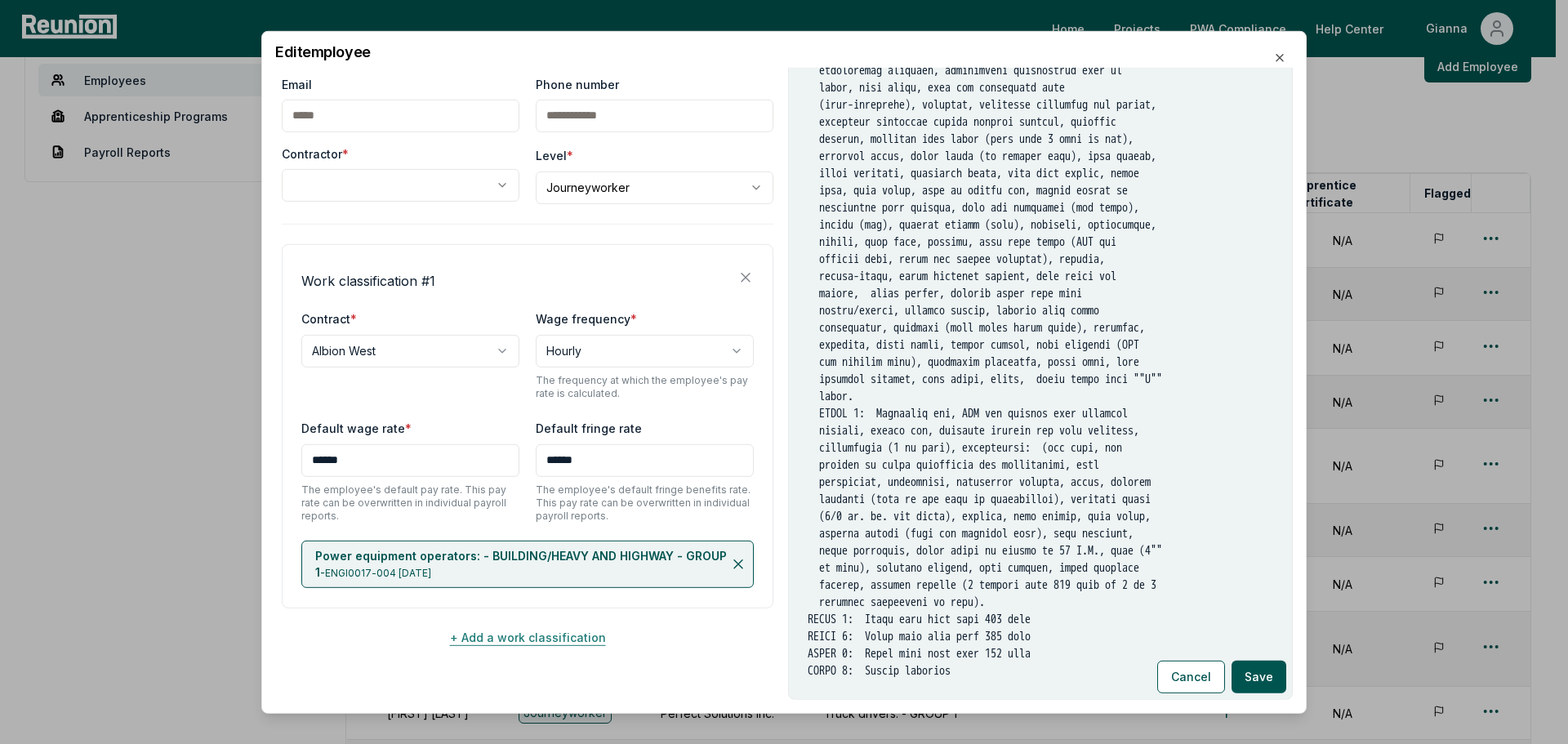 click on "+ Add a work classification" at bounding box center (528, 637) 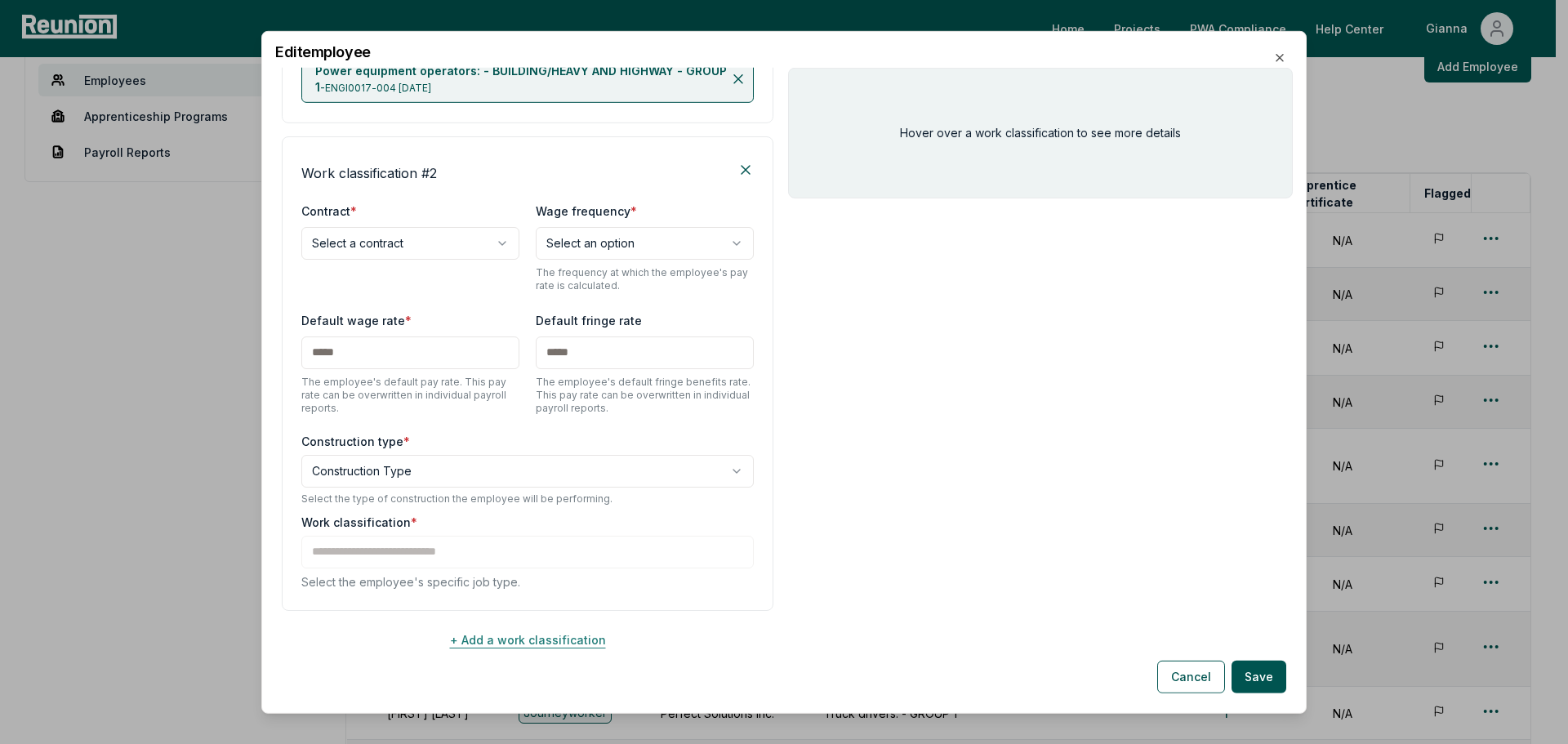scroll, scrollTop: 555, scrollLeft: 0, axis: vertical 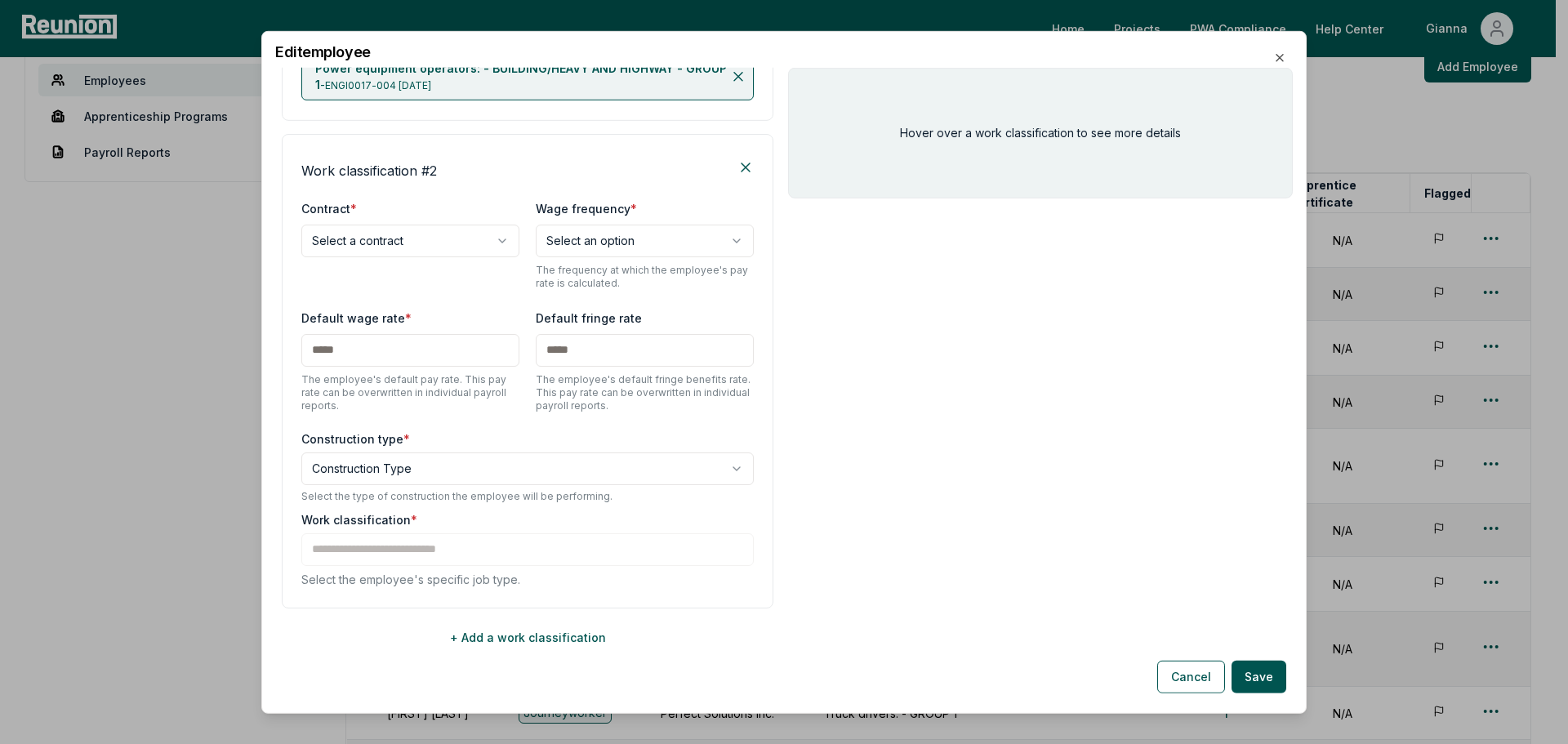 click on "Hover over a work classification to see more details" at bounding box center (1040, 132) 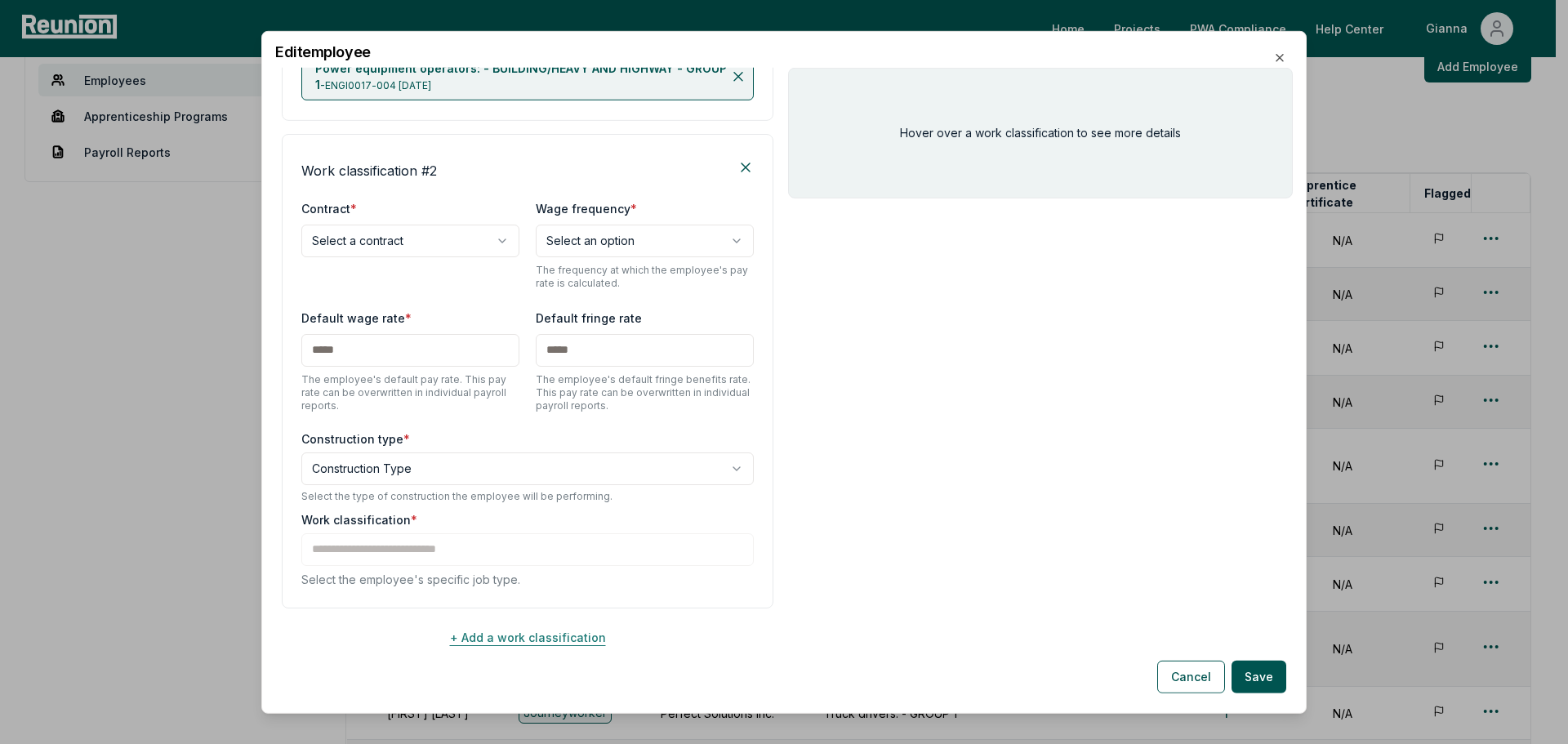 click on "+ Add a work classification" at bounding box center [528, 637] 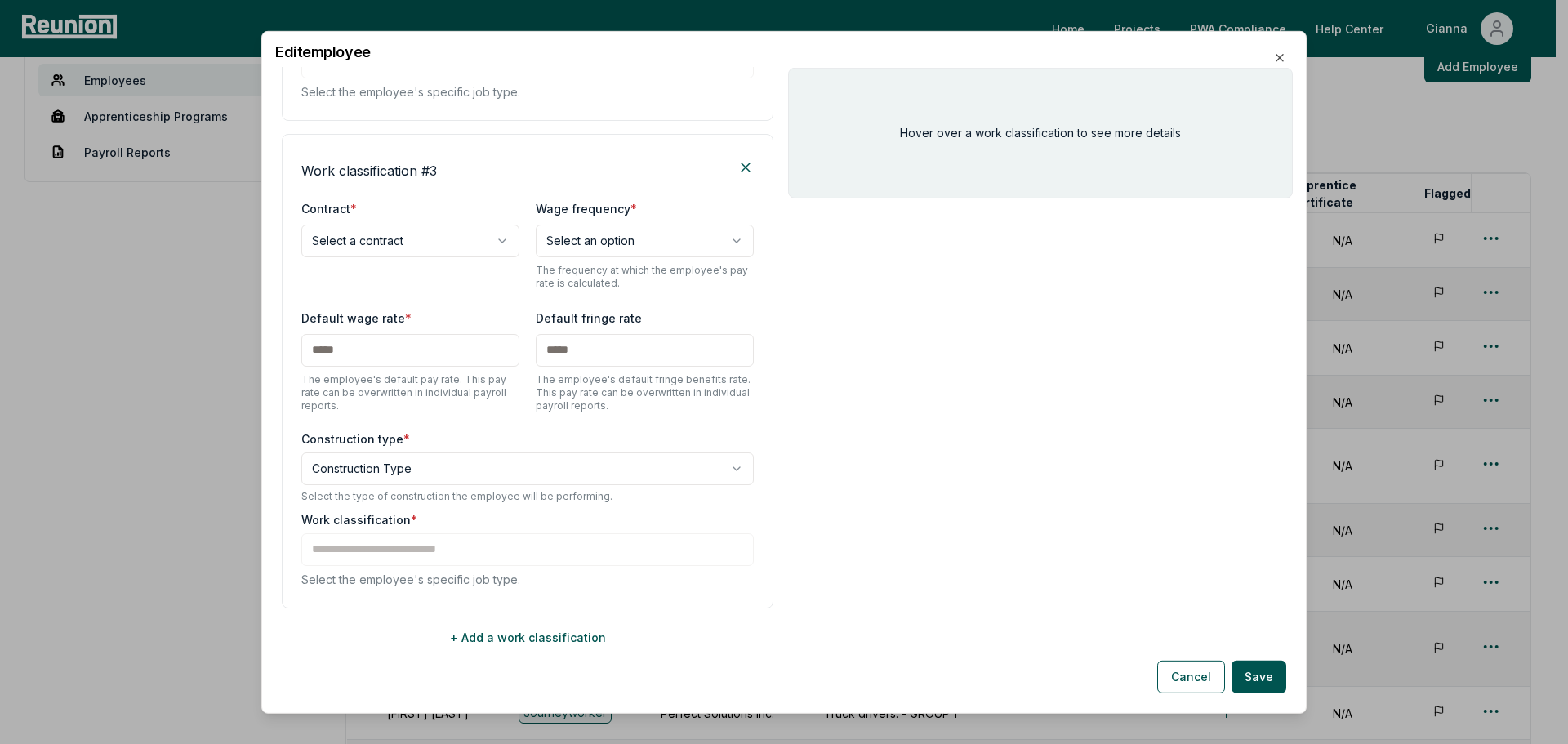scroll, scrollTop: 798, scrollLeft: 0, axis: vertical 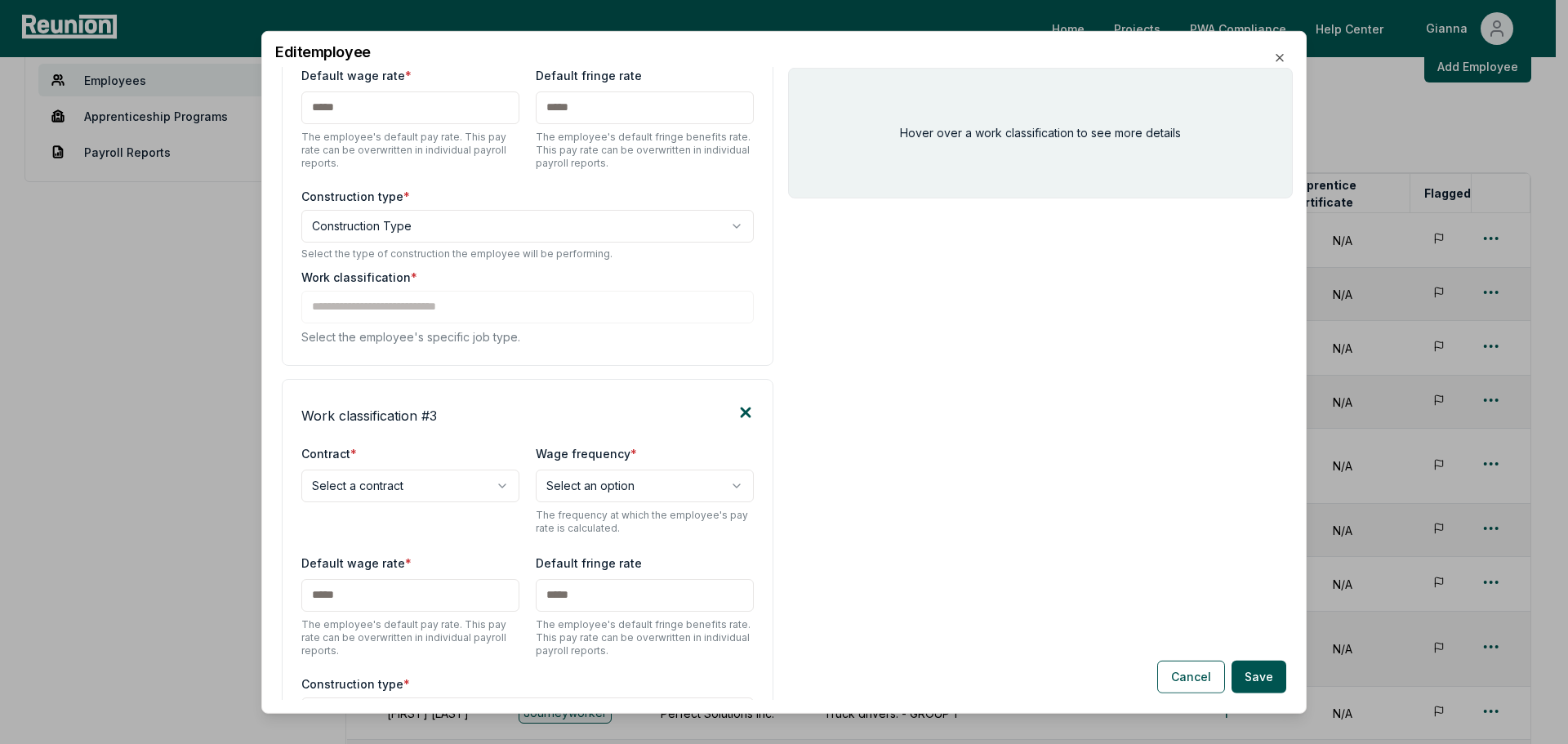 click 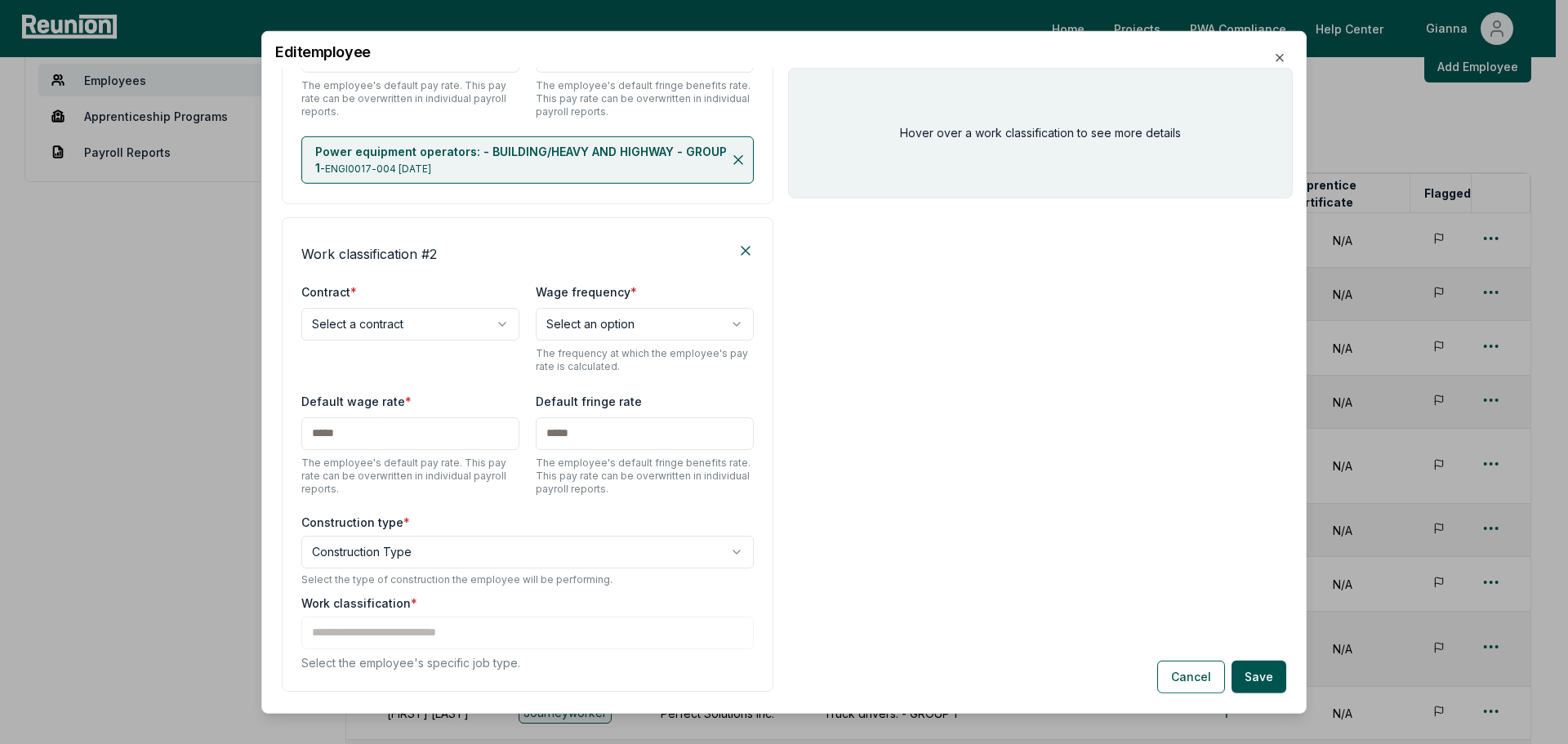 scroll, scrollTop: 555, scrollLeft: 0, axis: vertical 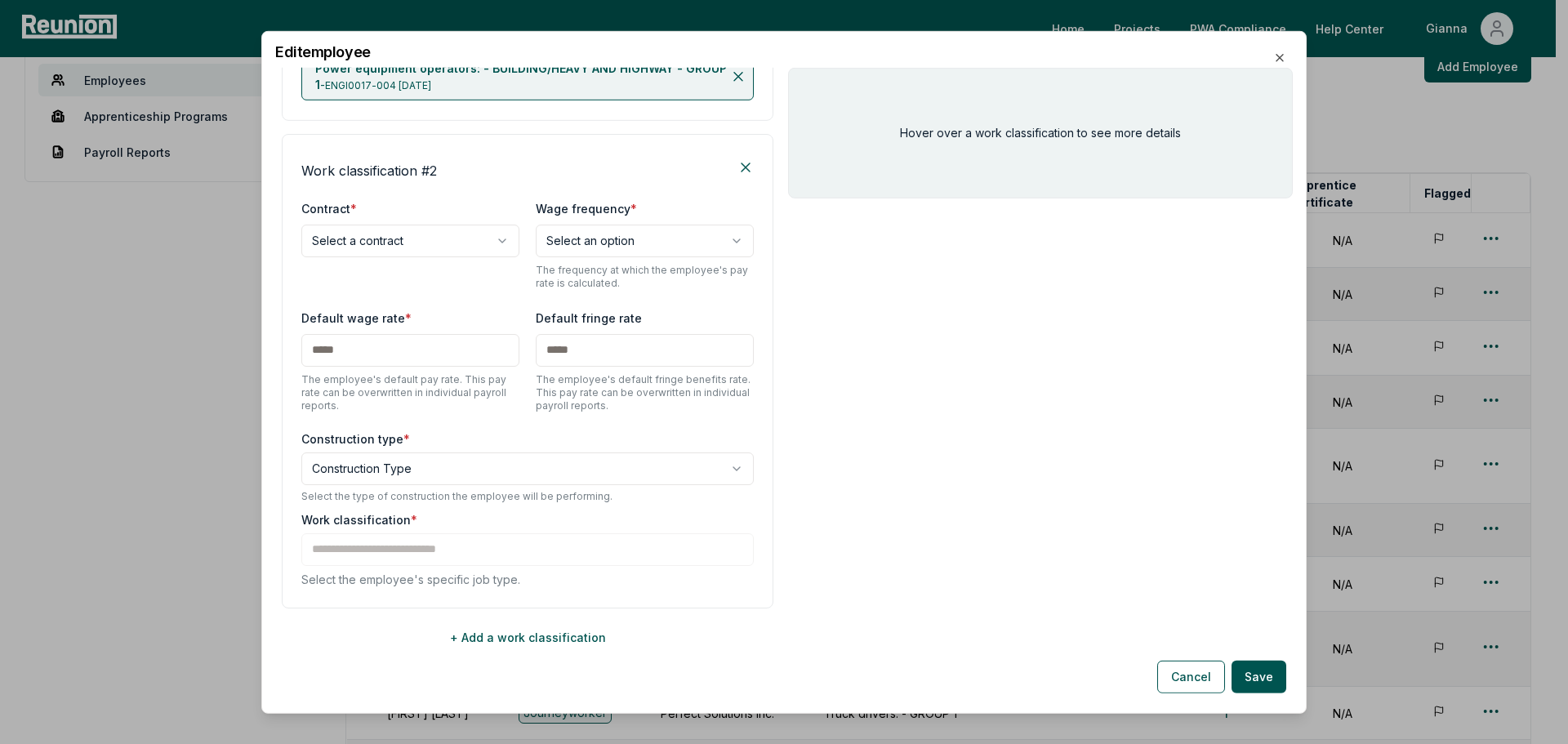 click on "Please visit us on your desktop We're working on making our marketplace mobile-friendly. For now, please visit Reunion on a desktop computer. Home Projects PWA Compliance Help Center [FIRST] Employees Apprenticeship Programs Payroll Reports Employees Create and manage employees. Add Employee Full Name Level Contractor Job Types Payroll reports Apprentice certificate Flagged [FIRST] [LAST] Journeyworker C&G Landscaping Tree Services Inc. Laborers: - HEAVY/HIGHWAY - GROUP 2 6 N/A [FIRST] [LAST] Journeyworker Schuler-Haas ELECTRICIAN   4 N/A [FIRST] [LAST] Journeyworker Terrasmart Power equipment operators: - BUILDING/HEAVY AND HIGHWAY - GROUP 1 Laborers: - HEAVY/HIGHWAY - GROUP 2 9 N/A [FIRST] [LAST] Journeyworker Schuler-Haas ELECTRICIAN   5 N/A [FIRST] [LAST] Journeyworker Perfect Solutions Inc. 9 N/A 12" at bounding box center [777, 483] 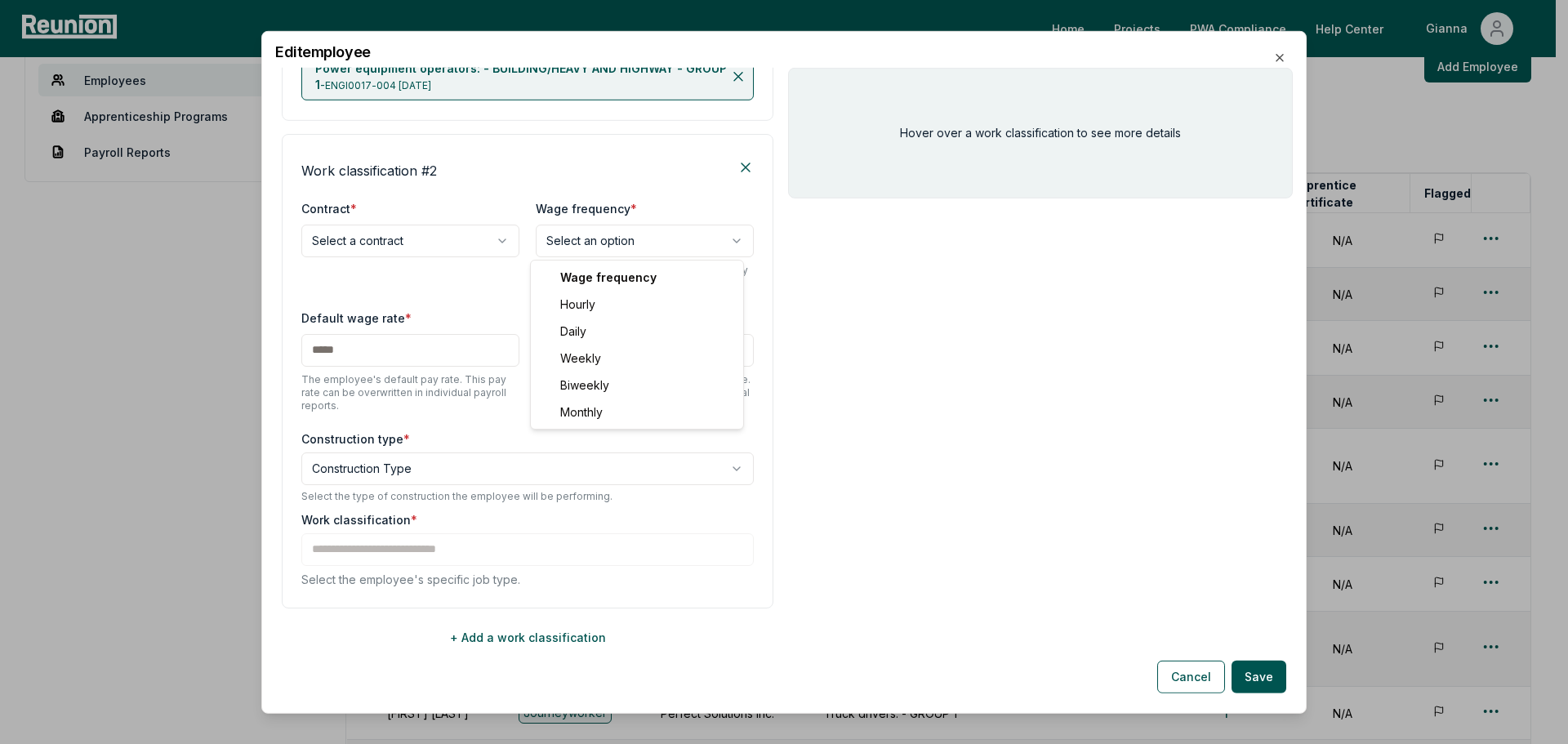 select on "******" 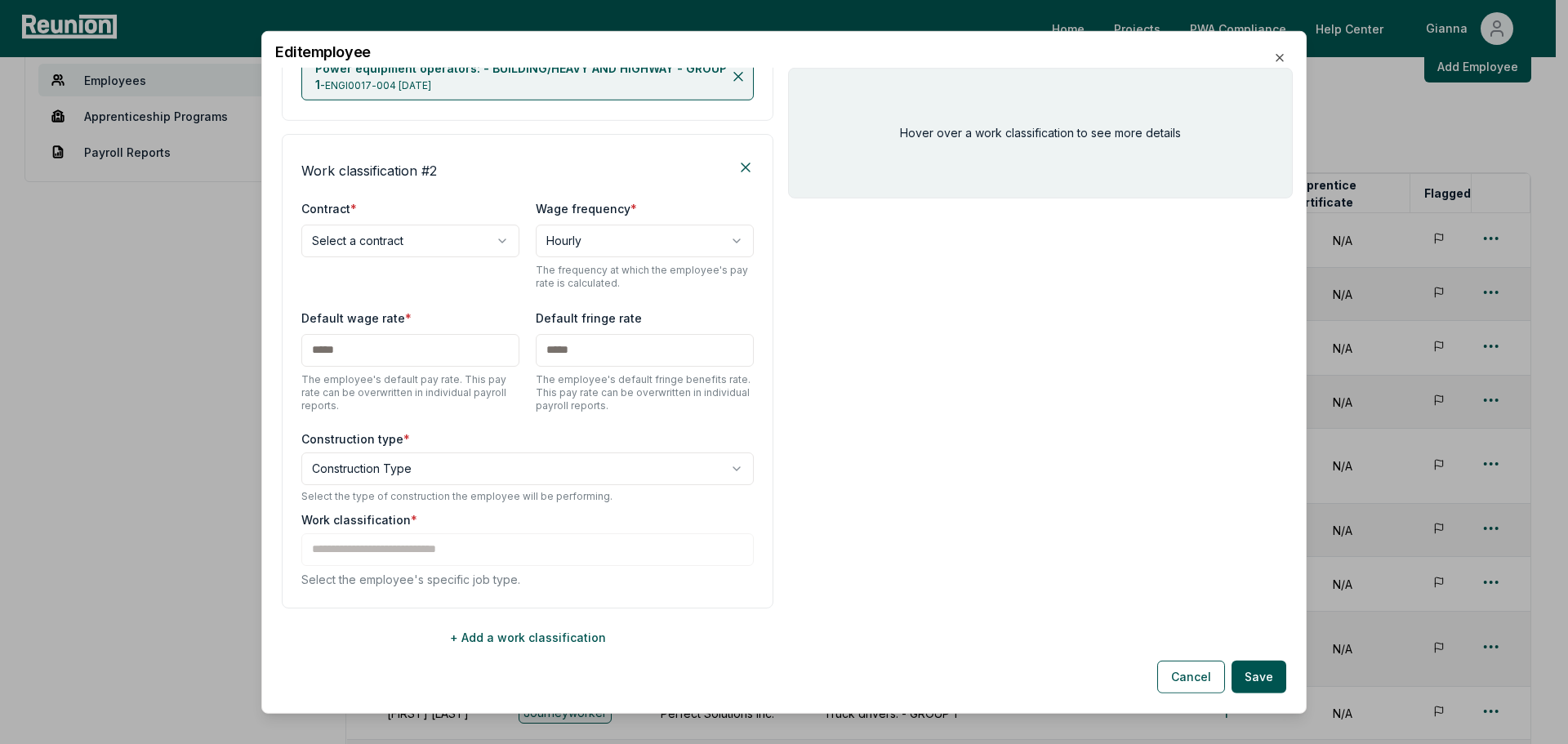 click on "Please visit us on your desktop We're working on making our marketplace mobile-friendly. For now, please visit Reunion on a desktop computer. Home Projects PWA Compliance Help Center [FIRST] Employees Apprenticeship Programs Payroll Reports Employees Create and manage employees. Add Employee Full Name Level Contractor Job Types Payroll reports Apprentice certificate Flagged [FIRST] [LAST] Journeyworker C&G Landscaping Tree Services Inc. Laborers: - HEAVY/HIGHWAY - GROUP 2 6 N/A [FIRST] [LAST] Journeyworker Schuler-Haas ELECTRICIAN   4 N/A [FIRST] [LAST] Journeyworker Terrasmart Power equipment operators: - BUILDING/HEAVY AND HIGHWAY - GROUP 1 Laborers: - HEAVY/HIGHWAY - GROUP 2 9 N/A [FIRST] [LAST] Journeyworker Schuler-Haas ELECTRICIAN   5 N/A [FIRST] [LAST] Journeyworker Perfect Solutions Inc. 9 N/A 12" at bounding box center [777, 483] 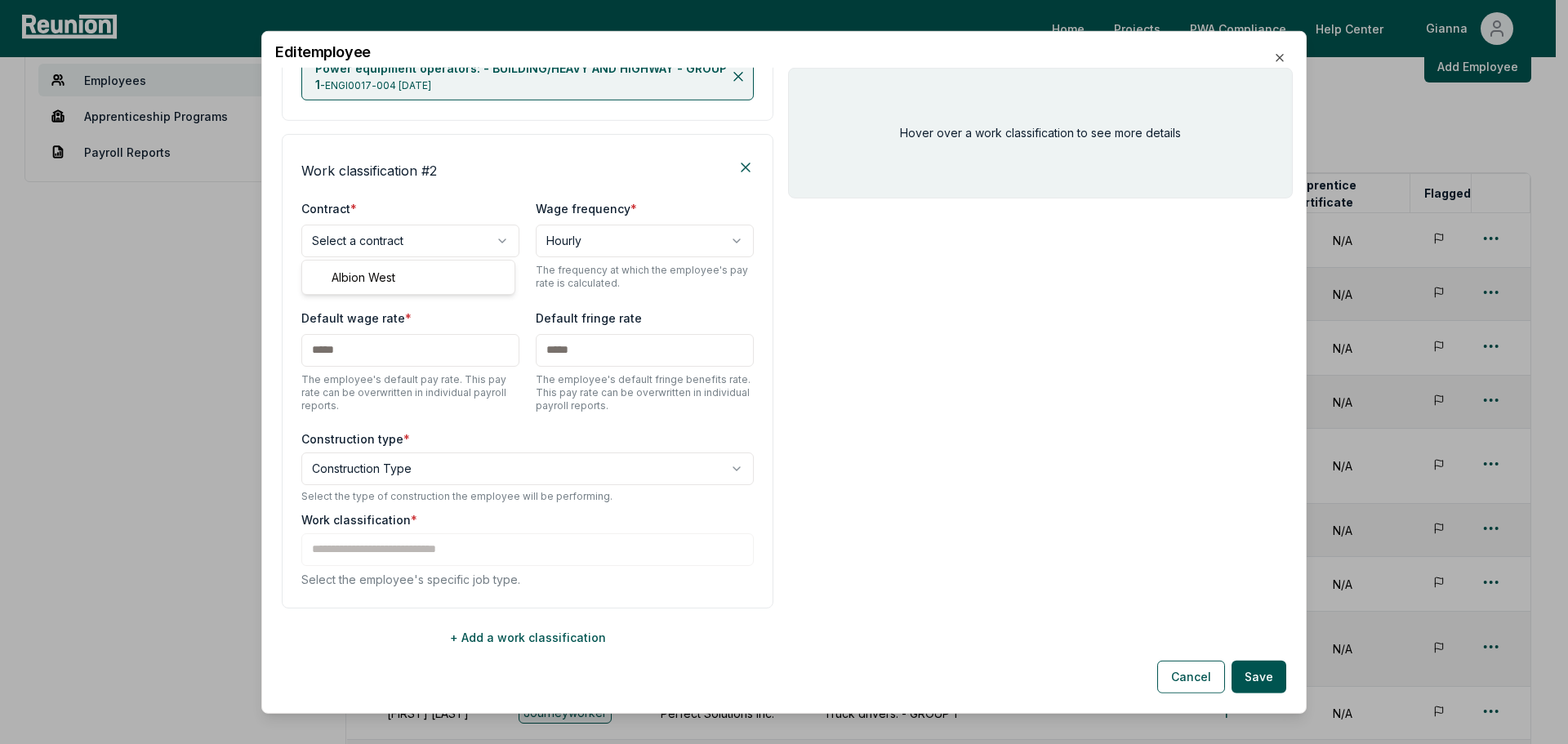 select on "**********" 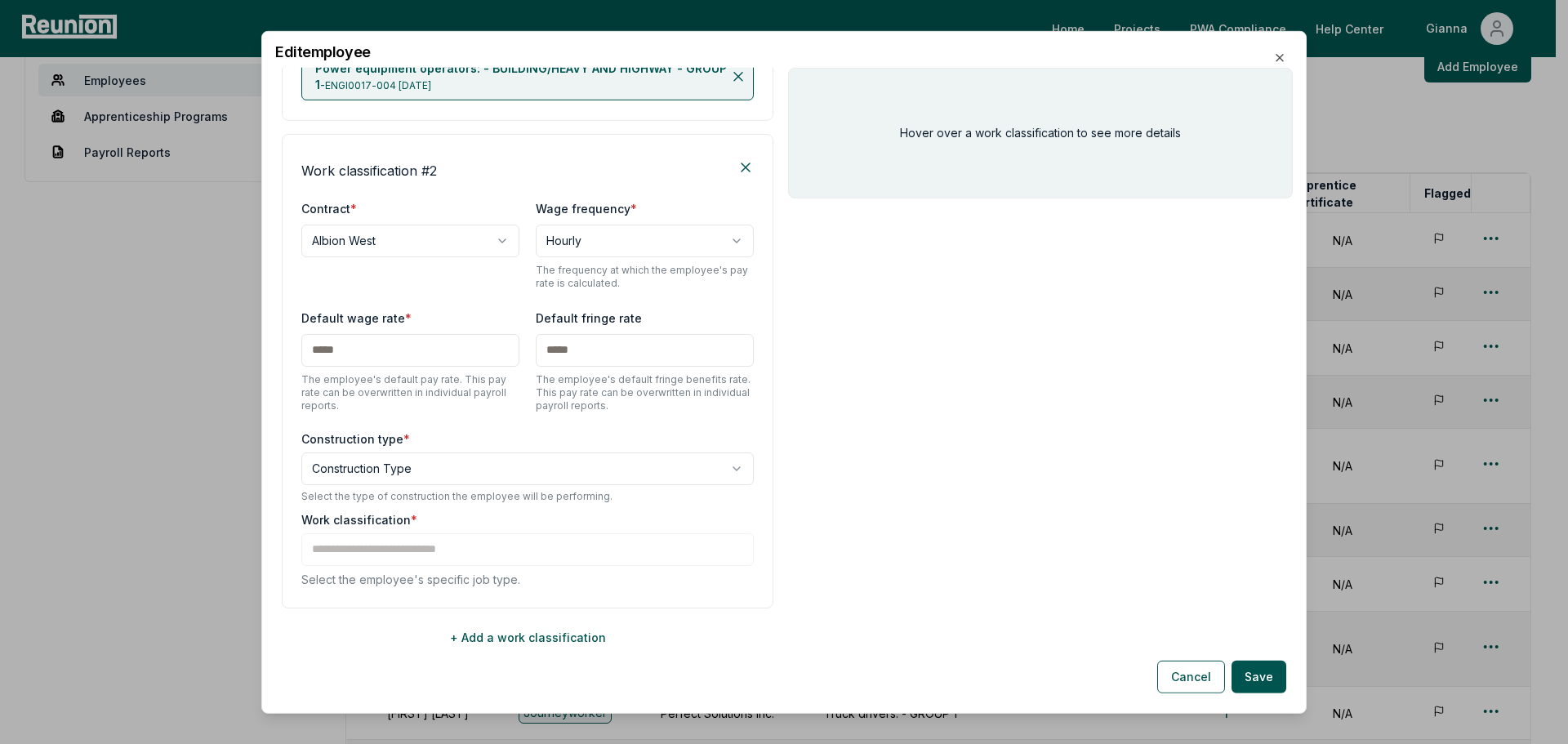 click on "Default wage rate  * The employee's default pay rate. This pay rate can be overwritten in individual payroll reports." at bounding box center (410, 359) 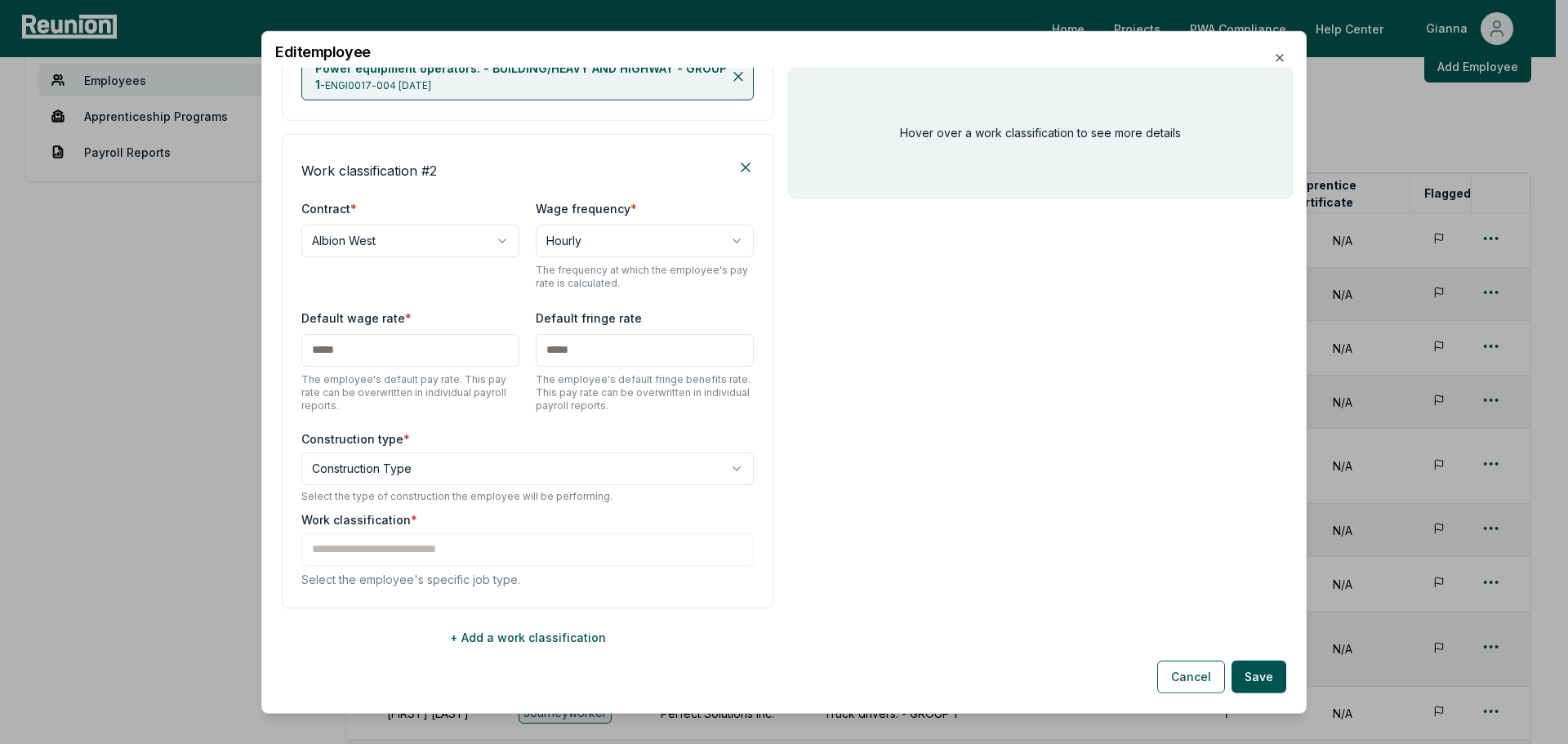 click on "Please visit us on your desktop We're working on making our marketplace mobile-friendly. For now, please visit Reunion on a desktop computer. Home Projects PWA Compliance Help Center [FIRST] Employees Apprenticeship Programs Payroll Reports Employees Create and manage employees. Add Employee Full Name Level Contractor Job Types Payroll reports Apprentice certificate Flagged [FIRST] [LAST] Journeyworker C&G Landscaping Tree Services Inc. Laborers: - HEAVY/HIGHWAY - GROUP 2 6 N/A [FIRST] [LAST] Journeyworker Schuler-Haas ELECTRICIAN   4 N/A [FIRST] [LAST] Journeyworker Terrasmart Power equipment operators: - BUILDING/HEAVY AND HIGHWAY - GROUP 1 Laborers: - HEAVY/HIGHWAY - GROUP 2 9 N/A [FIRST] [LAST] Journeyworker Schuler-Haas ELECTRICIAN   5 N/A [FIRST] [LAST] Journeyworker Perfect Solutions Inc. 9 N/A 12" at bounding box center (777, 483) 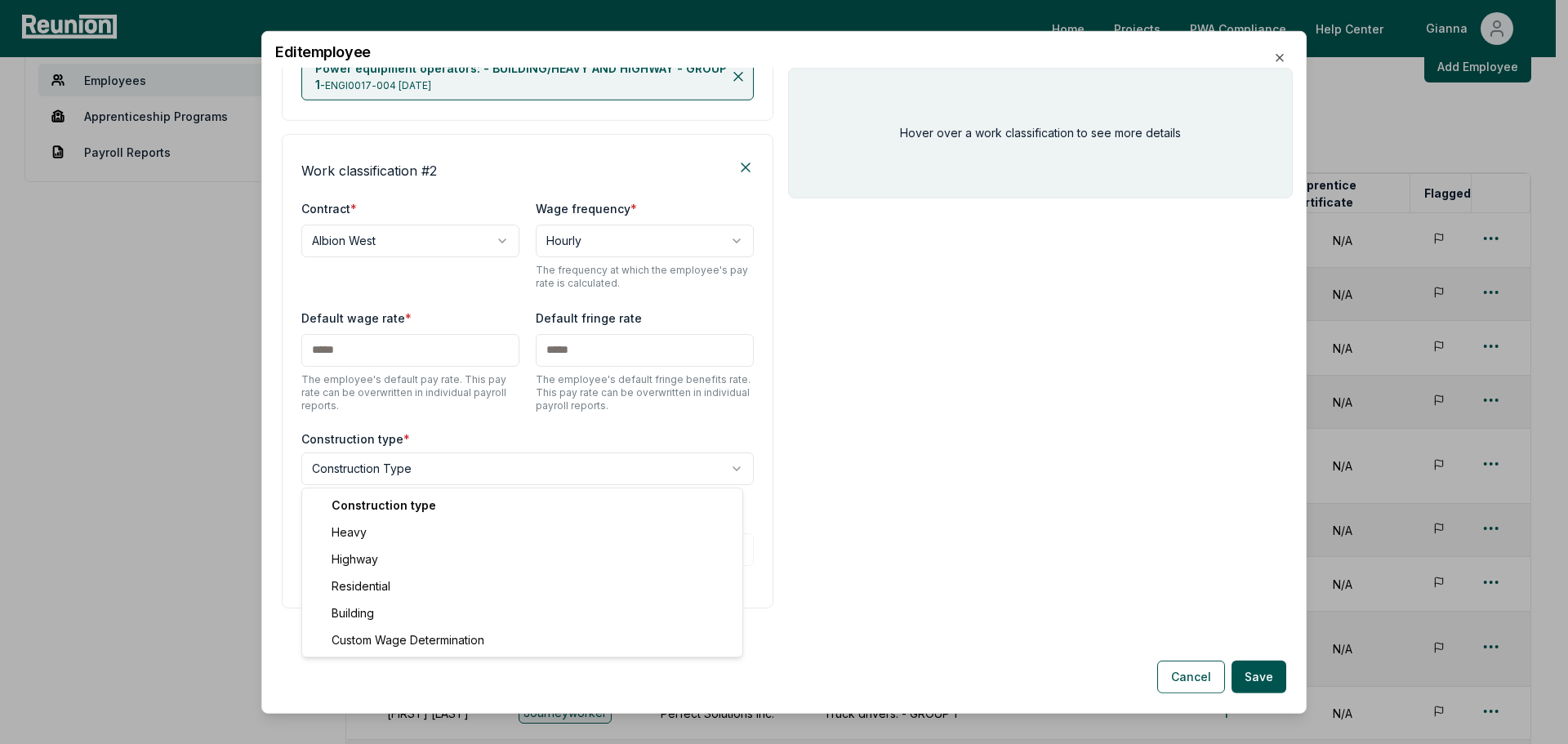 select on "*****" 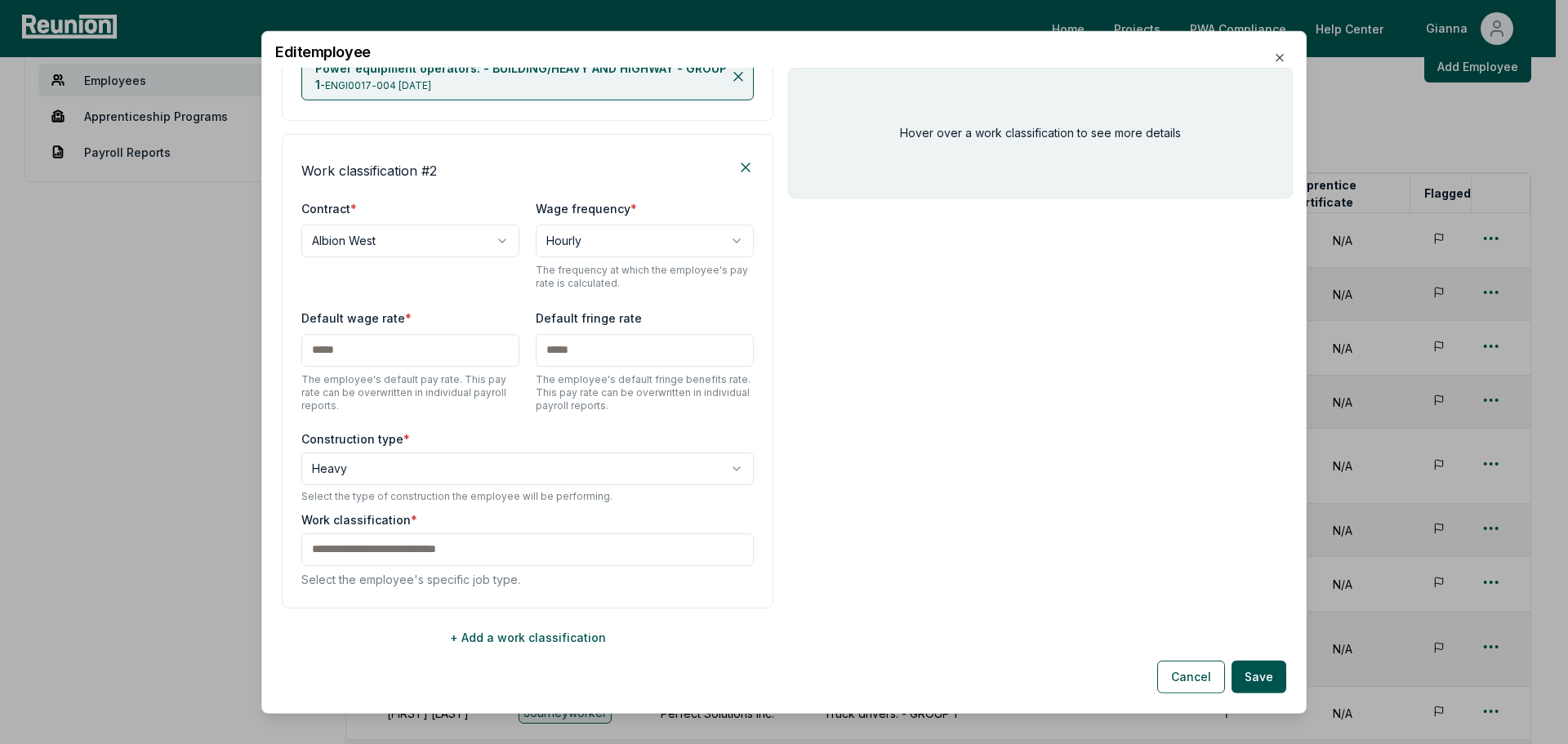 click at bounding box center [410, 350] 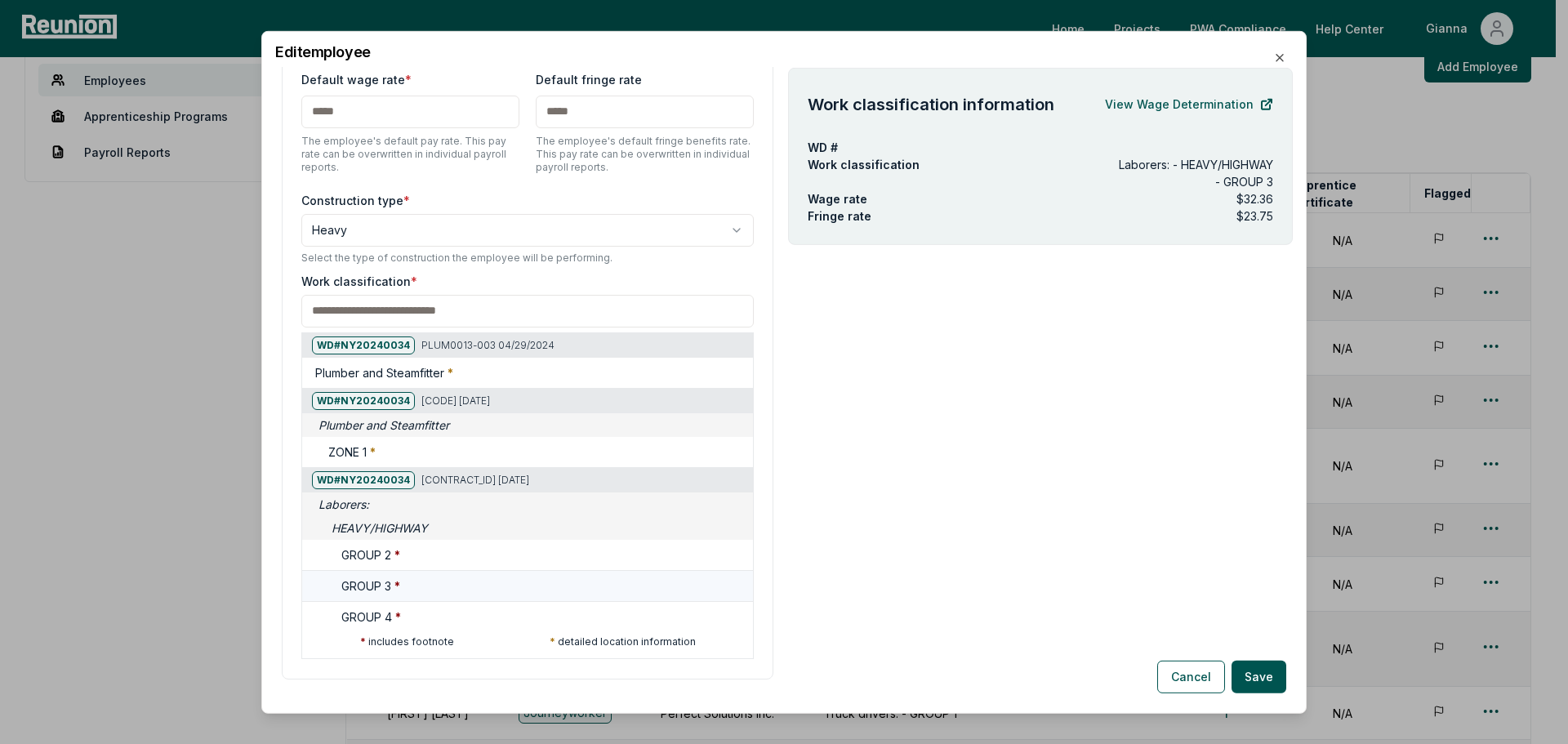 scroll, scrollTop: 865, scrollLeft: 0, axis: vertical 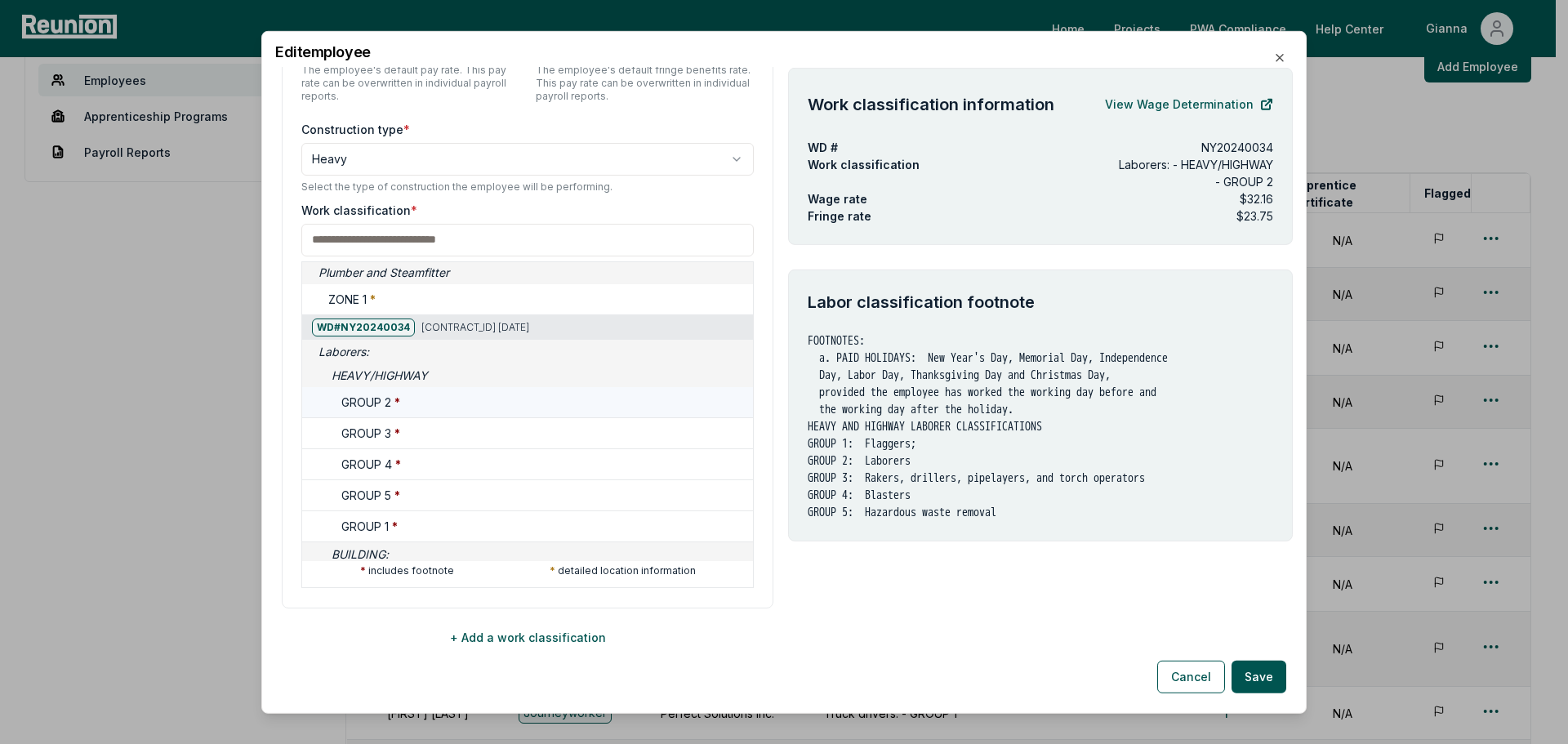 click on "GROUP 2    *" at bounding box center [544, 402] 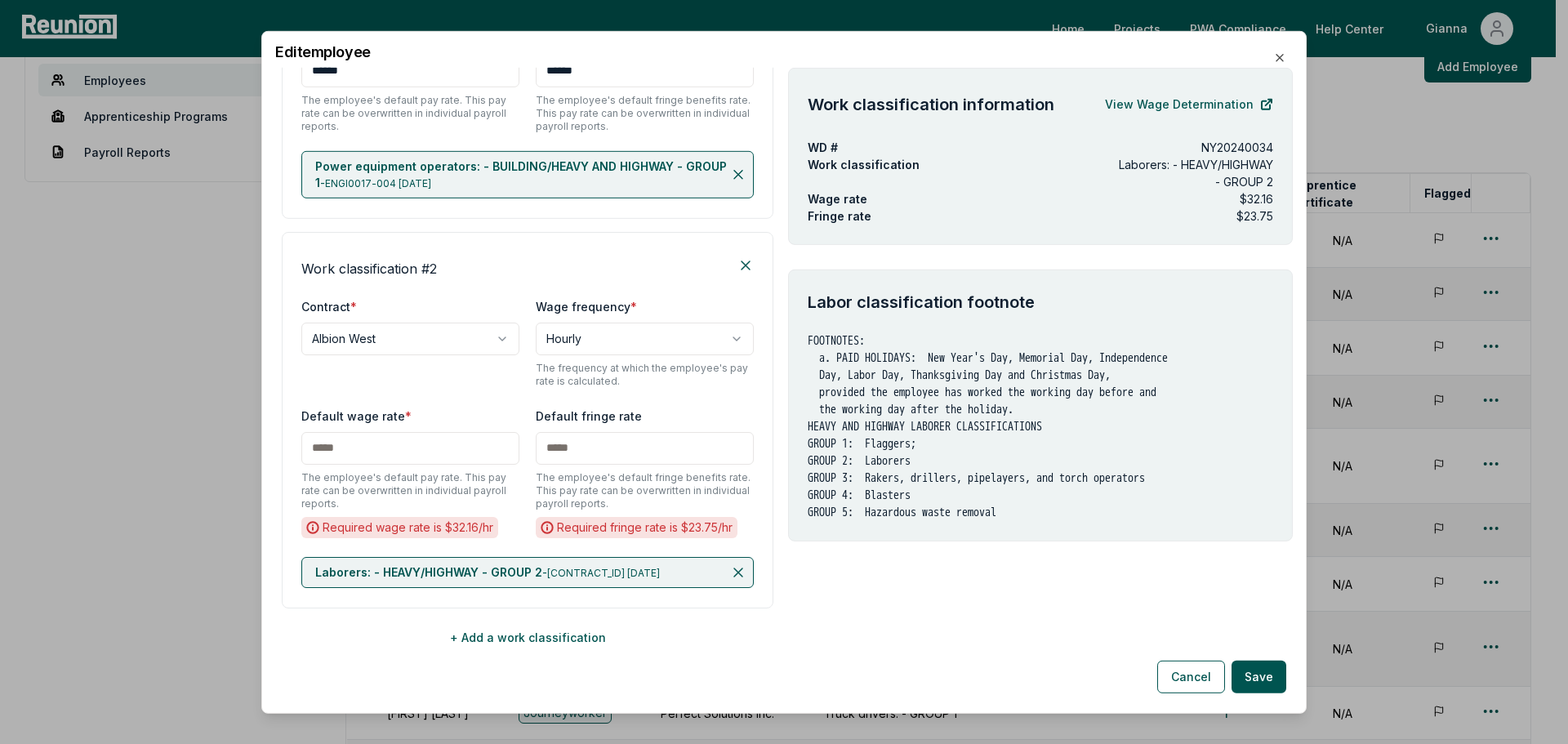 click at bounding box center [410, 448] 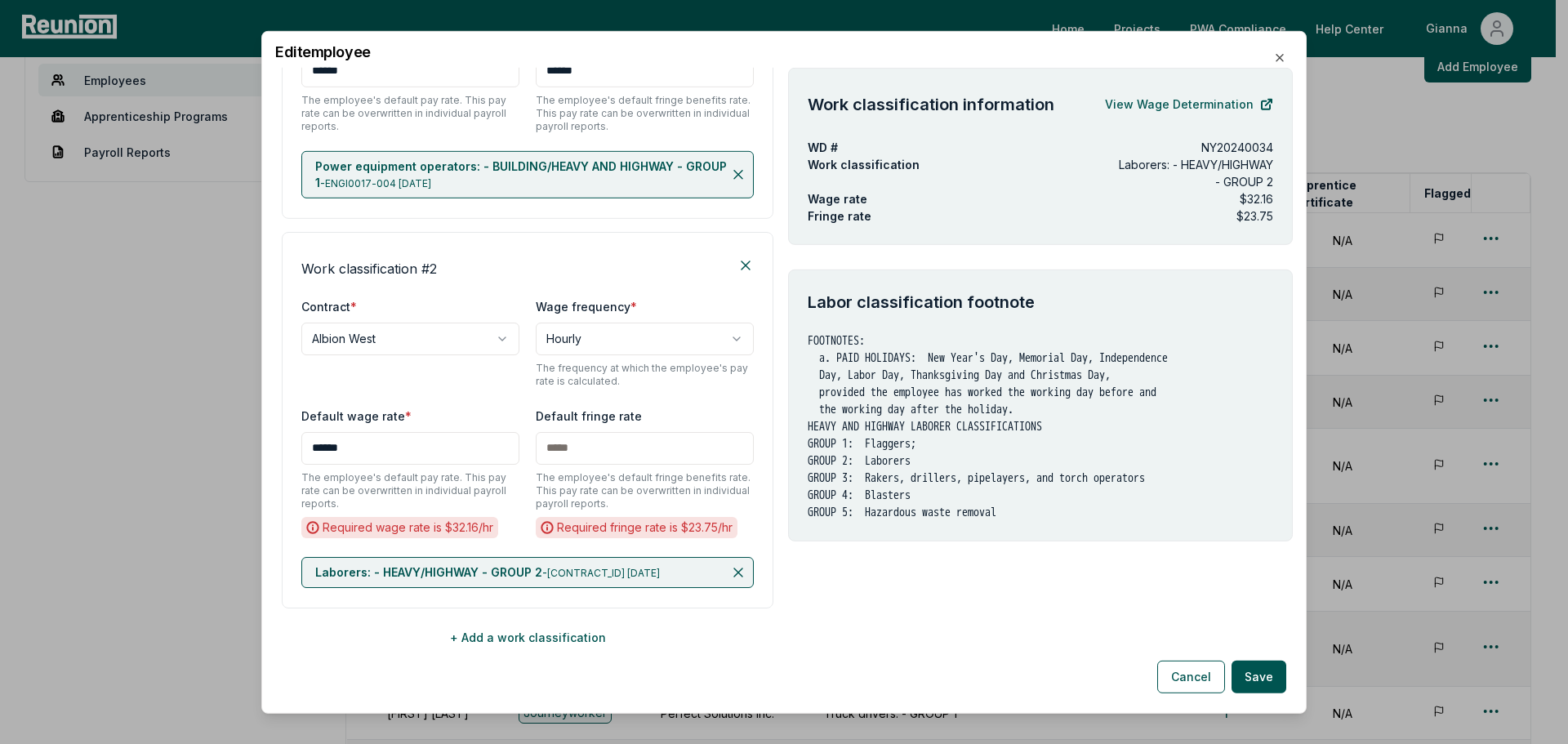 type on "******" 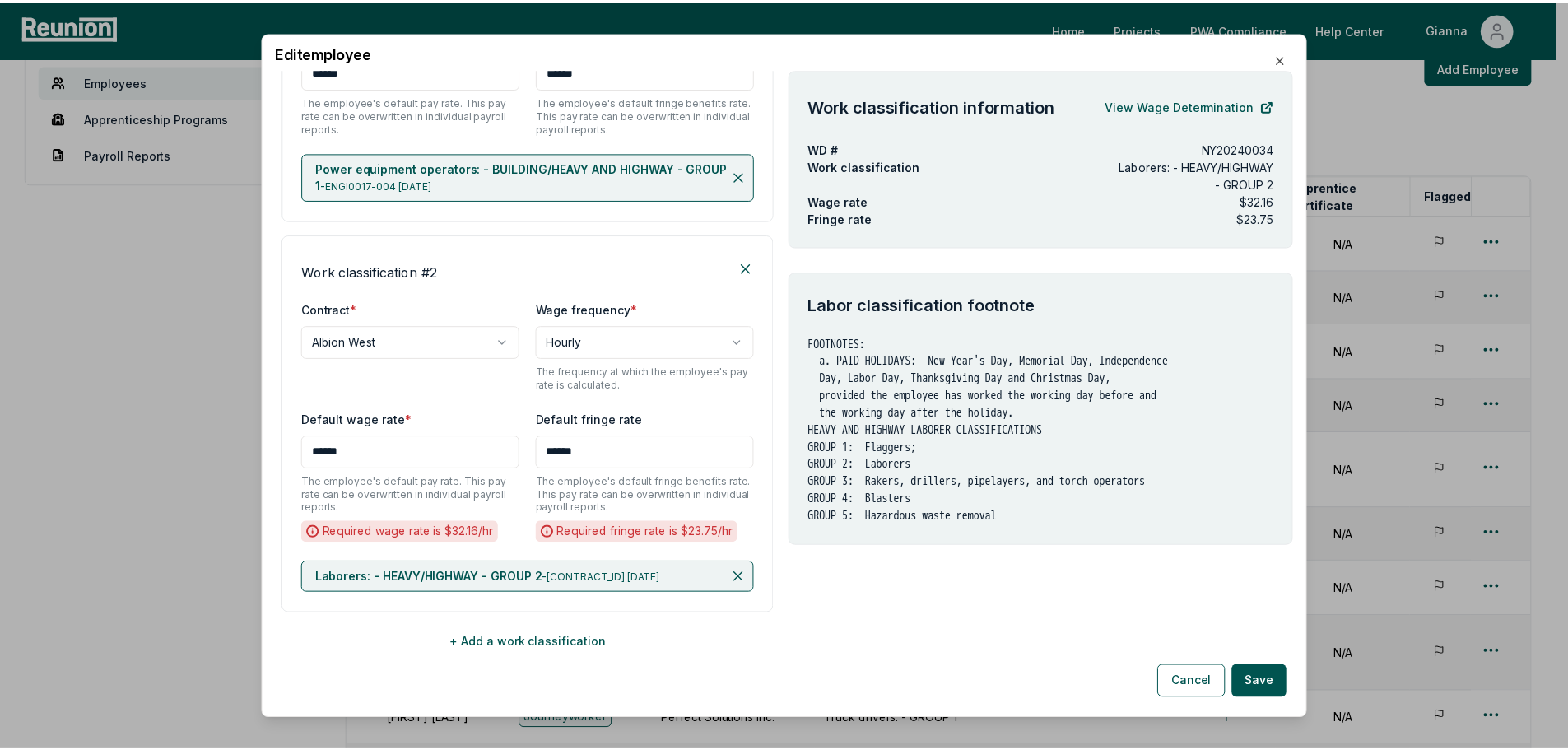 scroll, scrollTop: 432, scrollLeft: 0, axis: vertical 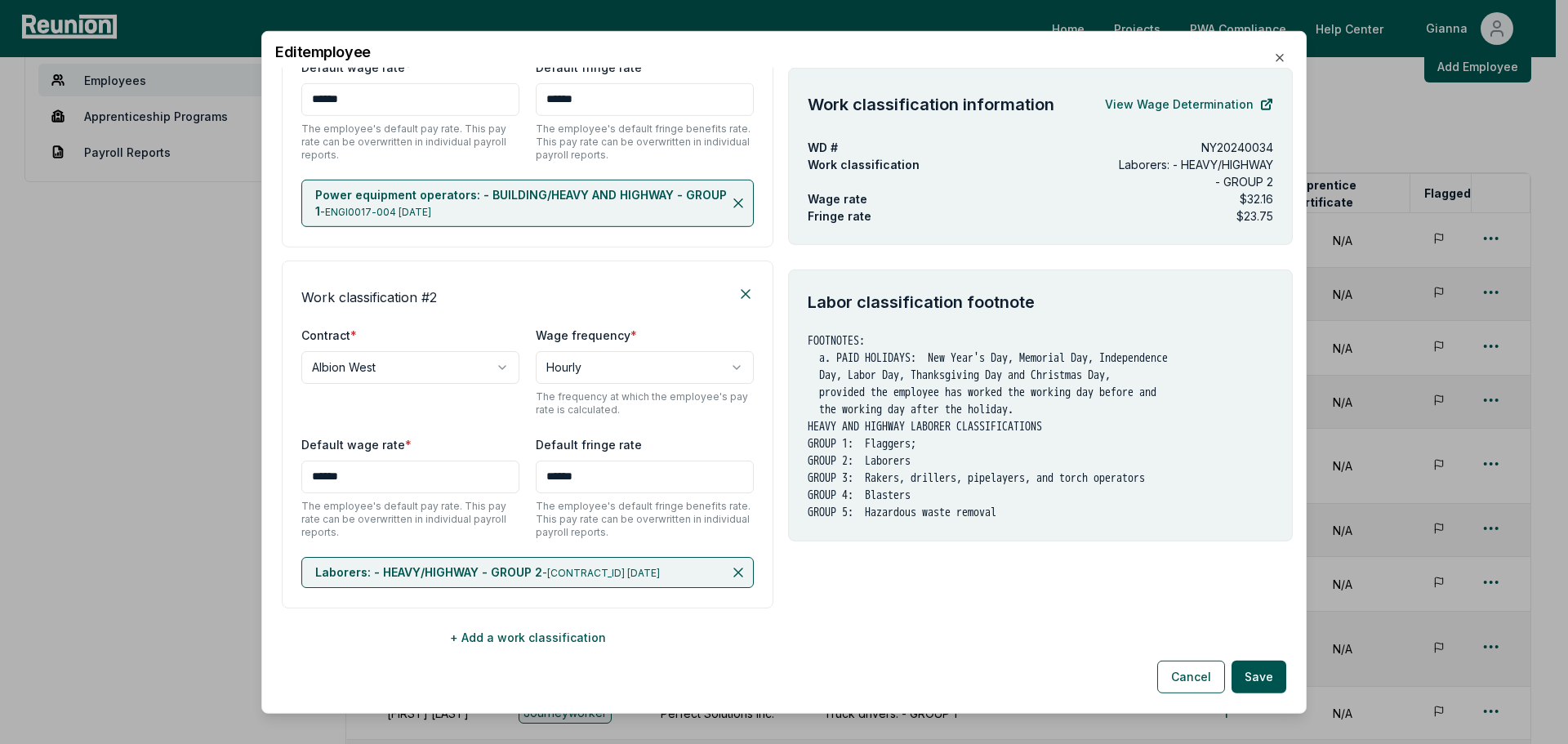 type on "******" 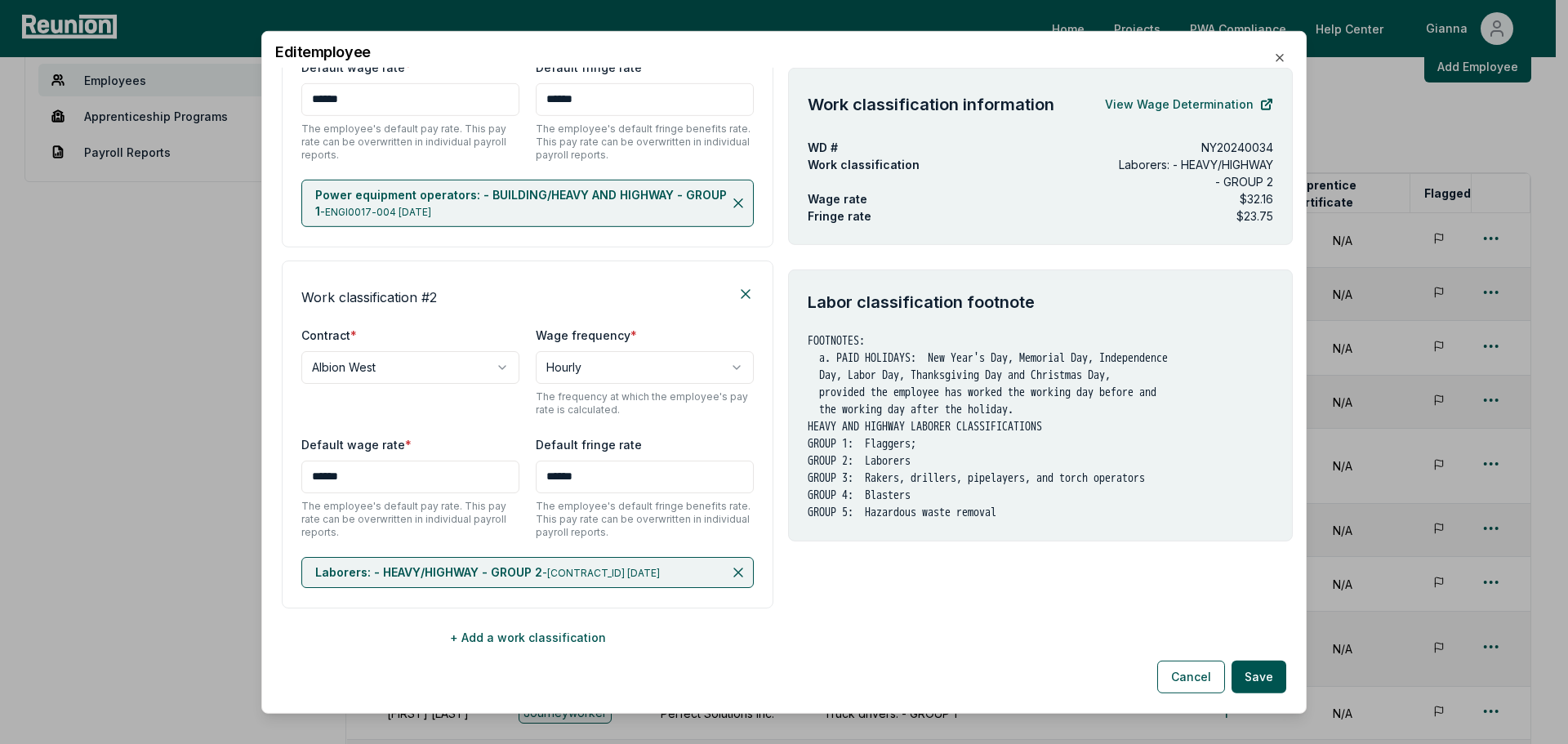 click on "Save" at bounding box center (1258, 677) 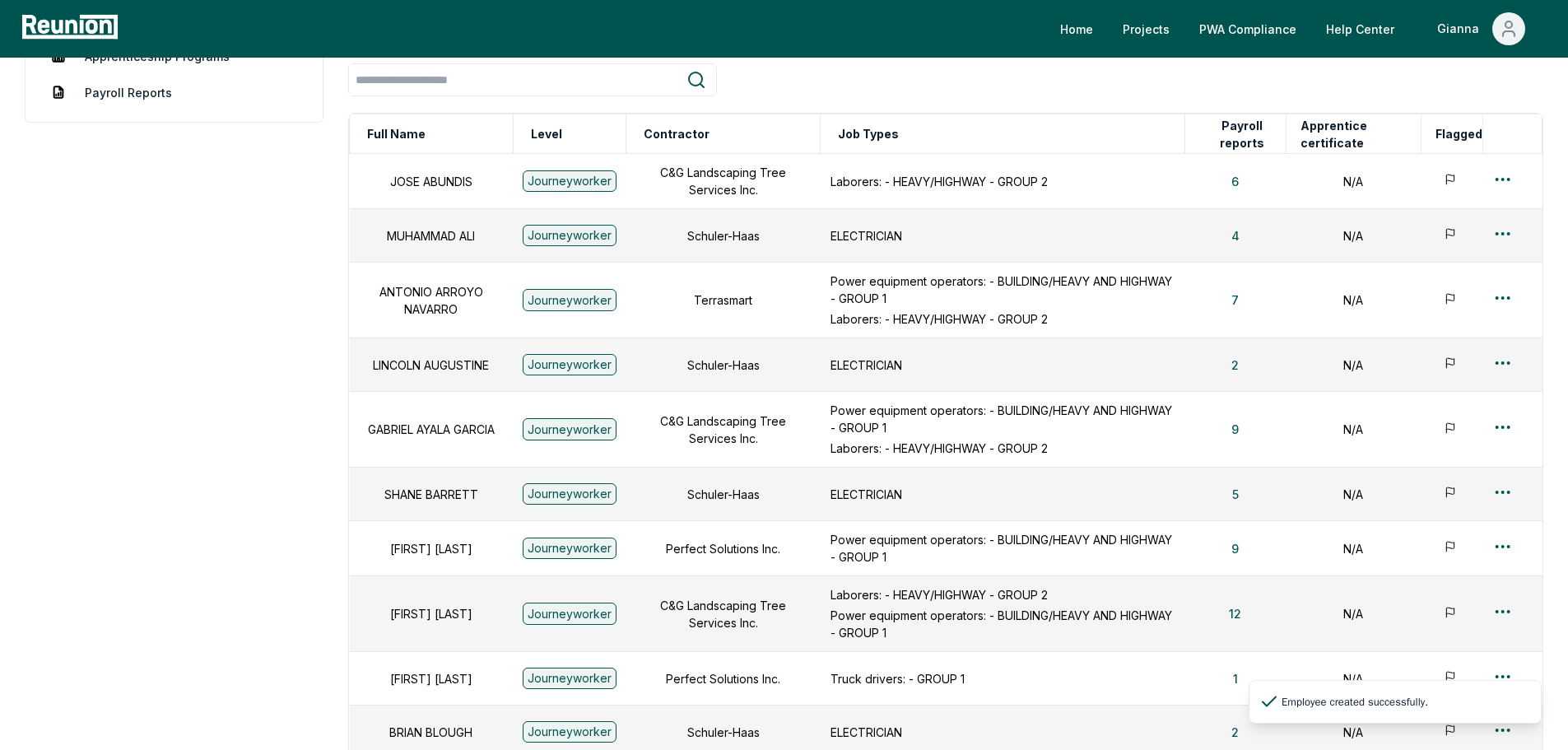 scroll, scrollTop: 0, scrollLeft: 0, axis: both 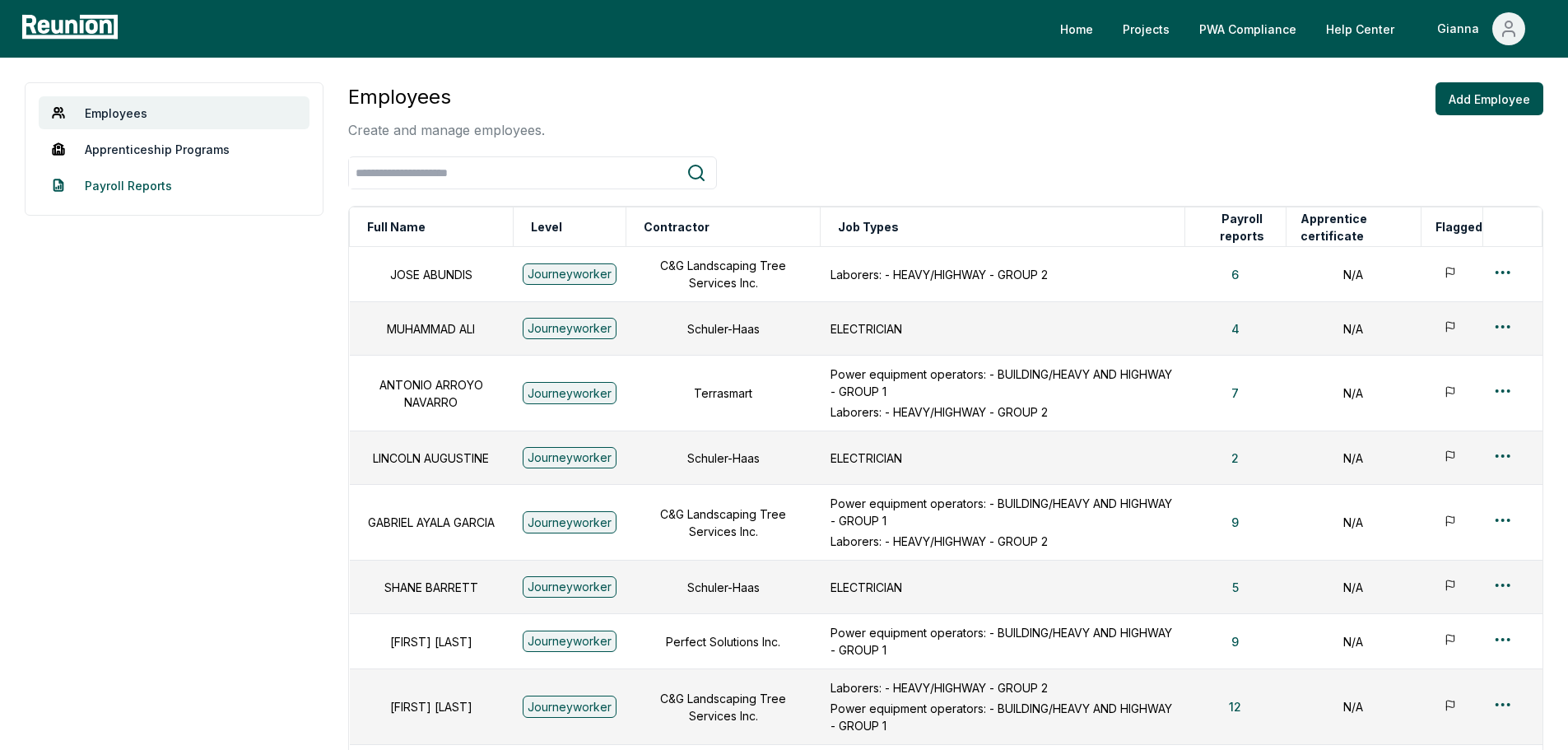 click on "Payroll Reports" at bounding box center (174, 185) 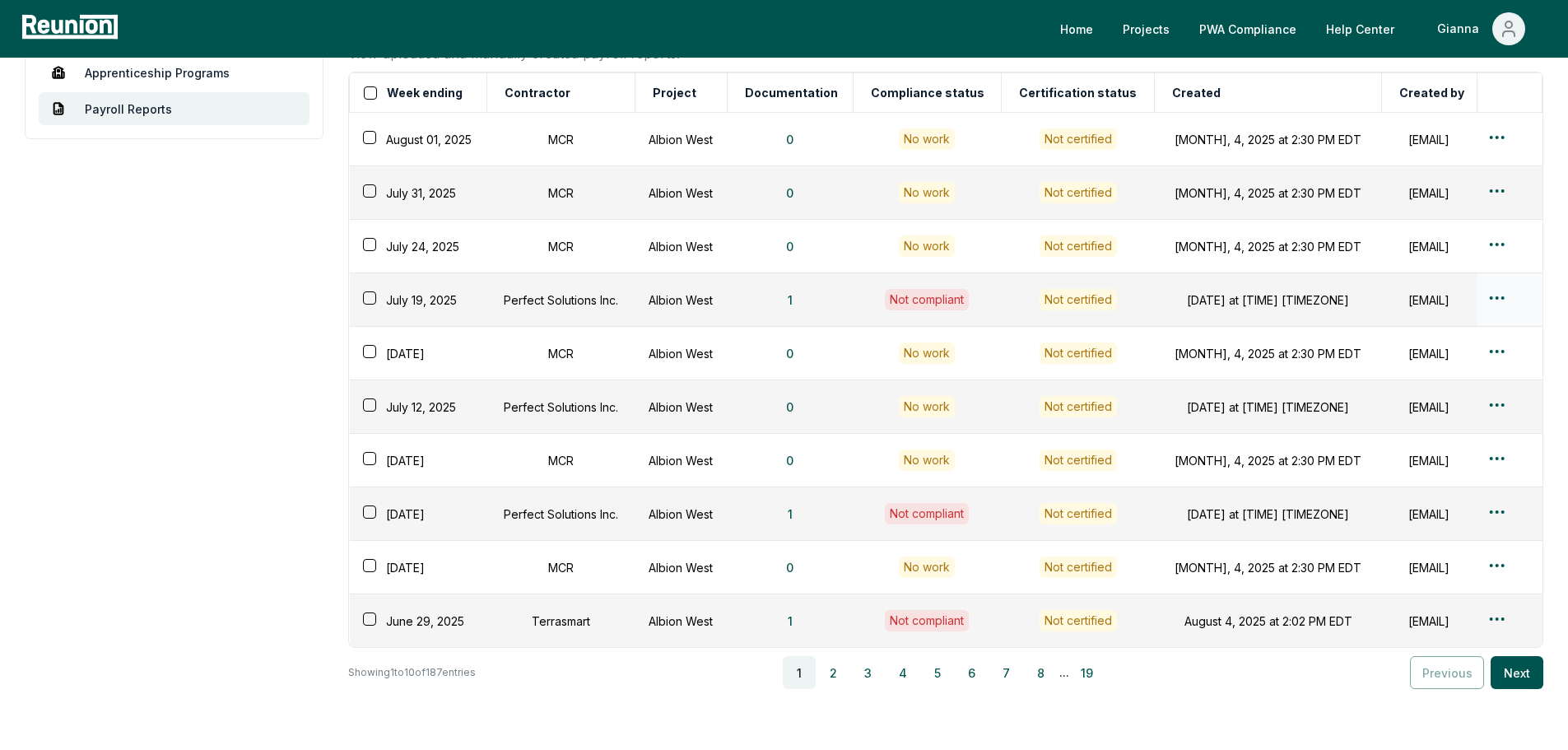 scroll, scrollTop: 165, scrollLeft: 0, axis: vertical 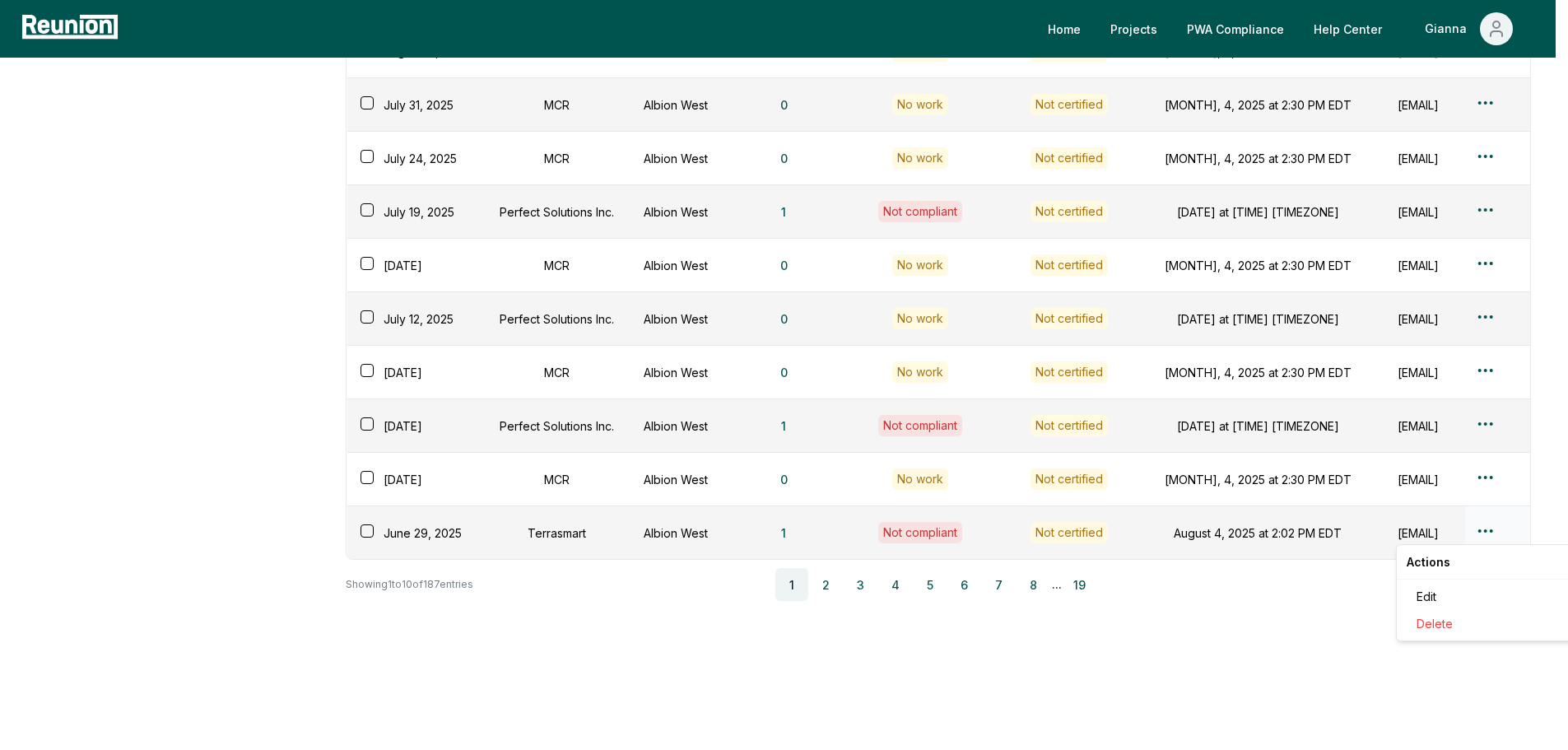 click on "Please visit us on your desktop We're working on making our marketplace mobile-friendly. For now, please visit Reunion on a desktop computer. Home Projects PWA Compliance Help Center Gianna Employees Apprenticeship Programs Payroll Reports Payroll Reports View uploaded and manually created payroll reports. Add report manually Certify reports Week ending Contractor Project Documentation Compliance status Certification status Created Created by [DATE] MCR Albion West 0 No work Not certified [DATE] at [TIME] [TIMEZONE] [EMAIL] [DATE] MCR Albion West 0 No work Not certified [DATE] at [TIME] [TIMEZONE] [EMAIL] [DATE] MCR Albion West 0 No work Not certified [DATE] at [TIME] [TIMEZONE] [EMAIL] [DATE] Perfect Solutions Inc. Albion West 1 Not compliant Not certified [DATE] at [TIME] [TIMEZONE] [EMAIL] [DATE] MCR Albion West 0 No work Not certified [DATE] 0 0" at bounding box center (784, 300) 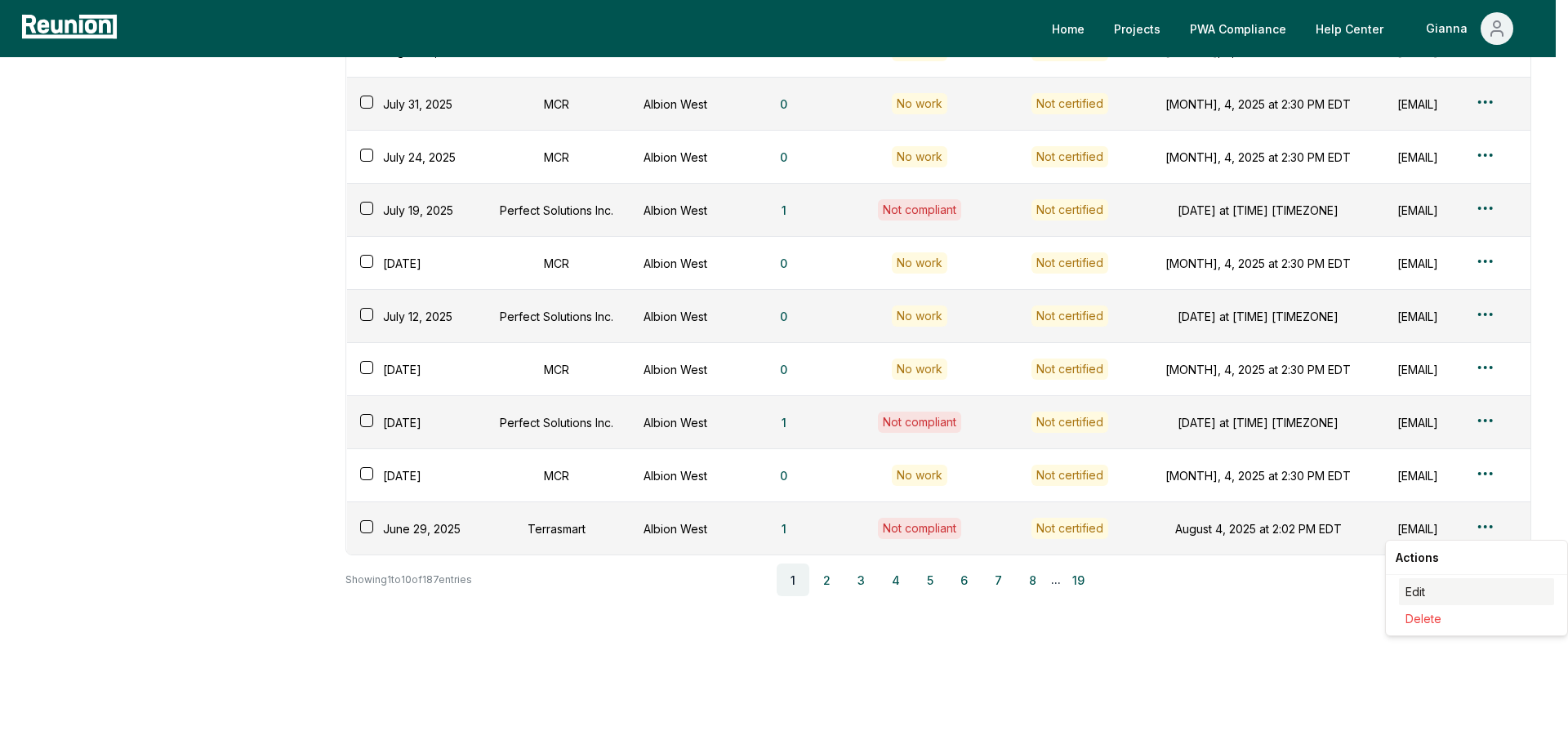 click on "Edit" at bounding box center [1477, 591] 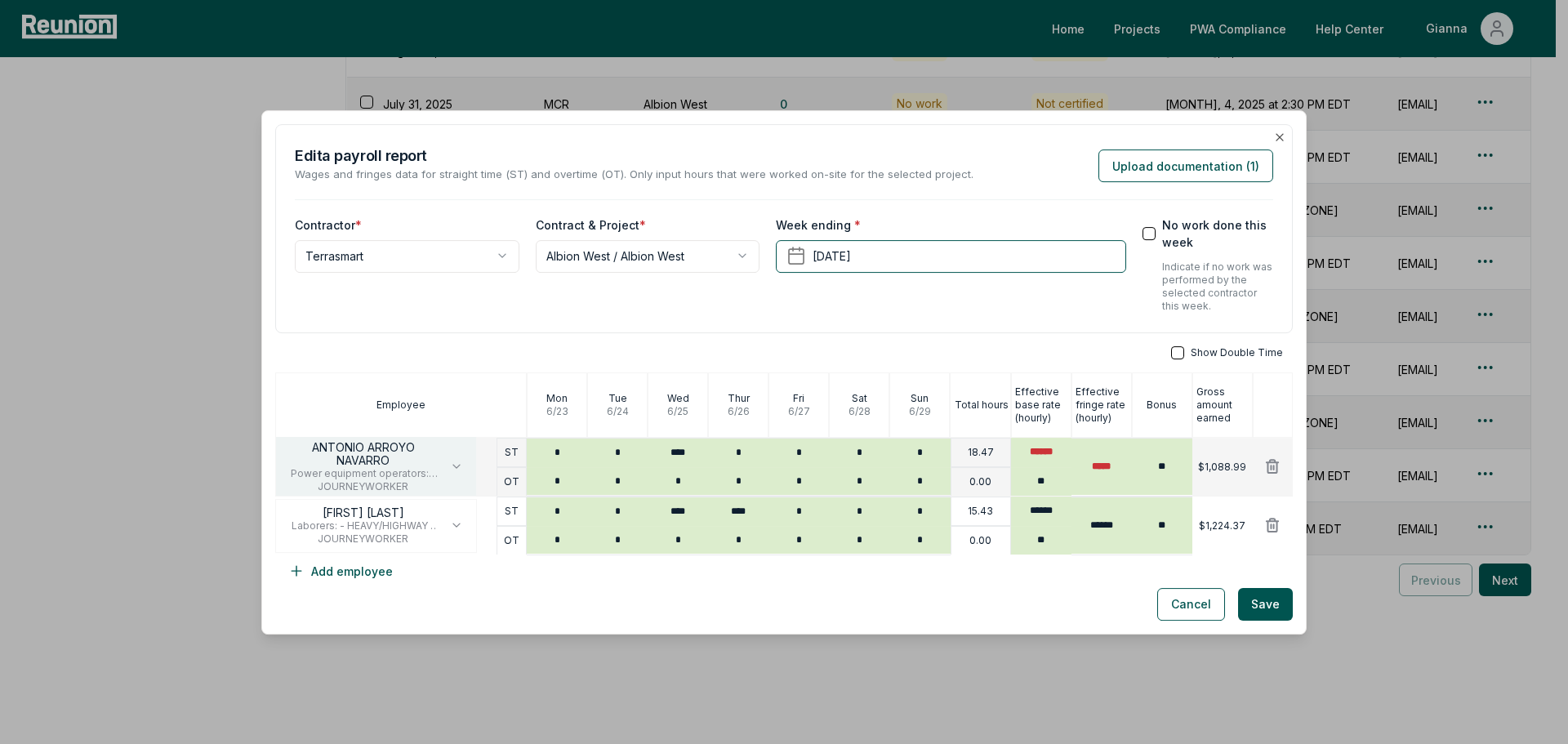click on "ANTONIO ARROYO NAVARRO Power equipment operators: - BUILDING/HEAVY AND HIGHWAY - GROUP 1 JOURNEYWORKER" at bounding box center (376, 466) 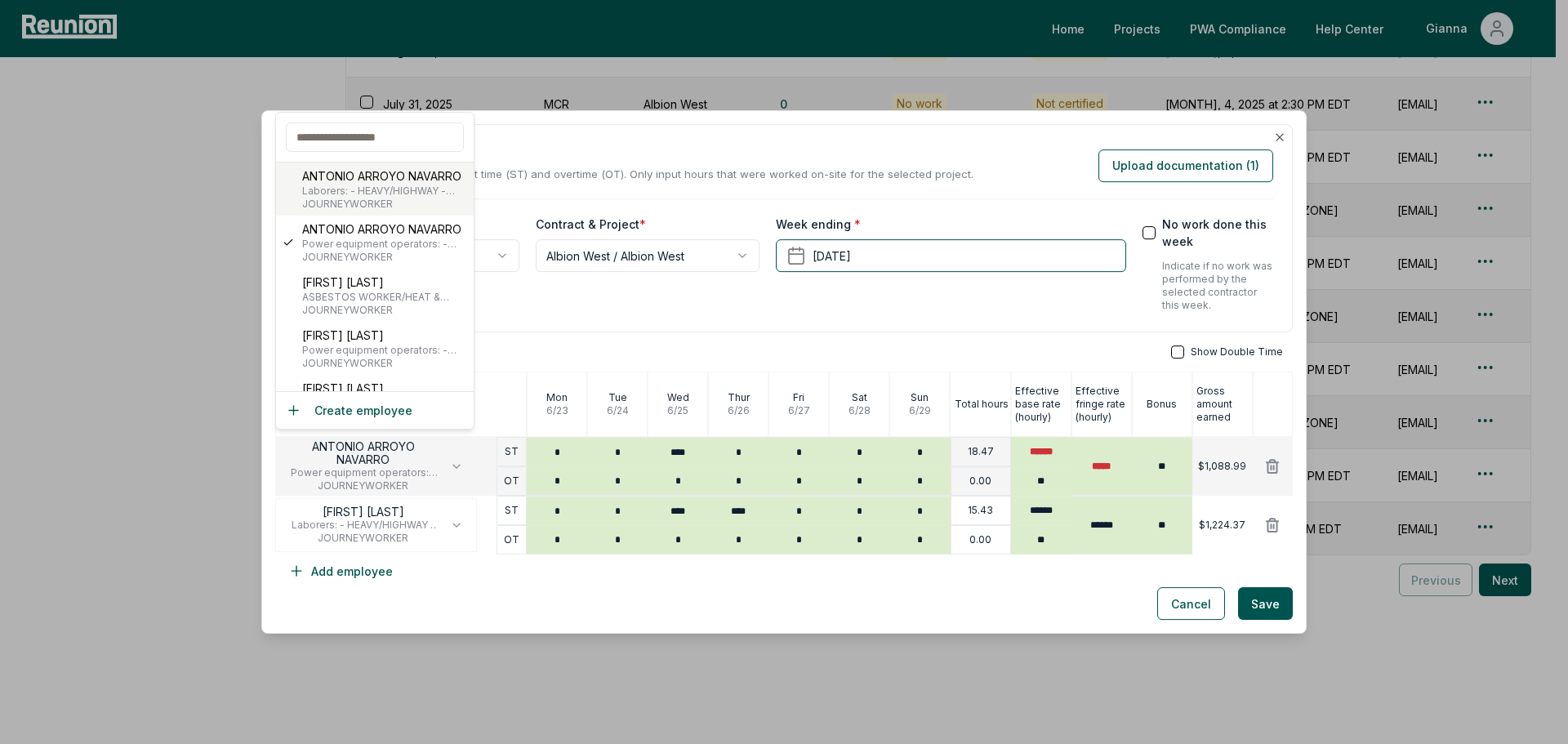 click on "ANTONIO ARROYO NAVARRO" at bounding box center [385, 176] 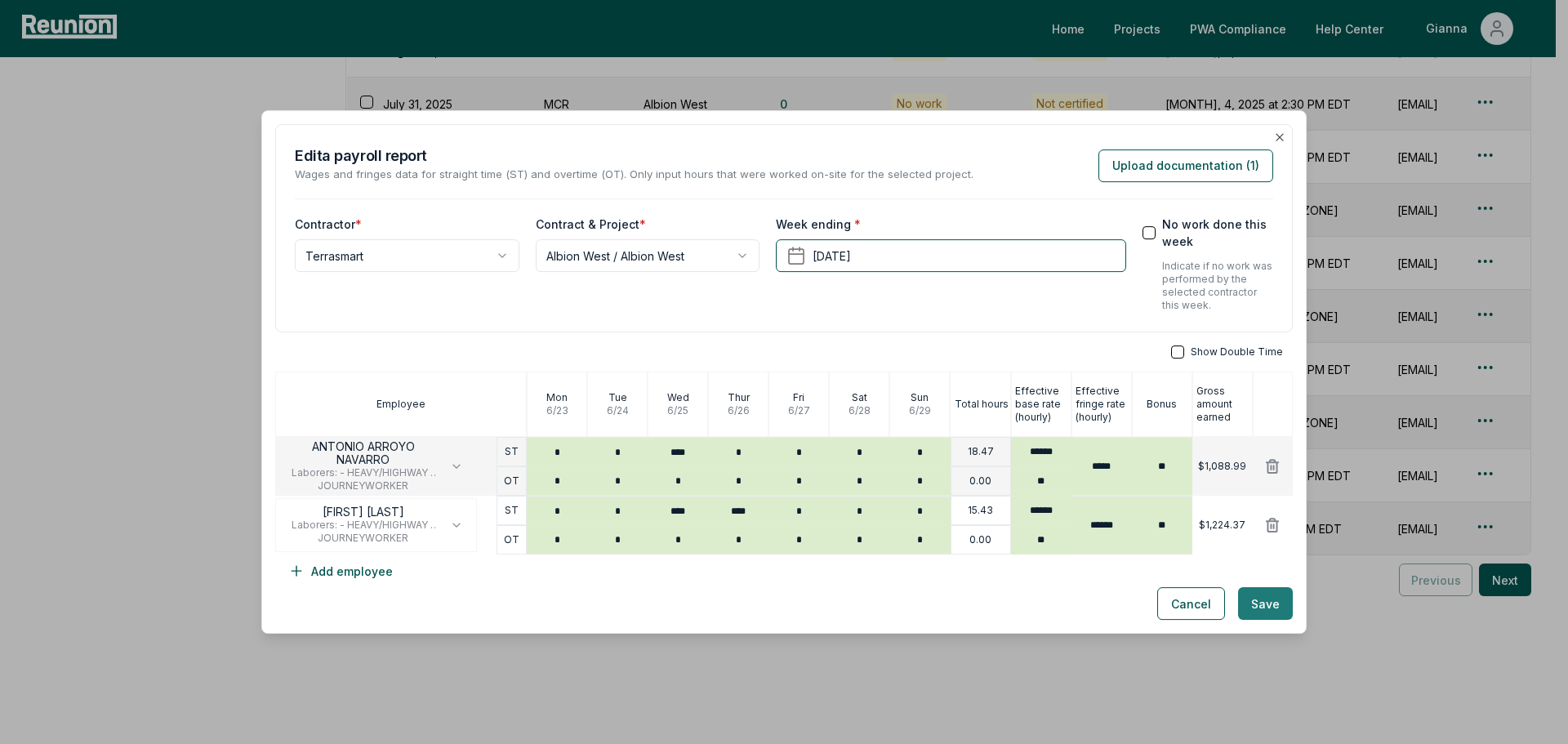 click on "Save" at bounding box center (1265, 604) 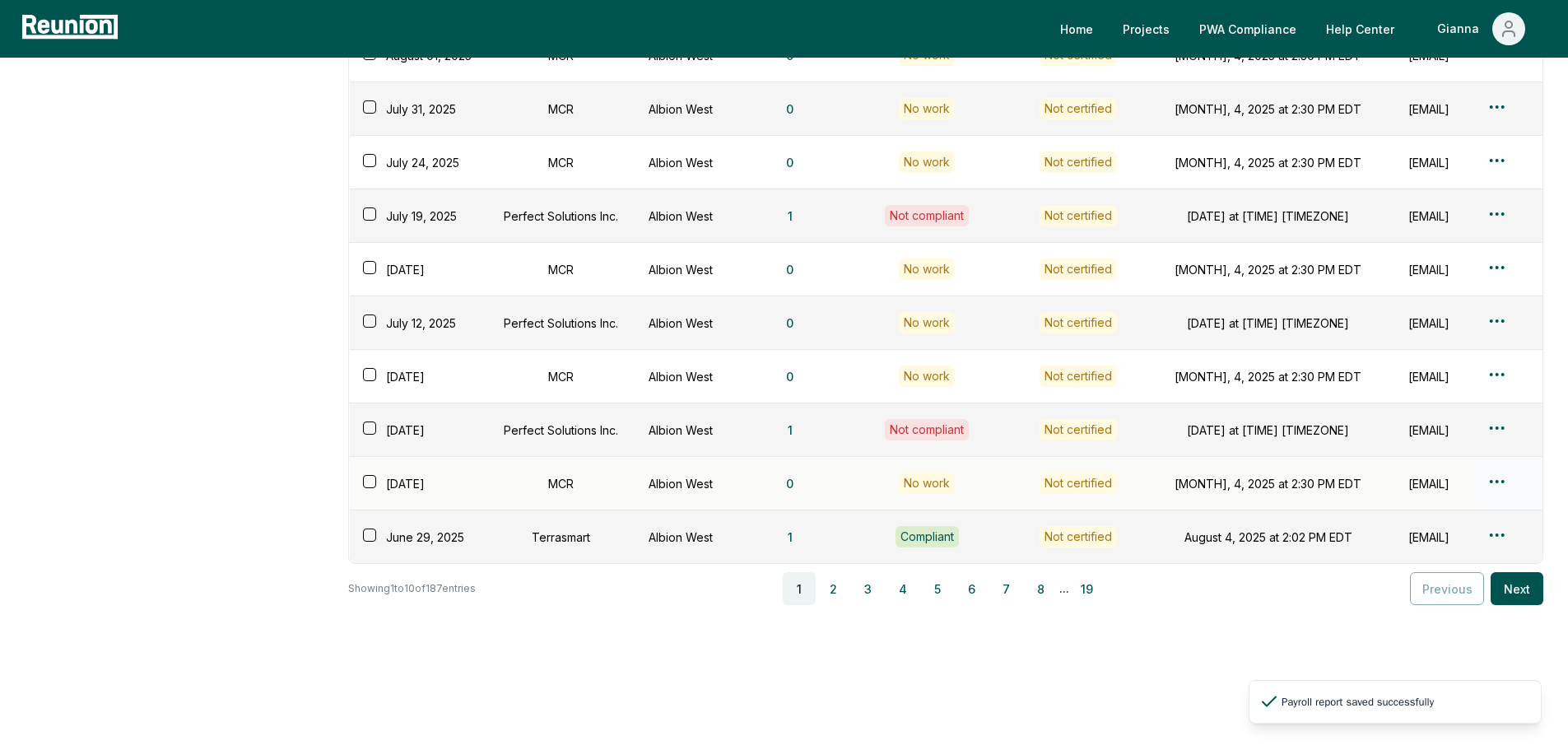 scroll, scrollTop: 193, scrollLeft: 0, axis: vertical 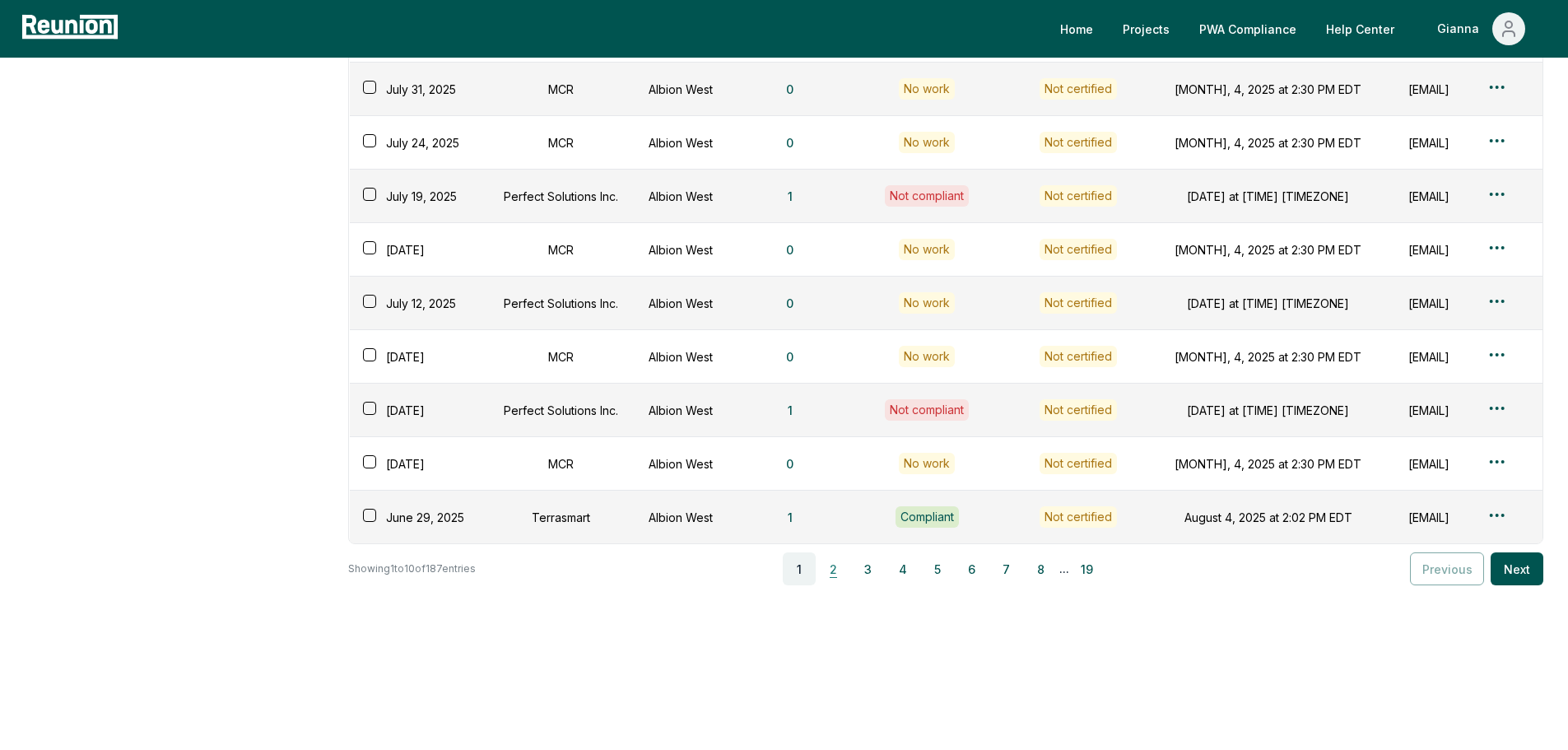 click on "2" at bounding box center [834, 569] 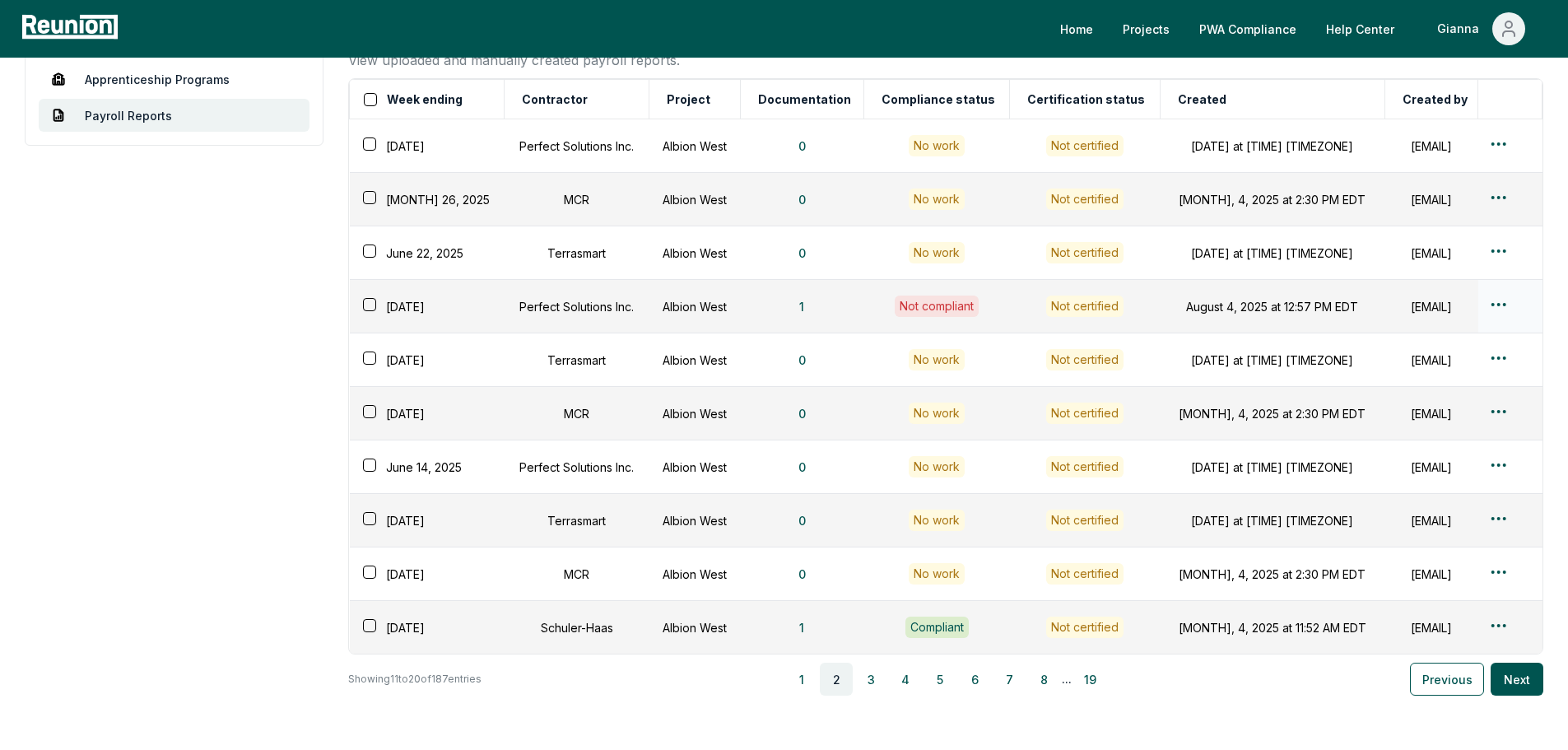 scroll, scrollTop: 193, scrollLeft: 0, axis: vertical 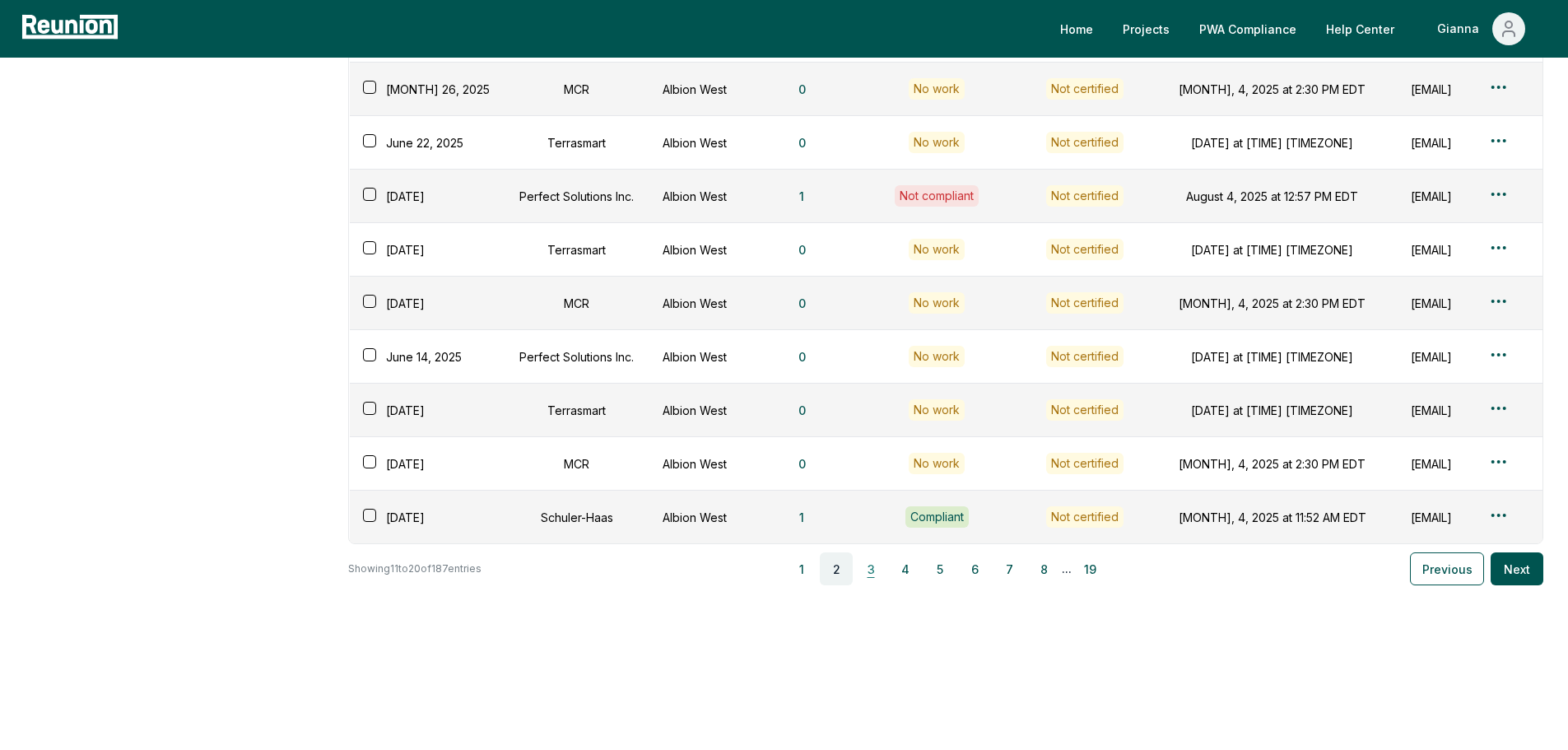 click on "3" at bounding box center [871, 569] 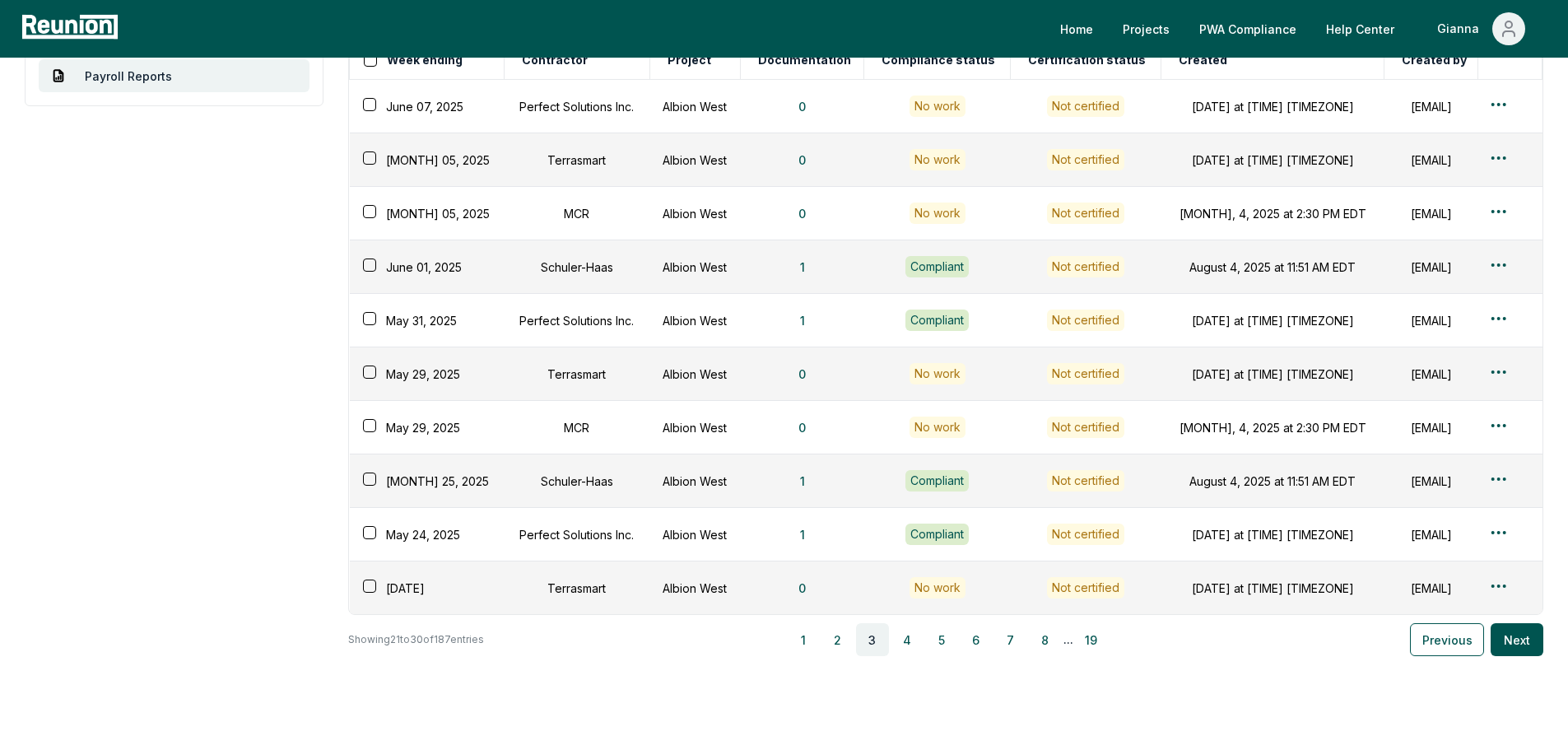 scroll, scrollTop: 110, scrollLeft: 0, axis: vertical 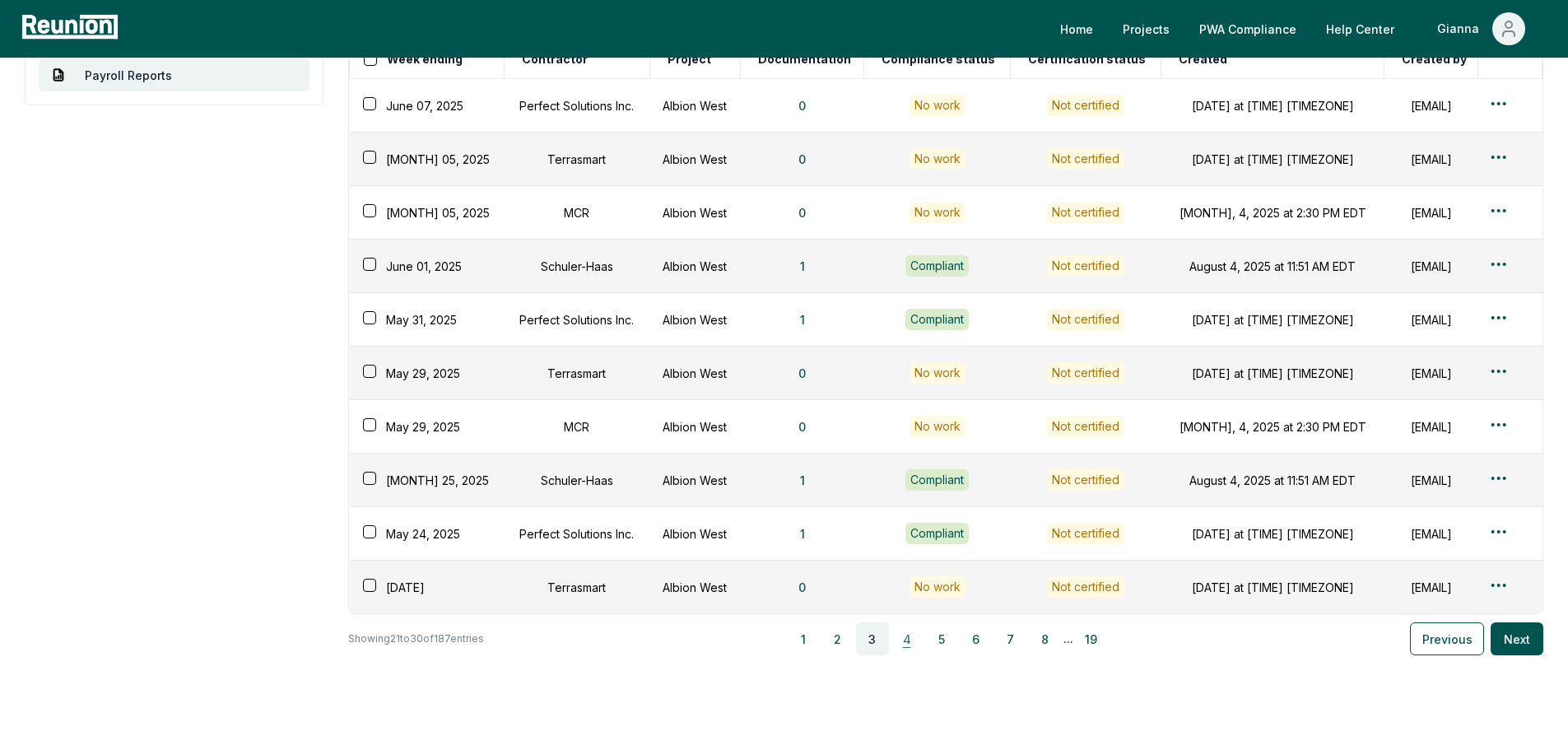 click on "4" at bounding box center (907, 639) 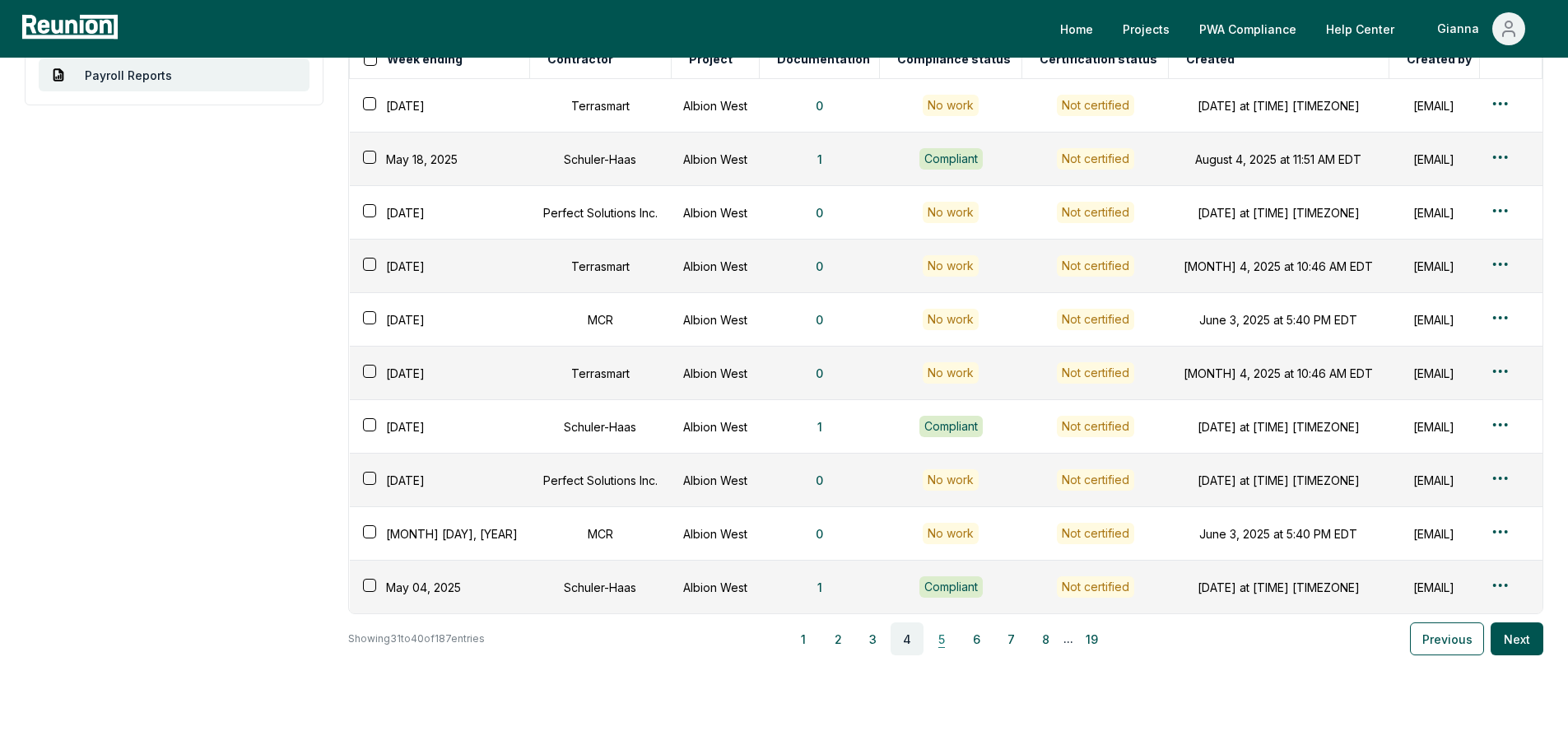 click on "5" at bounding box center (942, 639) 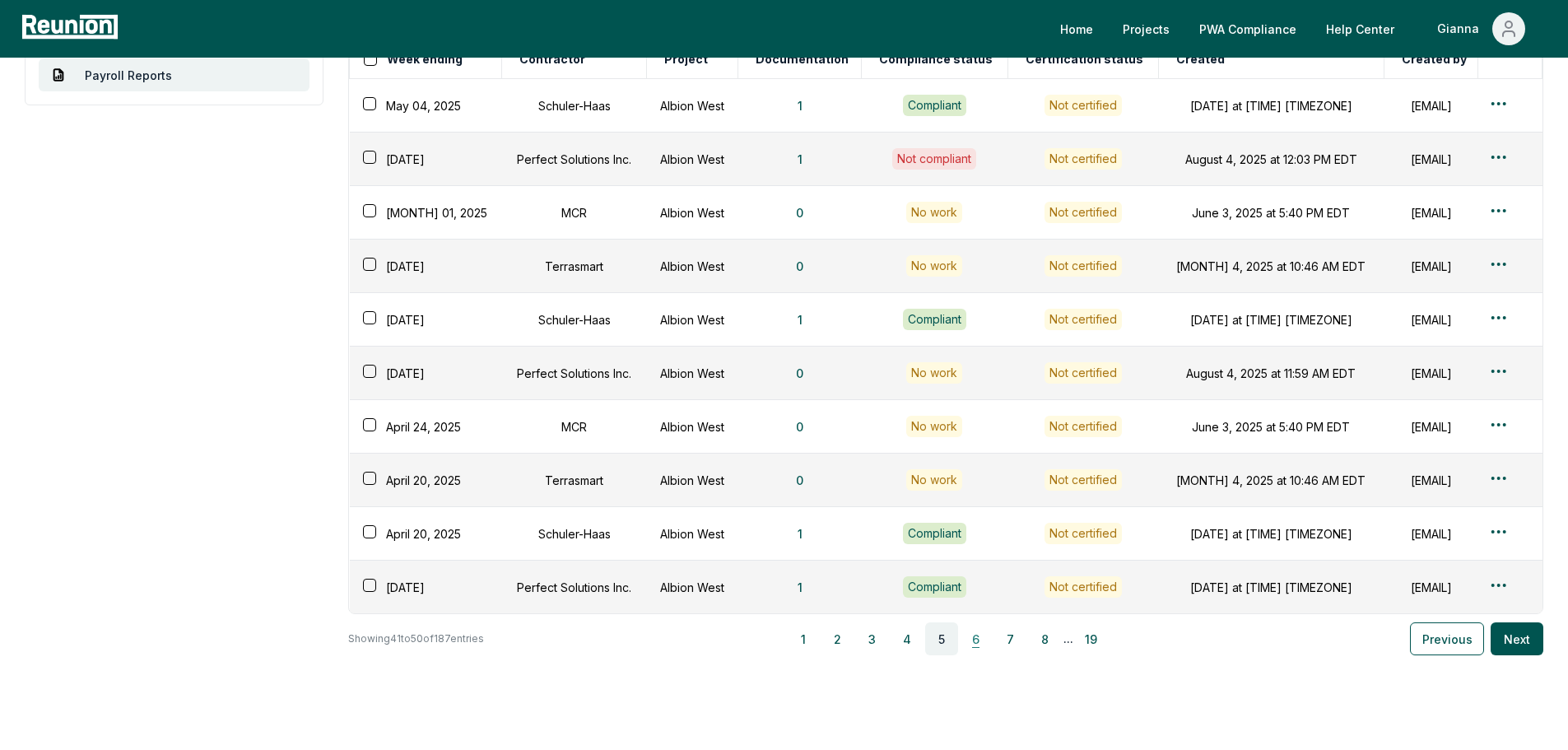 click on "6" at bounding box center [976, 639] 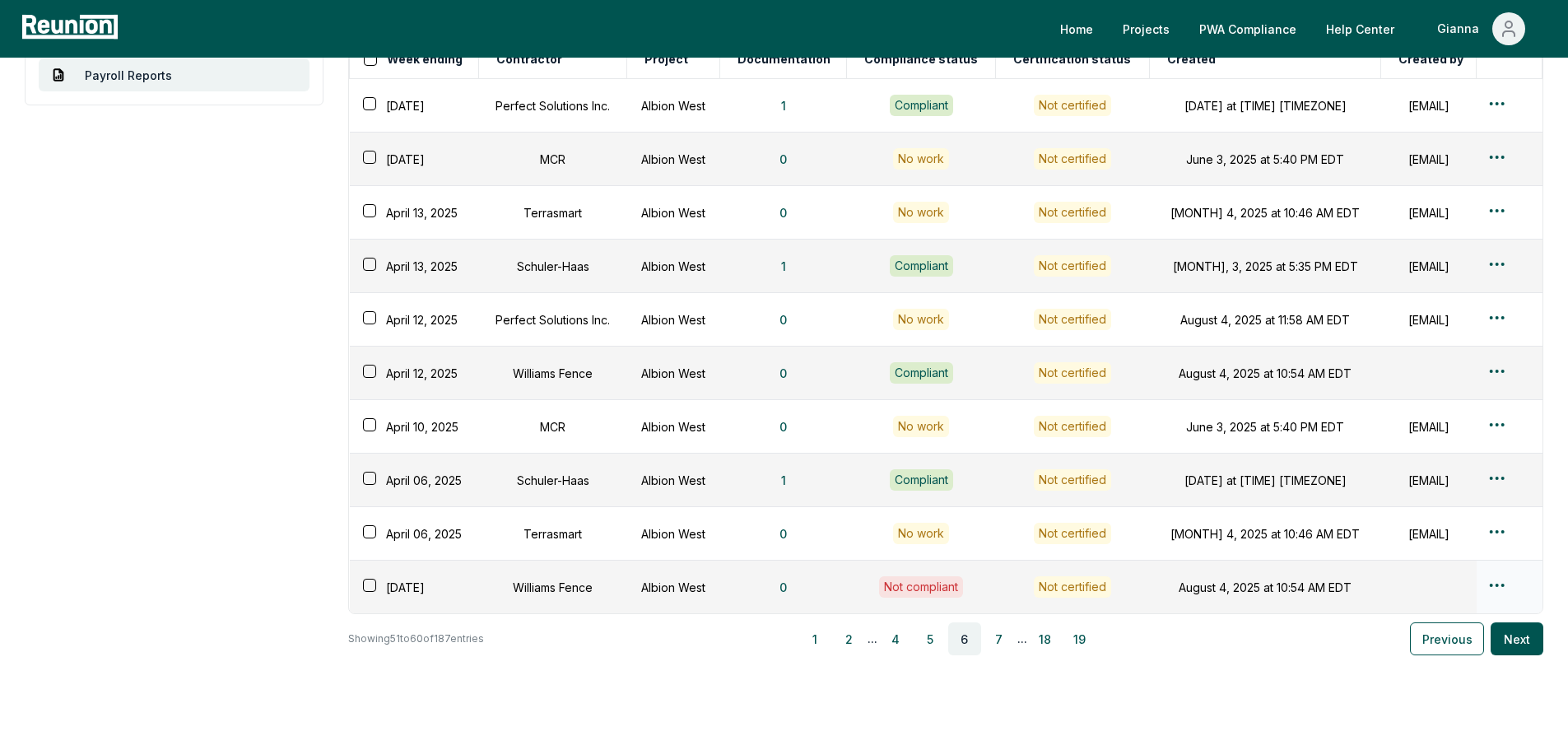 click on "Please visit us on your desktop We're working on making our marketplace mobile-friendly. For now, please visit Reunion on a desktop computer. Home Projects PWA Compliance Help Center [FIRST] Employees Apprenticeship Programs Payroll Reports Payroll Reports View uploaded and manually created payroll reports. Add report manually Certify reports   Week ending Contractor Project Documentation Compliance status Certification status Created Created by April 19, 2025 Perfect Solutions Inc. Albion West 1 Compliant Not certified June 9, 2025 at 6:15 PM EDT [EMAIL] April 17, 2025 MCR Albion West 0 No work Not certified June 3, 2025 at 5:40 PM EDT [EMAIL] April 13, 2025 Terrasmart Albion West 0 No work Not certified August 4, 2025 at 10:46 AM EDT [EMAIL] April 13, 2025 Schuler-Haas Albion West 1 Compliant Not certified June 3, 2025 at 5:35 PM EDT [EMAIL] April 12, 2025 Perfect Solutions Inc. Albion West 0 No work Not certified [EMAIL] 0" at bounding box center [784, 355] 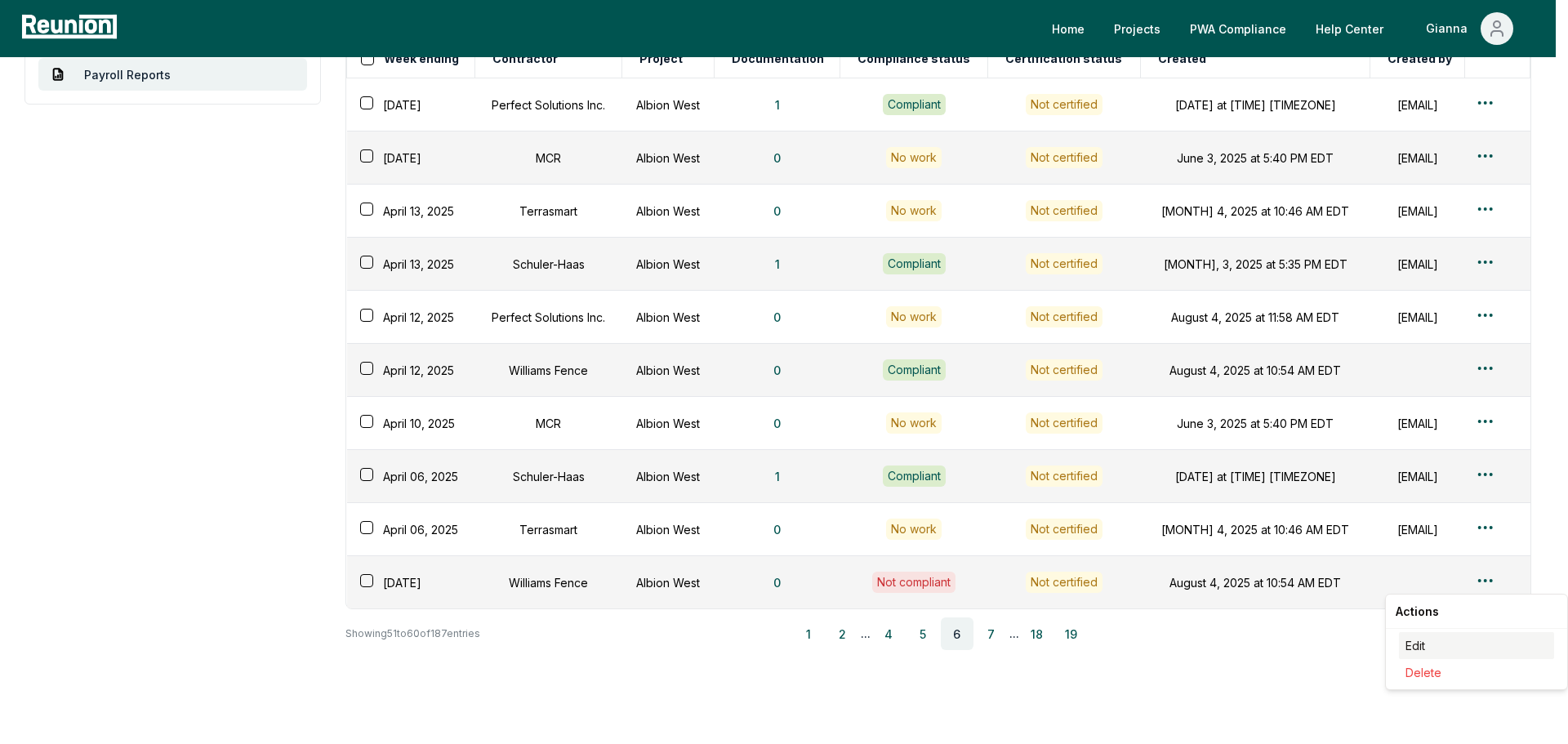 click on "Edit" at bounding box center (1477, 645) 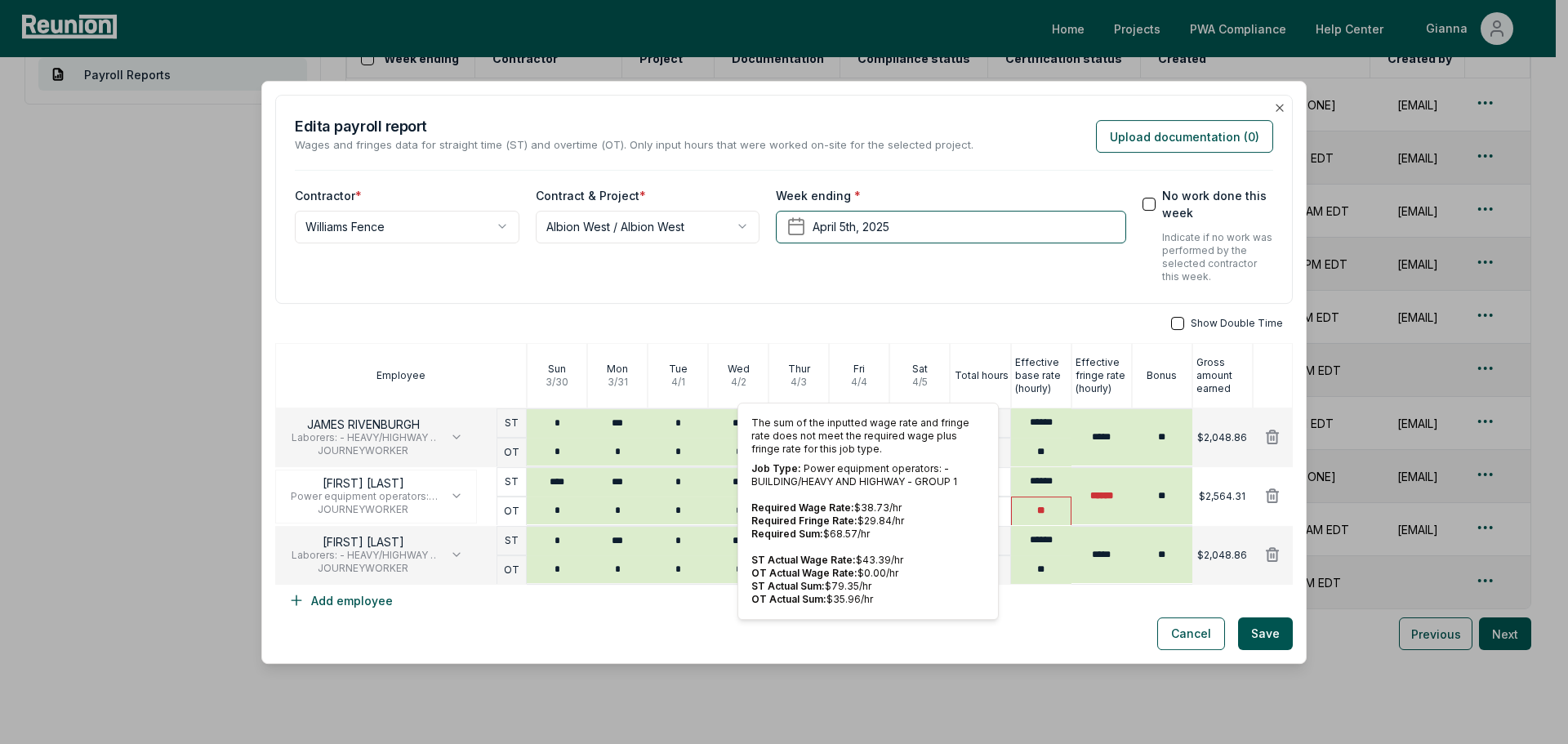 click on "**" at bounding box center (1041, 510) 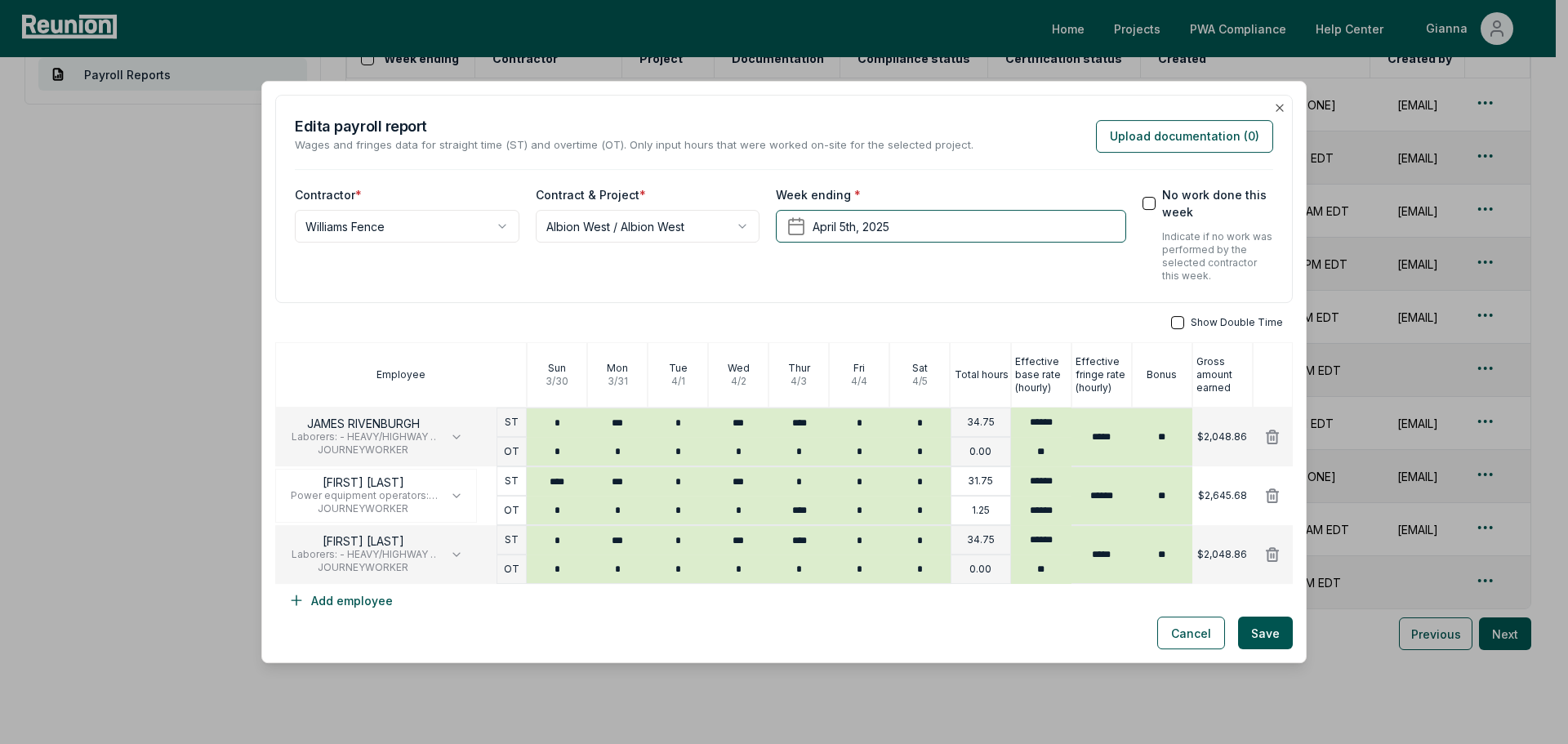 type on "******" 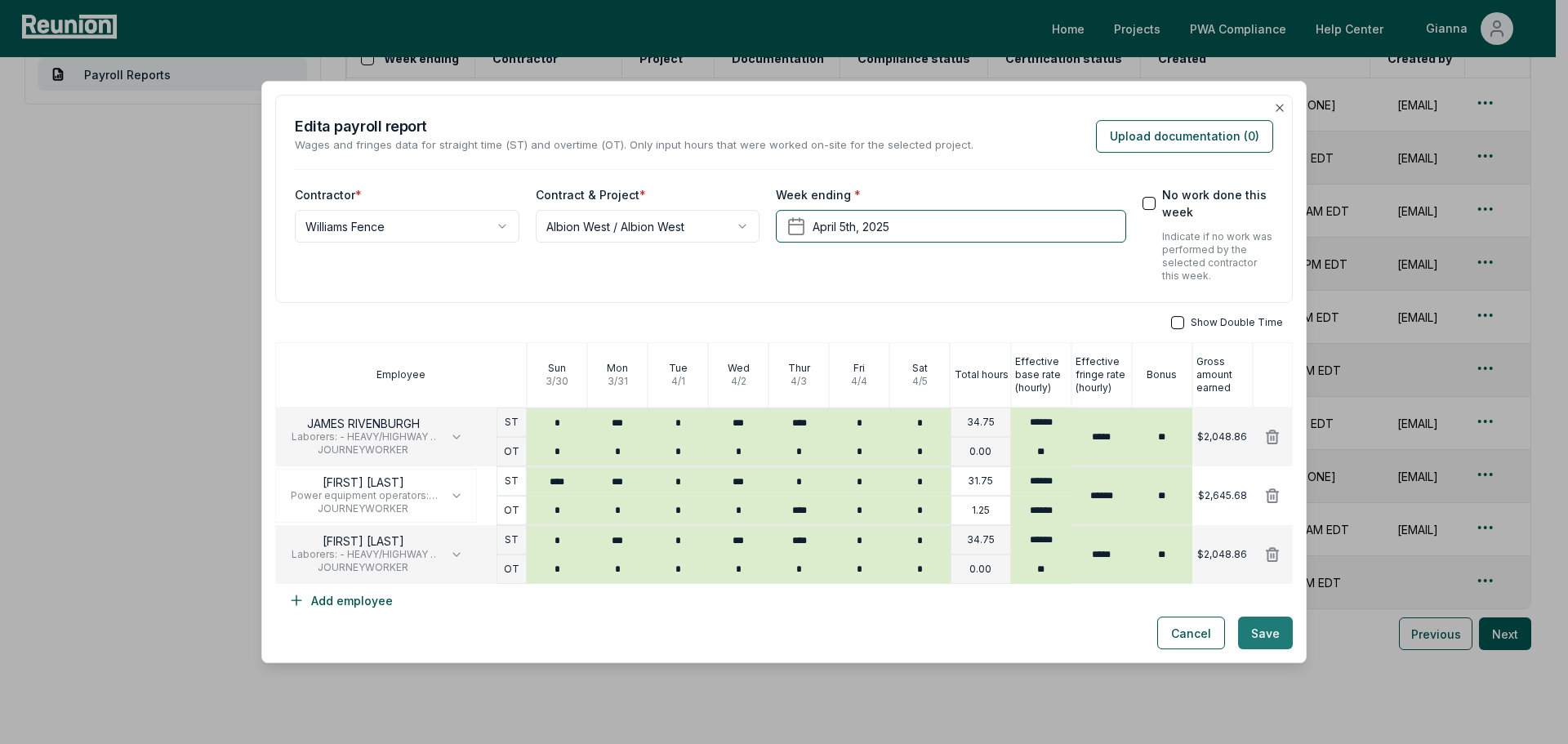 click on "Save" at bounding box center [1265, 633] 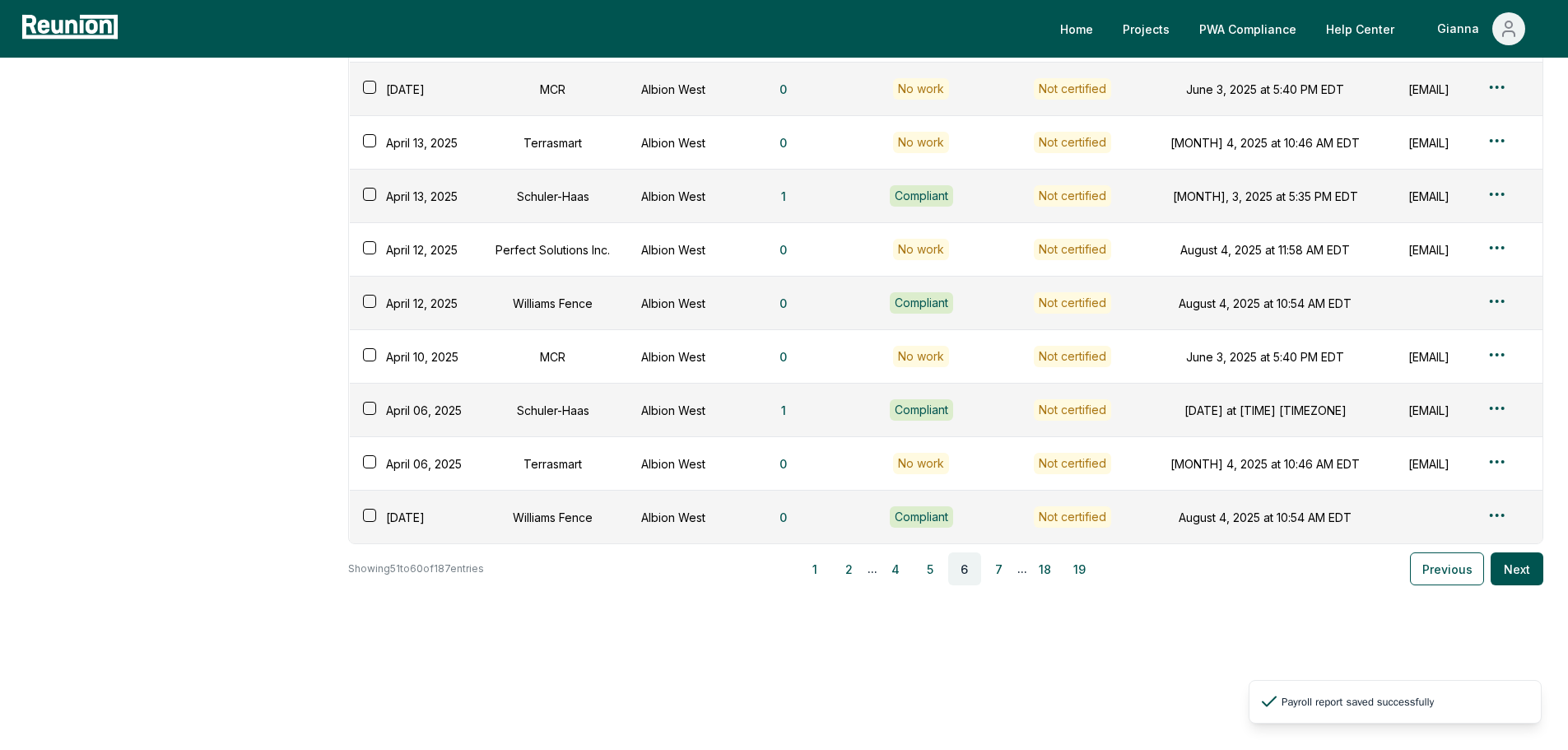 scroll, scrollTop: 193, scrollLeft: 0, axis: vertical 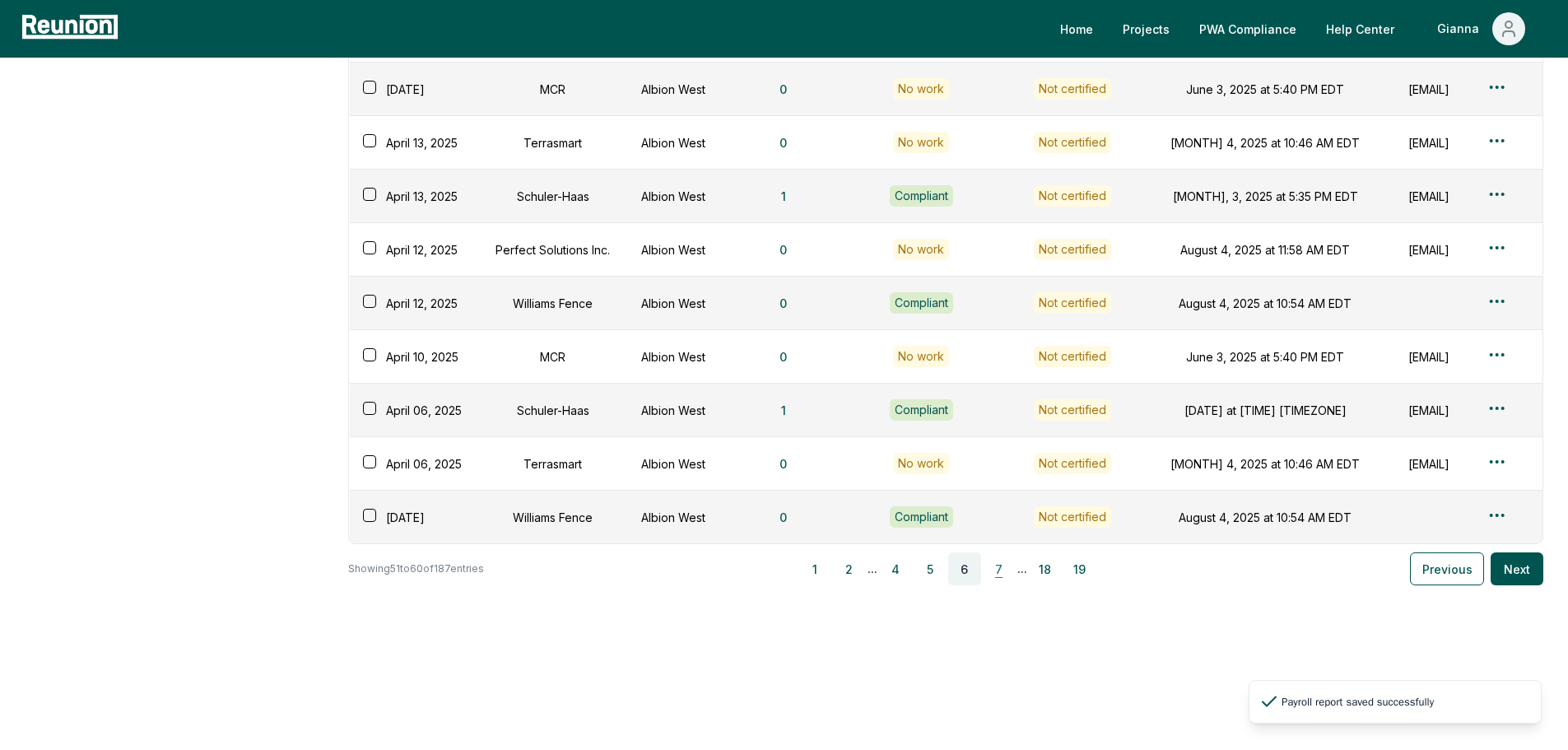click on "7" at bounding box center [999, 569] 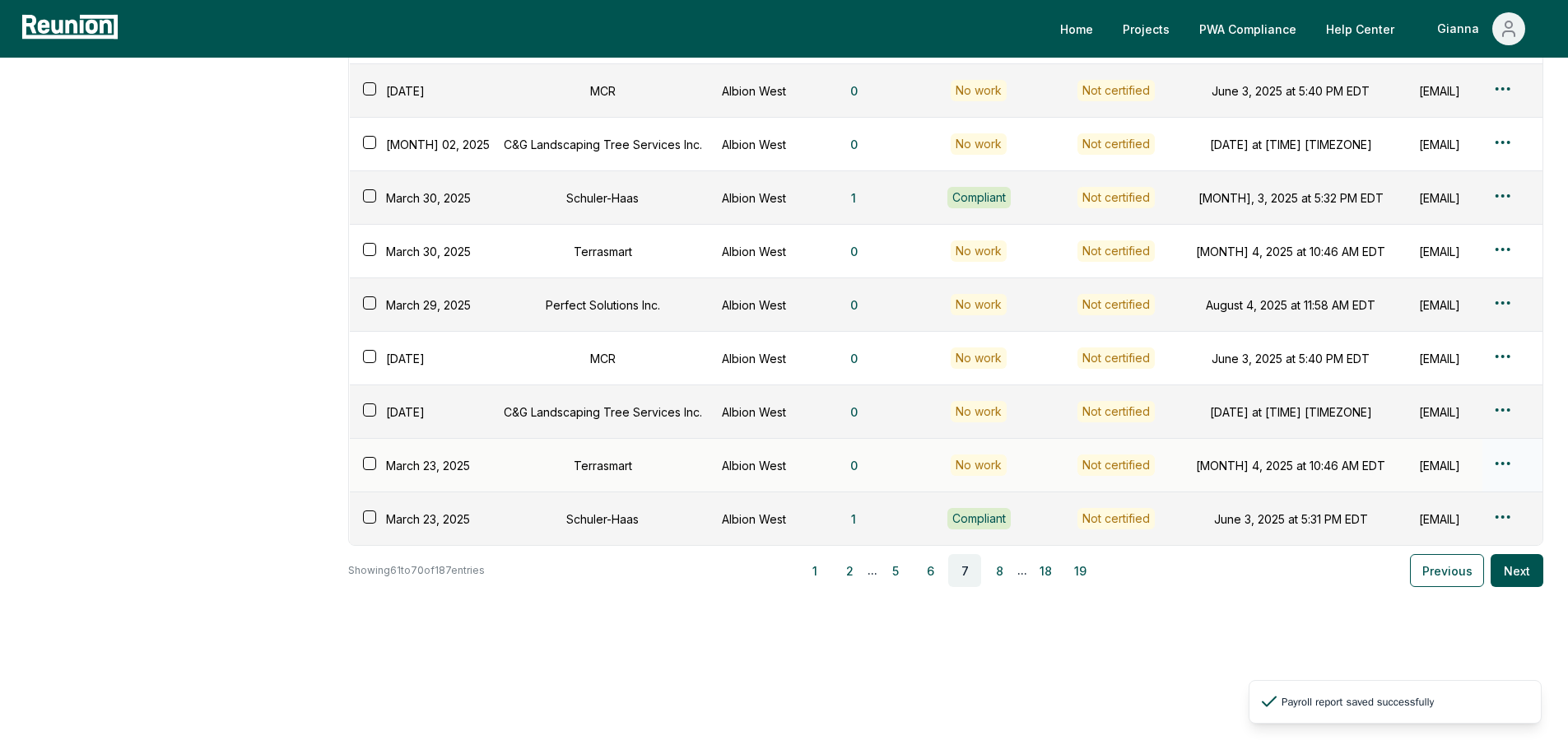 scroll, scrollTop: 255, scrollLeft: 0, axis: vertical 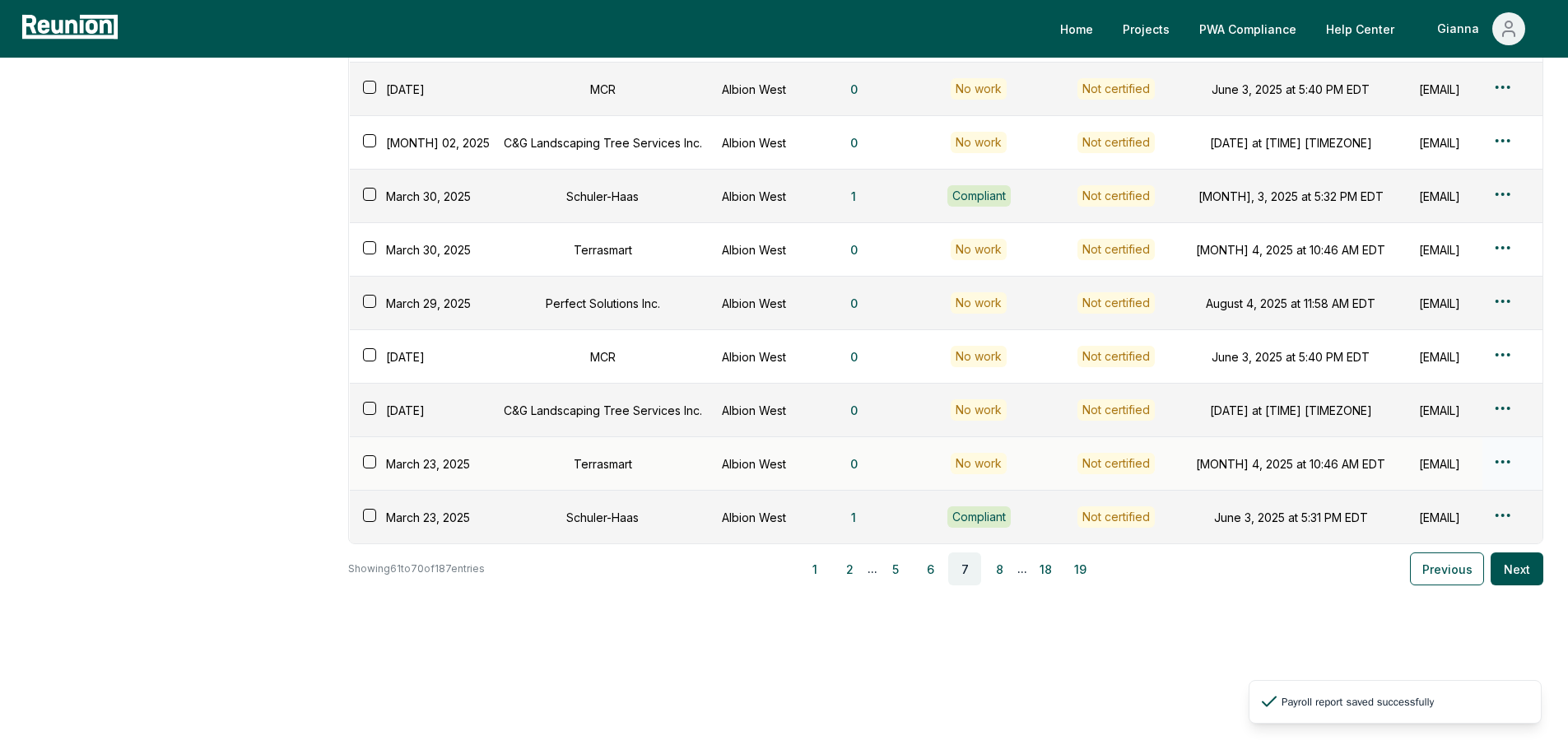 click on "8" at bounding box center (999, 569) 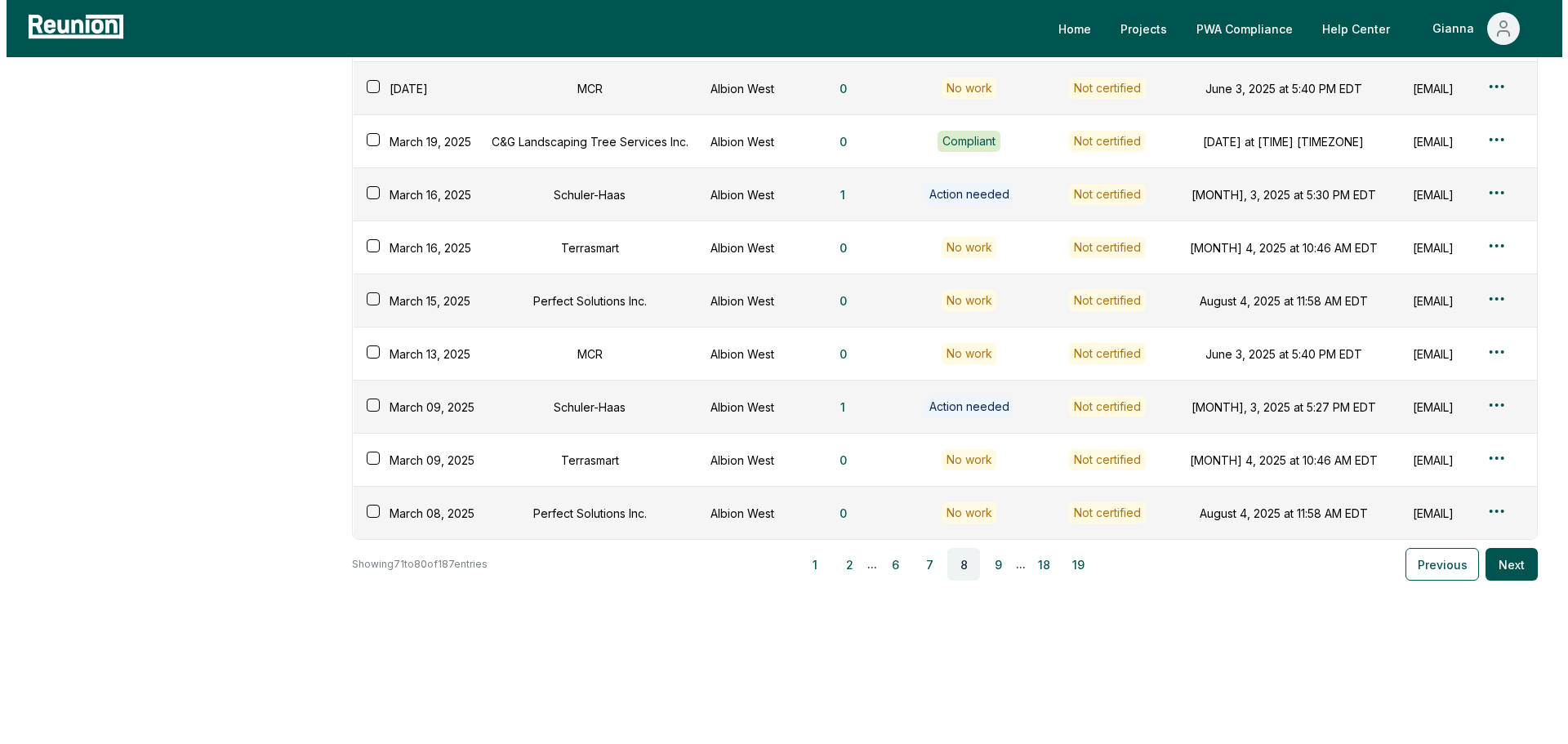 scroll, scrollTop: 90, scrollLeft: 0, axis: vertical 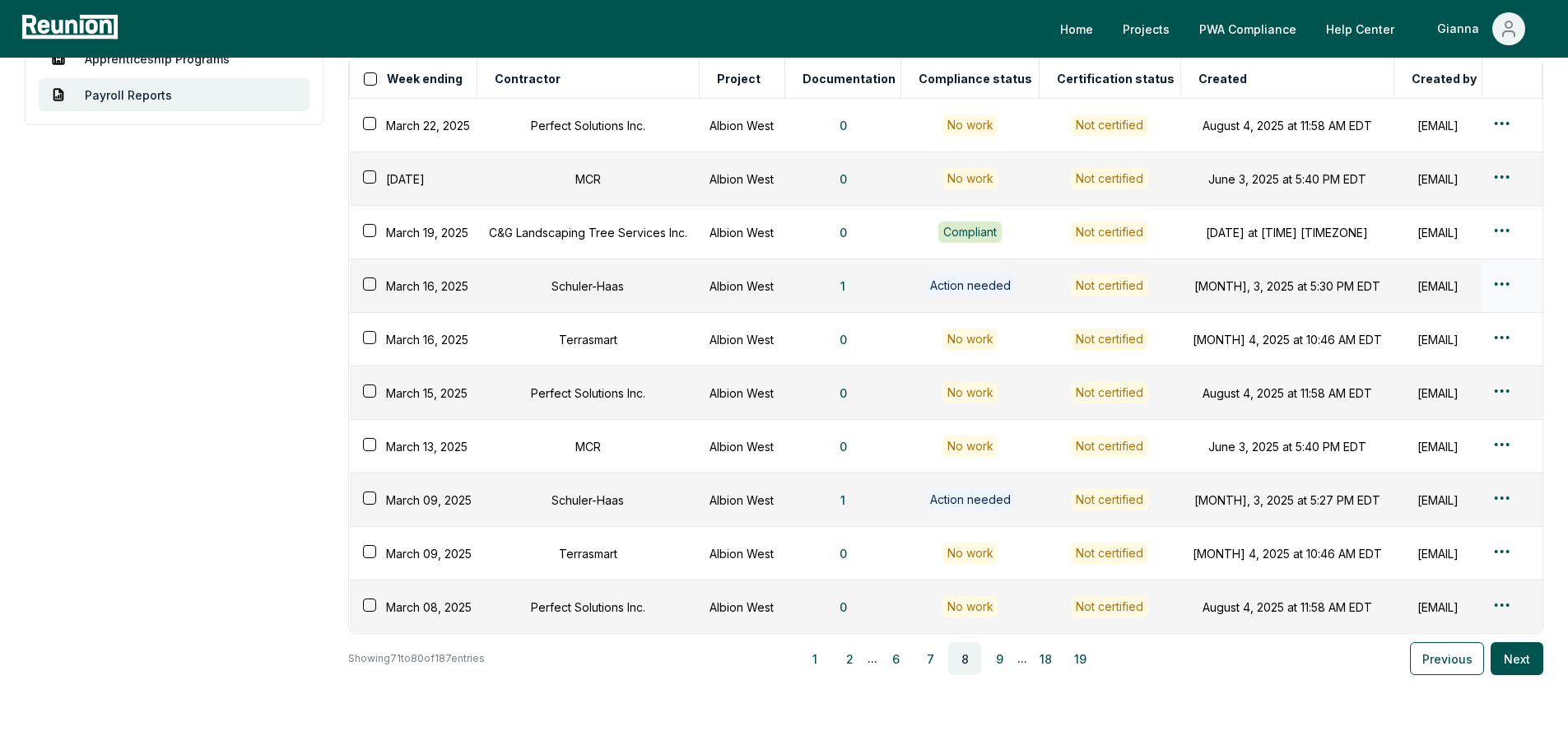 click at bounding box center (1511, 286) 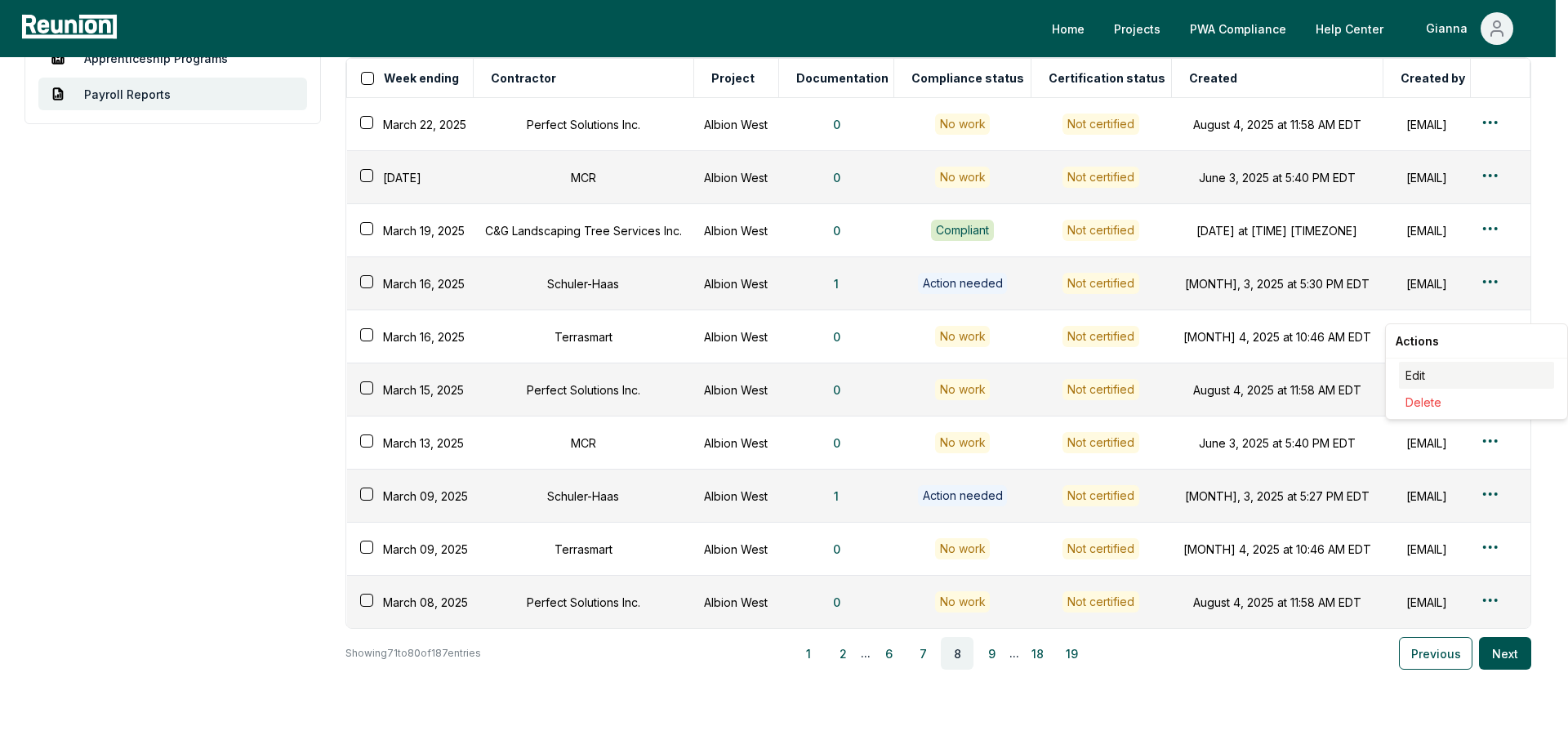 click on "Edit" at bounding box center [1477, 375] 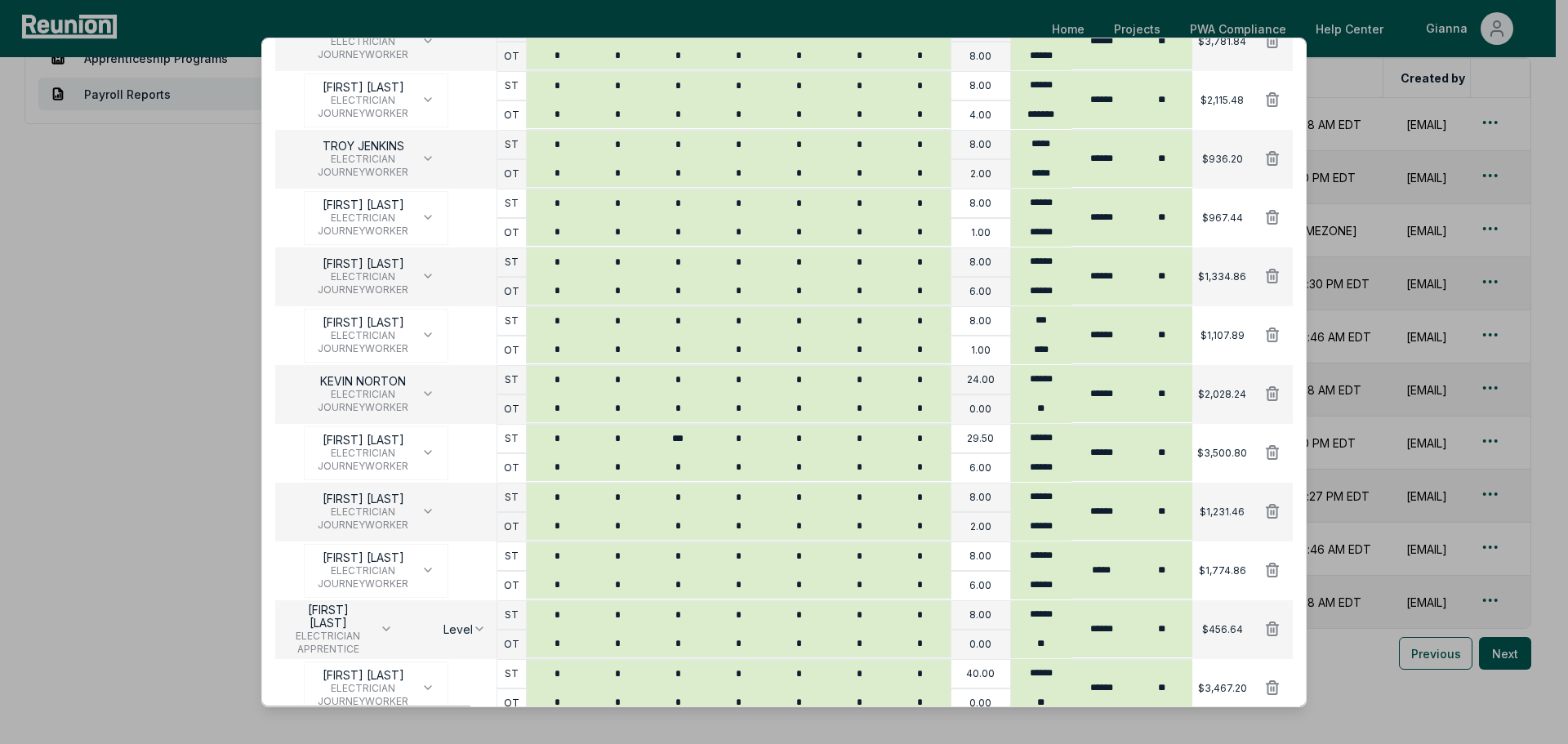 scroll, scrollTop: 735, scrollLeft: 0, axis: vertical 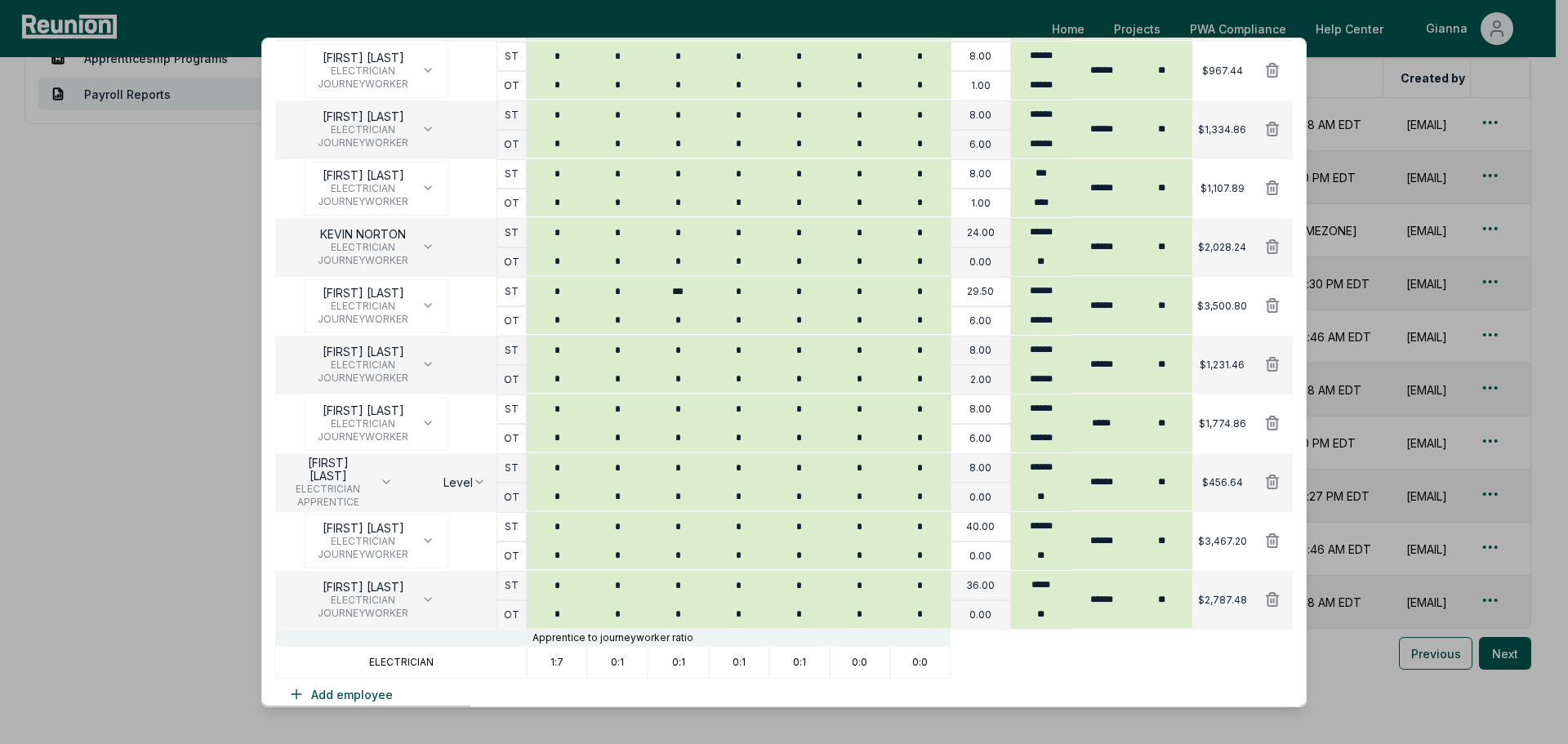click on "Please visit us on your desktop We're working on making our marketplace mobile-friendly. For now, please visit Reunion on a desktop computer. Home Projects PWA Compliance Help Center [FIRST] Employees Apprenticeship Programs Payroll Reports Payroll Reports View uploaded and manually created payroll reports. Add report manually Certify reports   Week ending Contractor Project Documentation Compliance status Certification status Created Created by March 22, 2025 Perfect Solutions Inc. Albion West 0 No work Not certified August 4, 2025 at 11:58 AM EDT [EMAIL] March 20, 2025 MCR Albion West 0 No work Not certified June 3, 2025 at 5:40 PM EDT [EMAIL] March 19, 2025 C&G Landscaping Tree Services Inc. Albion West 0 Compliant Not certified June 4, 2025 at 11:28 AM EDT [EMAIL] March 16, 2025 Schuler-Haas Albion West 1 Action needed Not certified June 3, 2025 at 5:30 PM EDT [EMAIL] March 16, 2025 Terrasmart Albion West 0 No work Not certified 0 No work" at bounding box center (777, 372) 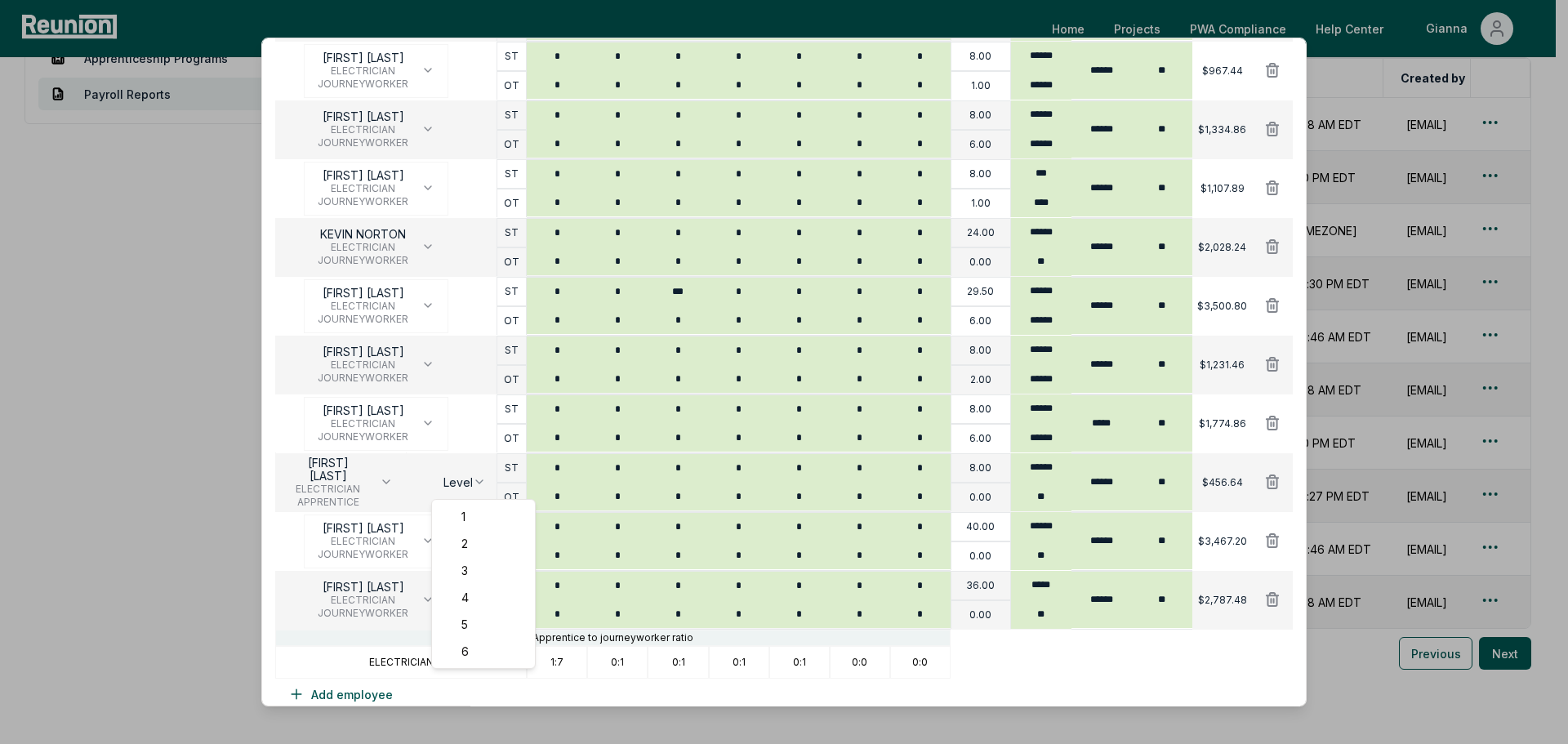 select on "**********" 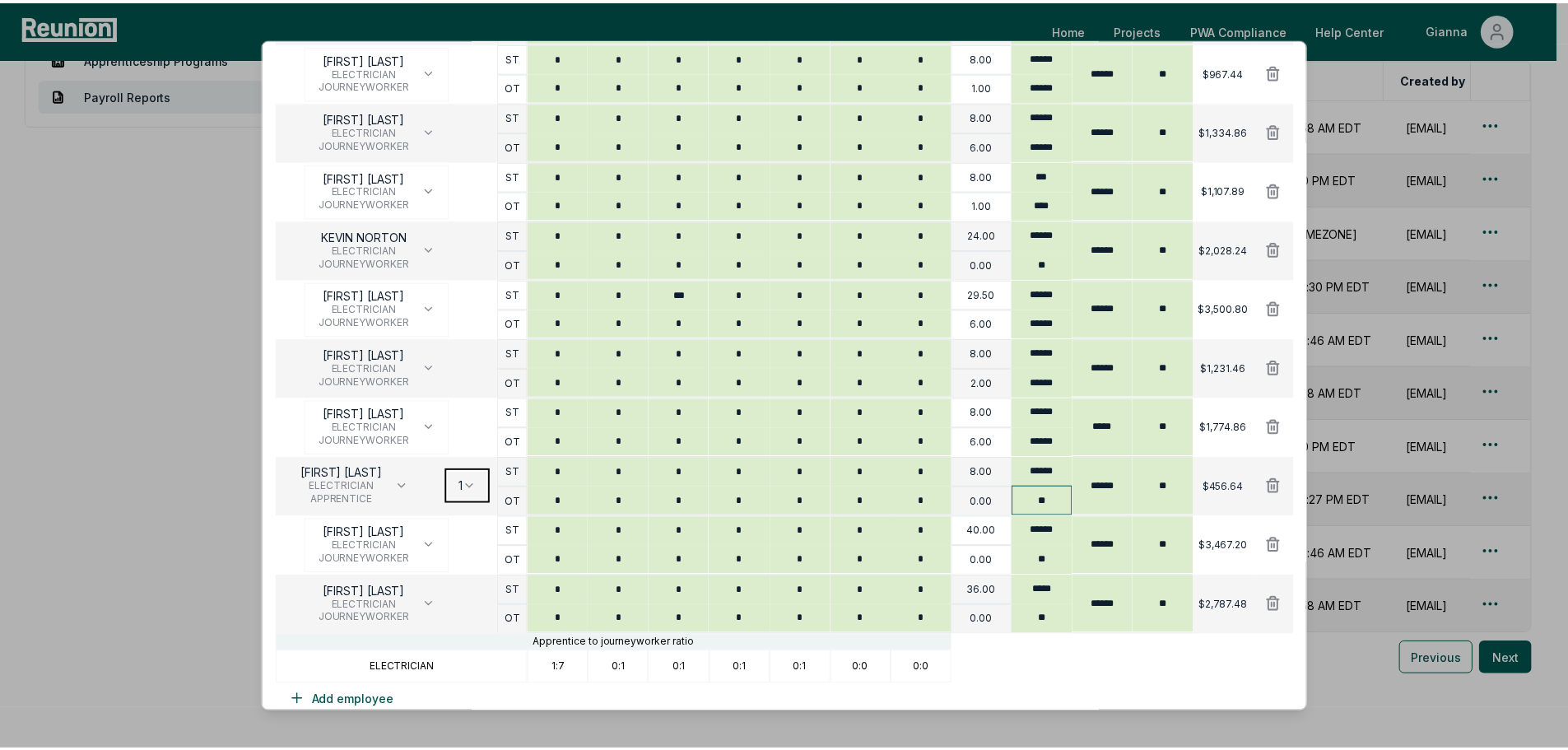 scroll, scrollTop: 792, scrollLeft: 0, axis: vertical 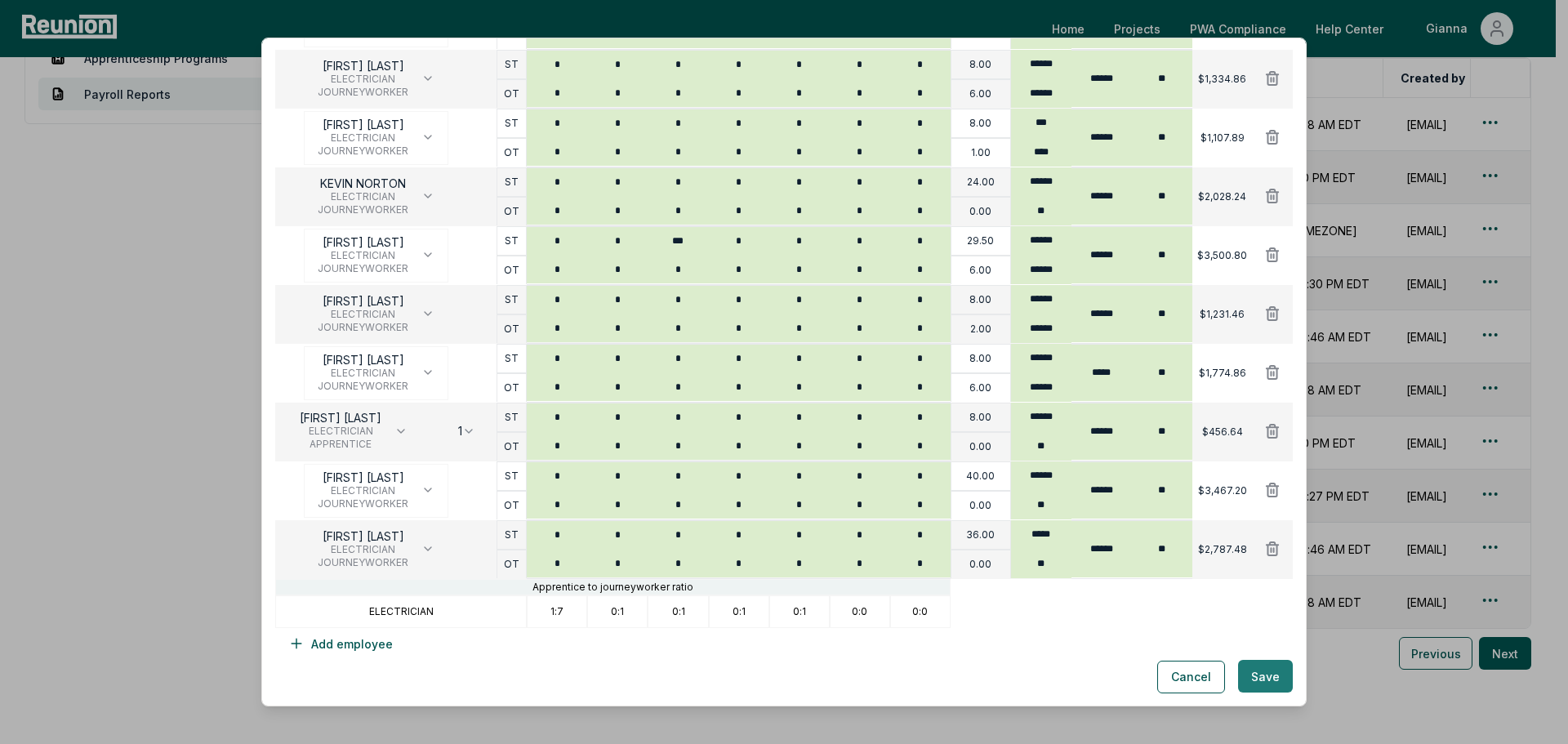 click on "Save" at bounding box center [1265, 676] 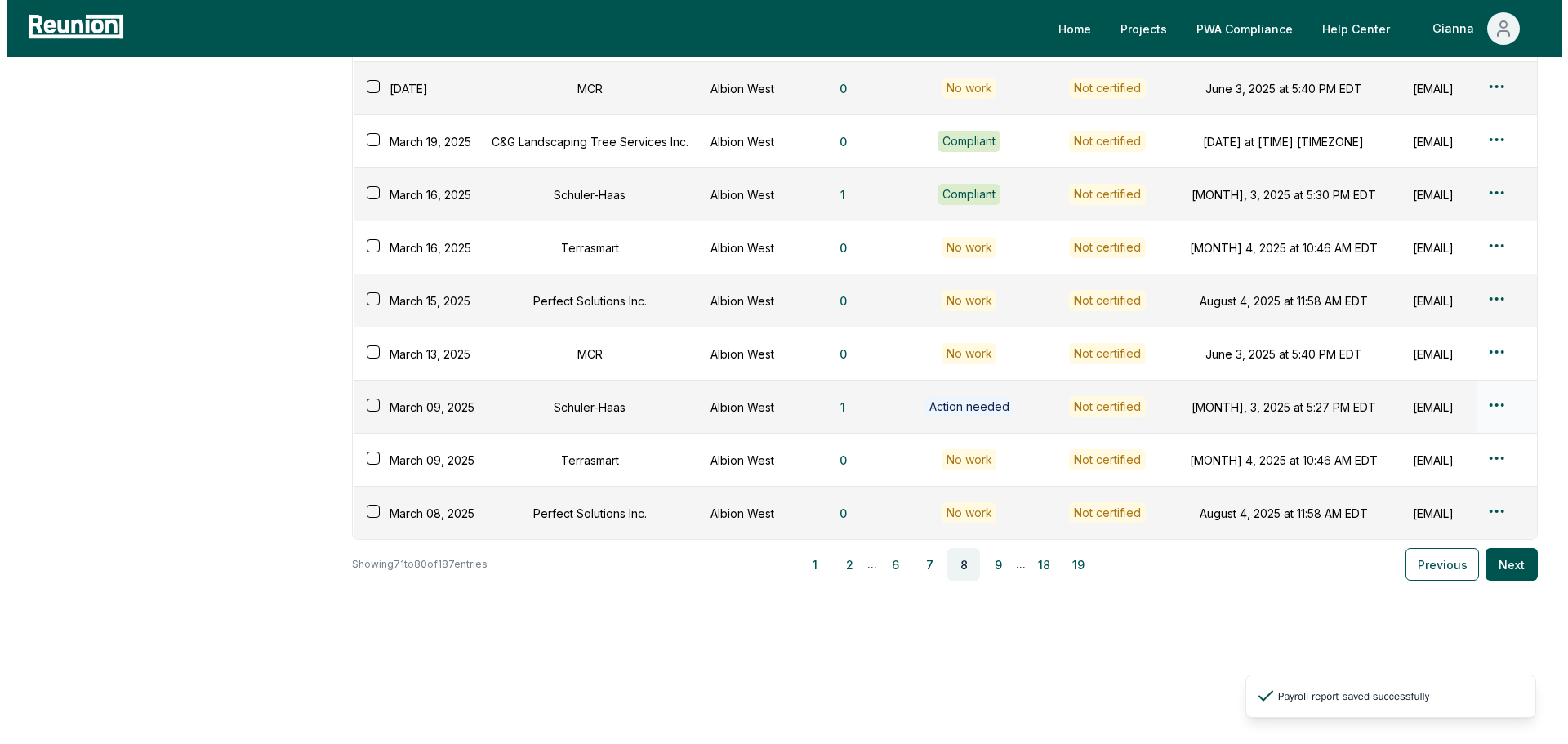 scroll, scrollTop: 266, scrollLeft: 0, axis: vertical 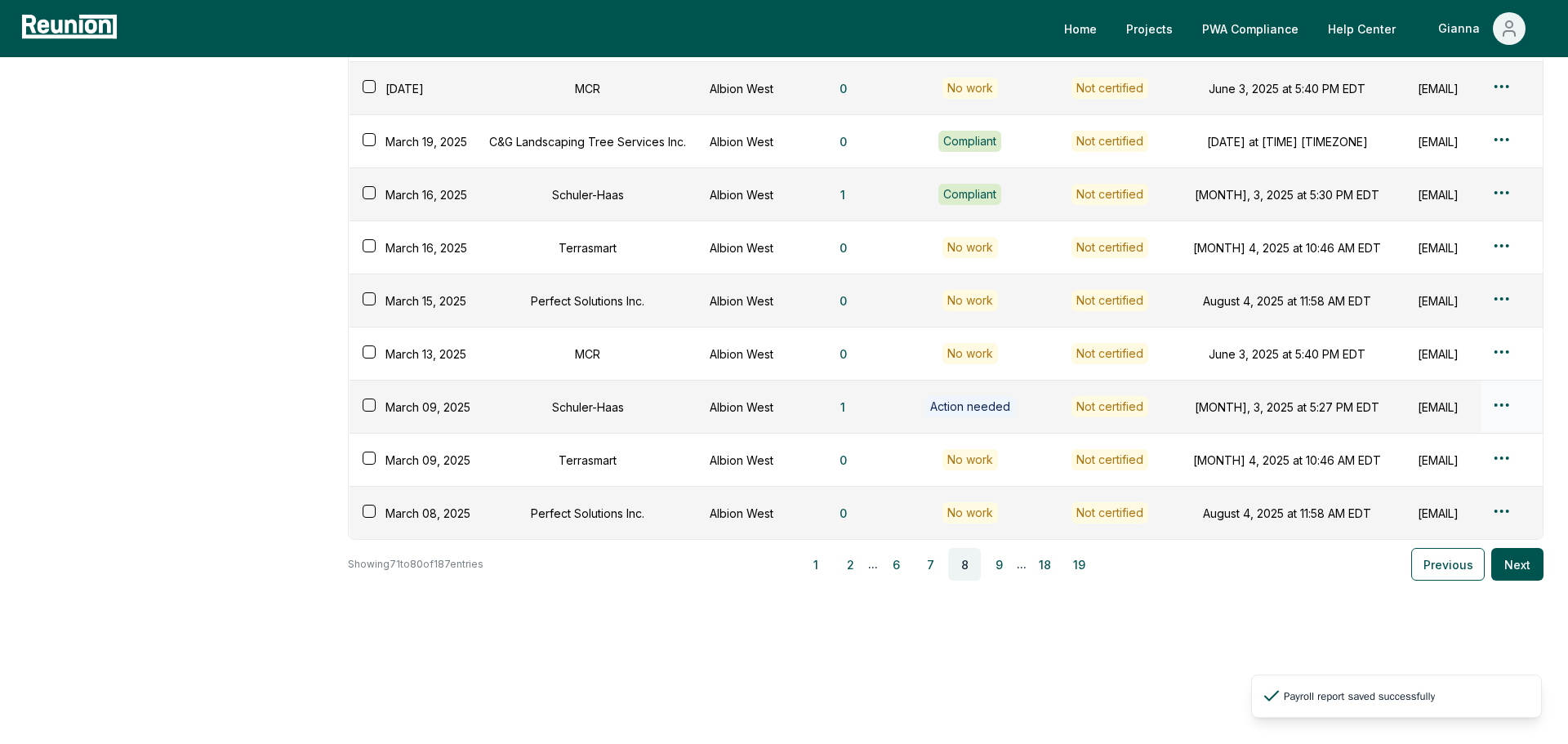 click on "Please visit us on your desktop We're working on making our marketplace mobile-friendly. For now, please visit Reunion on a desktop computer. Home Projects PWA Compliance Help Center [FIRST] Employees Apprenticeship Programs Payroll Reports Payroll Reports View uploaded and manually created payroll reports. Add report manually Certify reports   Week ending Contractor Project Documentation Compliance status Certification status Created Created by March 22, 2025 Perfect Solutions Inc. Albion West 0 No work Not certified August 4, 2025 at 11:58 AM EDT [EMAIL] March 20, 2025 MCR Albion West 0 No work Not certified June 3, 2025 at 5:40 PM EDT [EMAIL] March 19, 2025 C&G Landscaping Tree Services Inc. Albion West 0 Compliant Not certified June 4, 2025 at 11:28 AM EDT [EMAIL] March 16, 2025 Schuler-Haas Albion West 1 Compliant Not certified June 3, 2025 at 5:30 PM EDT [EMAIL] March 16, 2025 Terrasmart Albion West 0 No work Not certified March 15, 2025" at bounding box center (784, 283) 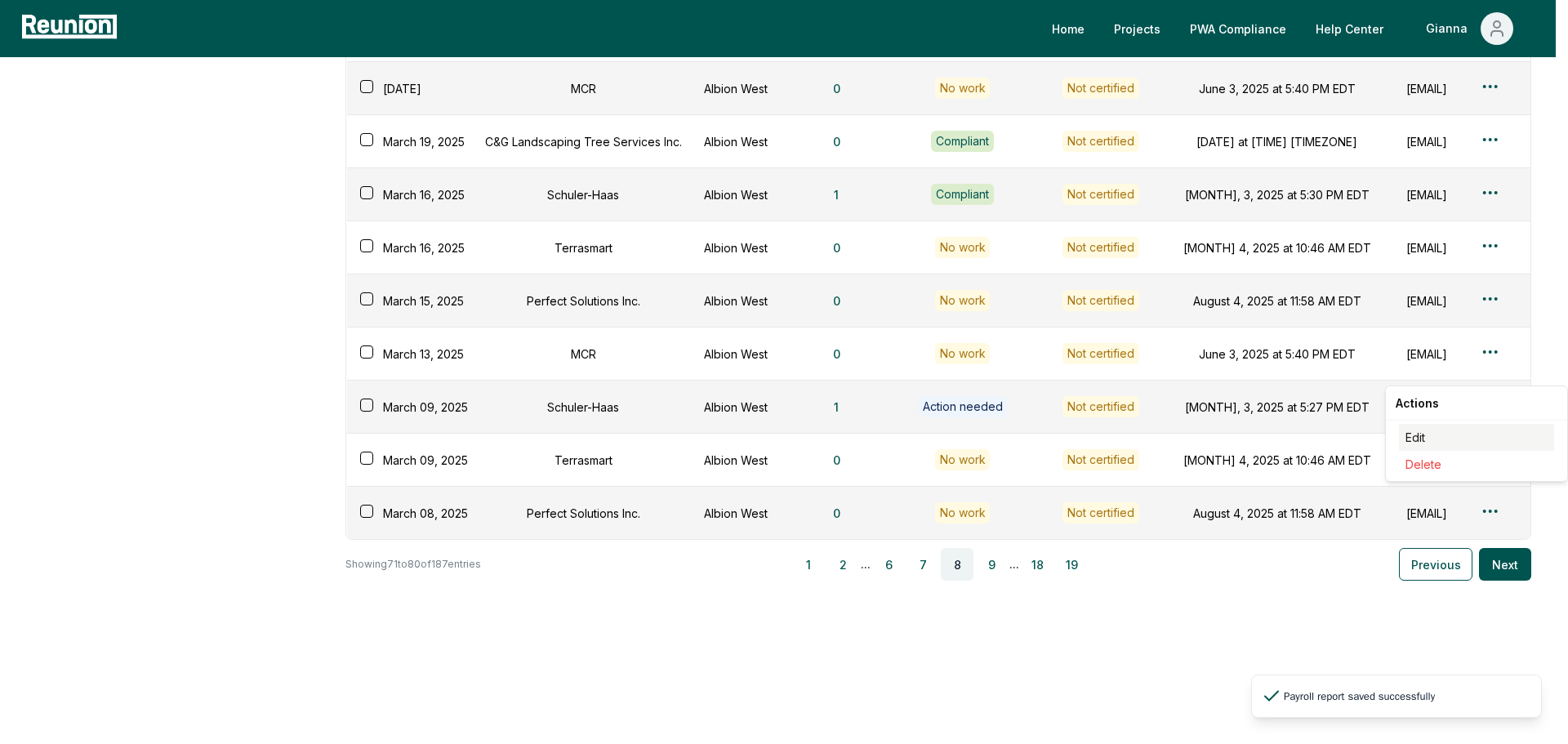 click on "Edit" at bounding box center (1477, 437) 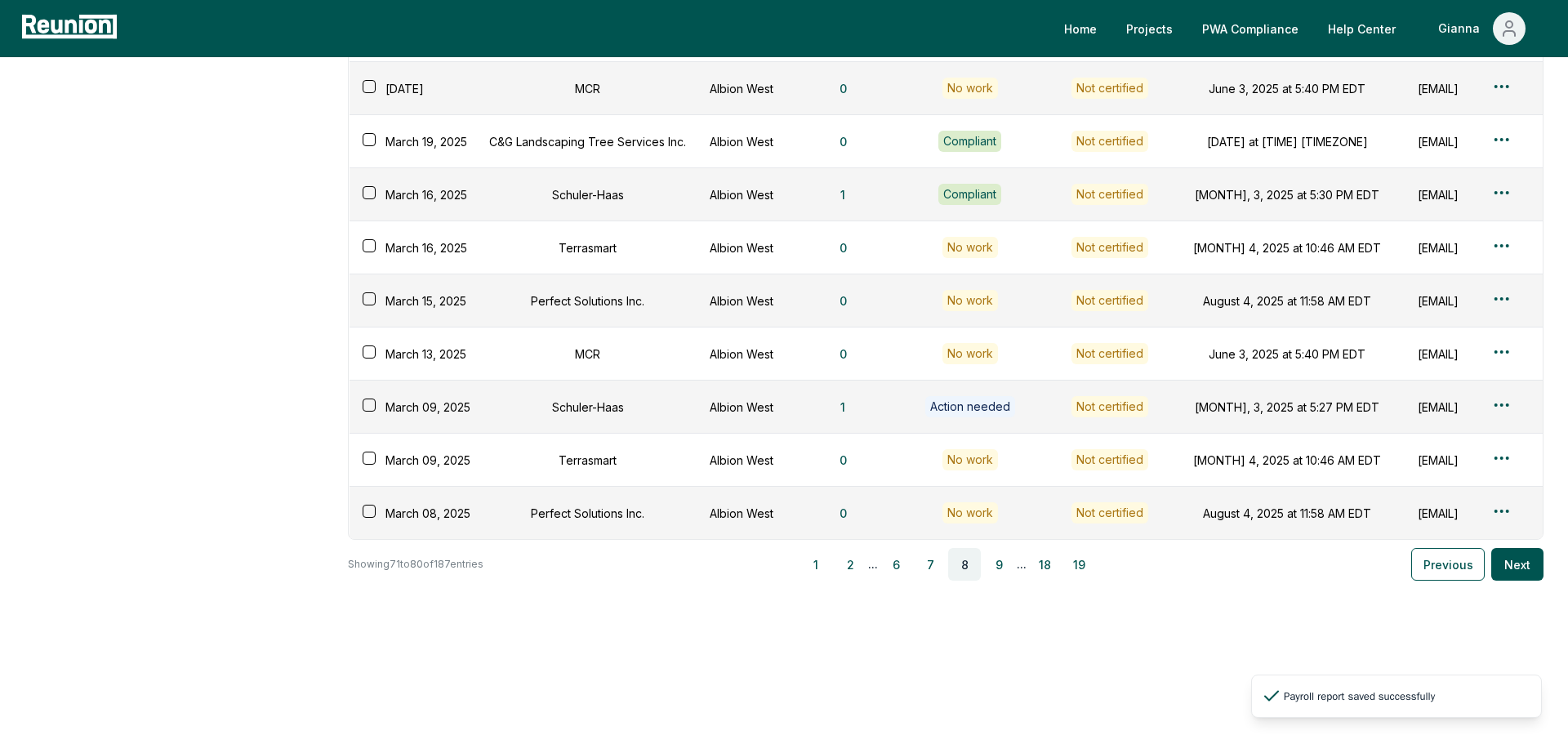 scroll, scrollTop: 240, scrollLeft: 0, axis: vertical 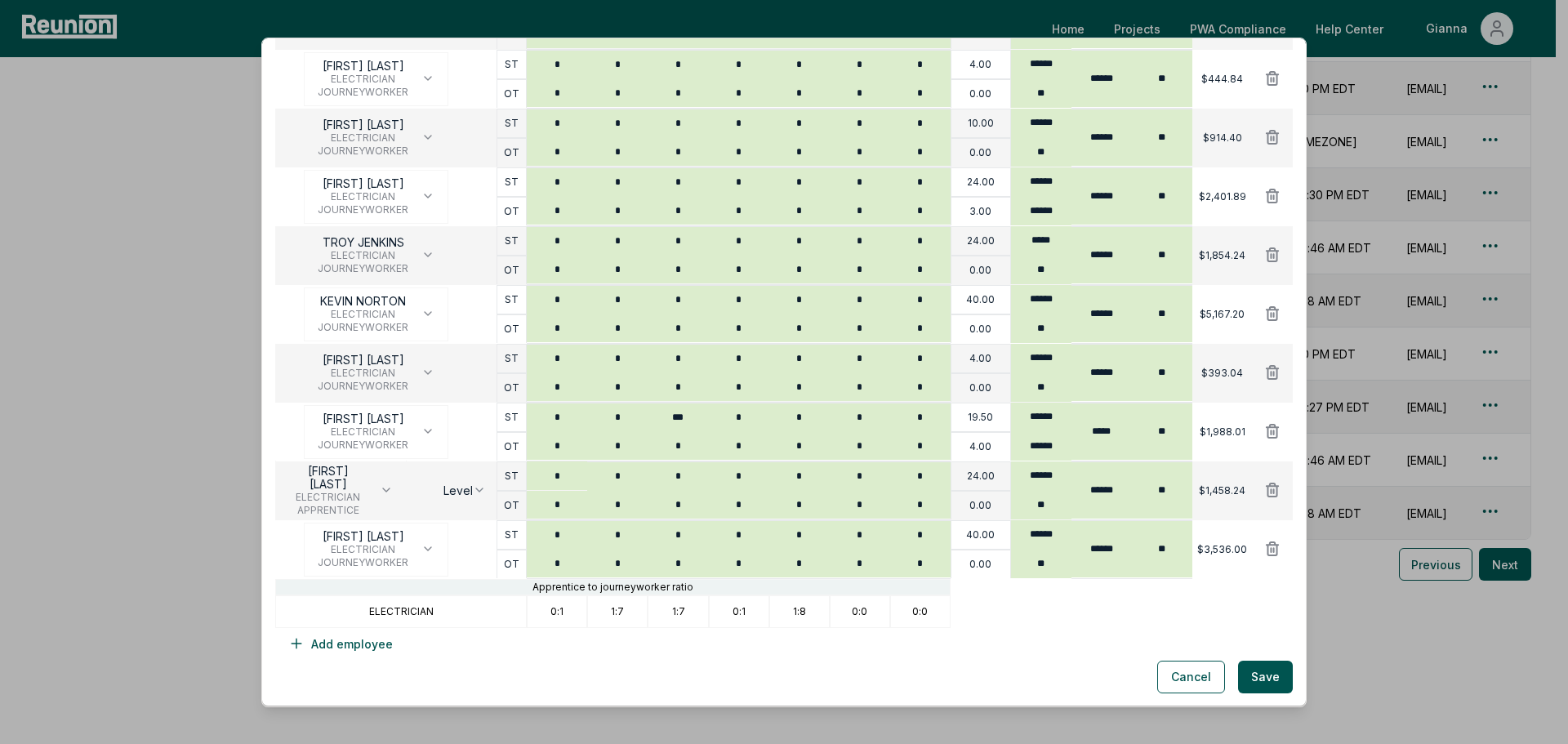 click on "Please visit us on your desktop We're working on making our marketplace mobile-friendly. For now, please visit Reunion on a desktop computer. Home Projects PWA Compliance Help Center [FIRST] Employees Apprenticeship Programs Payroll Reports Payroll Reports View uploaded and manually created payroll reports. Add report manually Certify reports   Week ending Contractor Project Documentation Compliance status Certification status Created Created by March 22, 2025 Perfect Solutions Inc. Albion West 0 No work Not certified August 4, 2025 at 11:58 AM EDT [EMAIL] March 20, 2025 MCR Albion West 0 No work Not certified June 3, 2025 at 5:40 PM EDT [EMAIL] March 19, 2025 C&G Landscaping Tree Services Inc. Albion West 0 Compliant Not certified June 4, 2025 at 11:28 AM EDT [EMAIL] March 16, 2025 Schuler-Haas Albion West 1 Compliant Not certified June 3, 2025 at 5:30 PM EDT [EMAIL] March 16, 2025 Terrasmart Albion West 0 No work Not certified March 15, 2025" at bounding box center (777, 283) 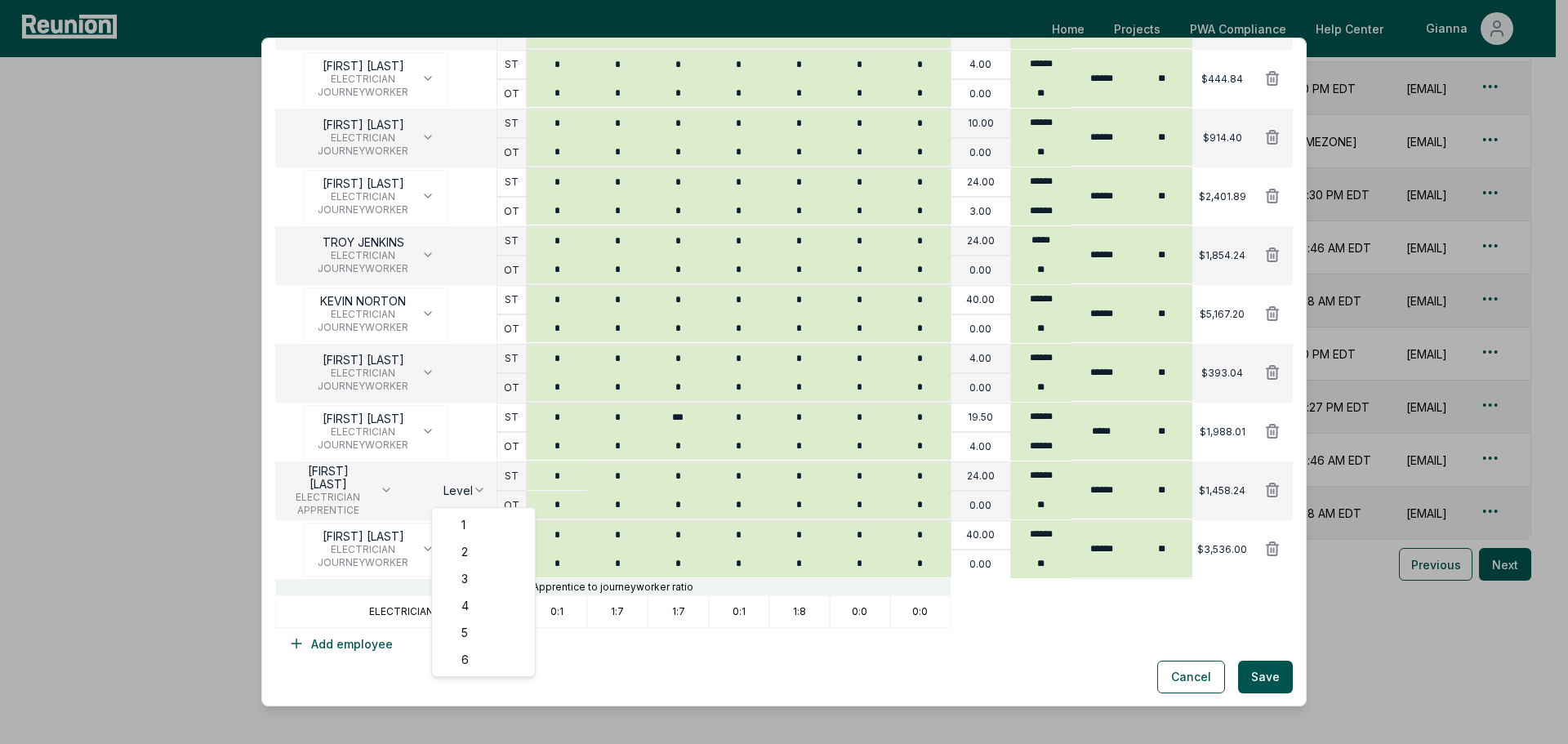 select on "**********" 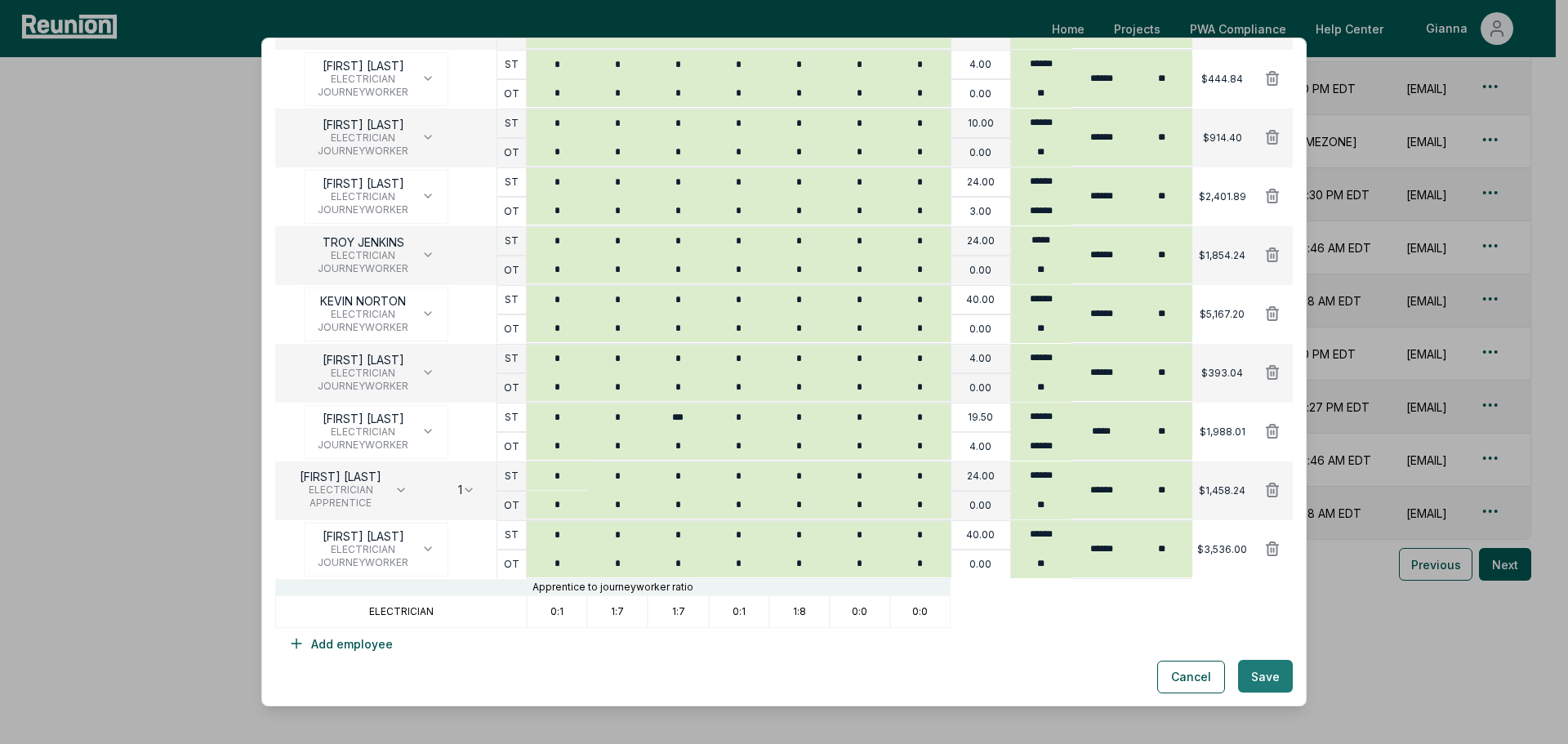 click on "Save" at bounding box center (1265, 676) 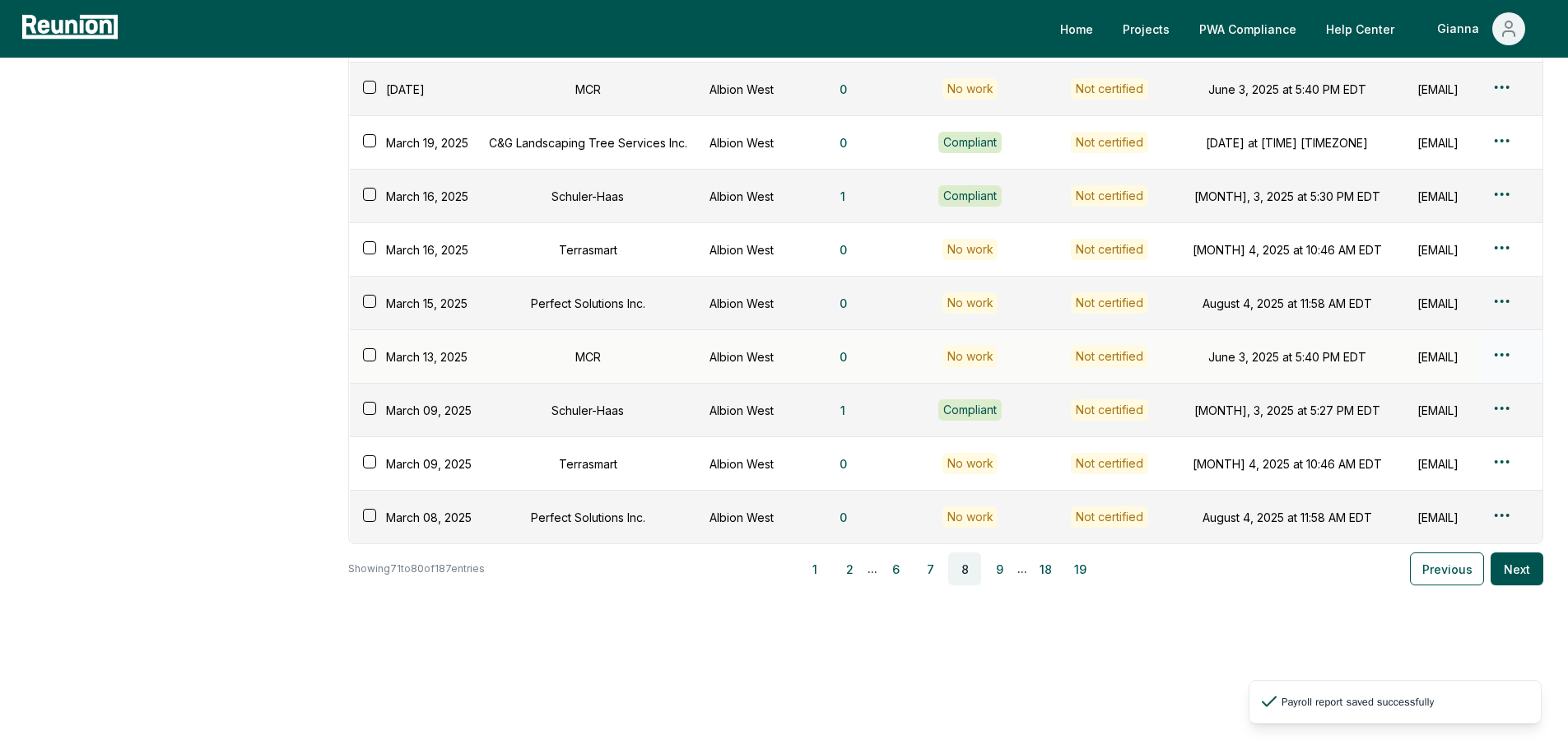 scroll, scrollTop: 268, scrollLeft: 0, axis: vertical 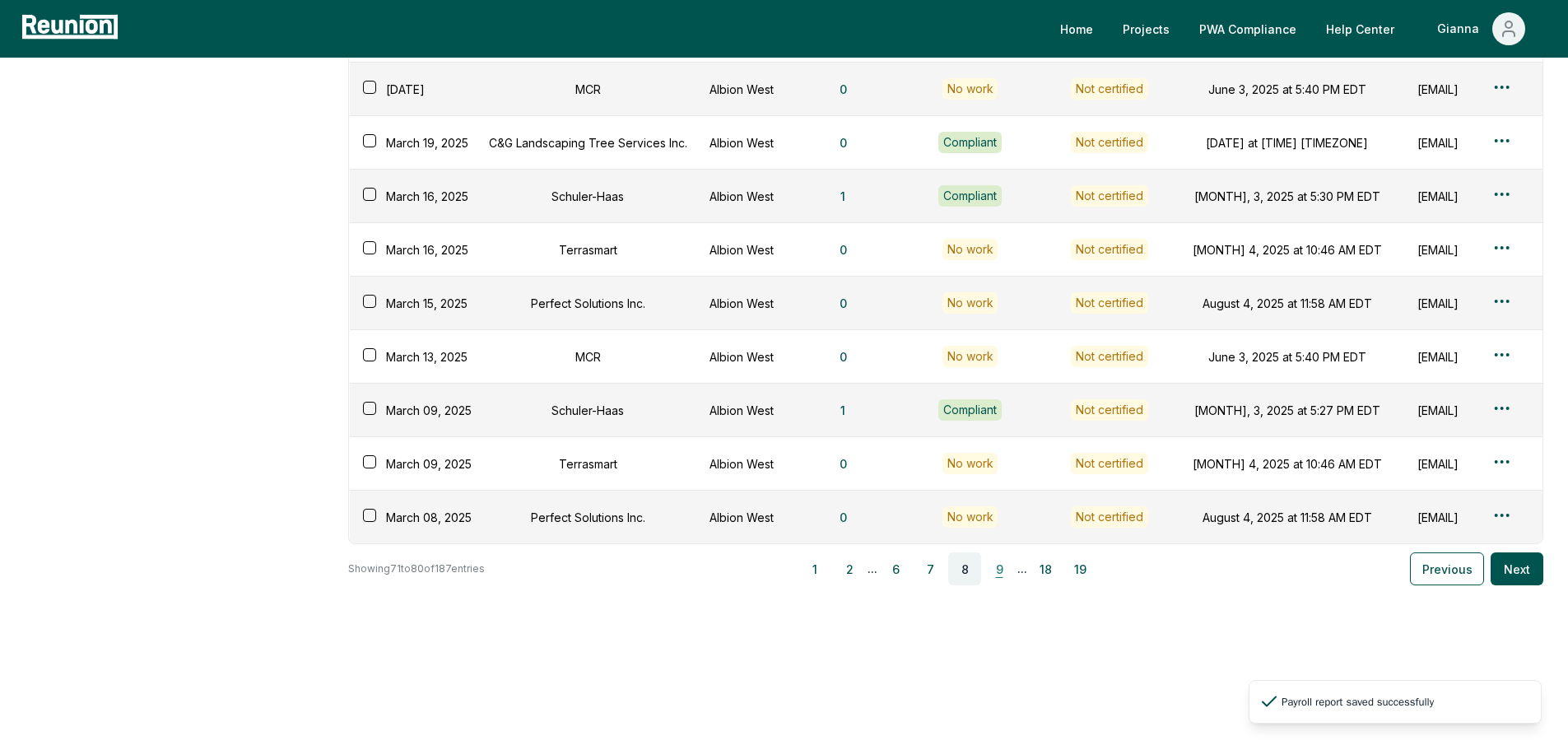click on "9" at bounding box center [999, 569] 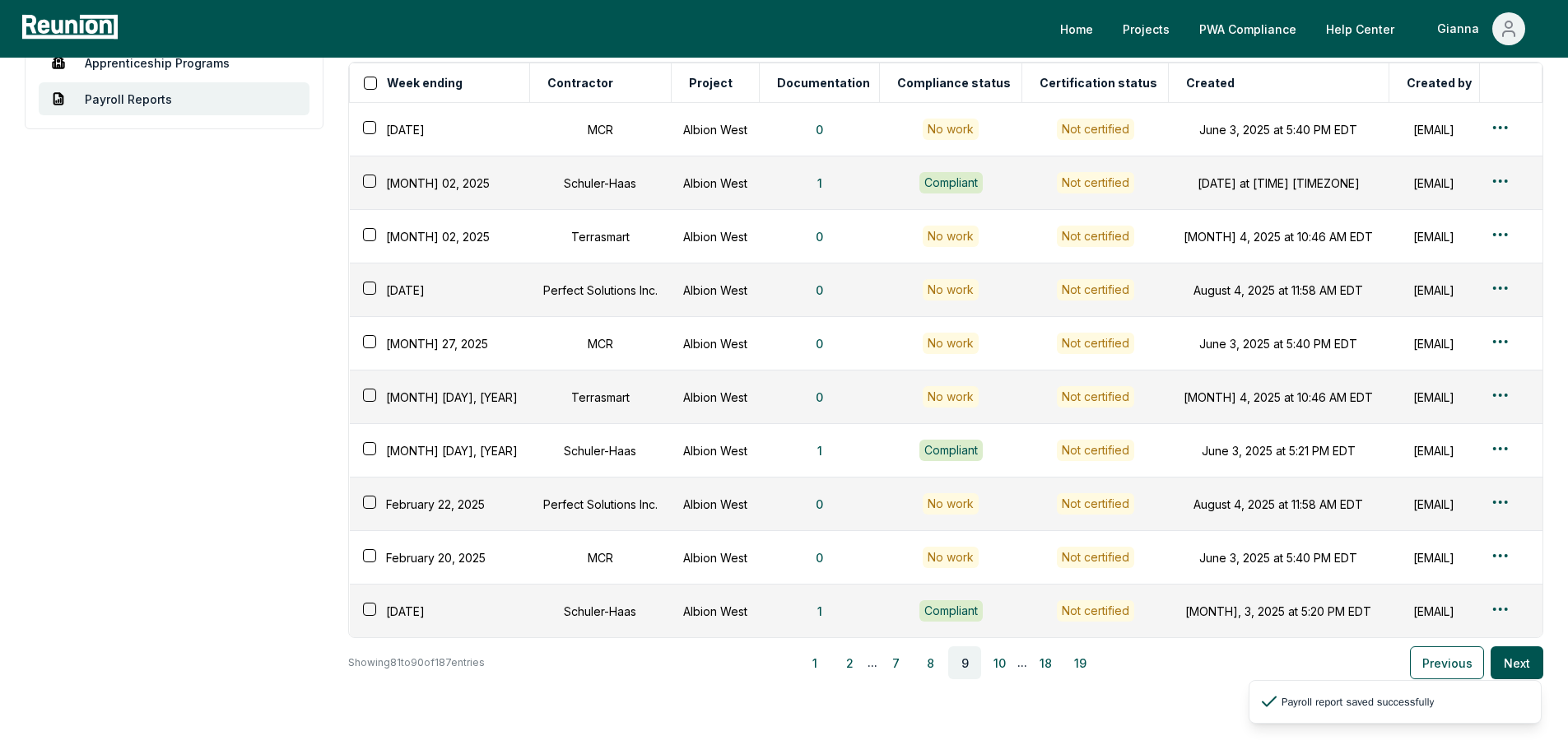 scroll, scrollTop: 193, scrollLeft: 0, axis: vertical 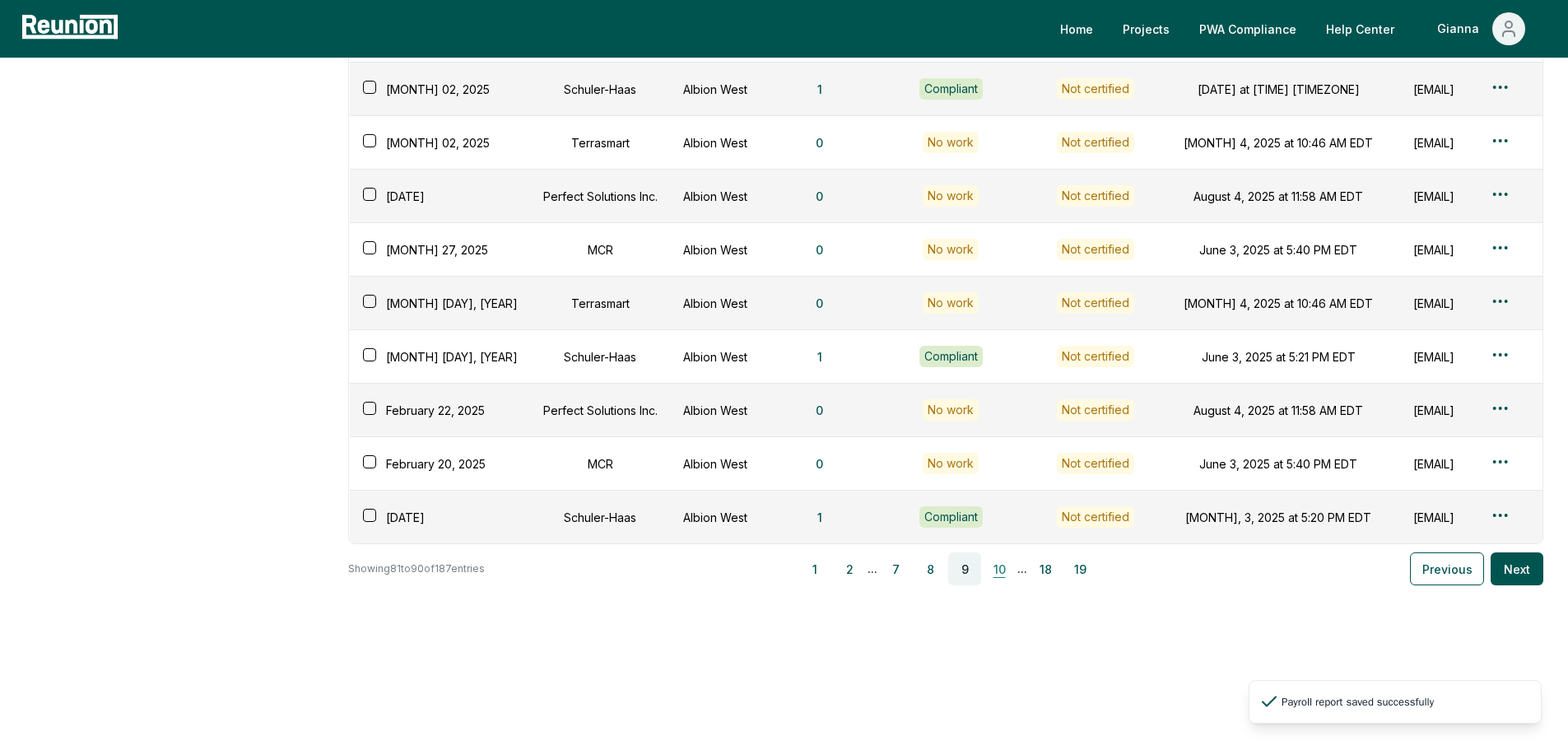 click on "10" at bounding box center (999, 569) 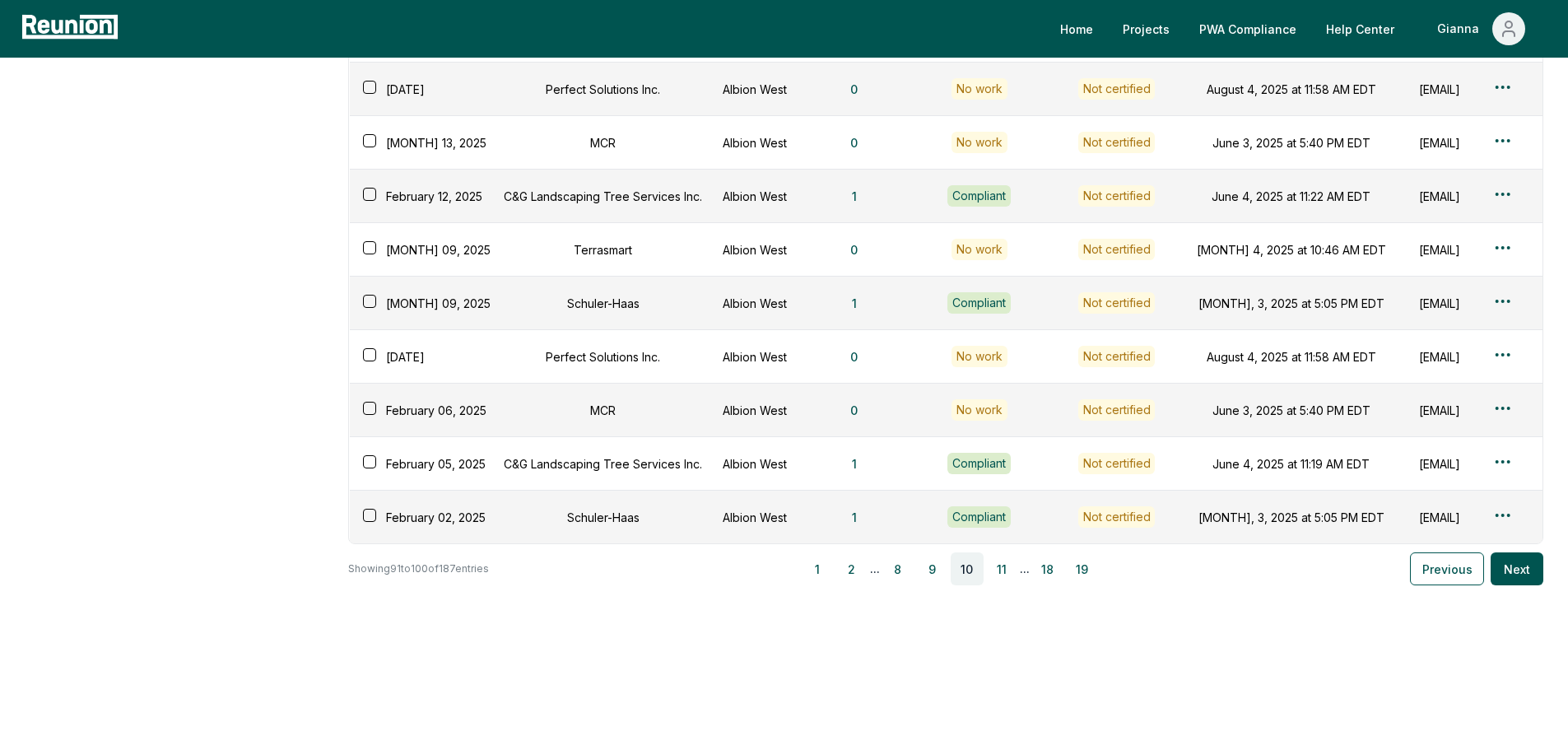 scroll, scrollTop: 275, scrollLeft: 0, axis: vertical 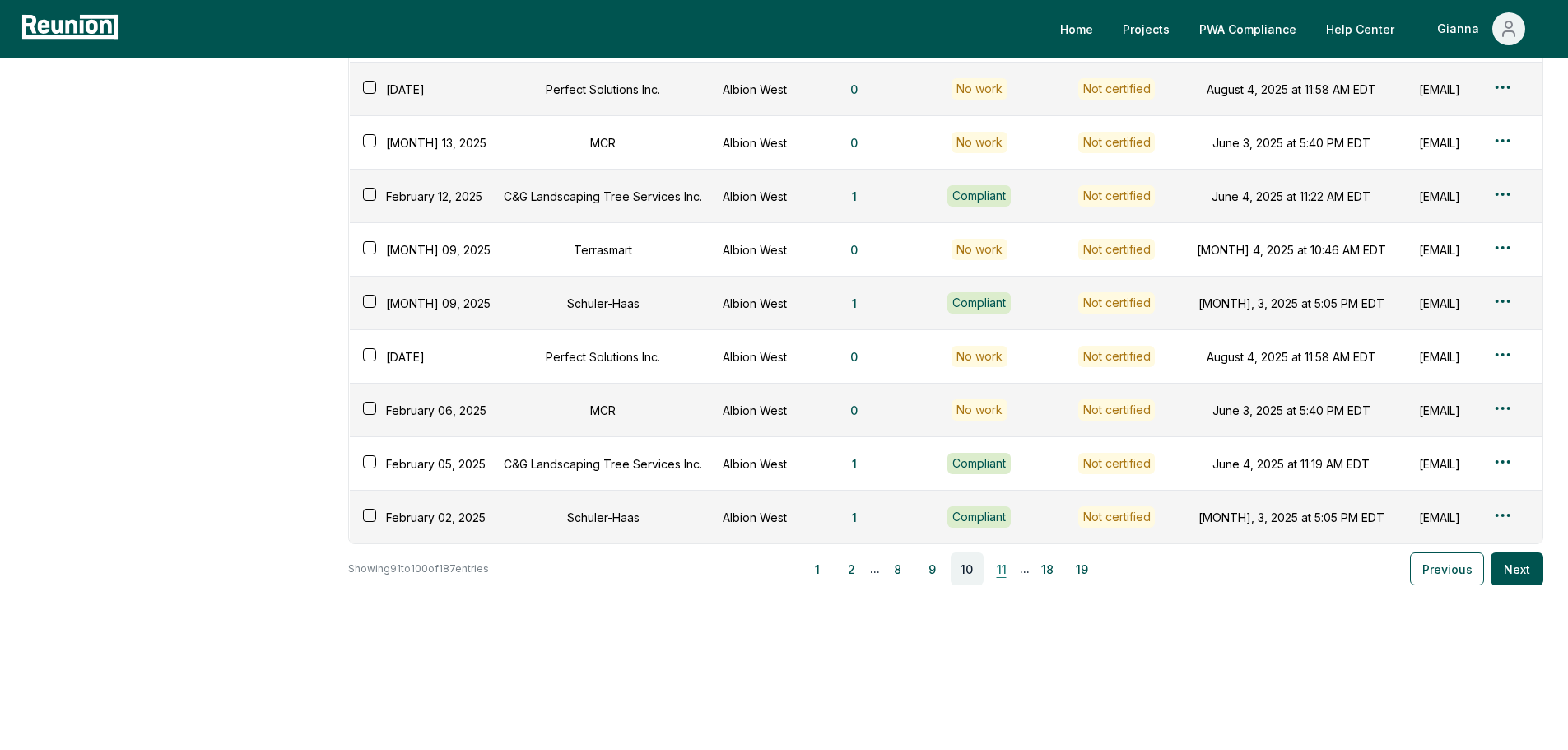 click on "11" at bounding box center [1002, 569] 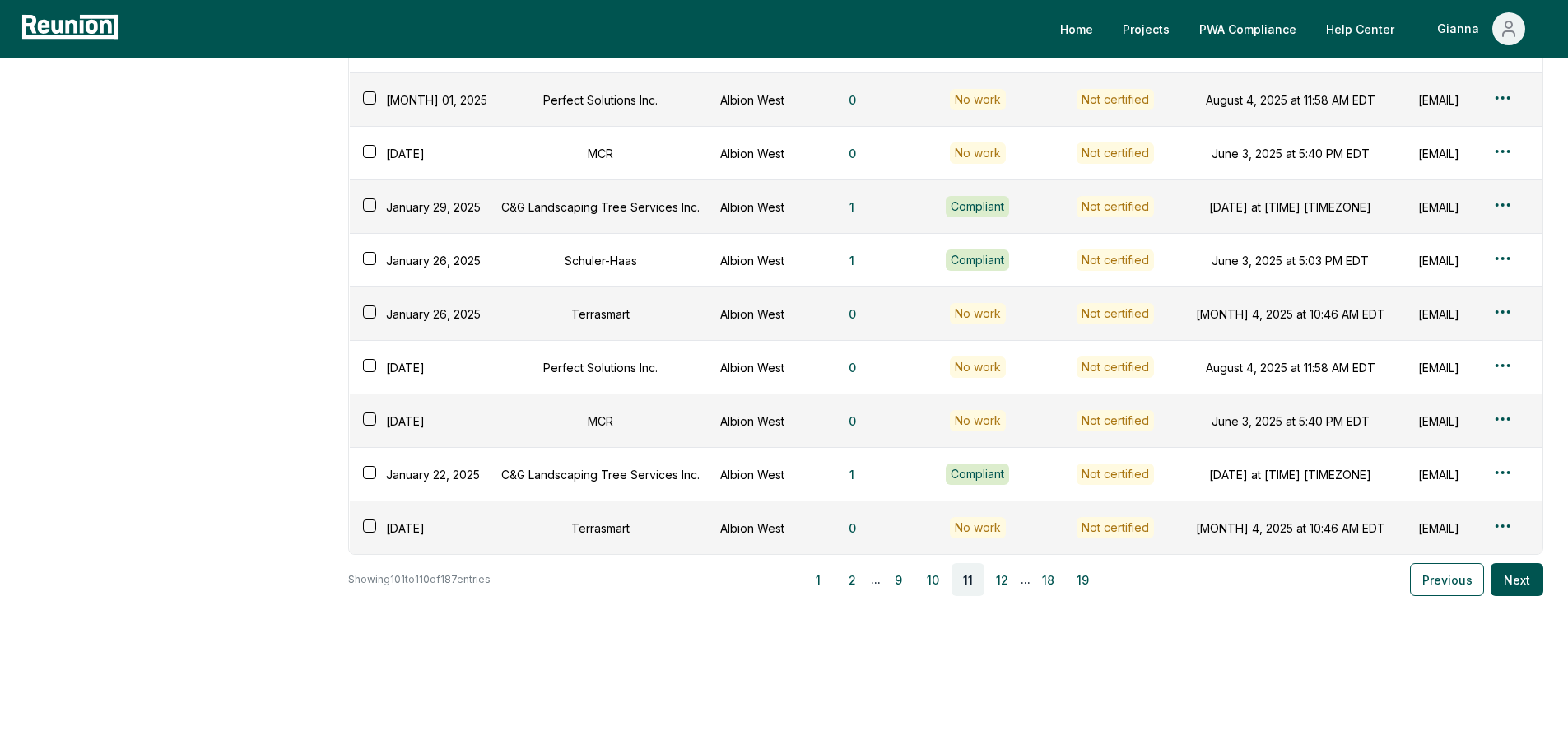 scroll, scrollTop: 249, scrollLeft: 0, axis: vertical 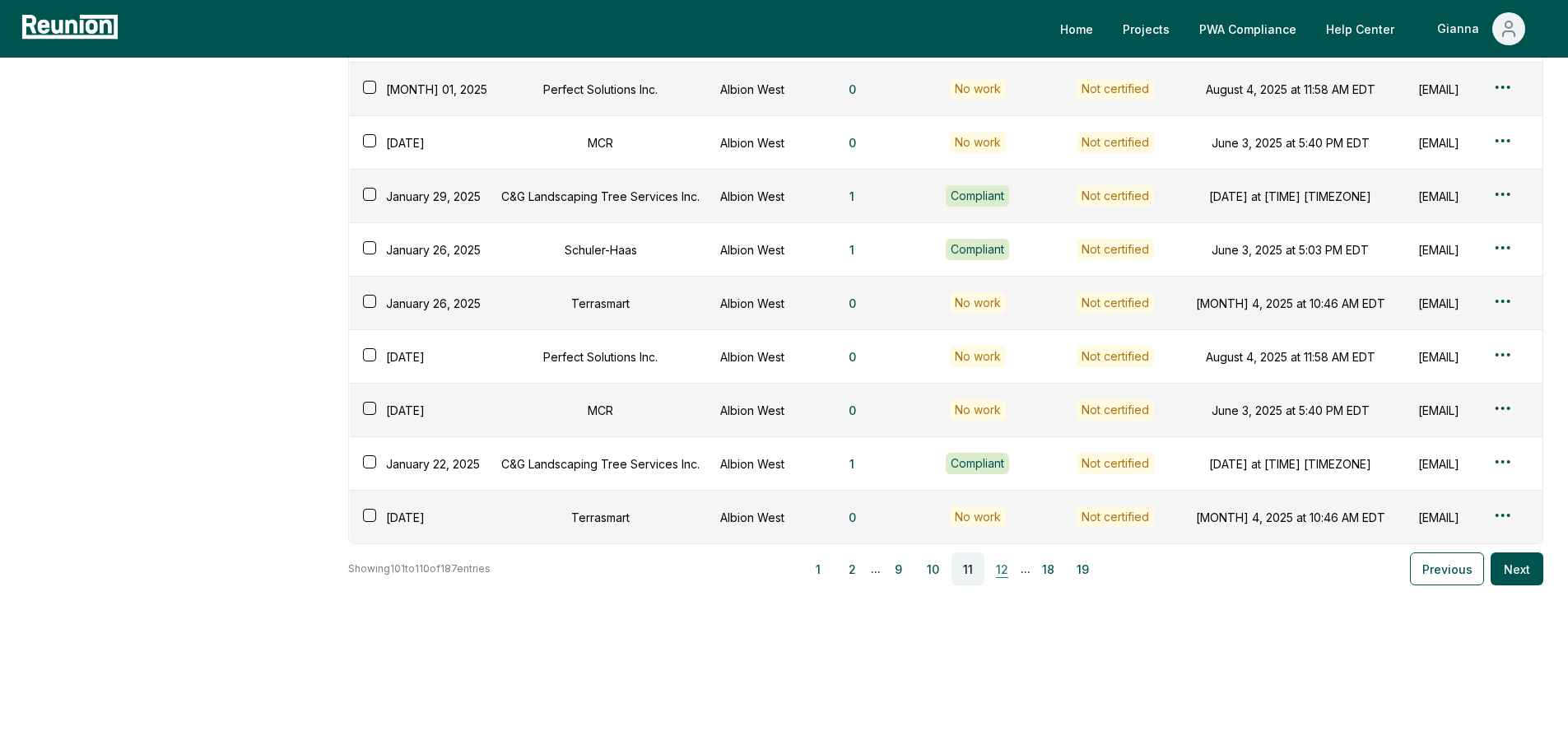 click on "12" at bounding box center [1003, 569] 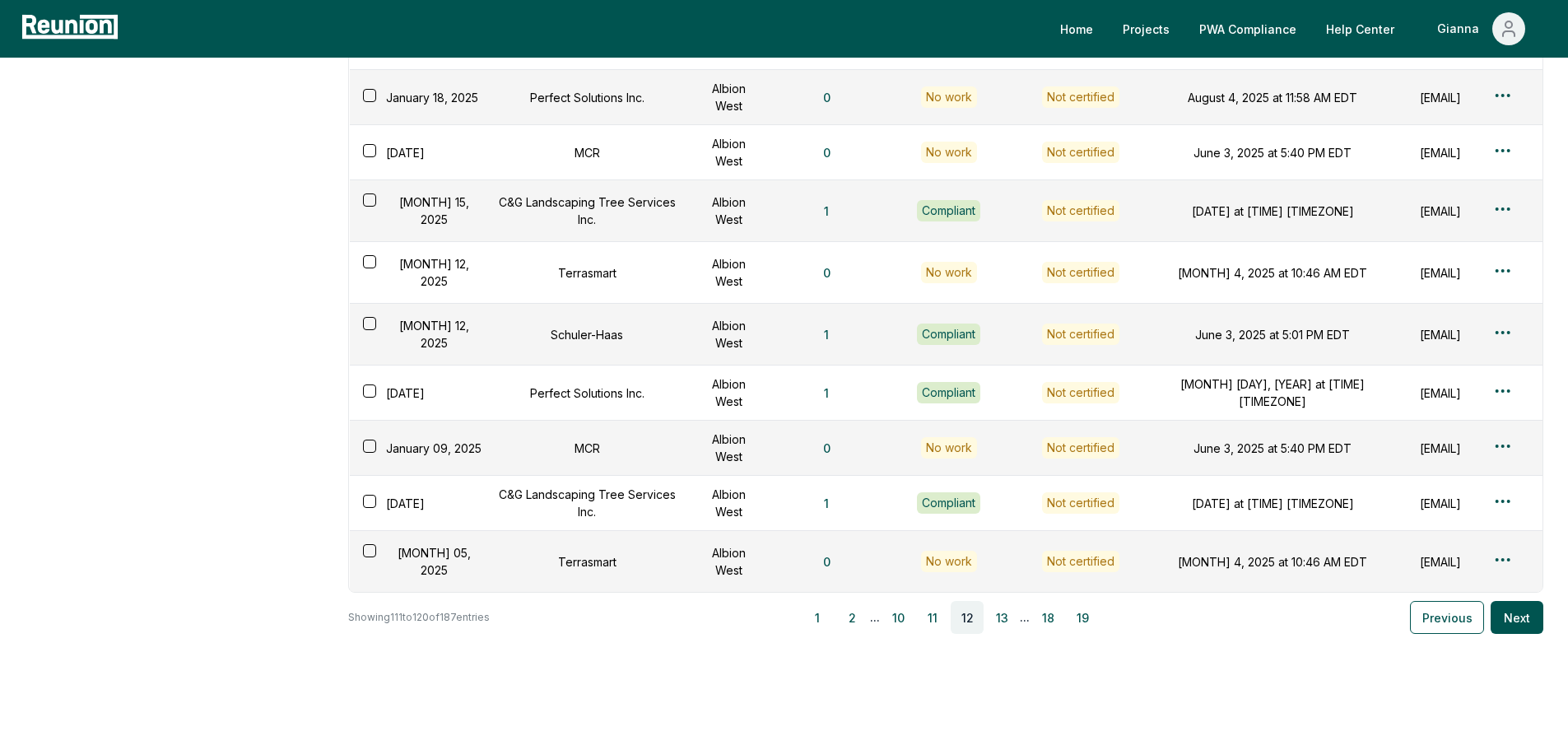 scroll, scrollTop: 268, scrollLeft: 0, axis: vertical 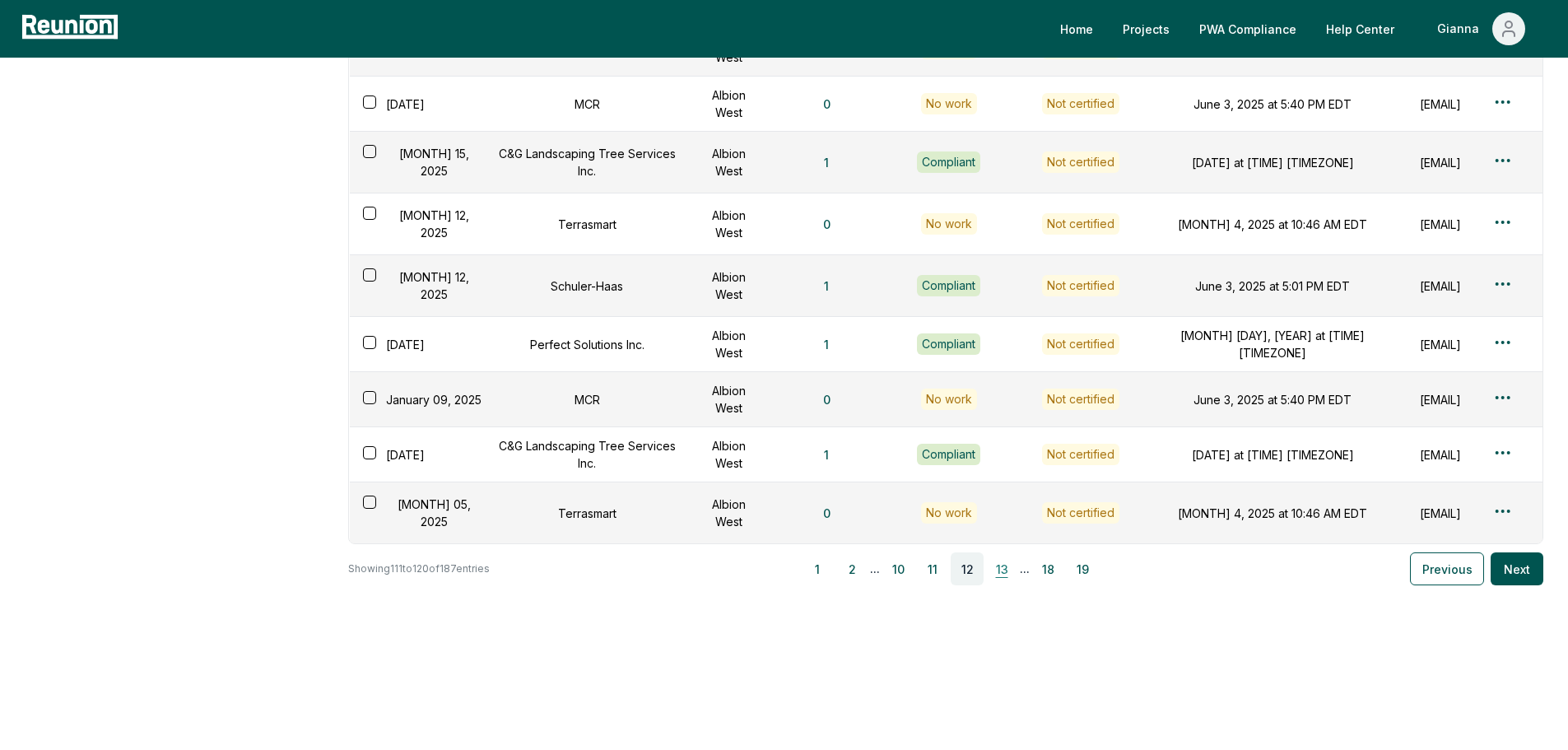 click on "13" at bounding box center [1002, 569] 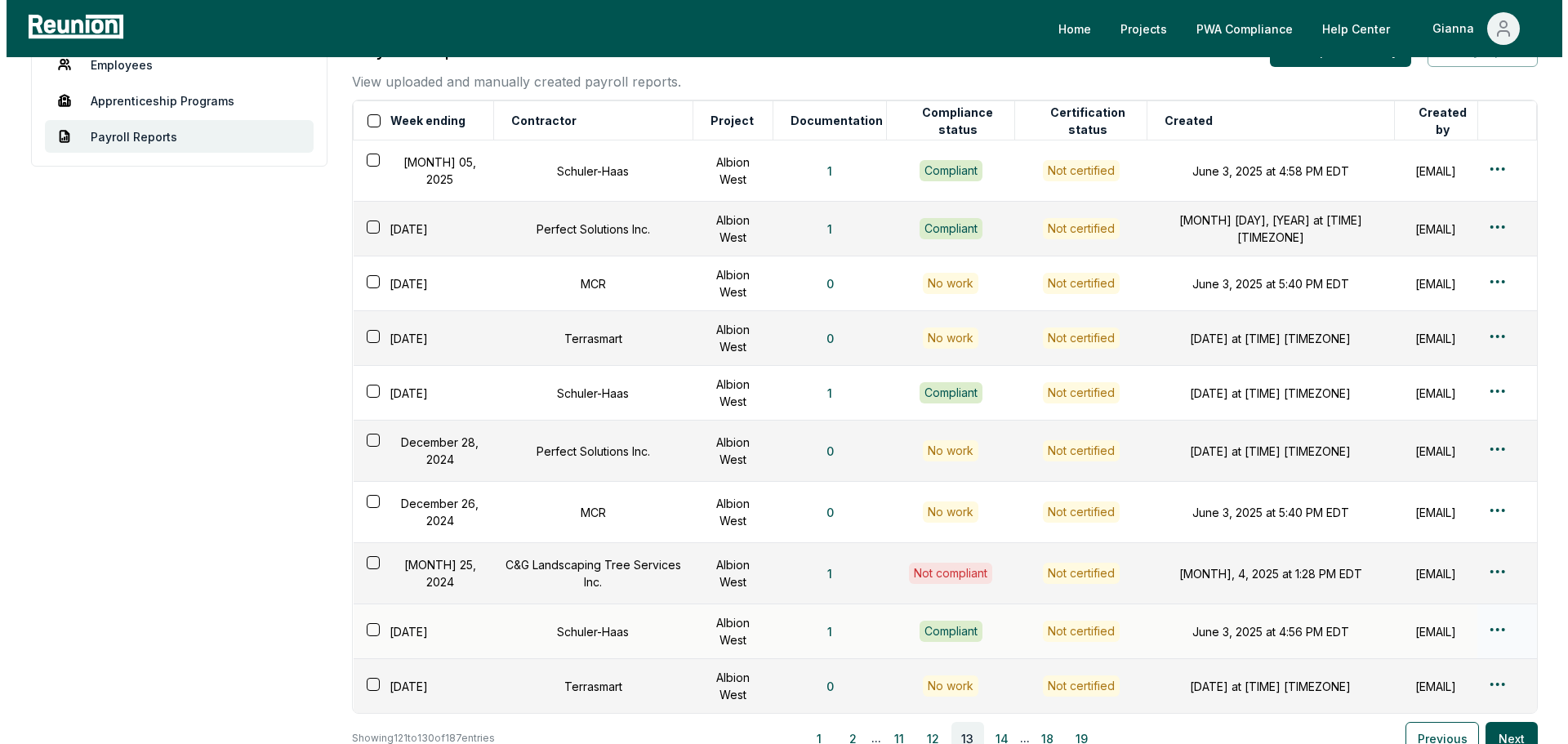 scroll, scrollTop: 90, scrollLeft: 0, axis: vertical 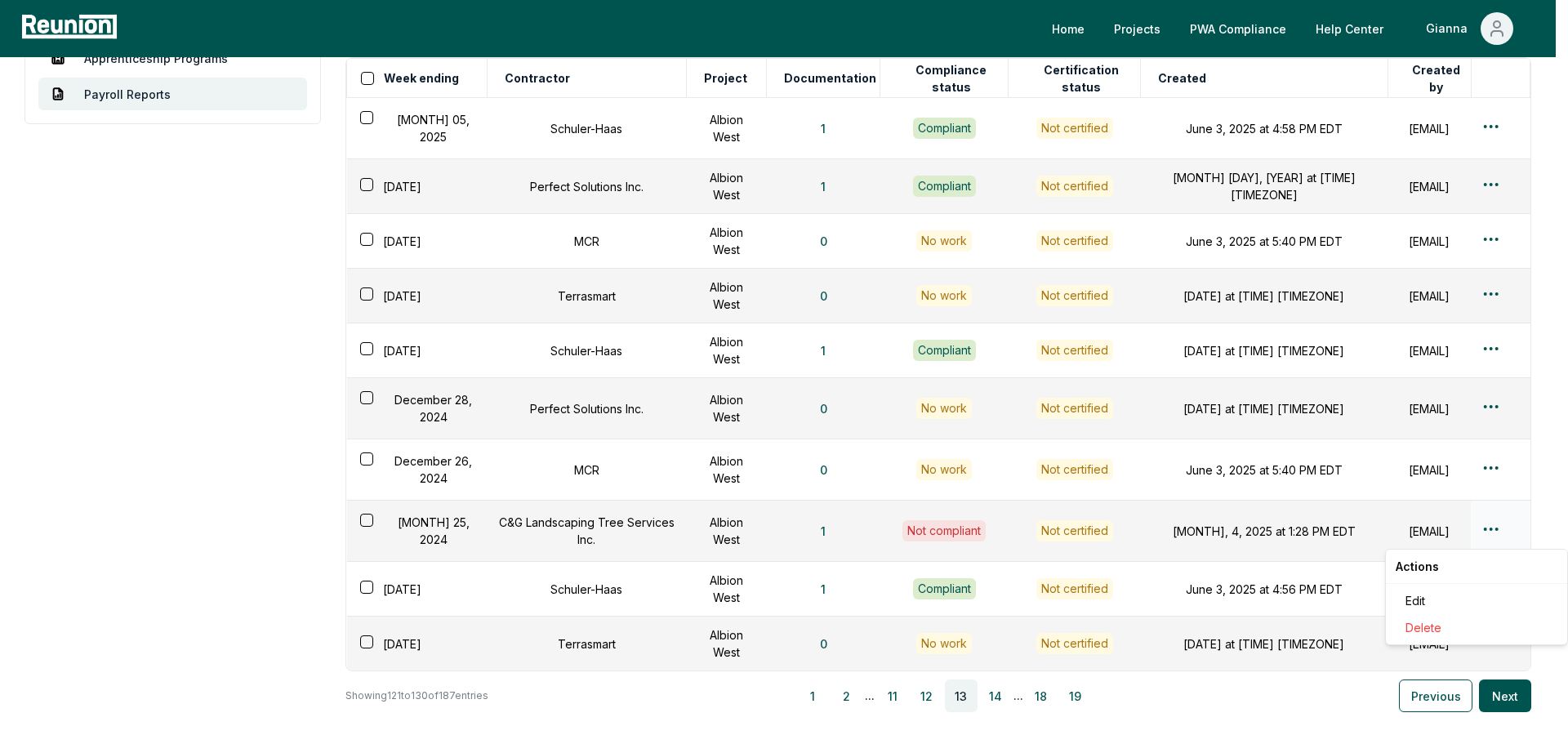 click on "Please visit us on your desktop We're working on making our marketplace mobile-friendly. For now, please visit Reunion on a desktop computer. Home Projects PWA Compliance Help Center Gianna Employees Apprenticeship Programs Payroll Reports Payroll Reports View uploaded and manually created payroll reports. Add report manually Certify reports Week ending Contractor Project Documentation Compliance status Certification status Created Created by [DATE] Schuler-Haas Albion West 1 Compliant Not certified [DATE] at [TIME] [TIMEZONE] [EMAIL] [DATE] Perfect Solutions Inc. Albion West 1 Compliant Not certified [DATE] at [TIME] [TIMEZONE] [EMAIL] [DATE] MCR Albion West 0 No work Not certified [DATE] at [TIME] [TIMEZONE] [EMAIL] [DATE] Terrasmart Albion West 0 No work Not certified [DATE] at [TIME] [TIMEZONE] [EMAIL] [DATE] Schuler-Haas Albion West 1 Compliant Not certified [EMAIL]" at bounding box center (784, 393) 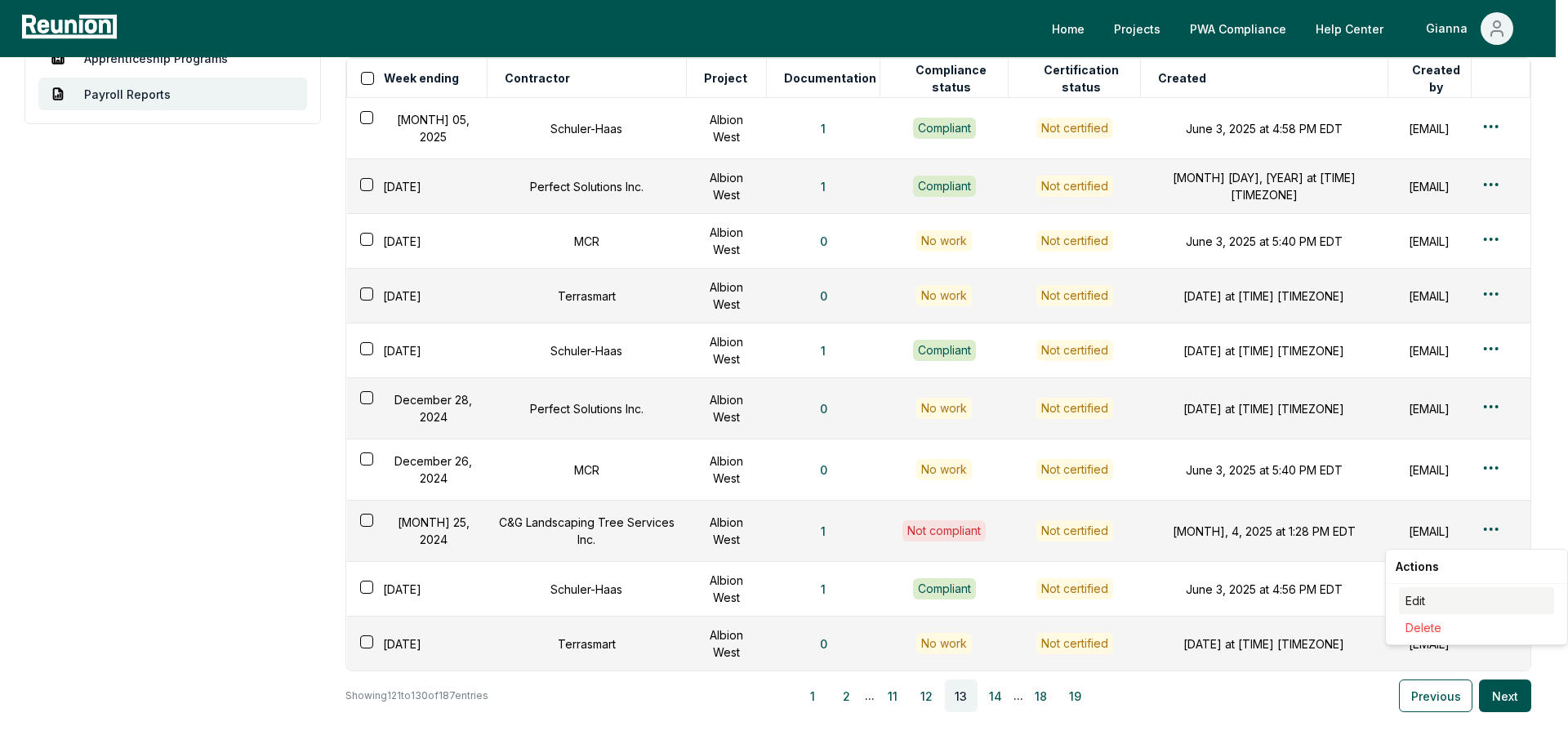 click on "Edit" at bounding box center (1477, 600) 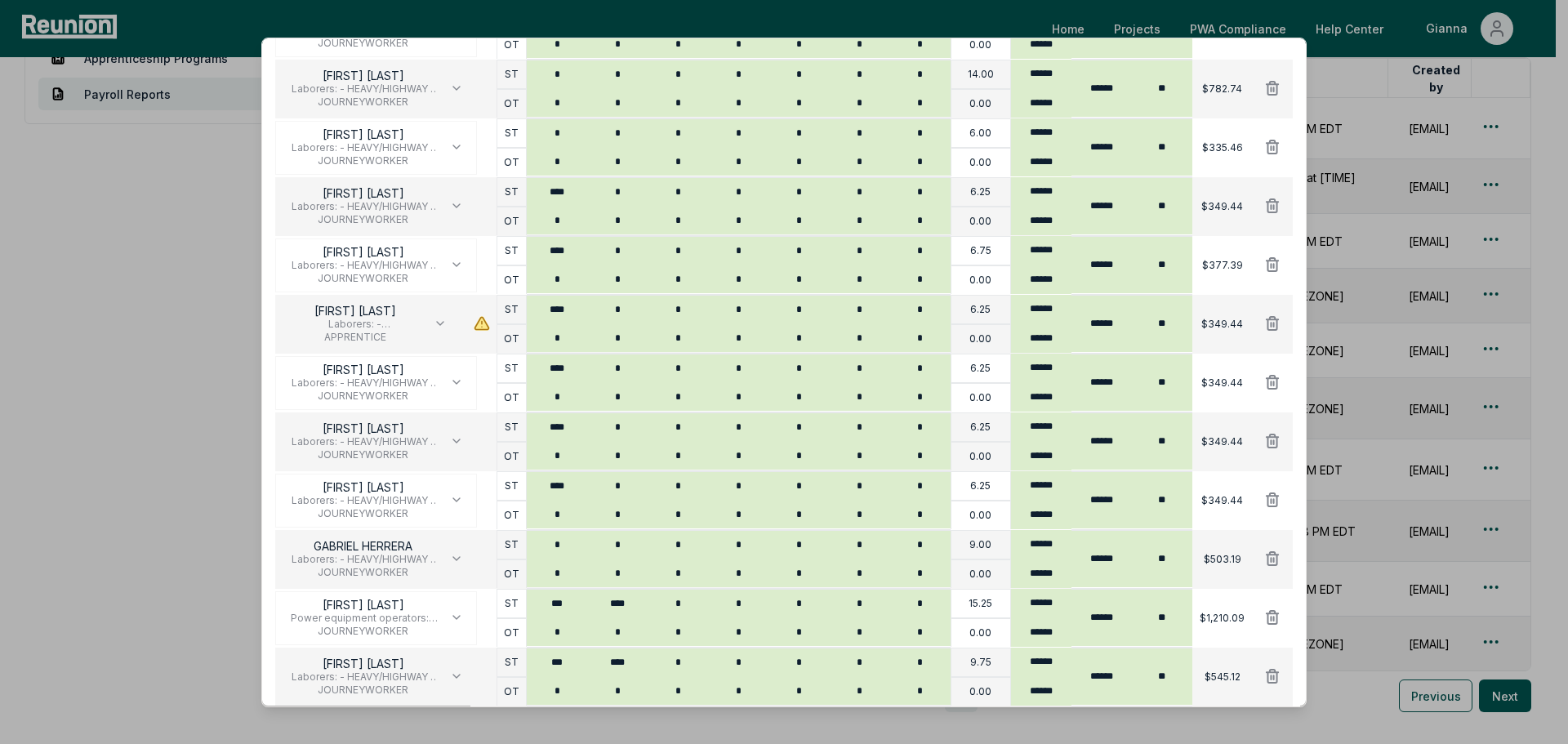 scroll, scrollTop: 572, scrollLeft: 0, axis: vertical 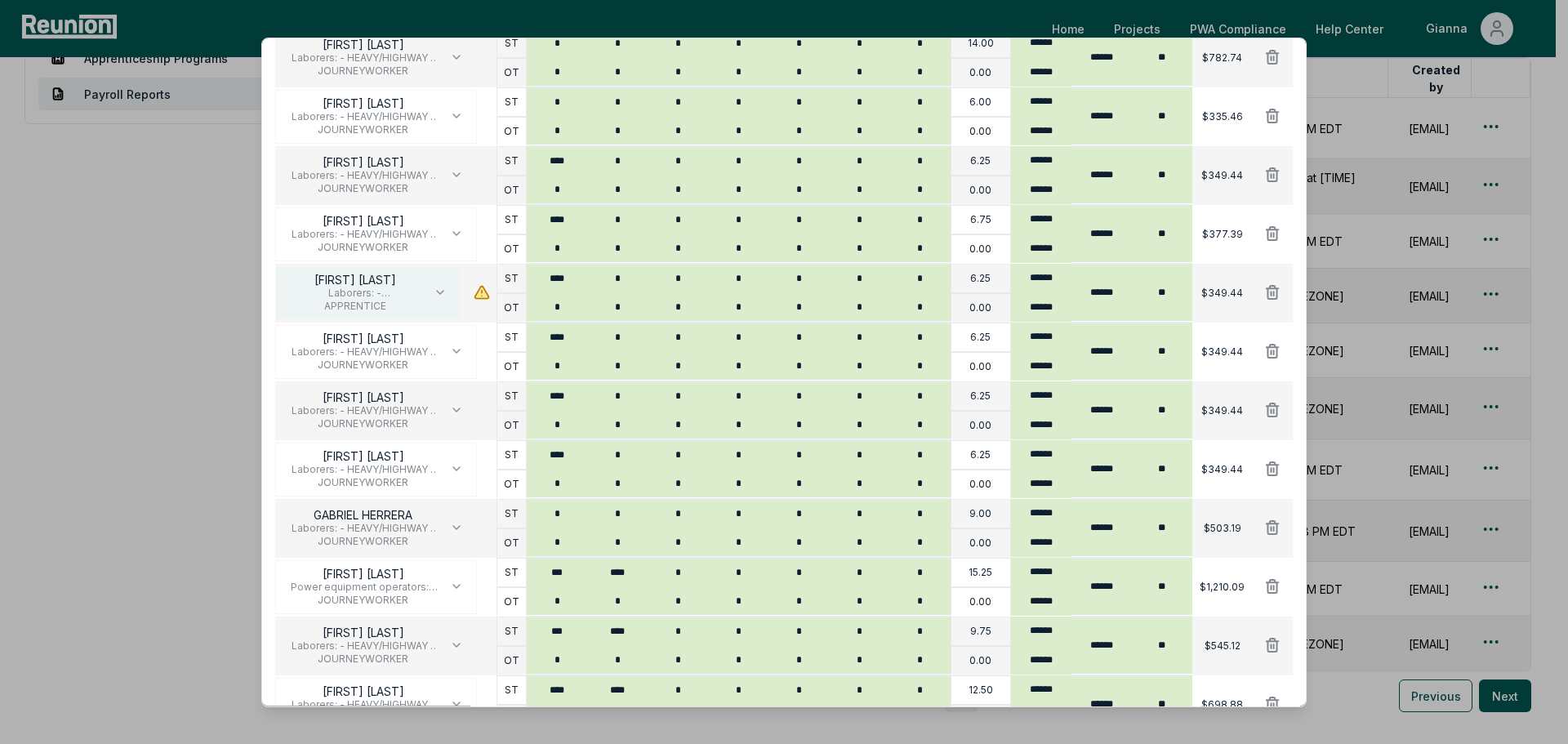 click 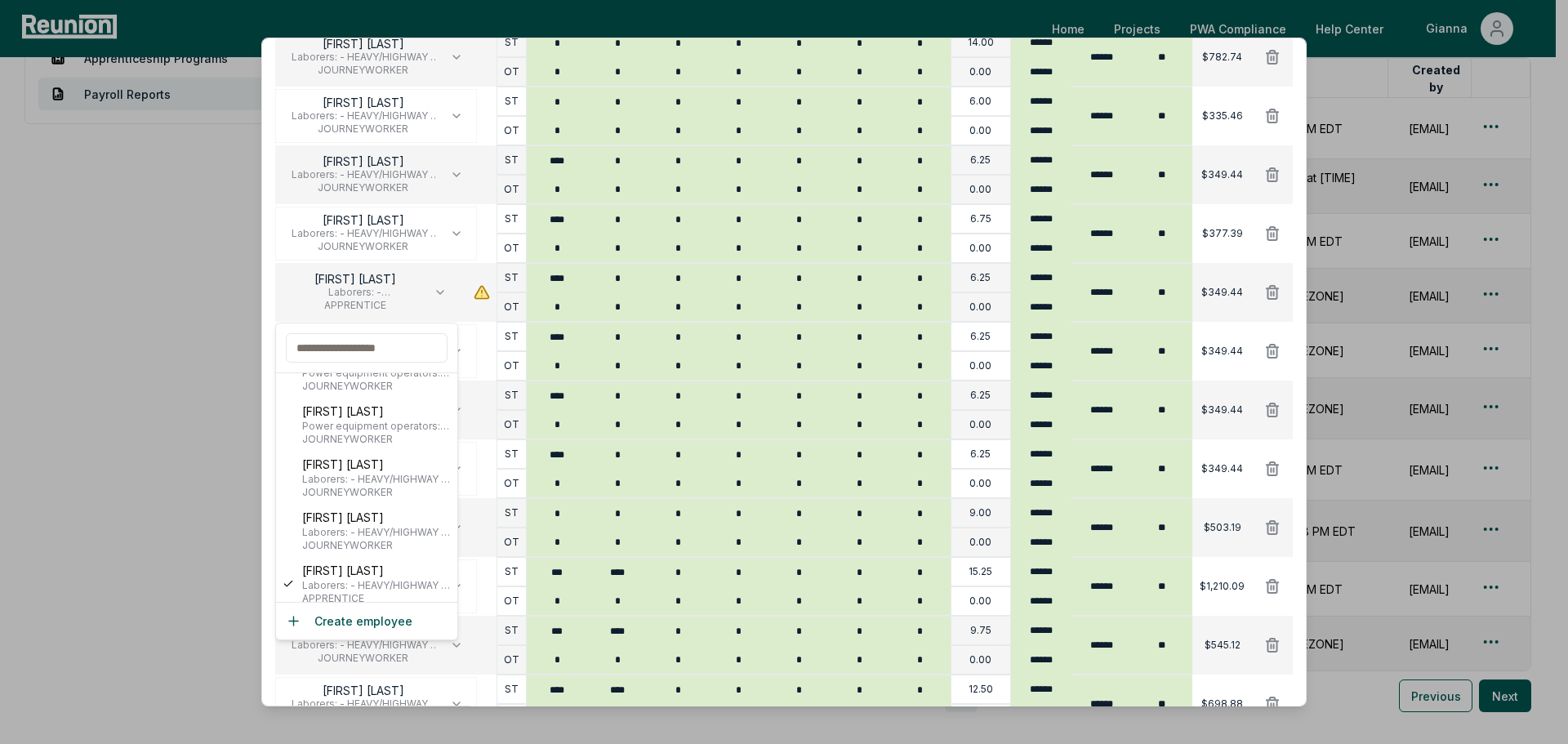 scroll, scrollTop: 245, scrollLeft: 0, axis: vertical 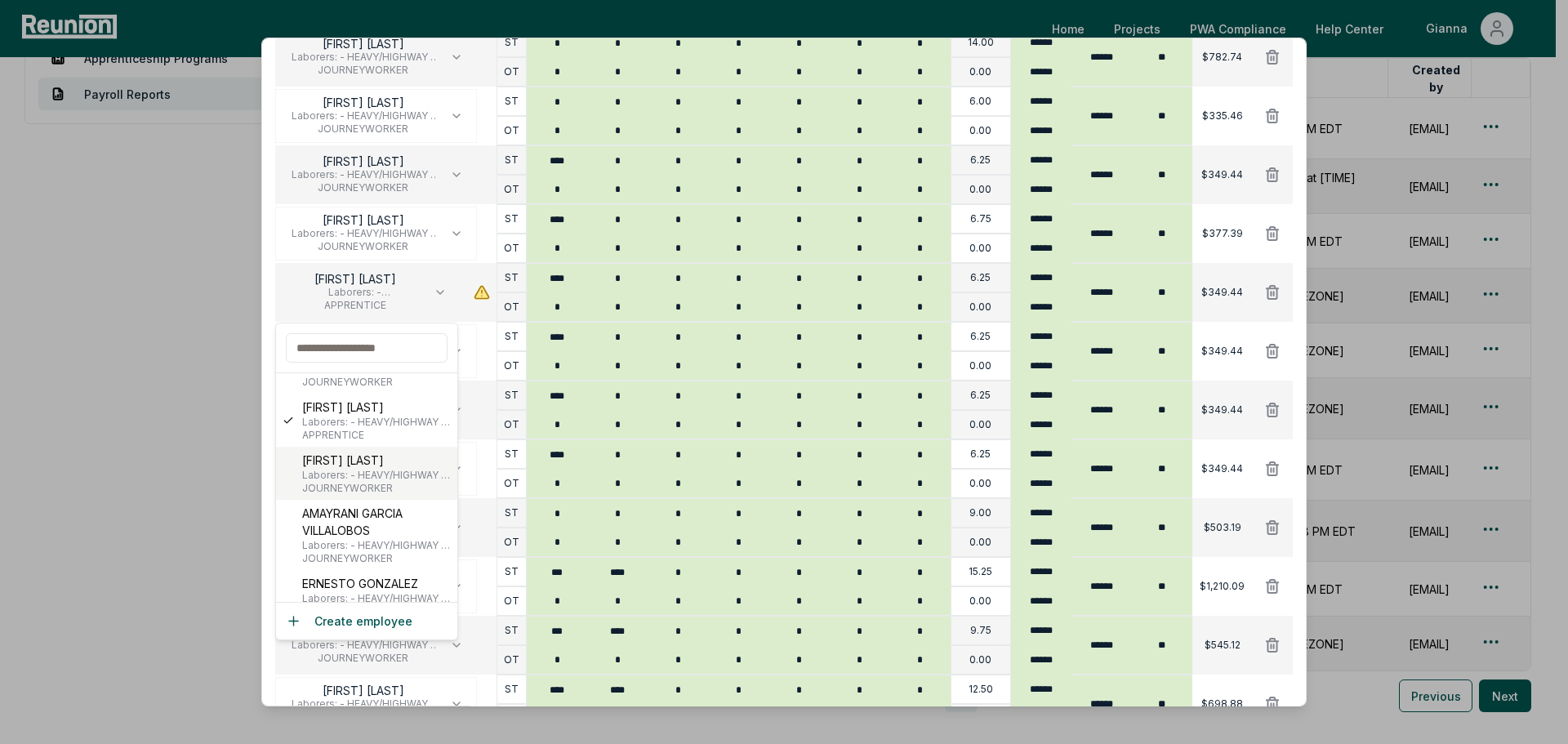 click on "JOURNEYWORKER" at bounding box center (376, 488) 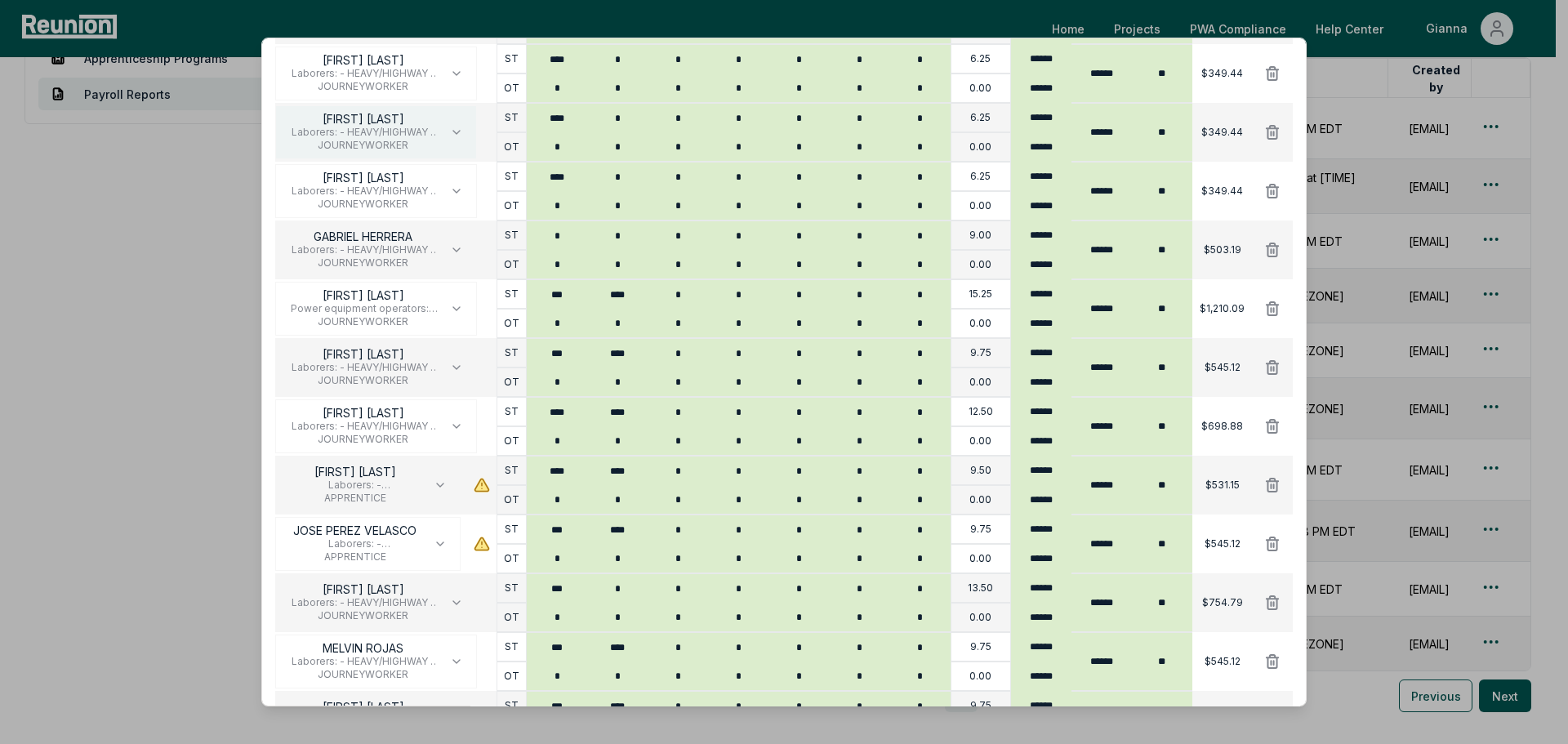 scroll, scrollTop: 980, scrollLeft: 0, axis: vertical 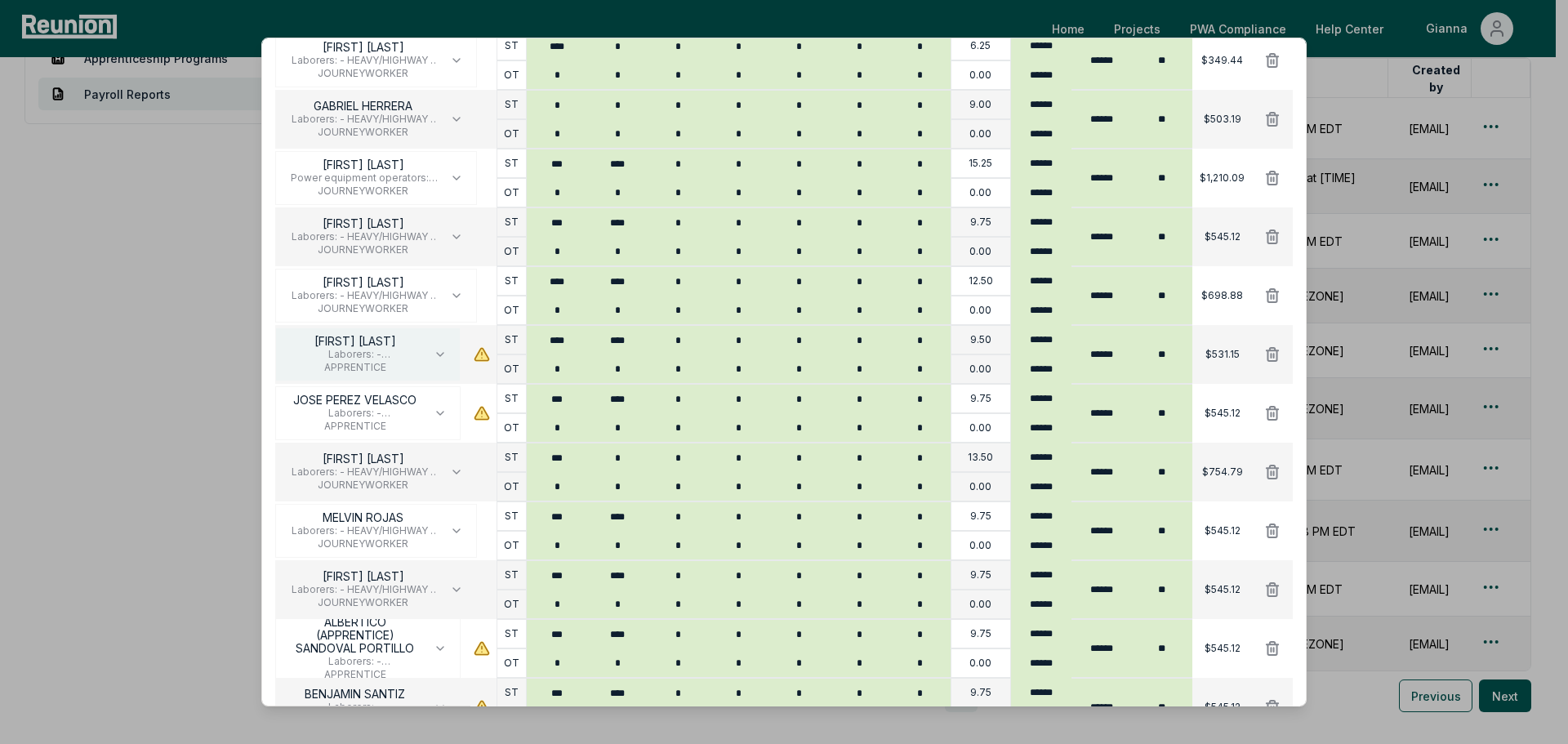 click 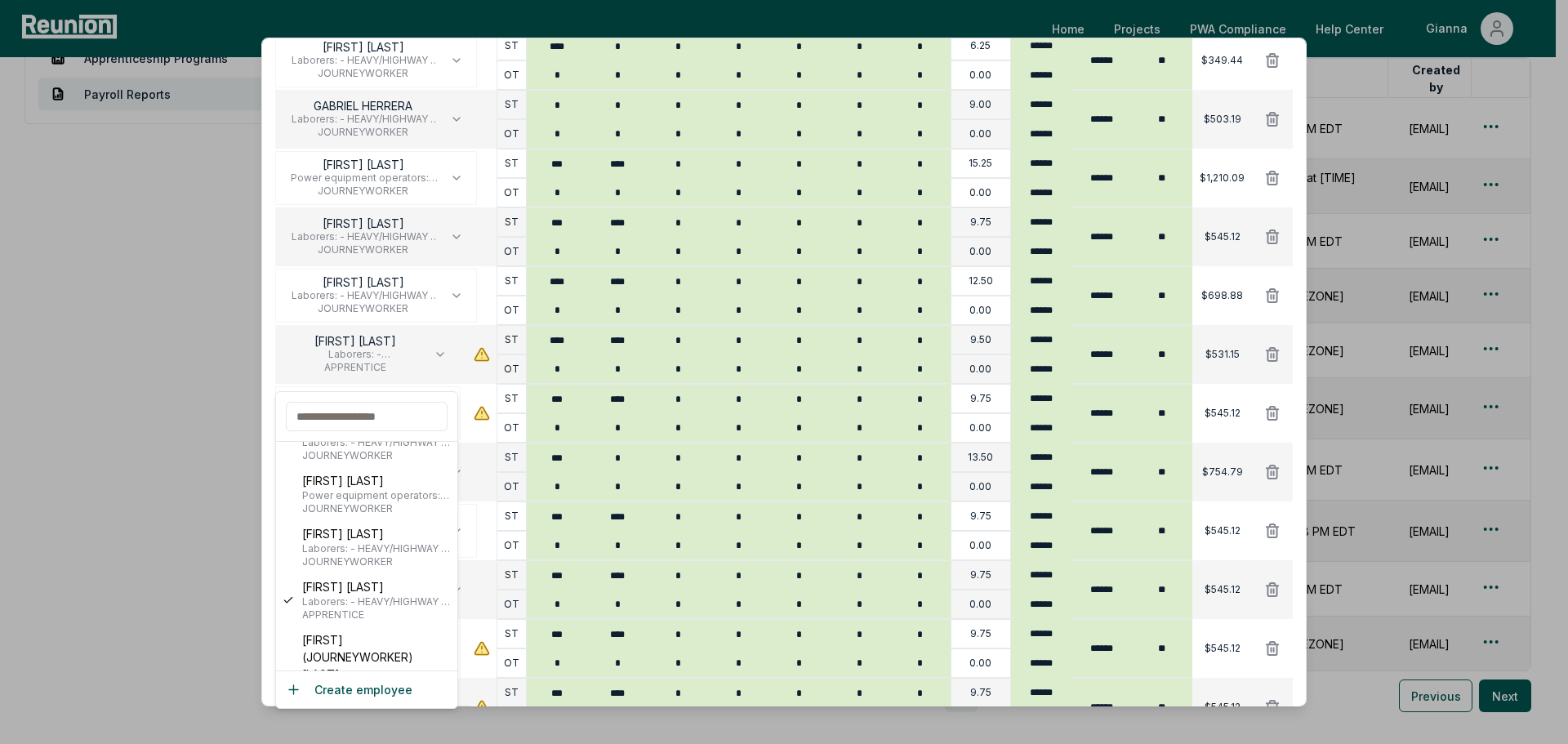 scroll, scrollTop: 817, scrollLeft: 0, axis: vertical 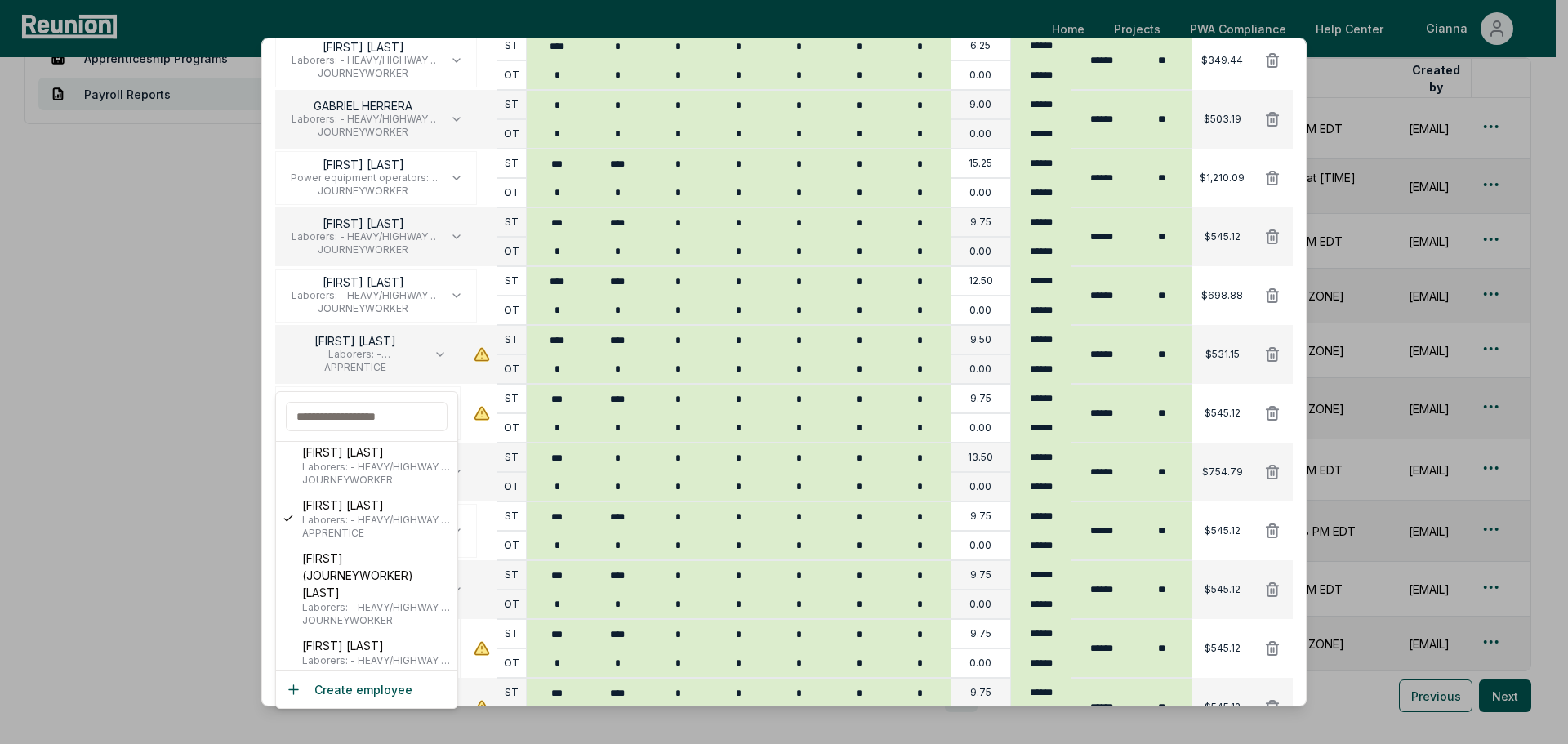 click on "[FIRST] (JOURNEYWORKER) [LAST]" at bounding box center [376, 575] 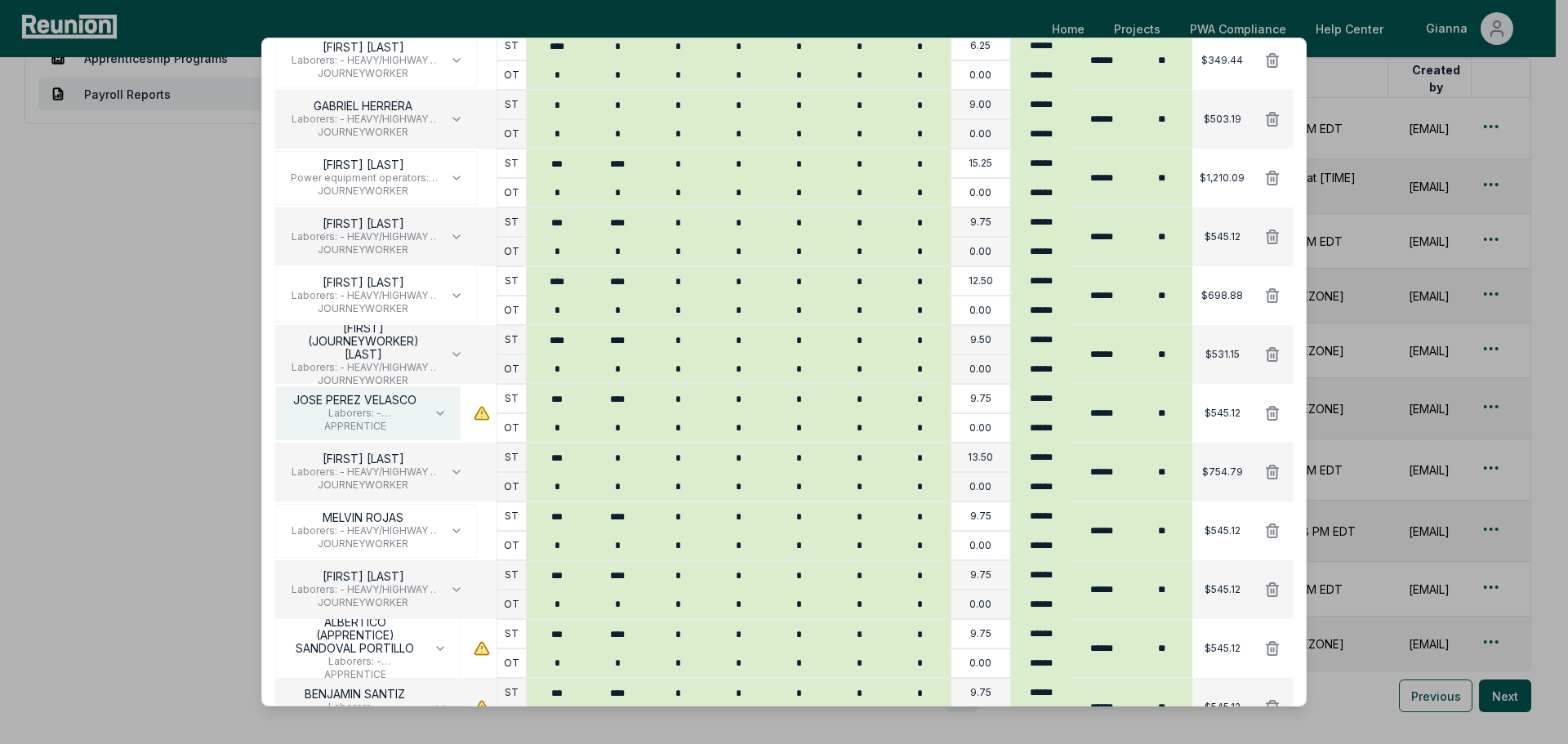 click on "APPRENTICE" at bounding box center (354, 426) 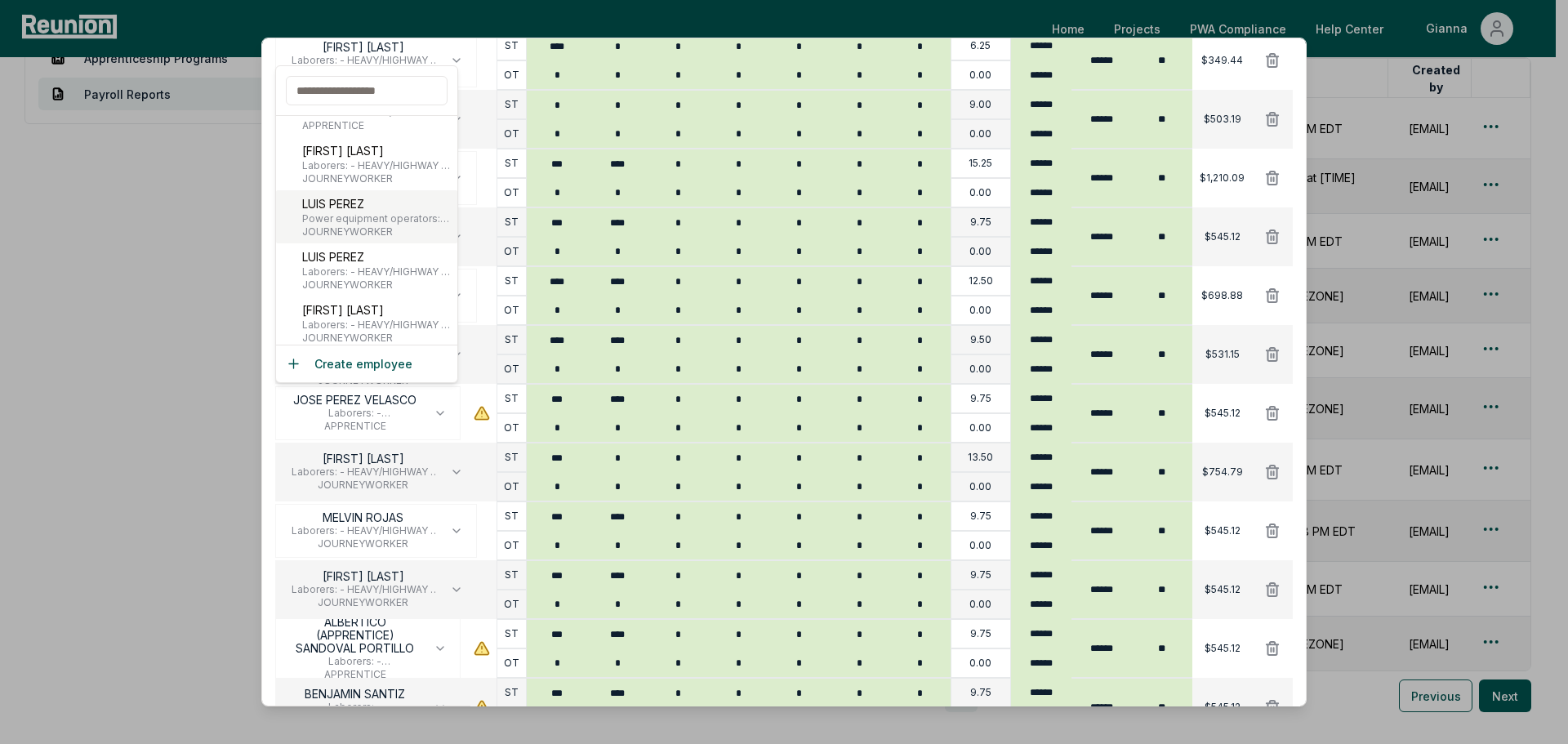 scroll, scrollTop: 1225, scrollLeft: 0, axis: vertical 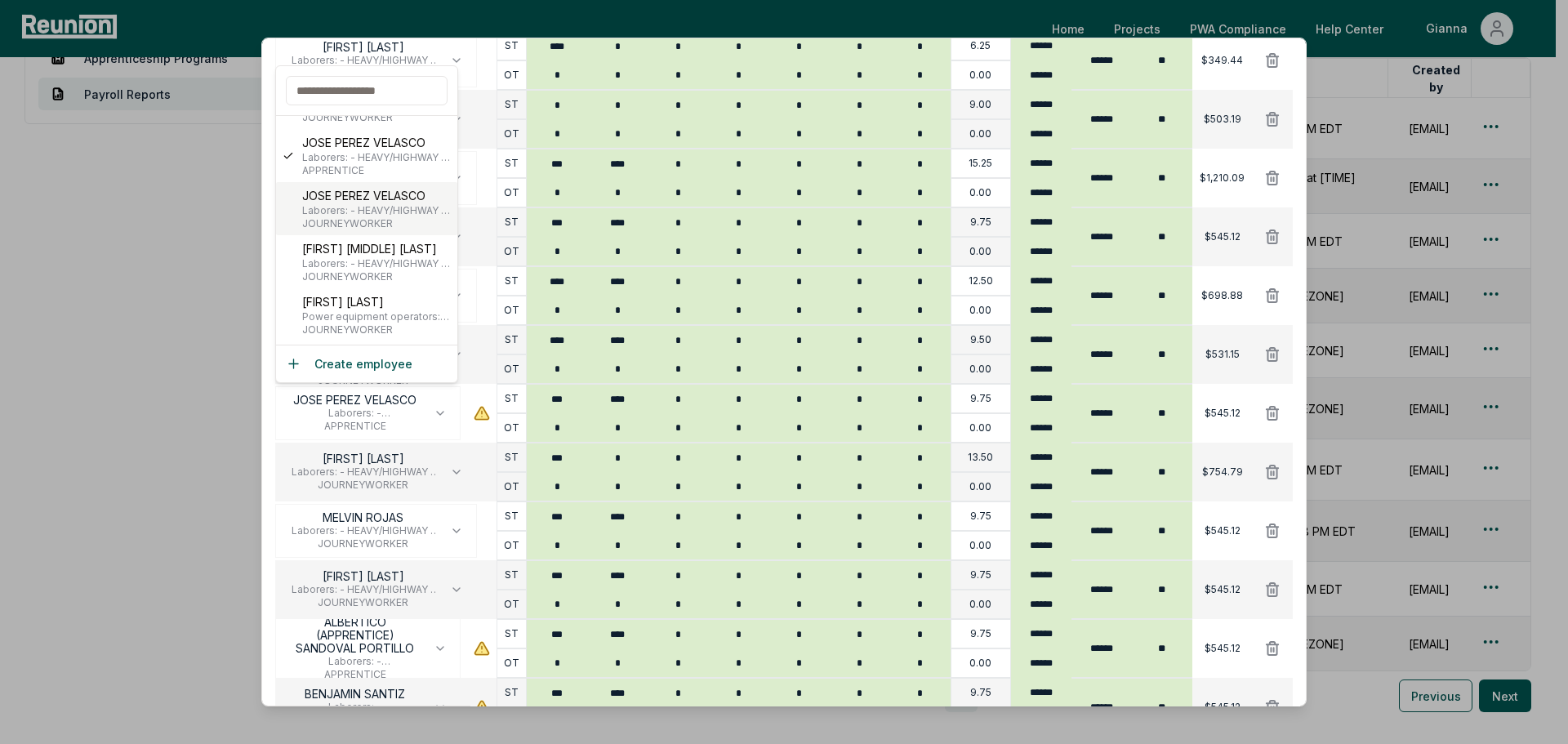 click on "Laborers: - HEAVY/HIGHWAY - GROUP 2" at bounding box center [376, 211] 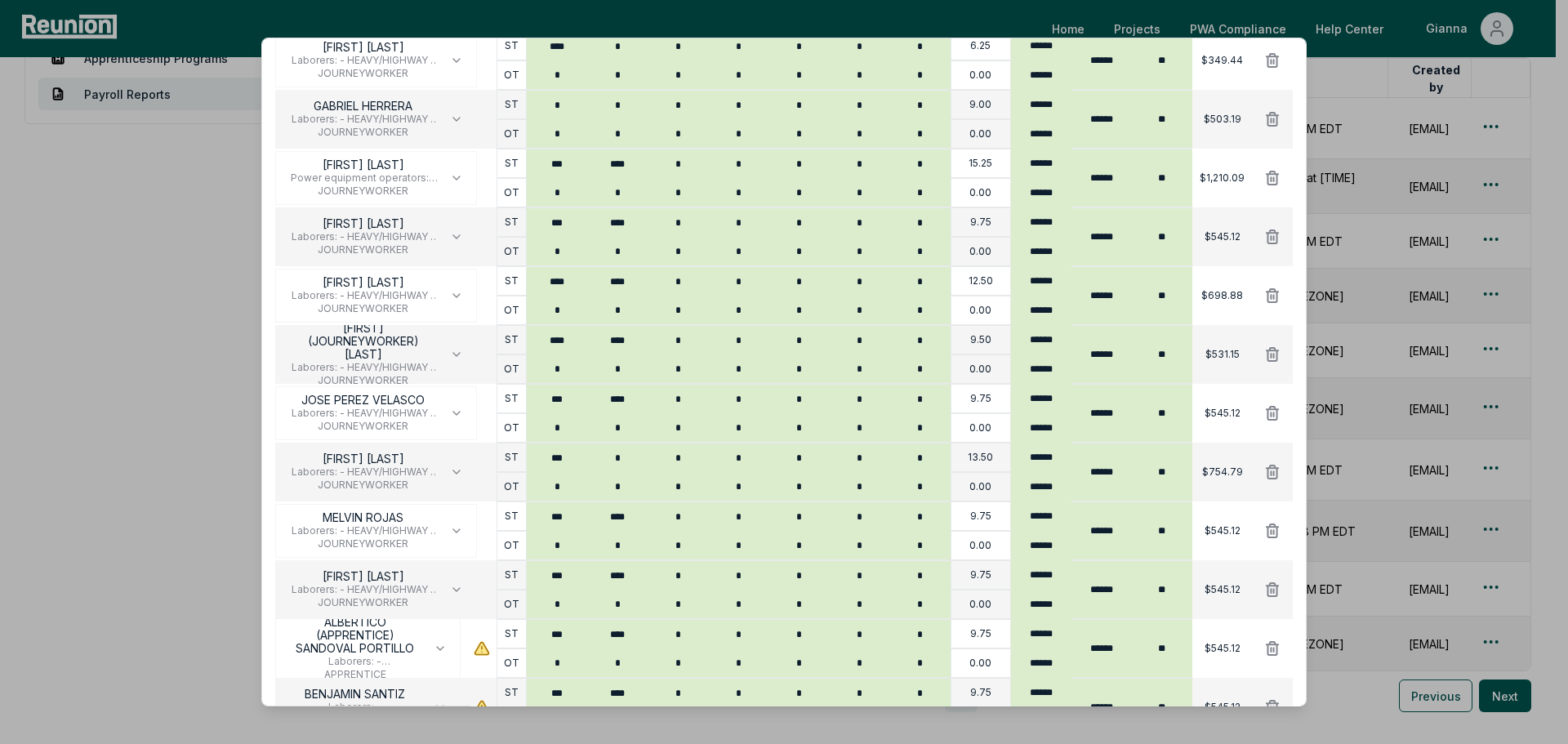 scroll, scrollTop: 1197, scrollLeft: 0, axis: vertical 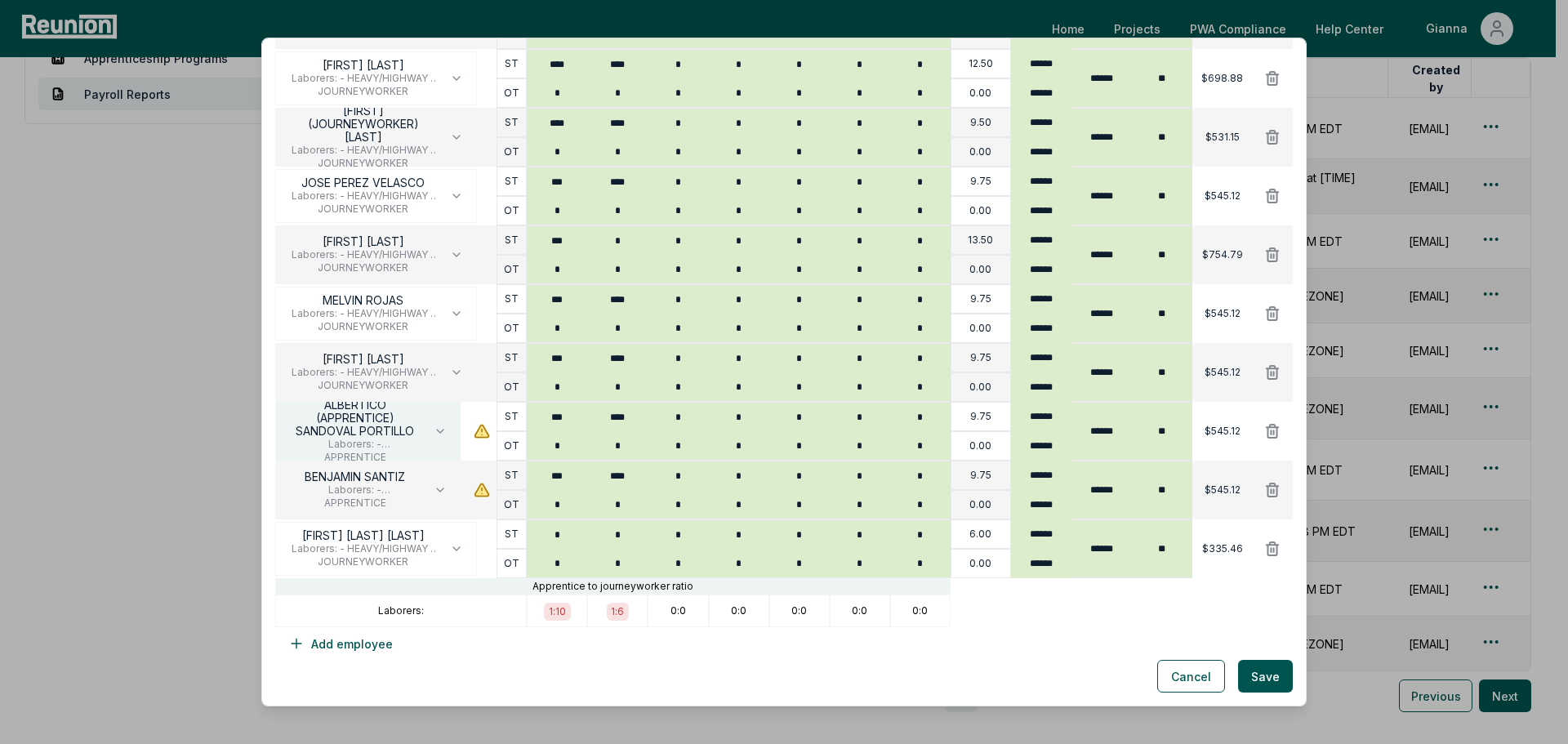 click on "ALBERTICO (APPRENTICE) SANDOVAL PORTILLO Laborers: - HEAVY/HIGHWAY - GROUP 2 APPRENTICE" at bounding box center [368, 431] 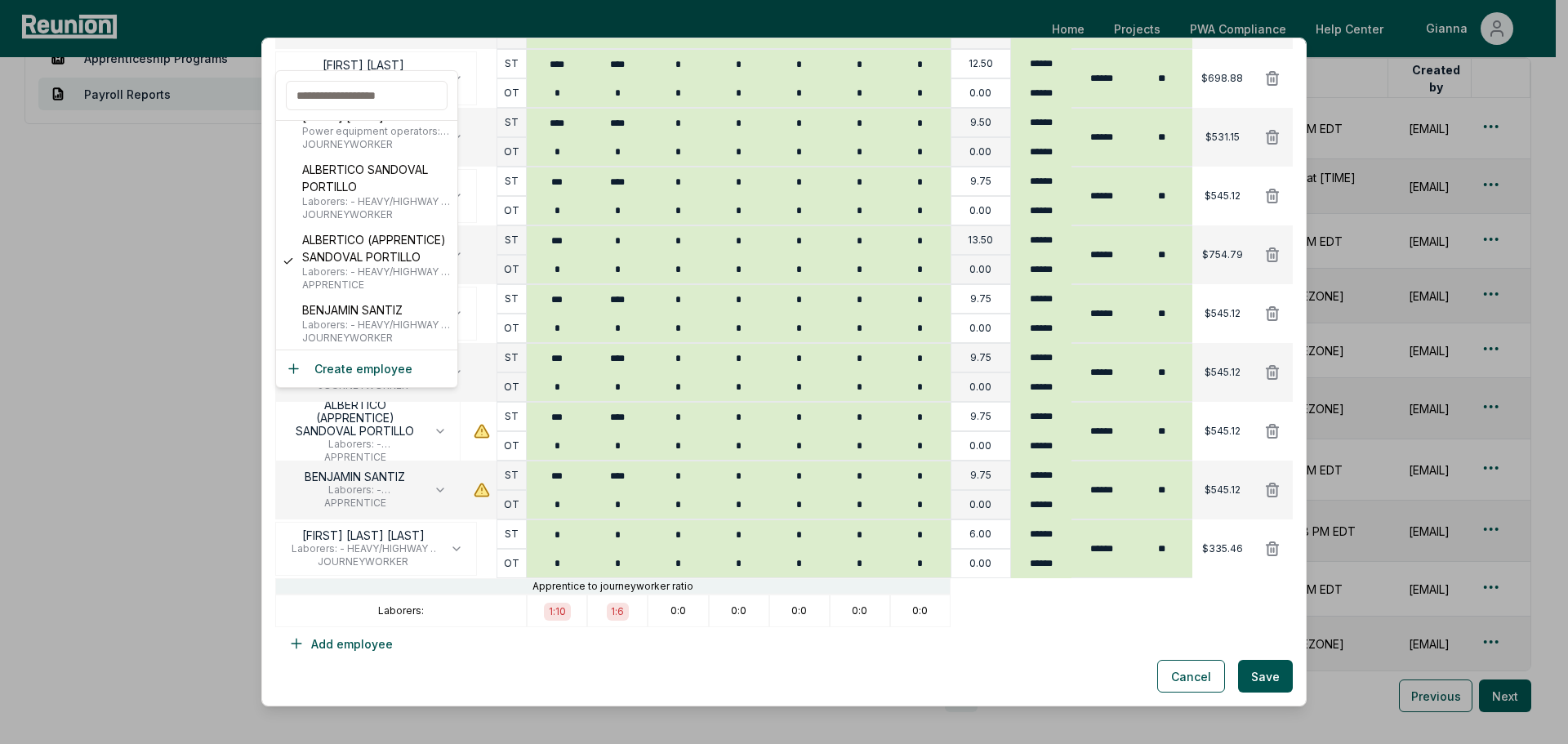 scroll, scrollTop: 1482, scrollLeft: 0, axis: vertical 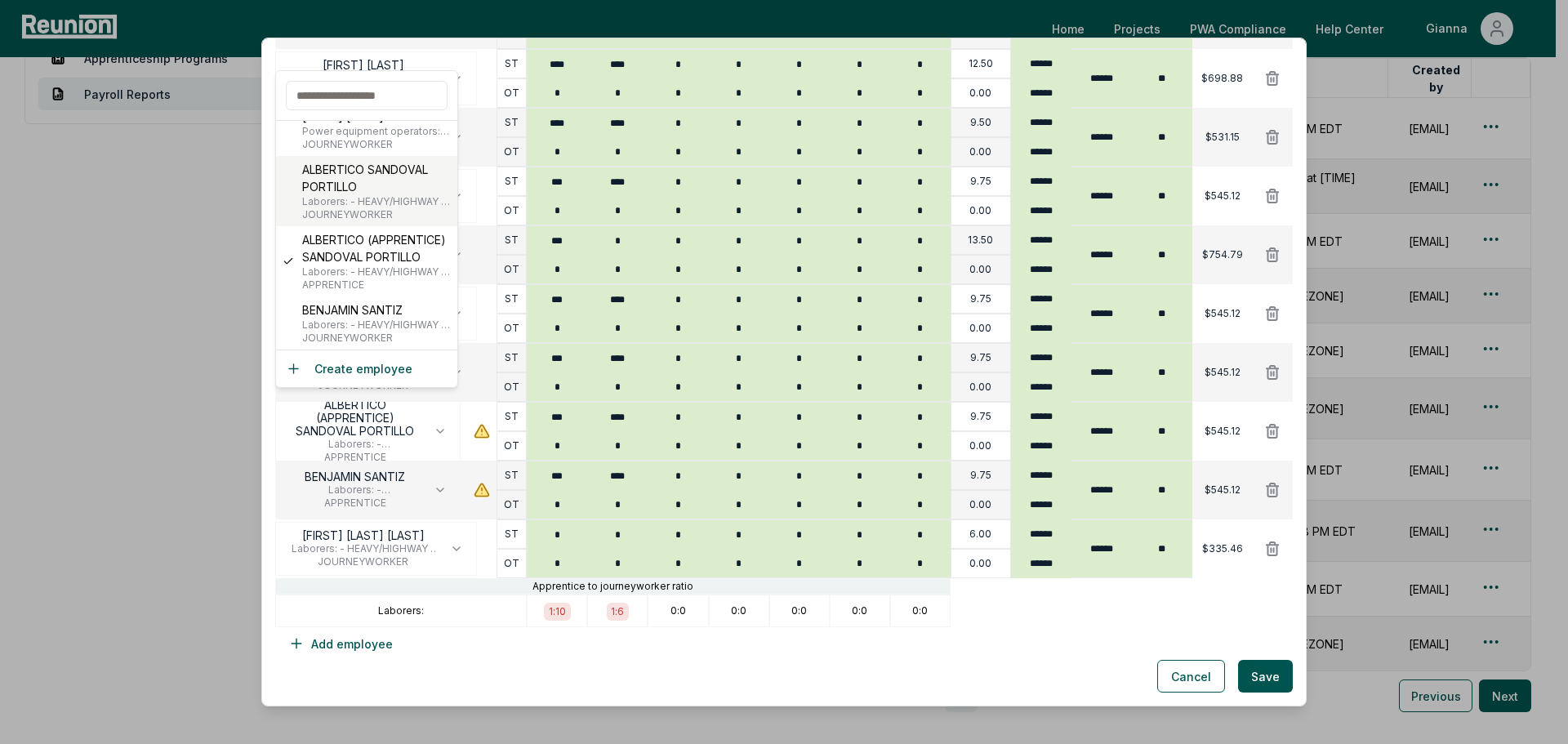 click on "JOURNEYWORKER" at bounding box center (376, 215) 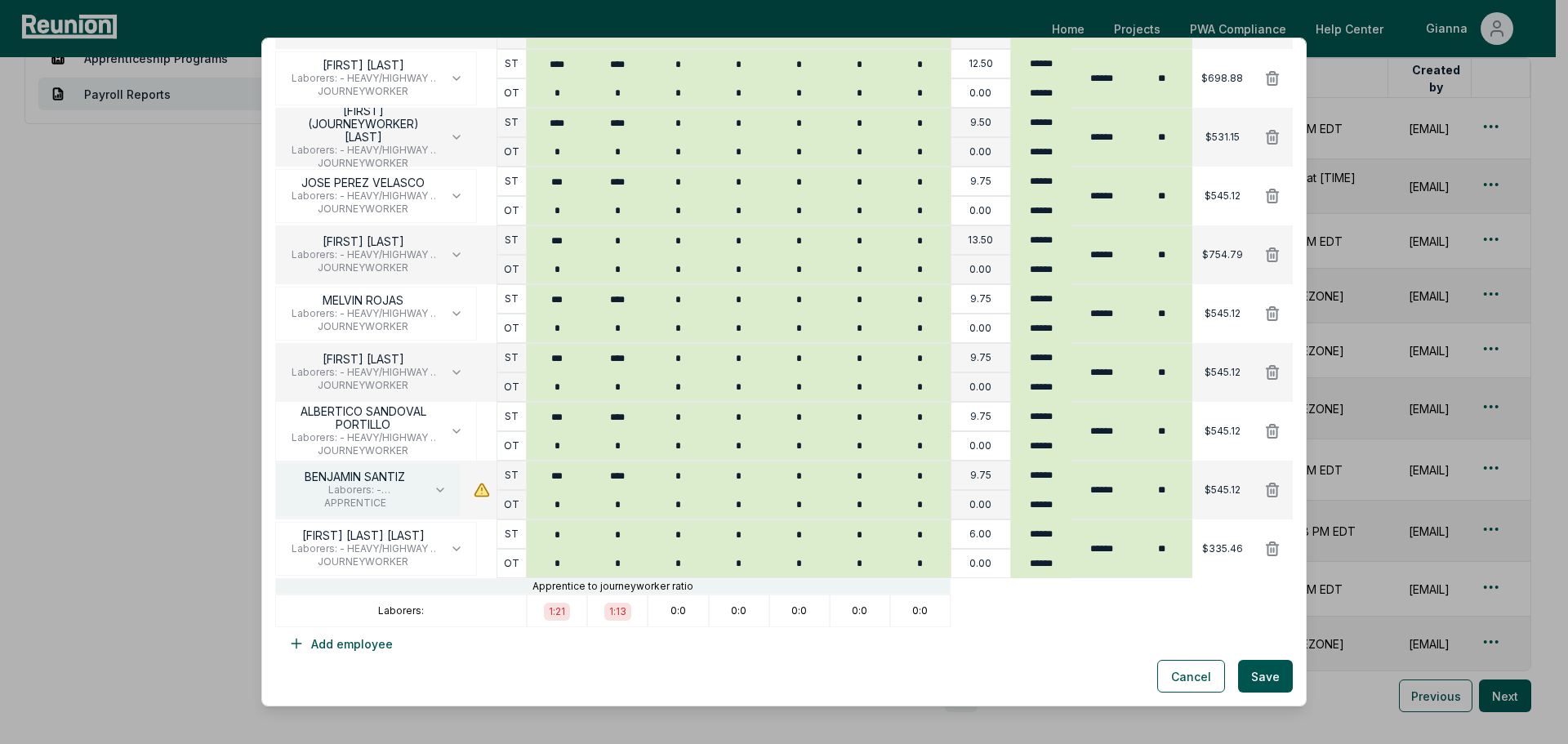click on "Laborers: - HEAVY/HIGHWAY - GROUP 2" at bounding box center [354, 490] 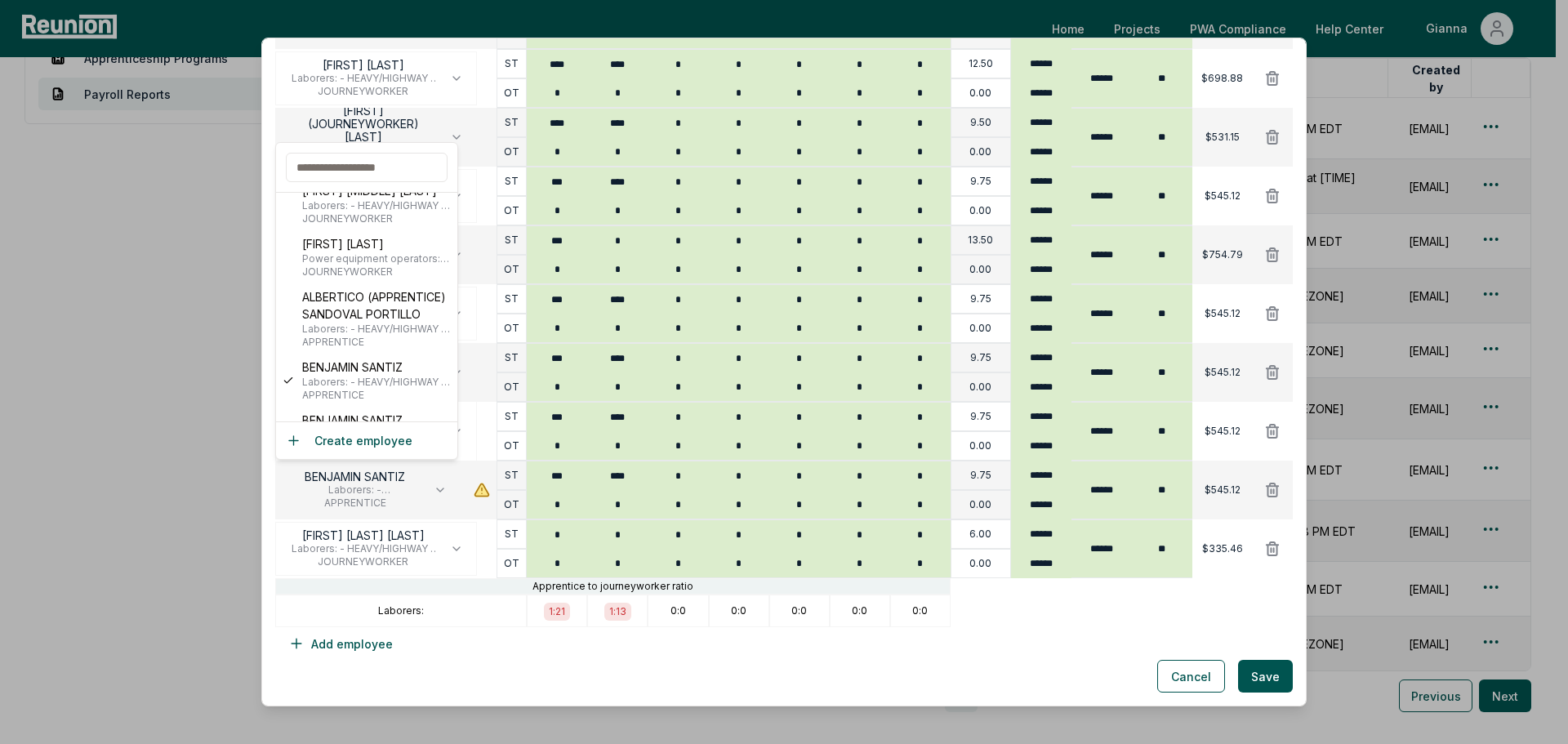 scroll, scrollTop: 1465, scrollLeft: 0, axis: vertical 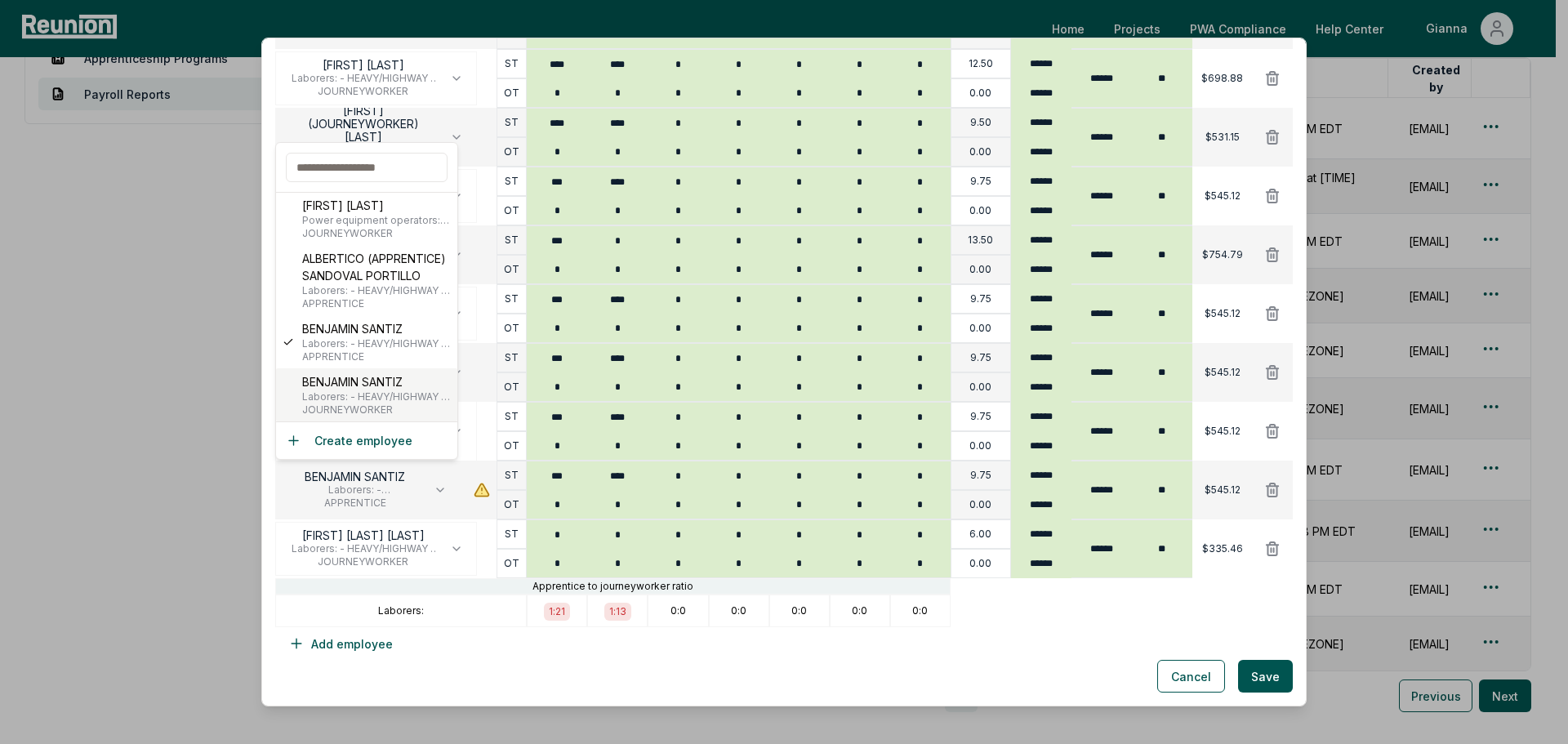 click on "Laborers: - HEAVY/HIGHWAY - GROUP 2" at bounding box center [376, 397] 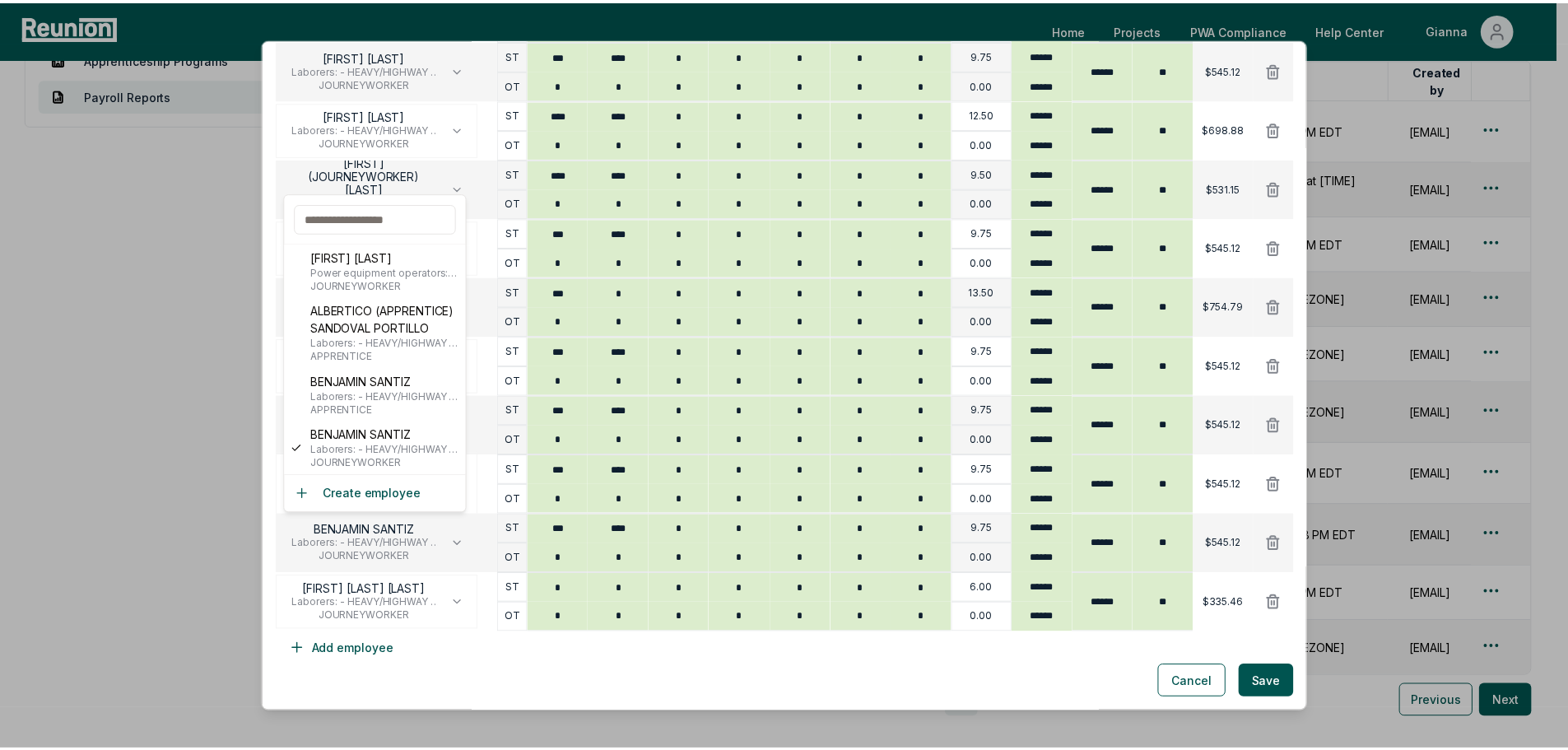 scroll, scrollTop: 1158, scrollLeft: 0, axis: vertical 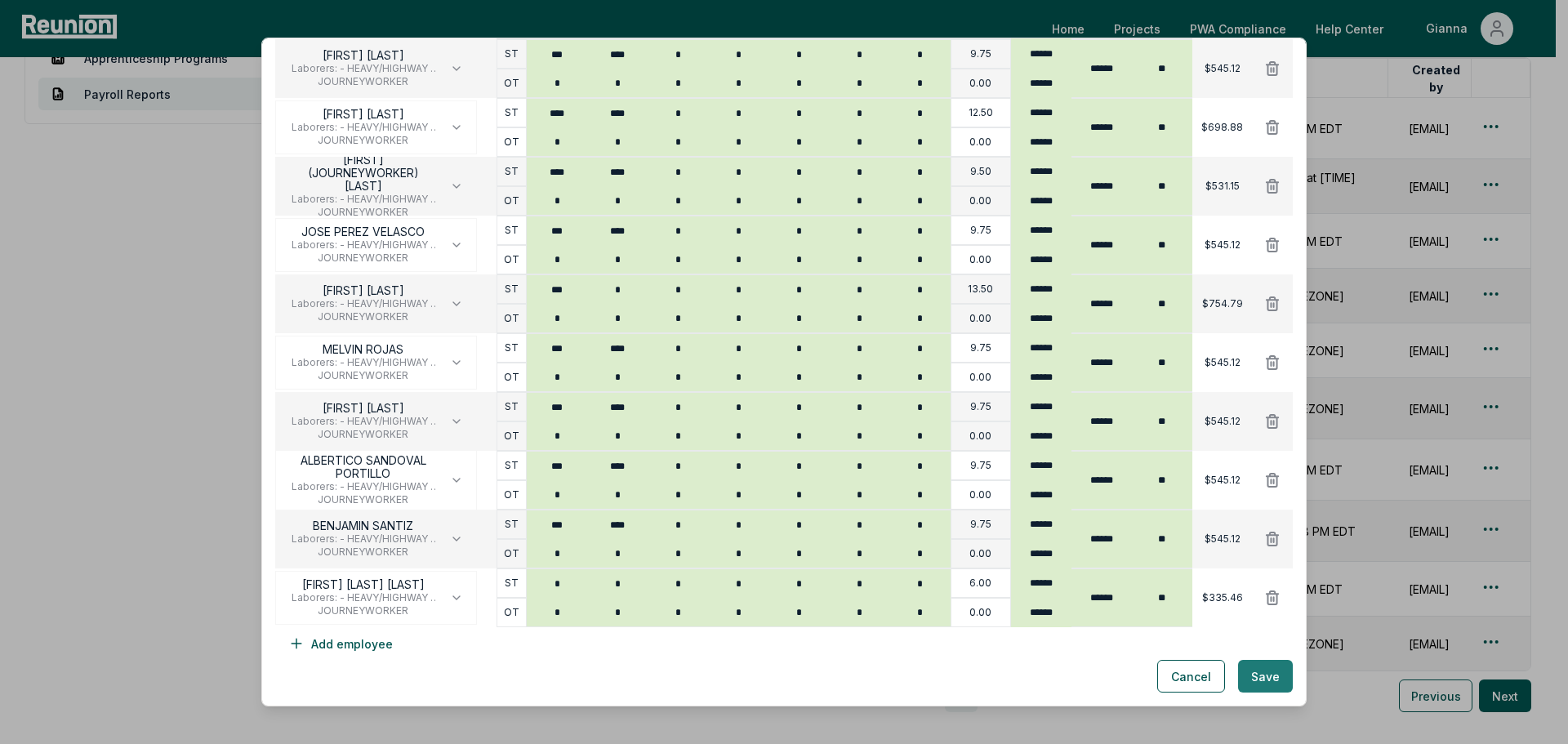 click on "Save" at bounding box center (1265, 676) 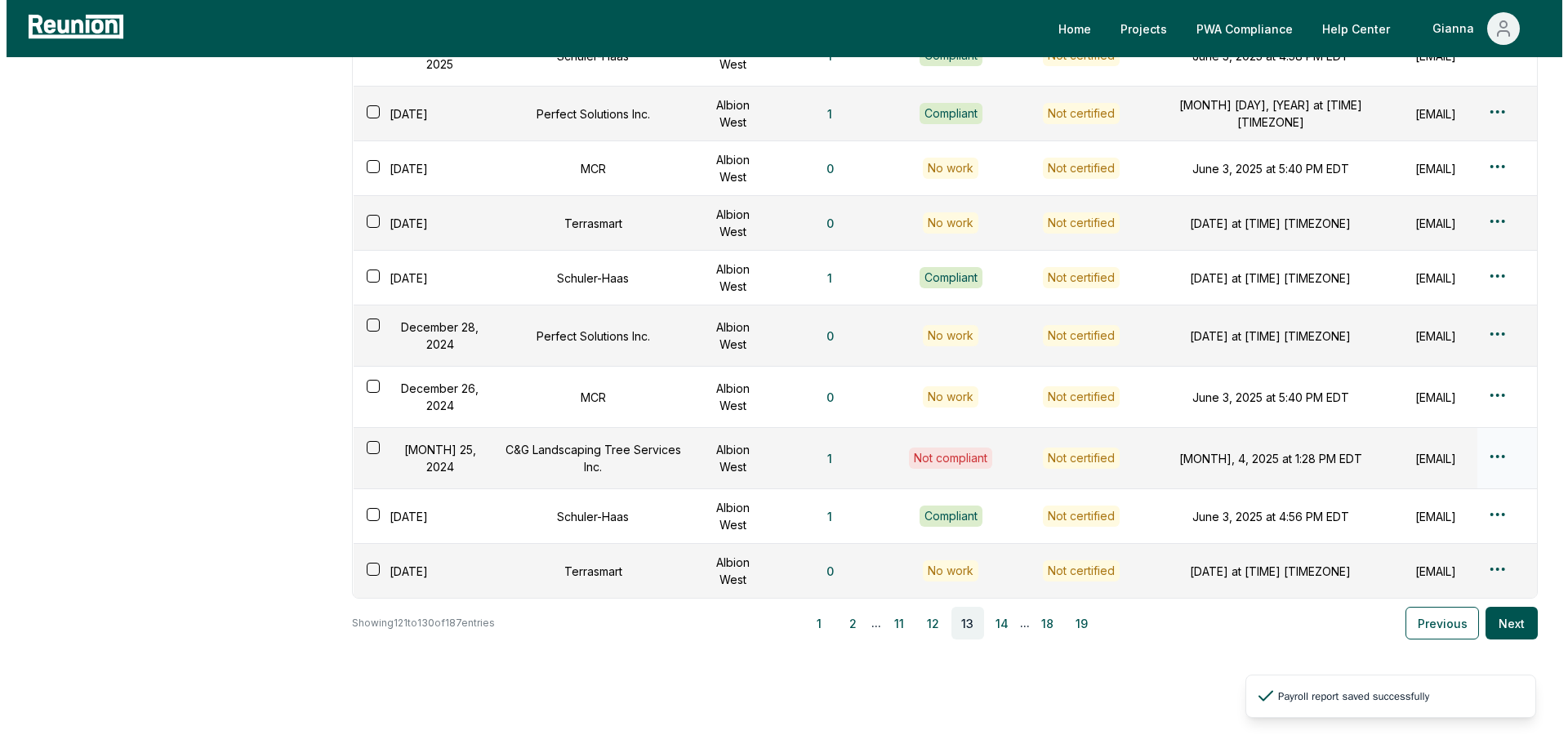 scroll, scrollTop: 163, scrollLeft: 0, axis: vertical 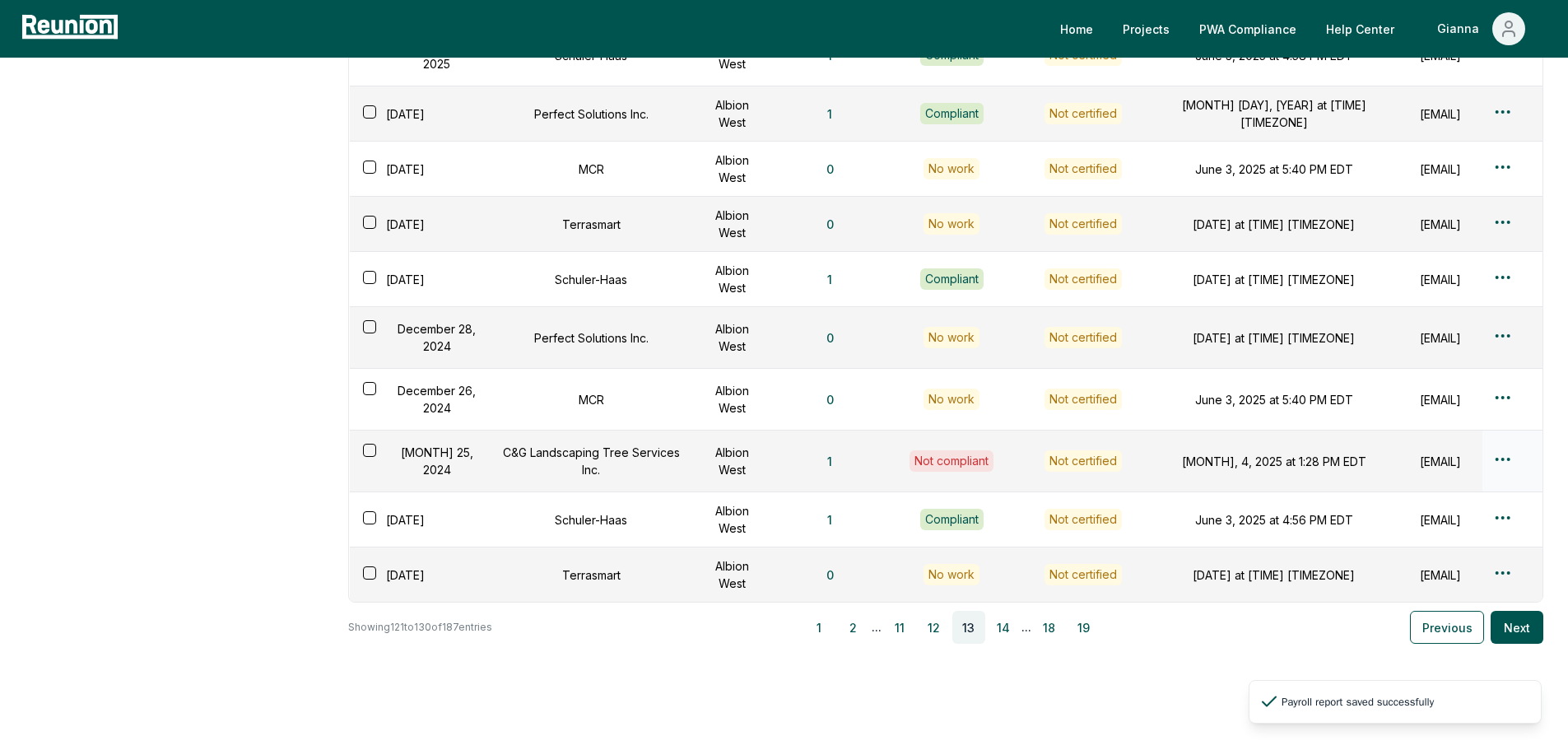 click on "Please visit us on your desktop We're working on making our marketplace mobile-friendly. For now, please visit Reunion on a desktop computer. Home Projects PWA Compliance Help Center Gianna Employees Apprenticeship Programs Payroll Reports Payroll Reports View uploaded and manually created payroll reports. Add report manually Certify reports Week ending Contractor Project Documentation Compliance status Certification status Created Created by [DATE] Schuler-Haas Albion West 1 Compliant Not certified [DATE] at [TIME] [TIMEZONE] [EMAIL] [DATE] Perfect Solutions Inc. Albion West 1 Compliant Not certified [DATE] at [TIME] [TIMEZONE] [EMAIL] [DATE] MCR Albion West 0 No work Not certified [DATE] at [TIME] [TIMEZONE] [EMAIL] [DATE] Terrasmart Albion West 0 No work Not certified [DATE] at [TIME] [TIMEZONE] [EMAIL] [DATE] Schuler-Haas Albion West 1 Compliant Not certified [EMAIL]" at bounding box center [784, 322] 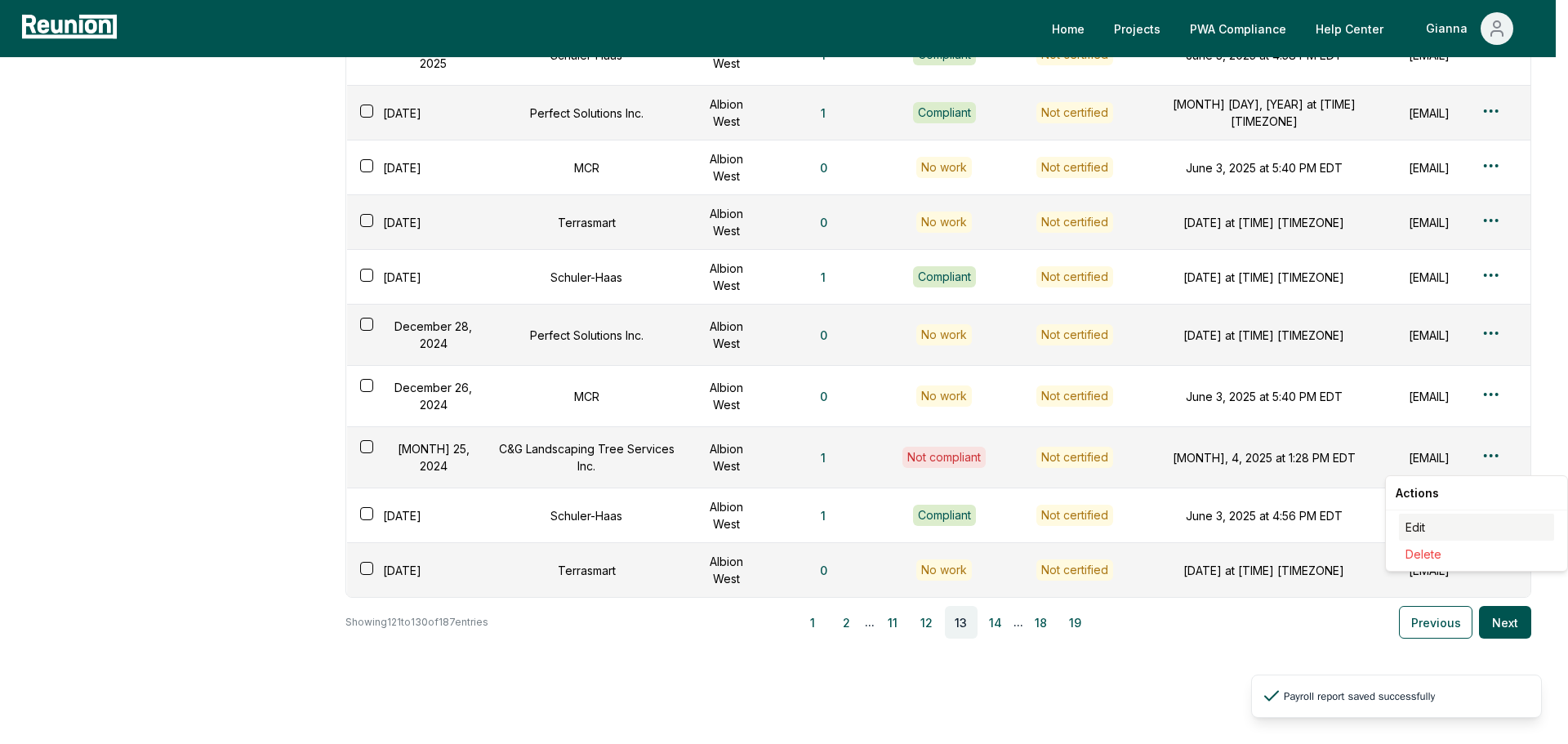 click on "Edit" at bounding box center [1477, 527] 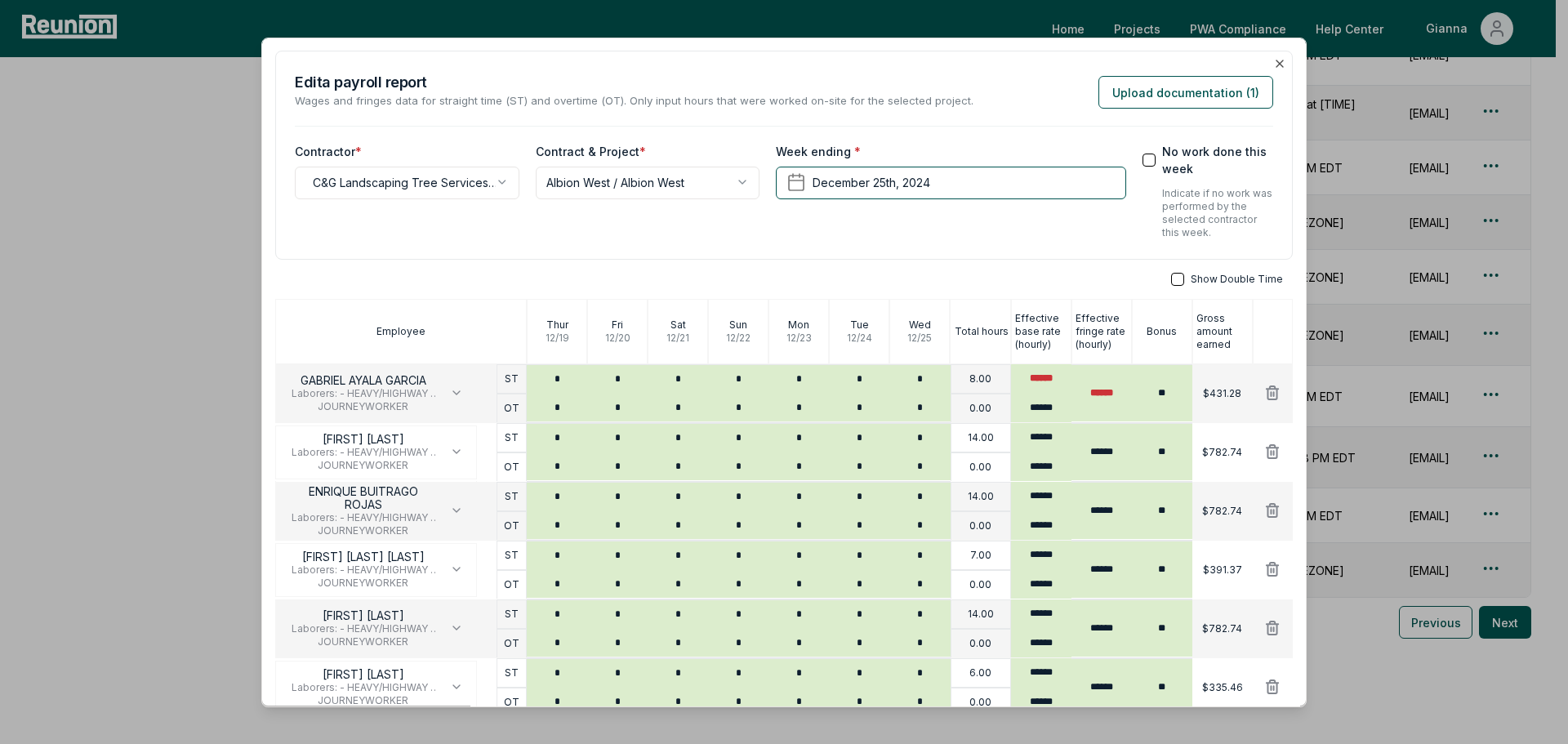 scroll, scrollTop: 0, scrollLeft: 0, axis: both 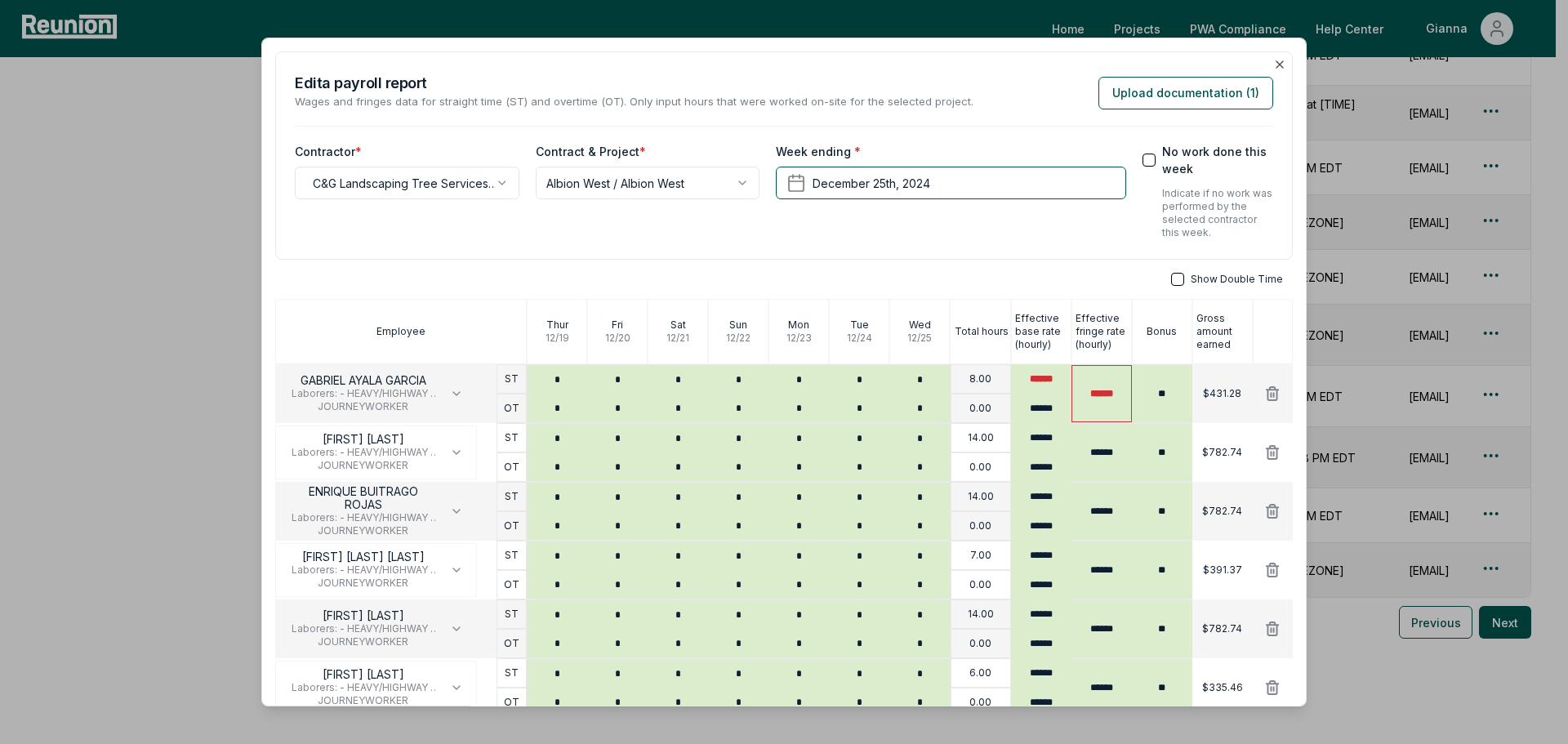 click on "******" at bounding box center [1102, 394] 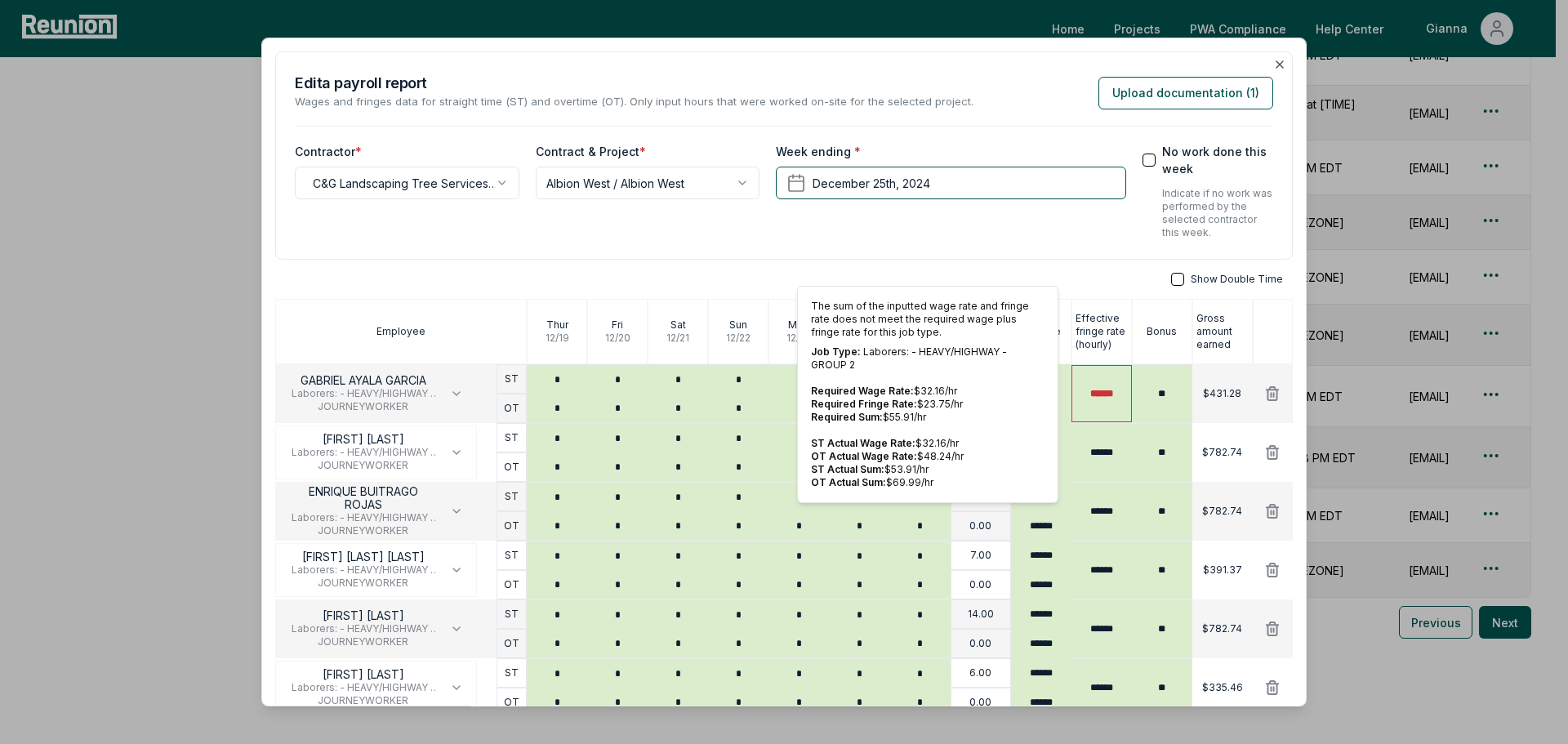 click on "******" at bounding box center (1102, 394) 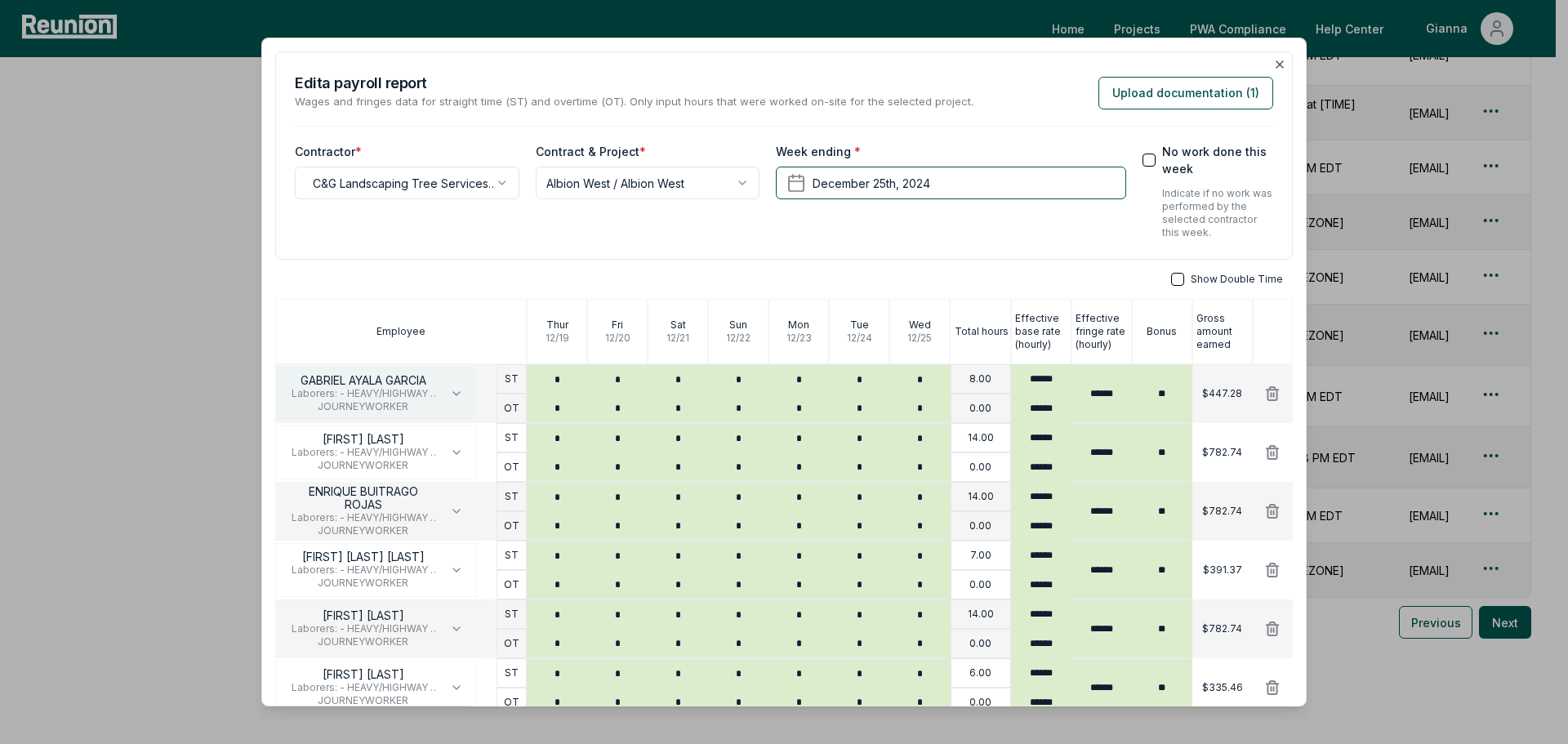 type on "******" 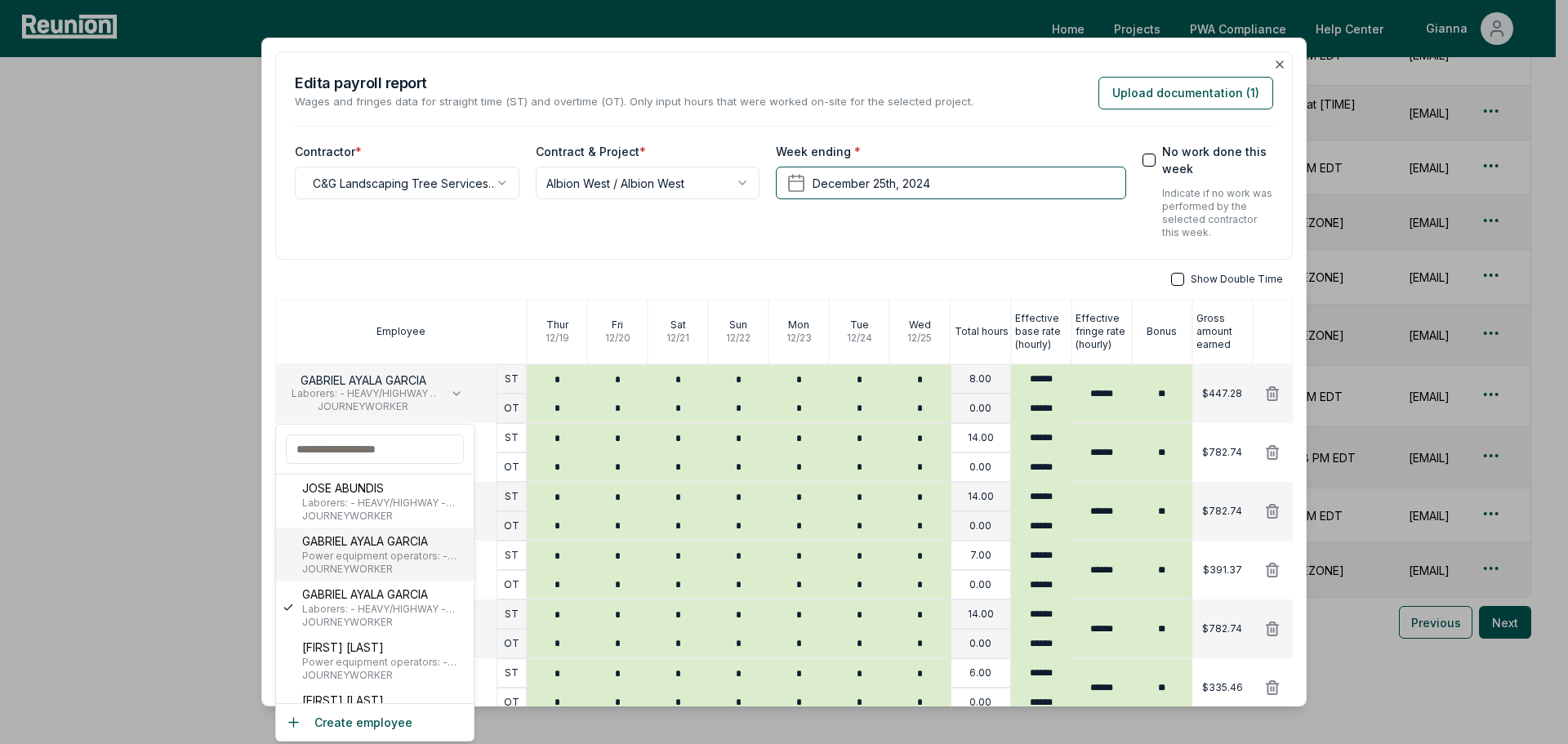 scroll, scrollTop: 82, scrollLeft: 0, axis: vertical 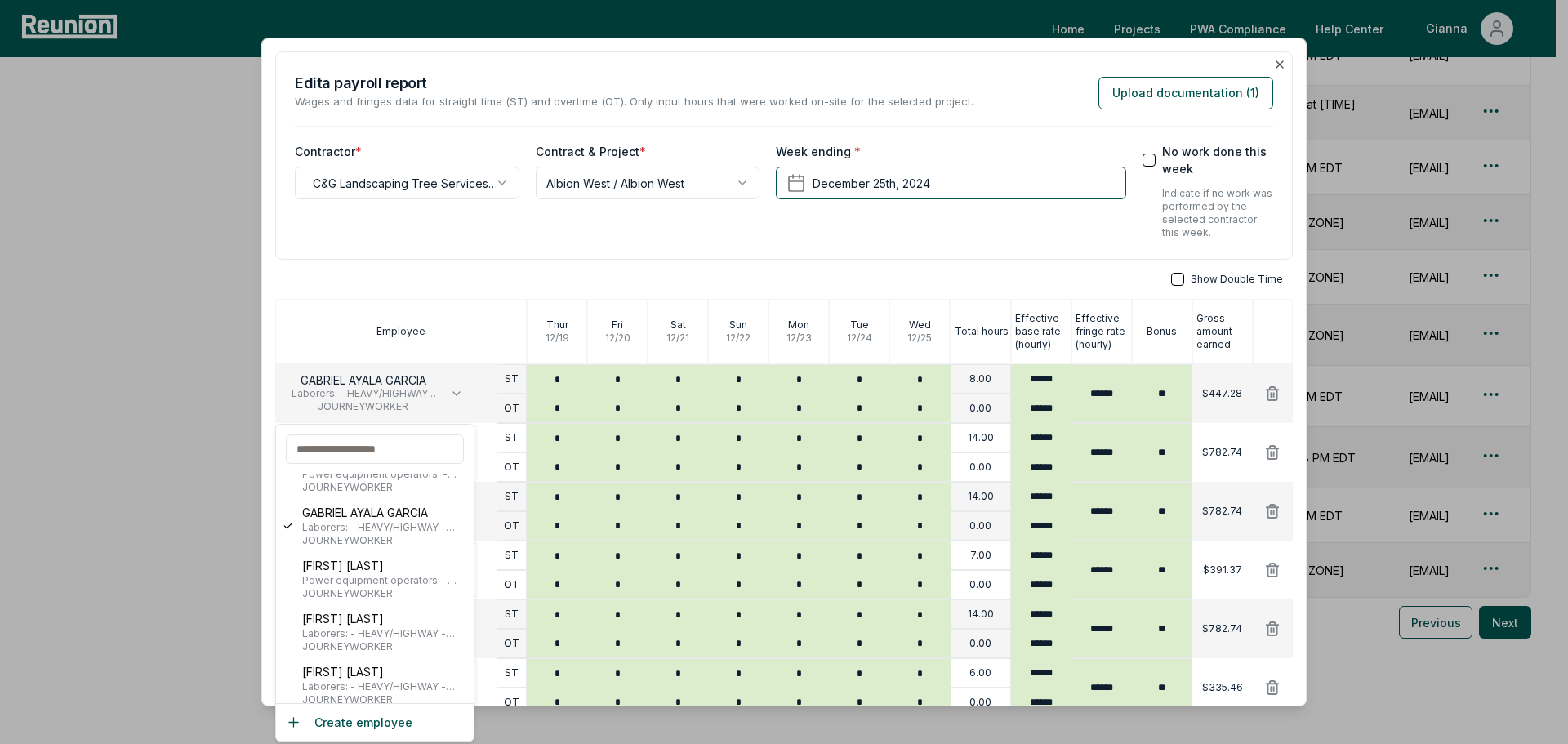 click on "**********" at bounding box center [784, 156] 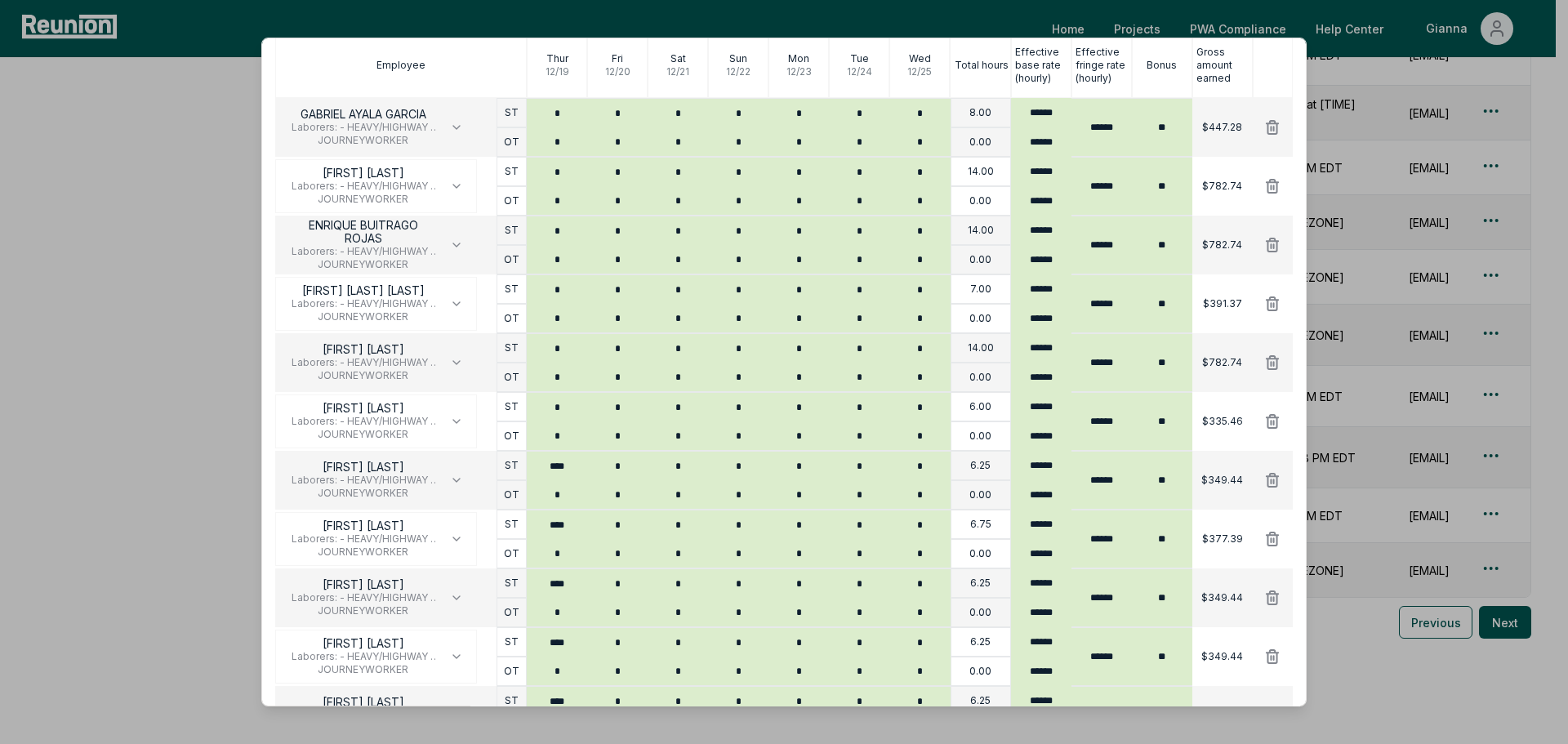 scroll, scrollTop: 168, scrollLeft: 0, axis: vertical 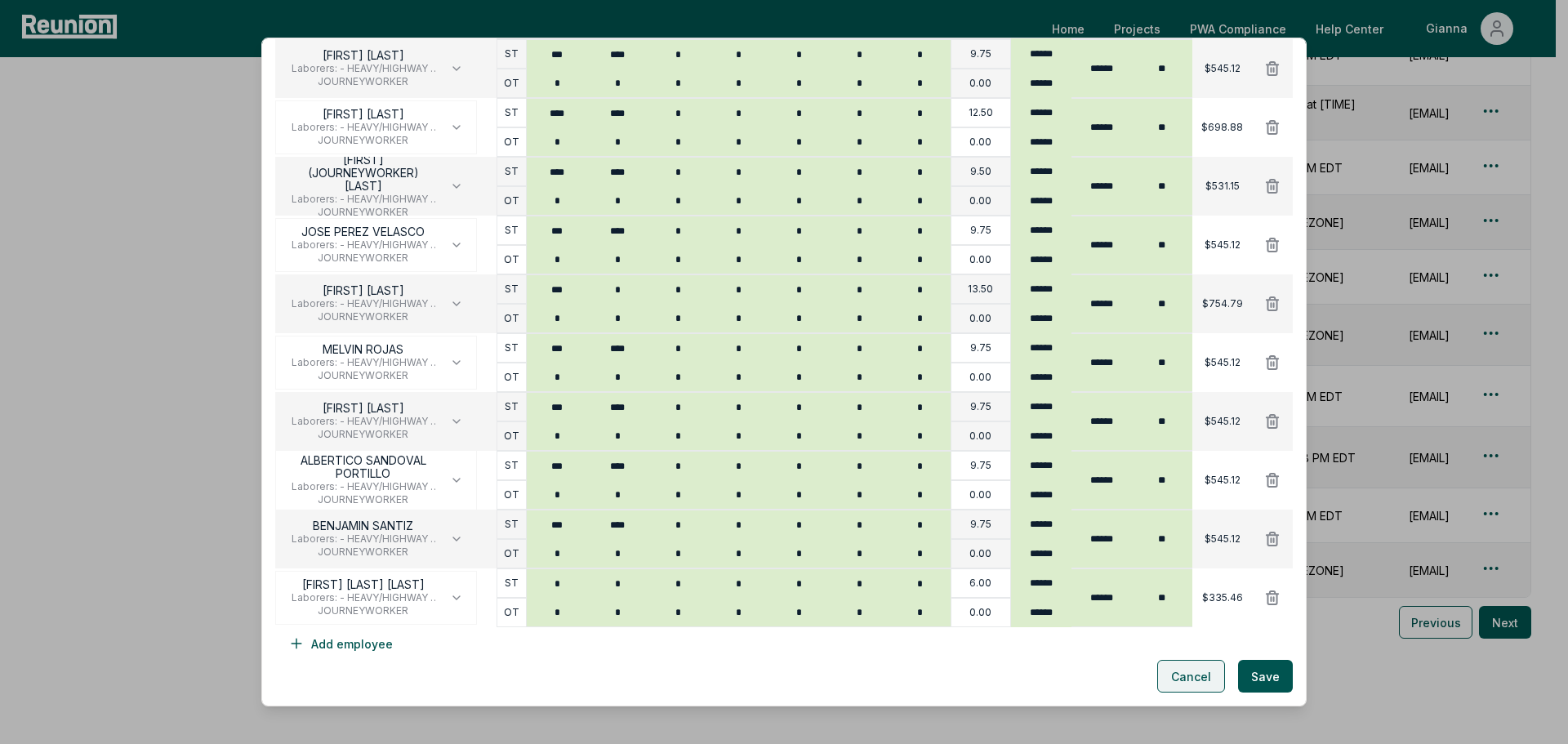 click on "Cancel" at bounding box center [1191, 676] 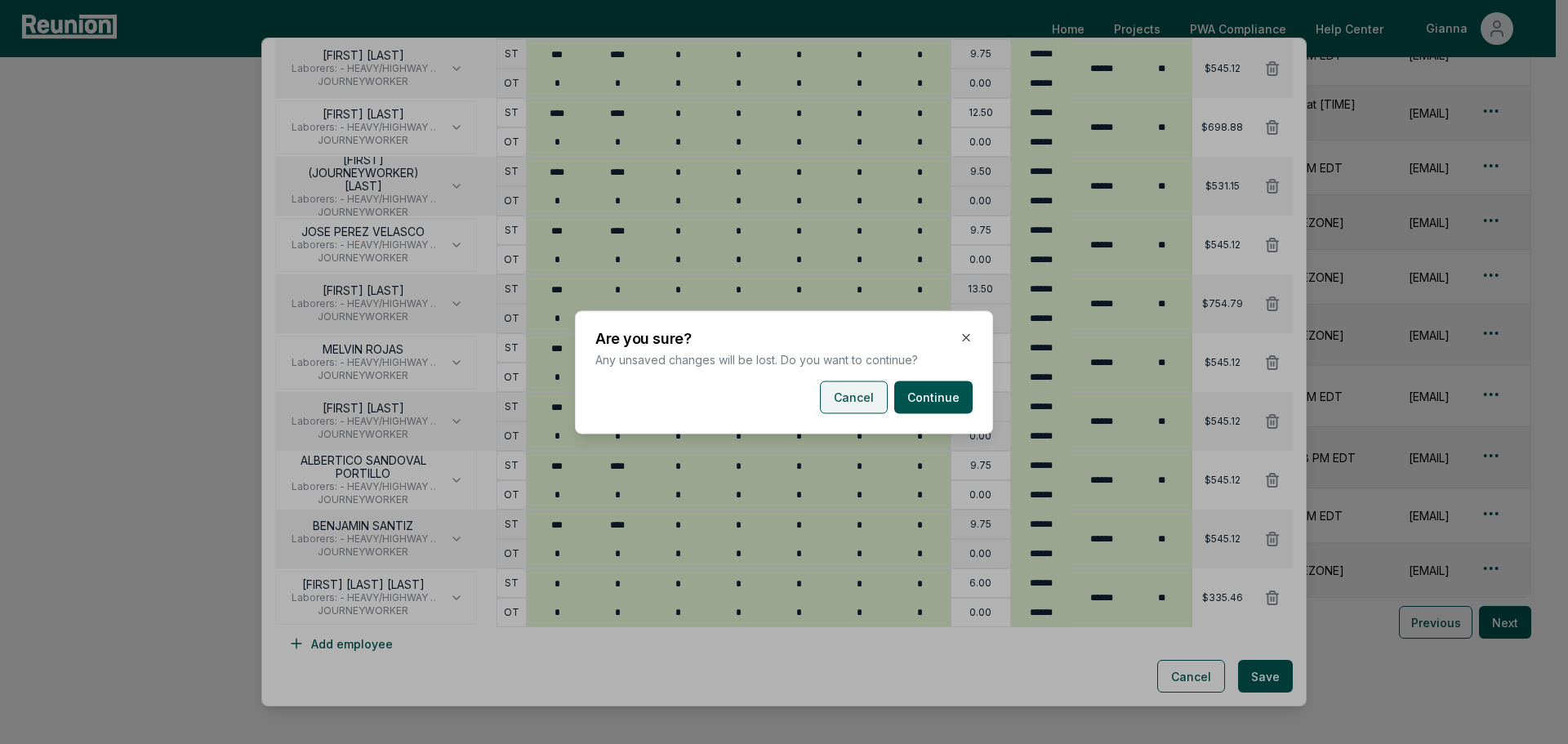 click on "Cancel" at bounding box center (853, 397) 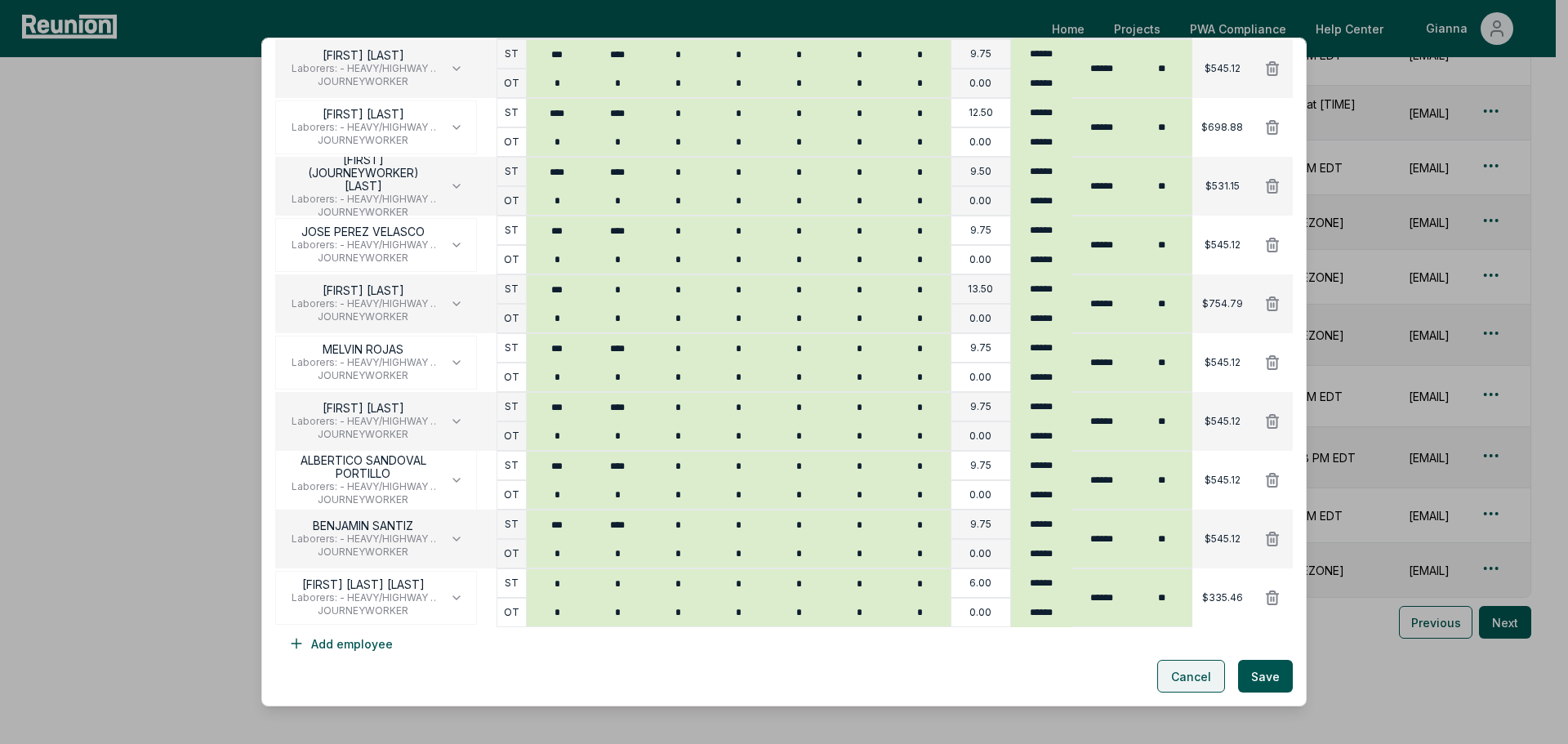 click on "Cancel" at bounding box center (1191, 676) 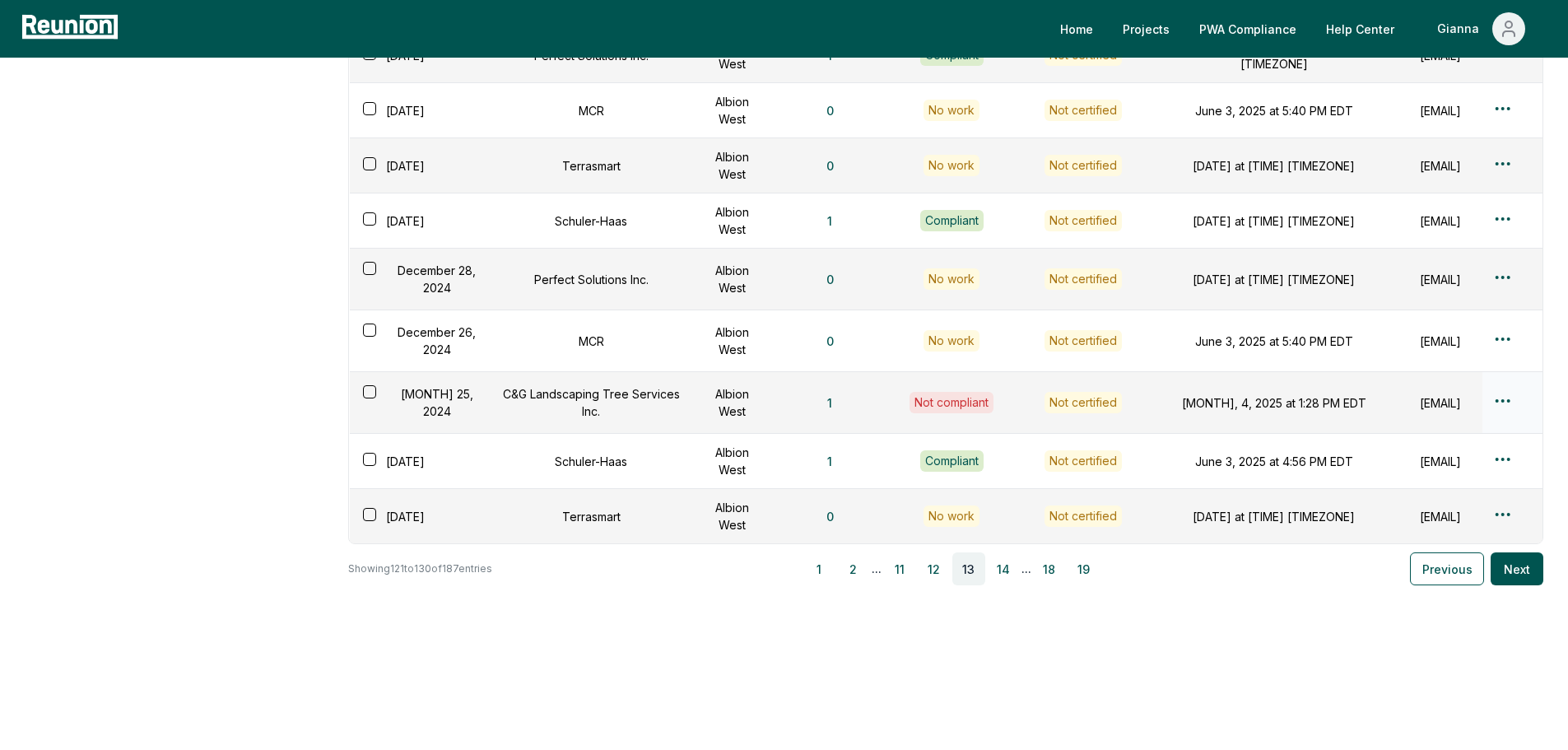 scroll, scrollTop: 255, scrollLeft: 0, axis: vertical 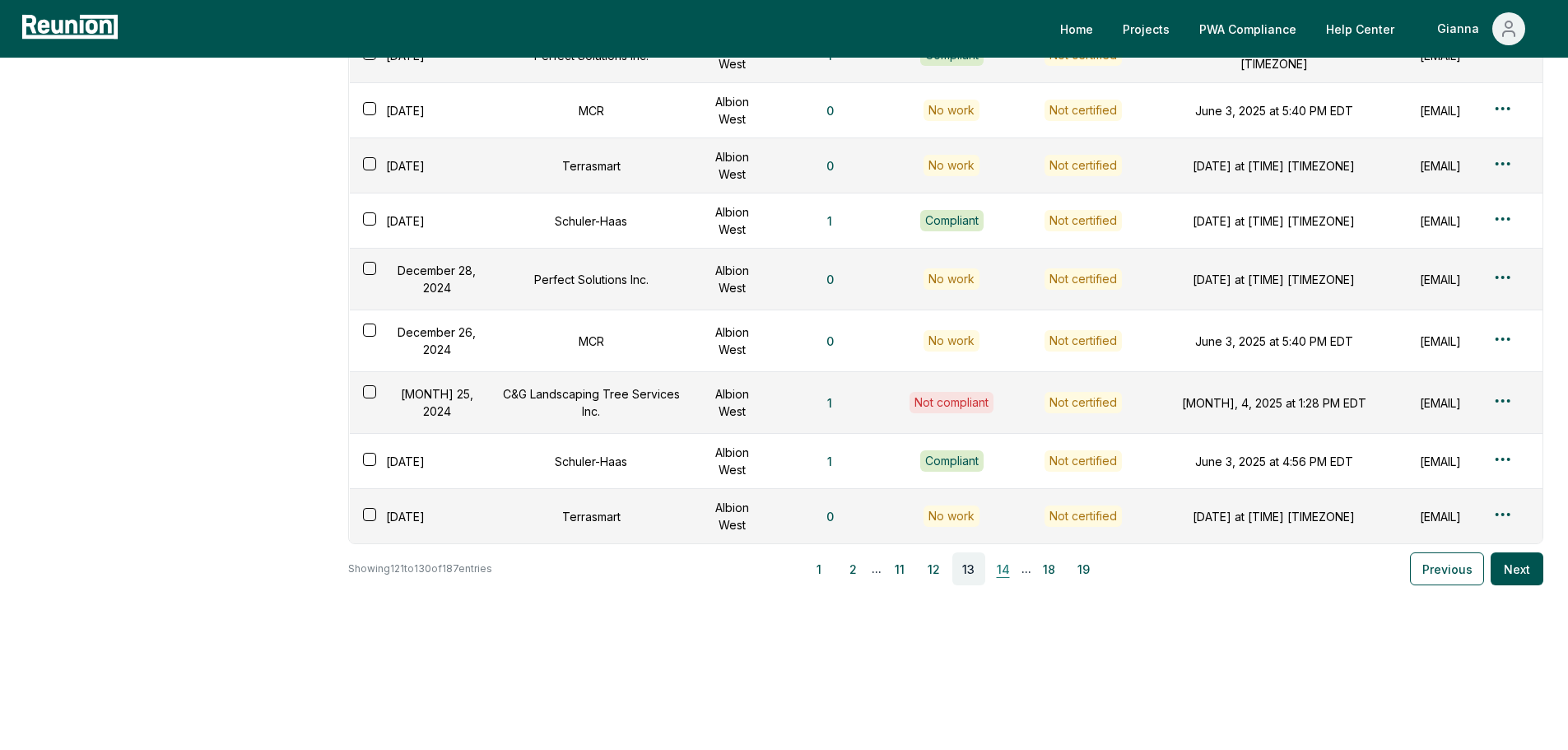 click on "14" at bounding box center (1003, 569) 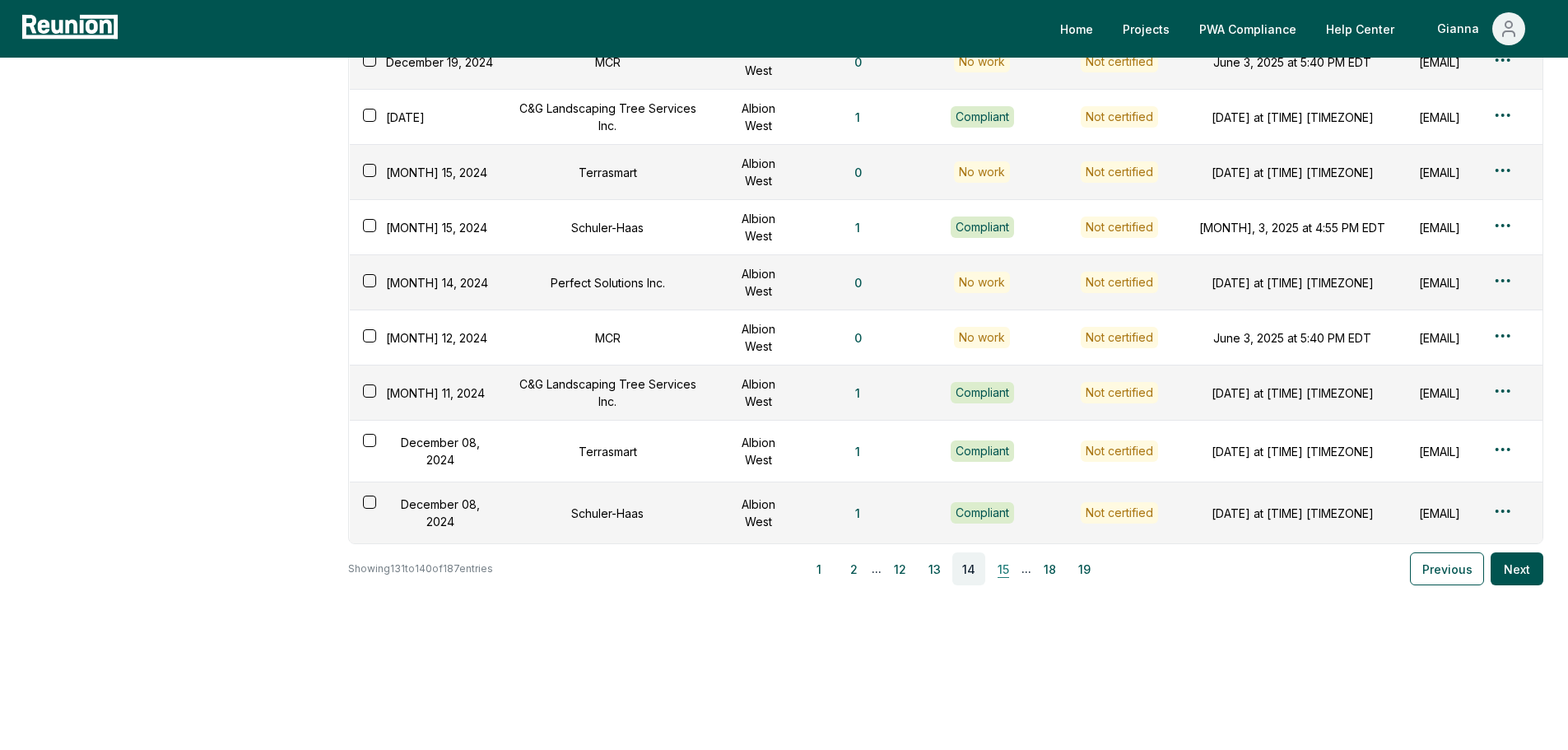 scroll, scrollTop: 275, scrollLeft: 0, axis: vertical 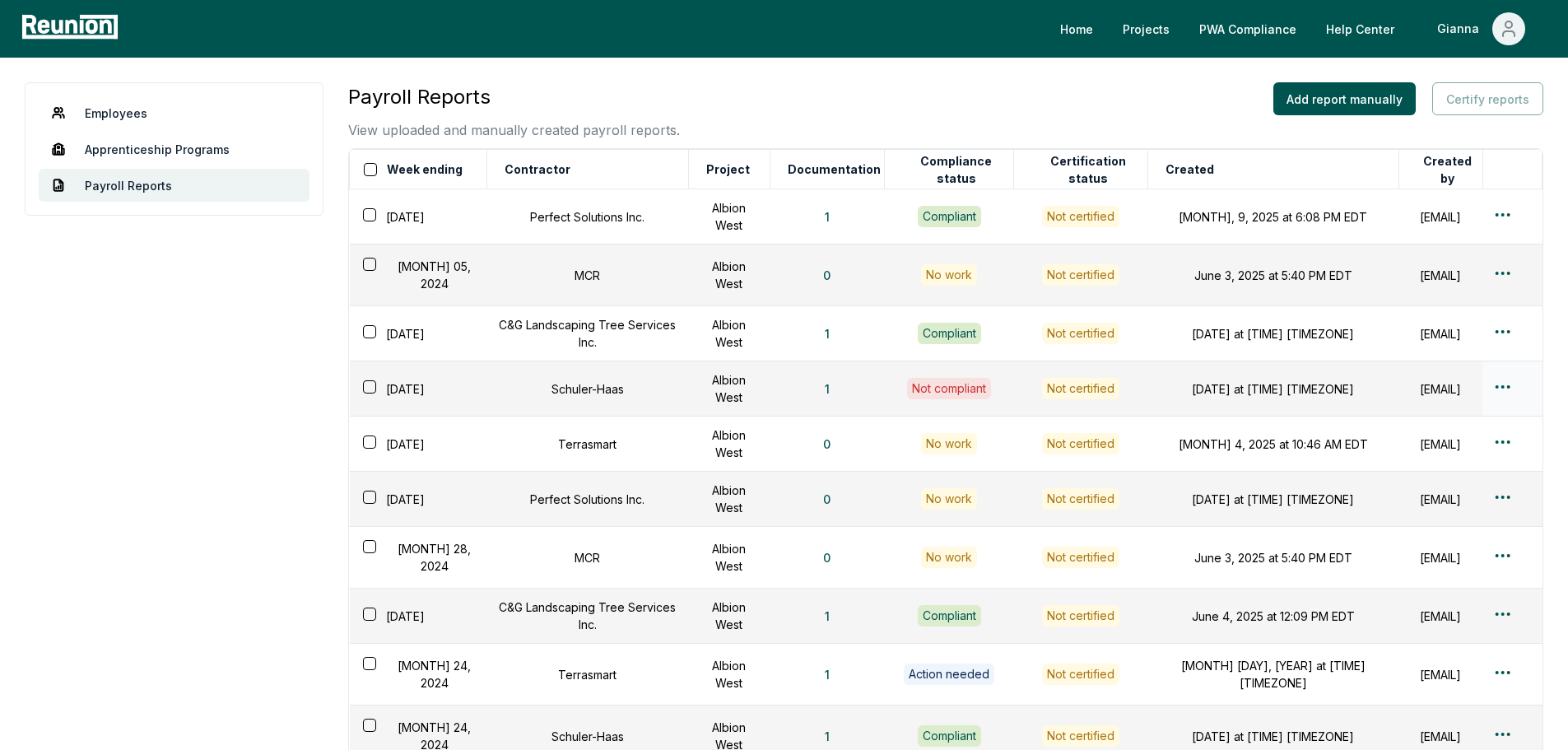 click on "Please visit us on your desktop We're working on making our marketplace mobile-friendly. For now, please visit Reunion on a desktop computer. Home Projects PWA Compliance Help Center Gianna Employees Apprenticeship Programs Payroll Reports Payroll Reports View uploaded and manually created payroll reports. Add report manually Certify reports Week ending Contractor Project Documentation Compliance status Certification status Created Created by [DATE] Perfect Solutions Inc. Albion West 1 Compliant Not certified [DATE] at [TIME] [TIMEZONE] [EMAIL] [DATE] MCR Albion West 0 No work Not certified [DATE] at [TIME] [TIMEZONE] [EMAIL] [DATE] C&G Landscaping Tree Services Inc. Albion West 1 Compliant Not certified [DATE] at [TIME] [TIMEZONE] [EMAIL] [DATE] Schuler-Haas Albion West 1 Not compliant Not certified [DATE] at [TIME] [TIMEZONE] [EMAIL] [DATE] Terrasmart Albion West 0 No work 0 No work" at bounding box center [784, 487] 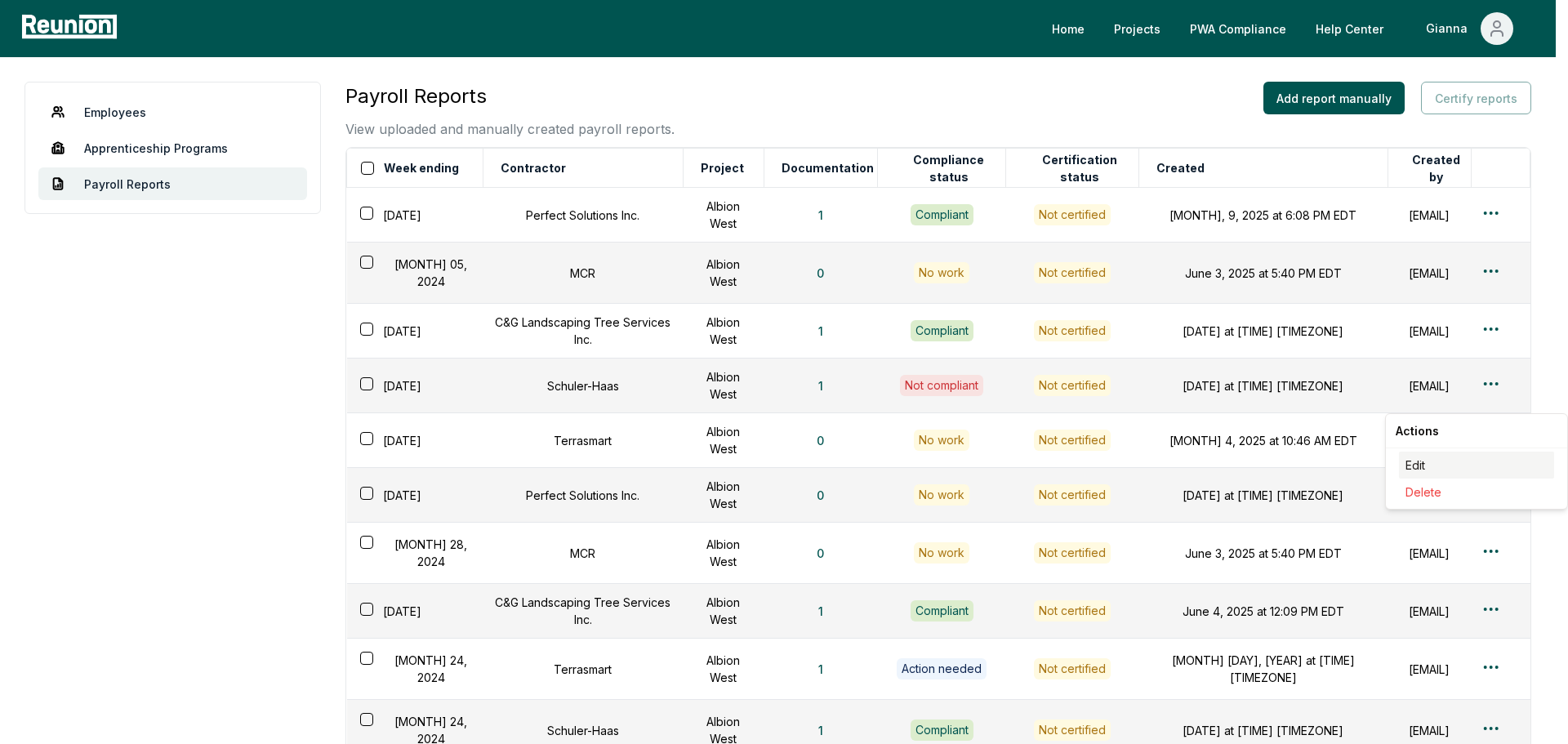 click on "Edit" at bounding box center [1477, 465] 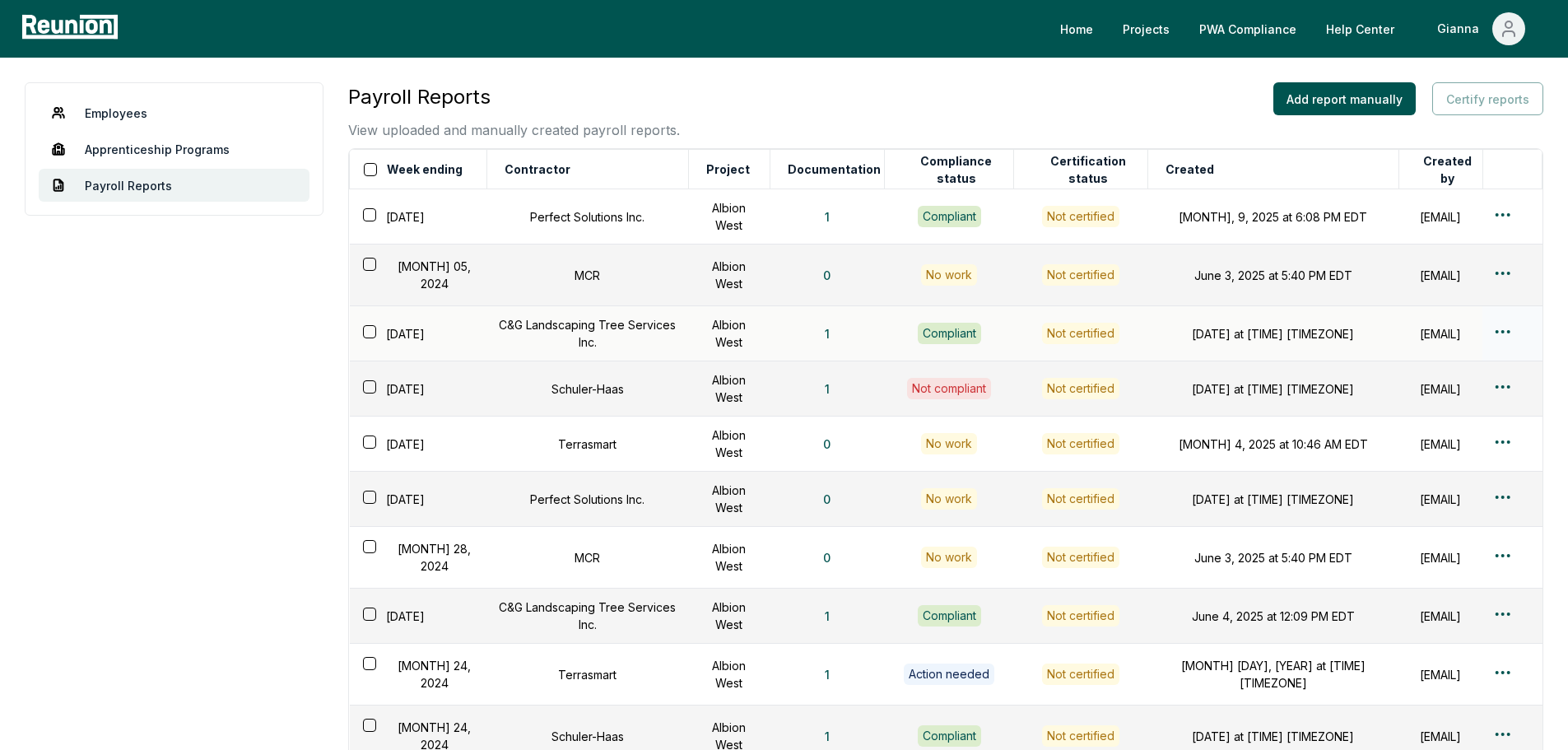 click on "Please visit us on your desktop We're working on making our marketplace mobile-friendly. For now, please visit Reunion on a desktop computer. Home Projects PWA Compliance Help Center Gianna Employees Apprenticeship Programs Payroll Reports Payroll Reports View uploaded and manually created payroll reports. Add report manually Certify reports Week ending Contractor Project Documentation Compliance status Certification status Created Created by [DATE] Perfect Solutions Inc. Albion West 1 Compliant Not certified [DATE] at [TIME] [TIMEZONE] [EMAIL] [DATE] MCR Albion West 0 No work Not certified [DATE] at [TIME] [TIMEZONE] [EMAIL] [DATE] C&G Landscaping Tree Services Inc. Albion West 1 Compliant Not certified [DATE] at [TIME] [TIMEZONE] [EMAIL] [DATE] Schuler-Haas Albion West 1 Not compliant Not certified [DATE] at [TIME] [TIMEZONE] [EMAIL] [DATE] Terrasmart Albion West 0 No work 0 No work" at bounding box center [784, 487] 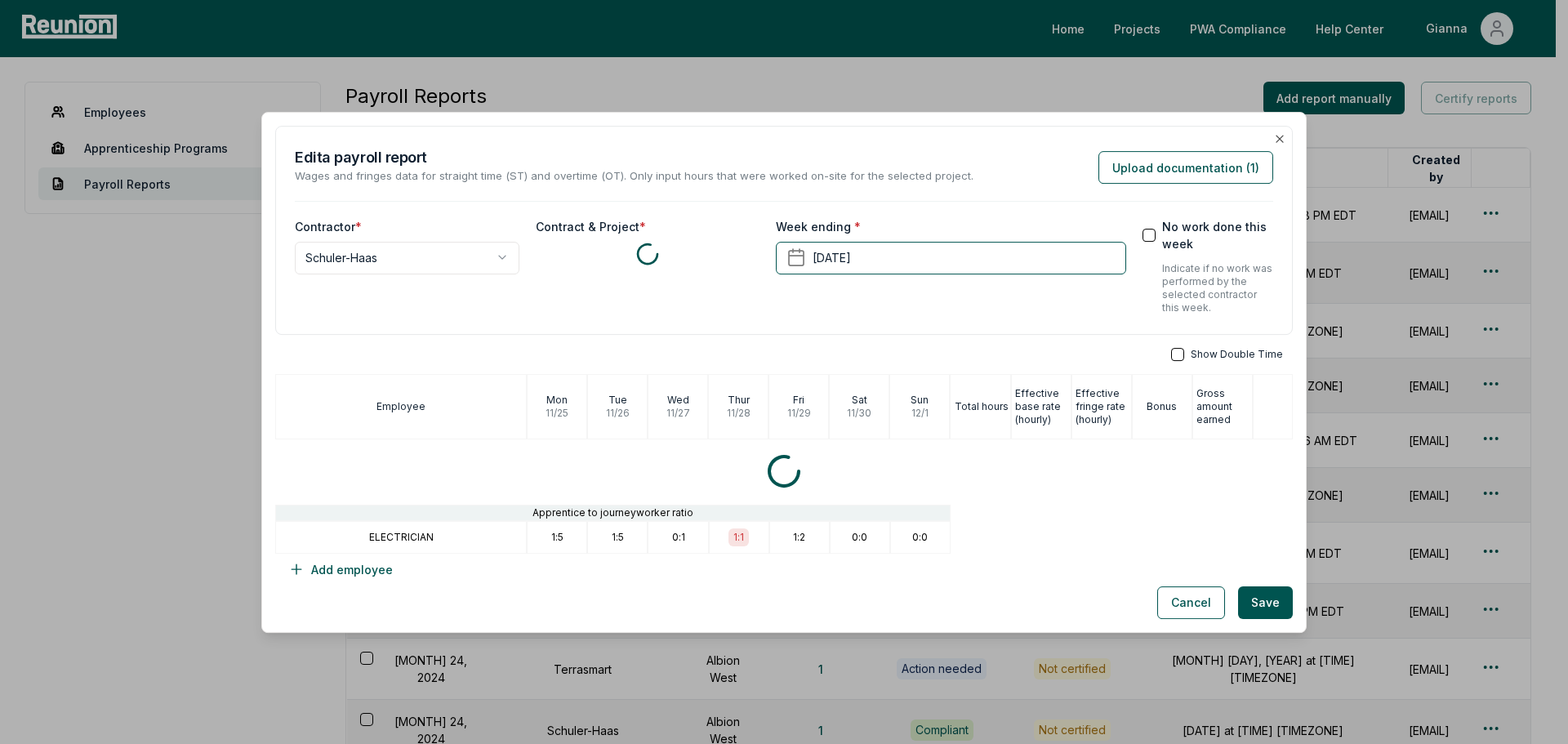 click at bounding box center [784, 372] 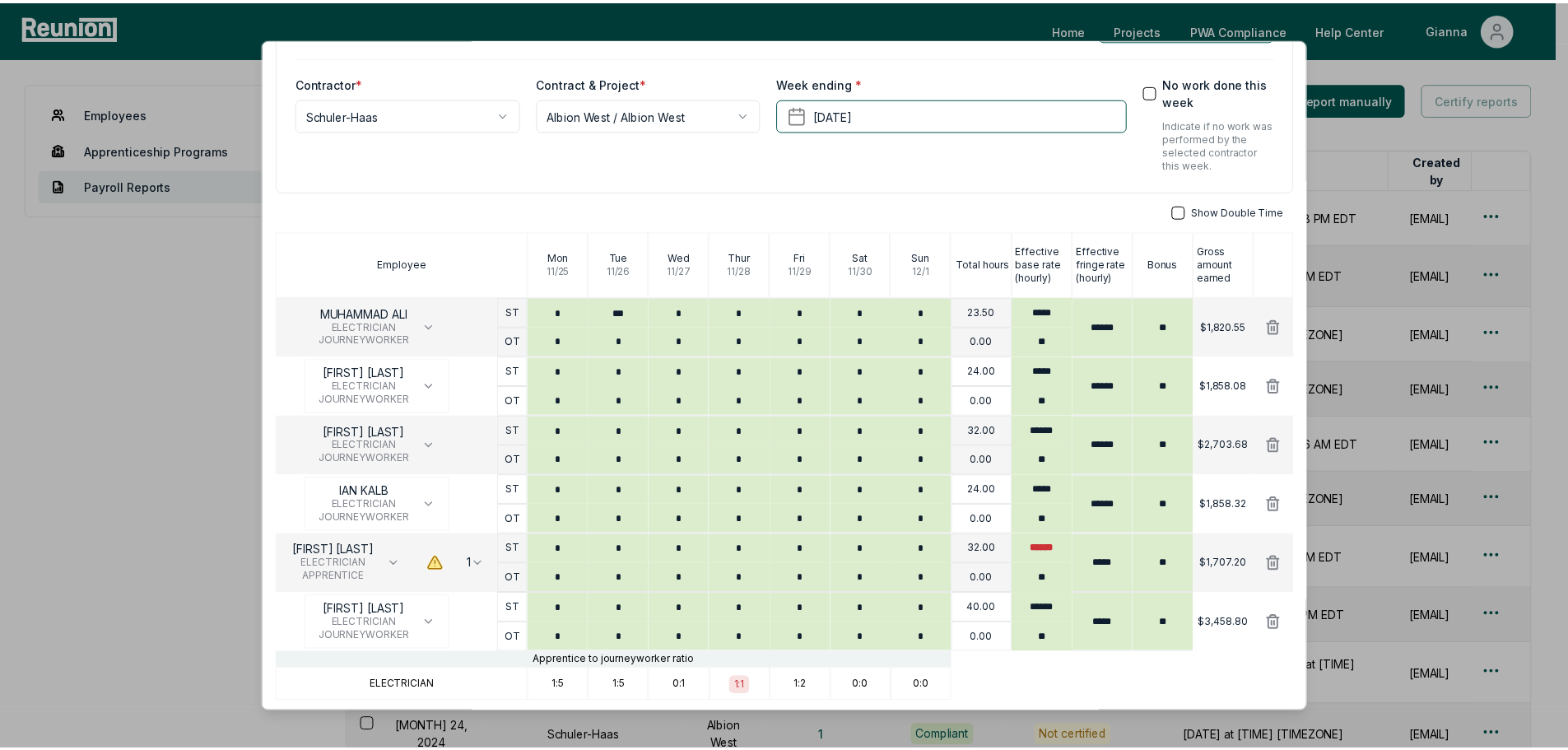 scroll, scrollTop: 0, scrollLeft: 0, axis: both 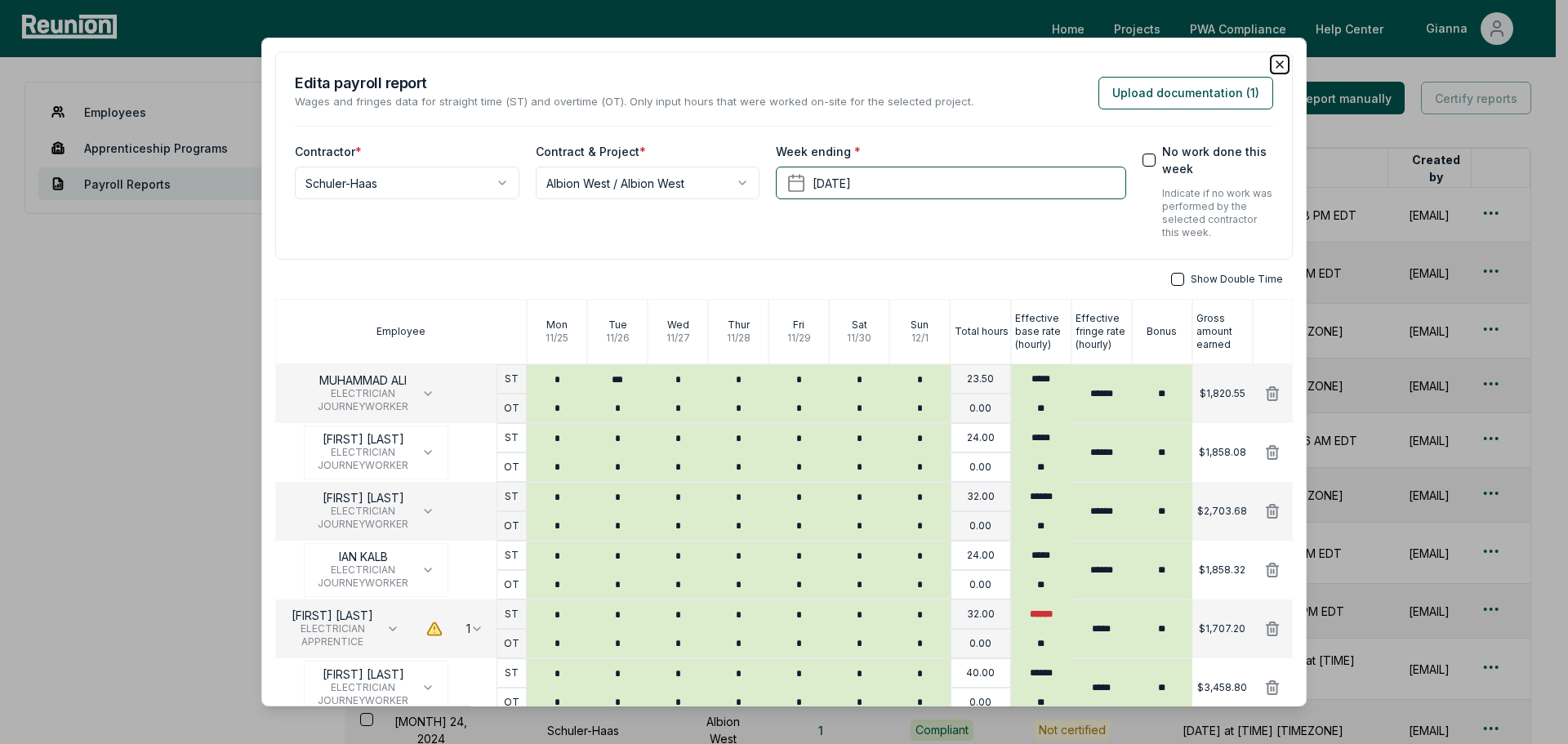 click 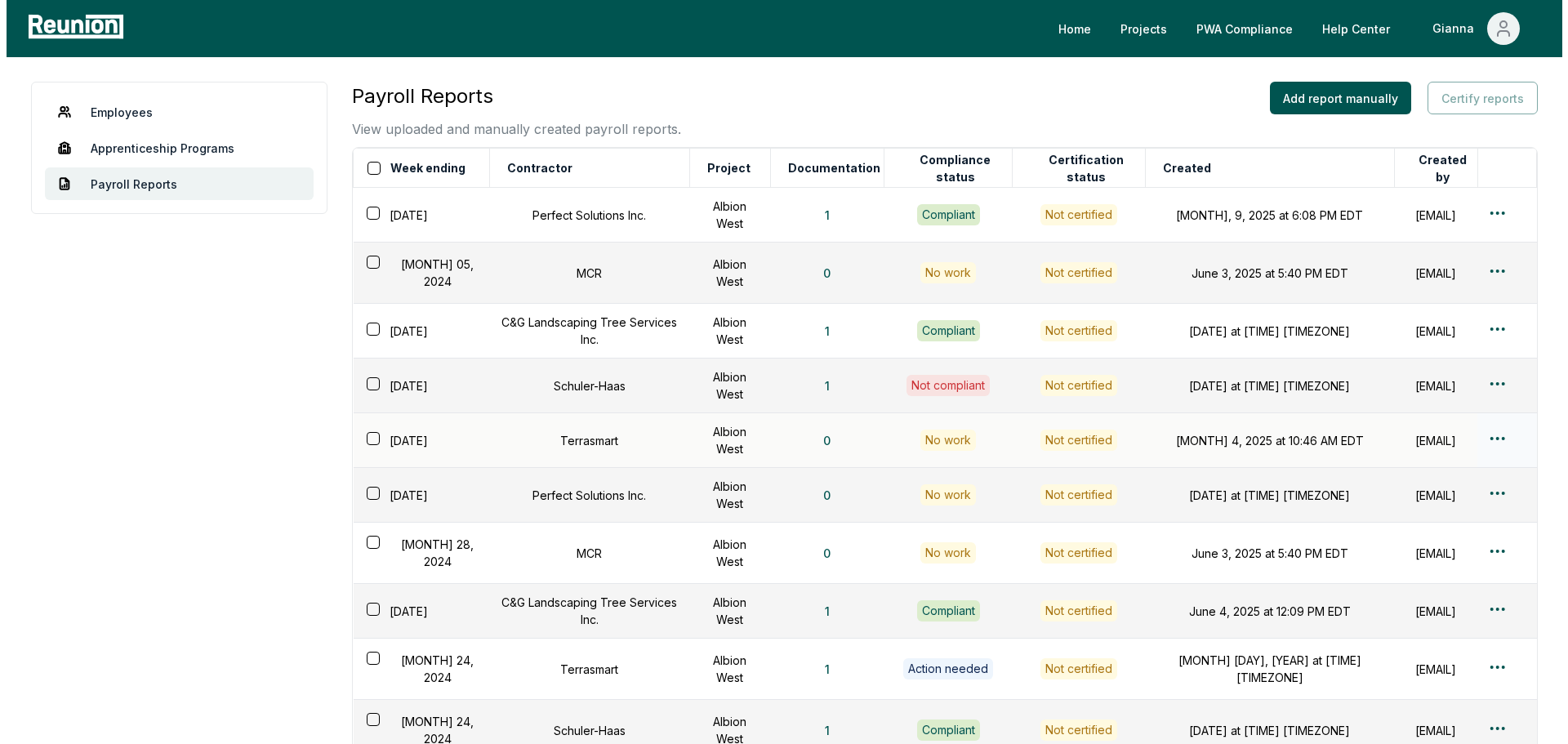 scroll, scrollTop: 273, scrollLeft: 0, axis: vertical 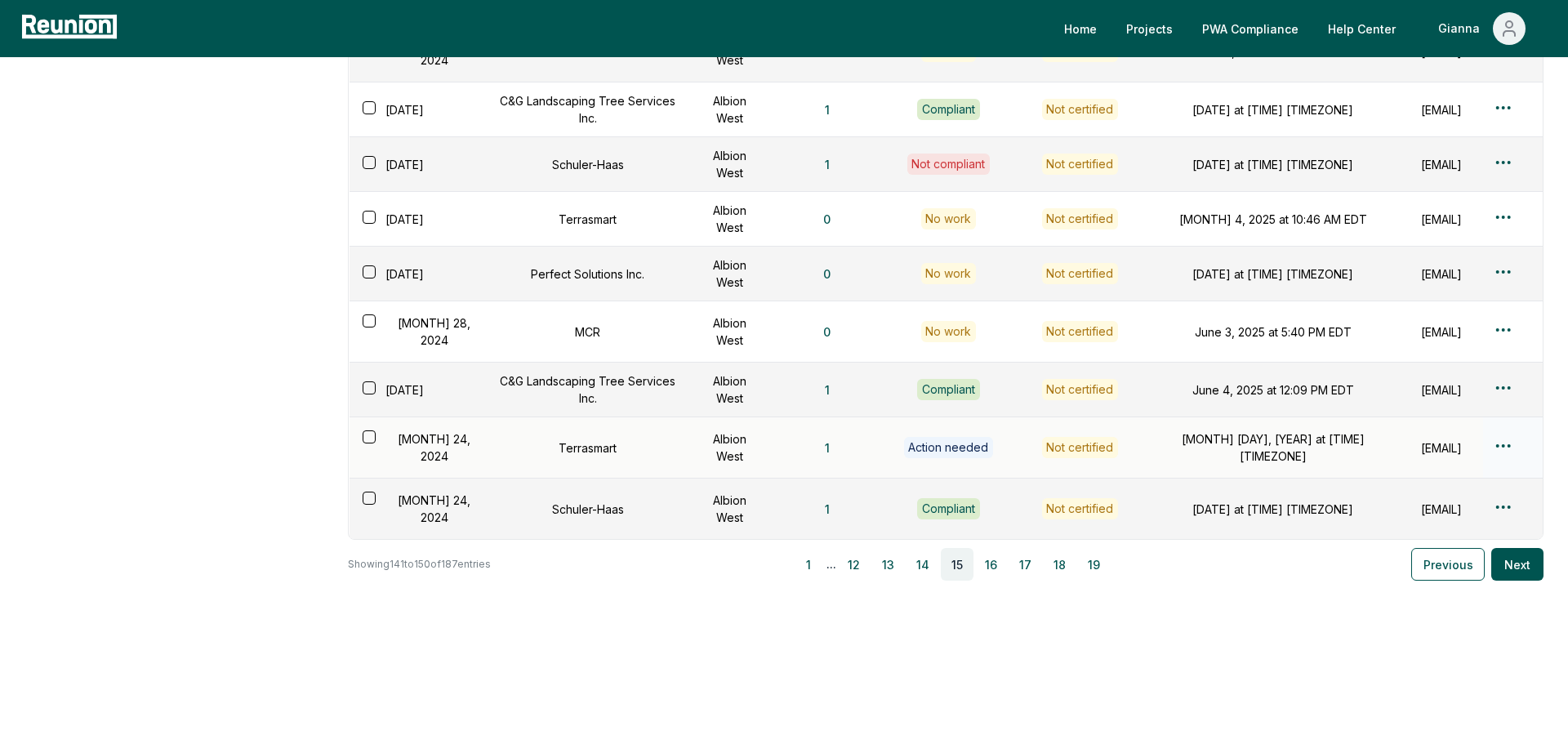 click on "Please visit us on your desktop We're working on making our marketplace mobile-friendly. For now, please visit Reunion on a desktop computer. Home Projects PWA Compliance Help Center Gianna Employees Apprenticeship Programs Payroll Reports Payroll Reports View uploaded and manually created payroll reports. Add report manually Certify reports Week ending Contractor Project Documentation Compliance status Certification status Created Created by [DATE] Perfect Solutions Inc. Albion West 1 Compliant Not certified [DATE] at [TIME] [TIMEZONE] [EMAIL] [DATE] MCR Albion West 0 No work Not certified [DATE] at [TIME] [TIMEZONE] [EMAIL] [DATE] C&G Landscaping Tree Services Inc. Albion West 1 Compliant Not certified [DATE] at [TIME] [TIMEZONE] [EMAIL] [DATE] Schuler-Haas Albion West 1 Not compliant Not certified [DATE] at [TIME] [TIMEZONE] [EMAIL] [DATE] Terrasmart Albion West 0 No work 0 No work" at bounding box center (784, 261) 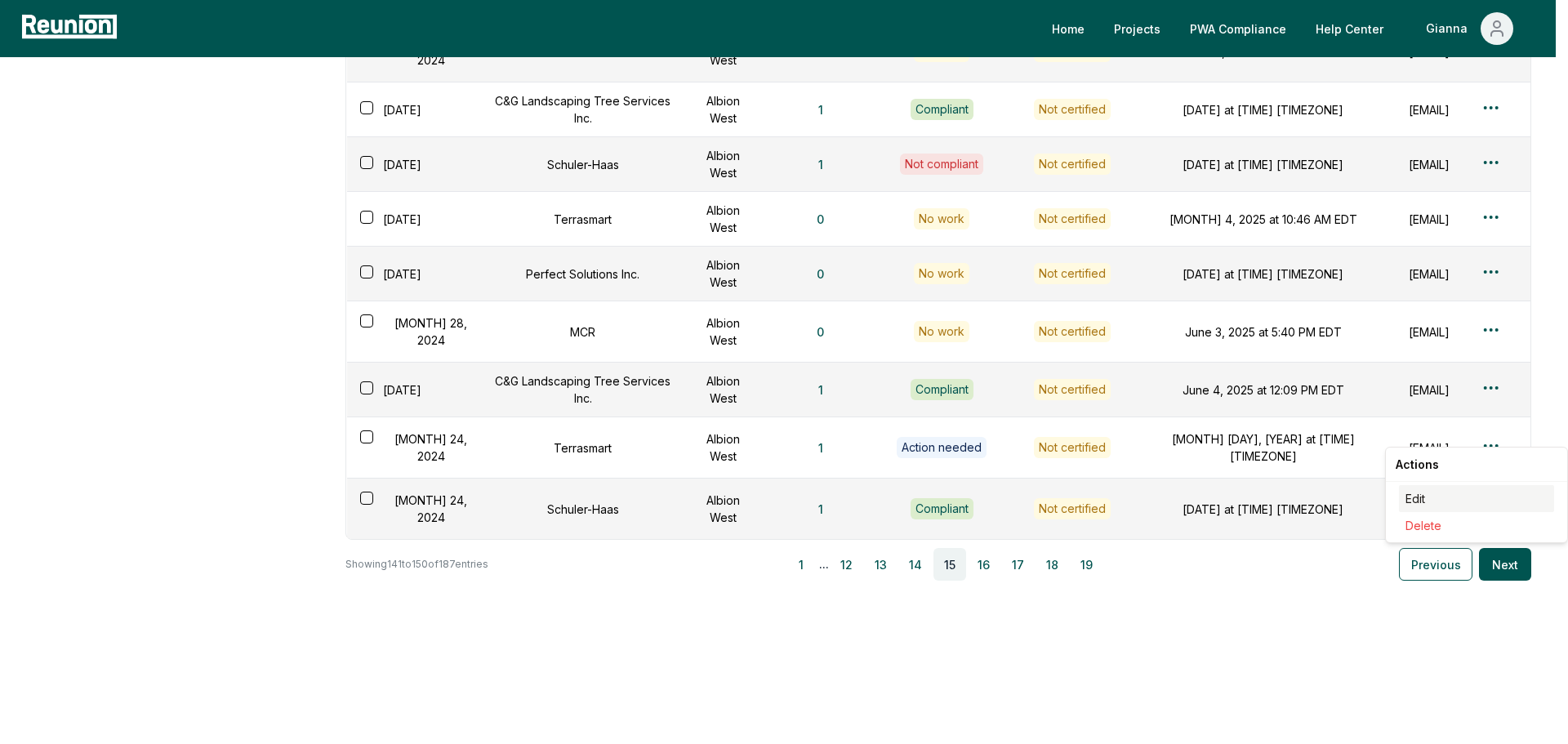click on "Edit" at bounding box center (1477, 498) 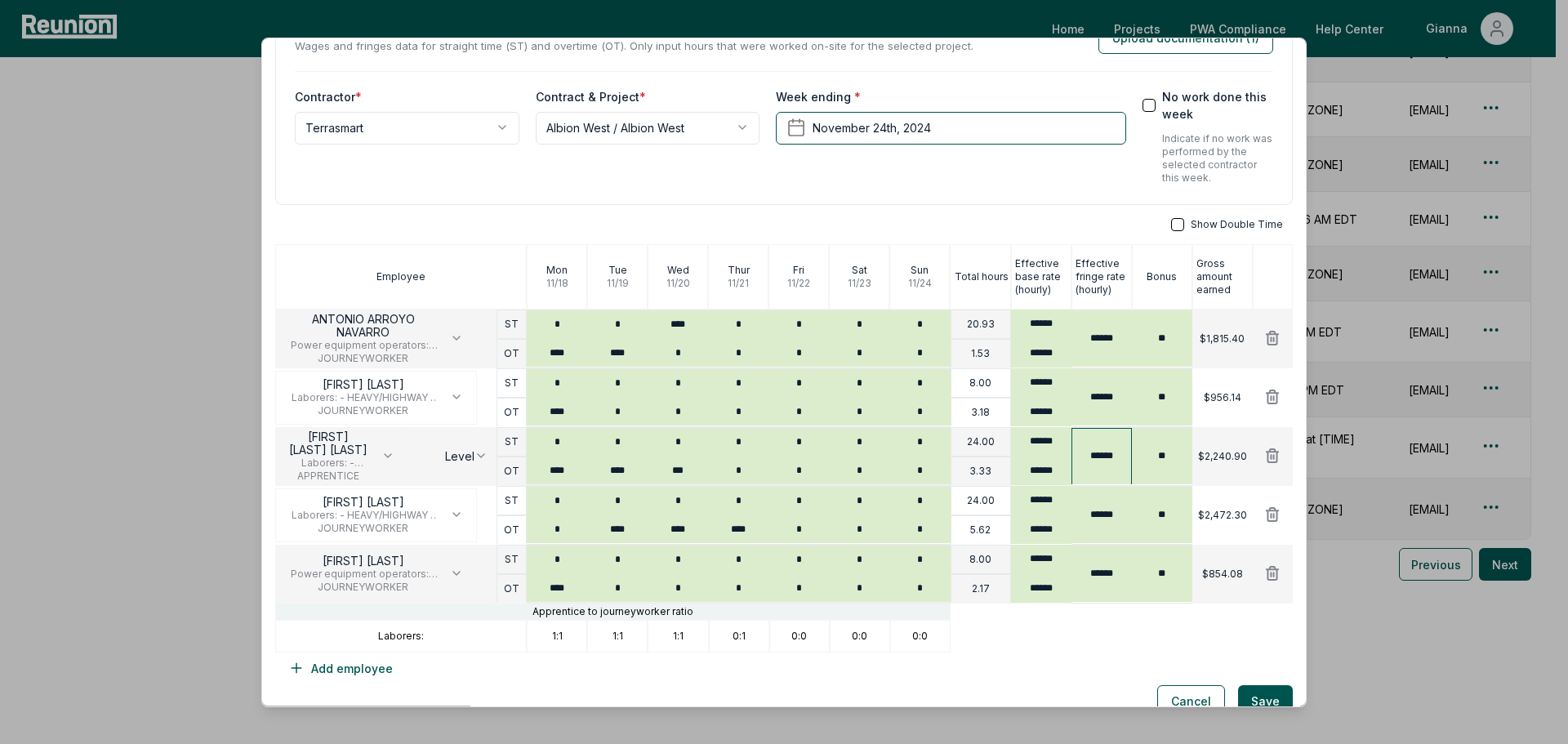 scroll, scrollTop: 80, scrollLeft: 0, axis: vertical 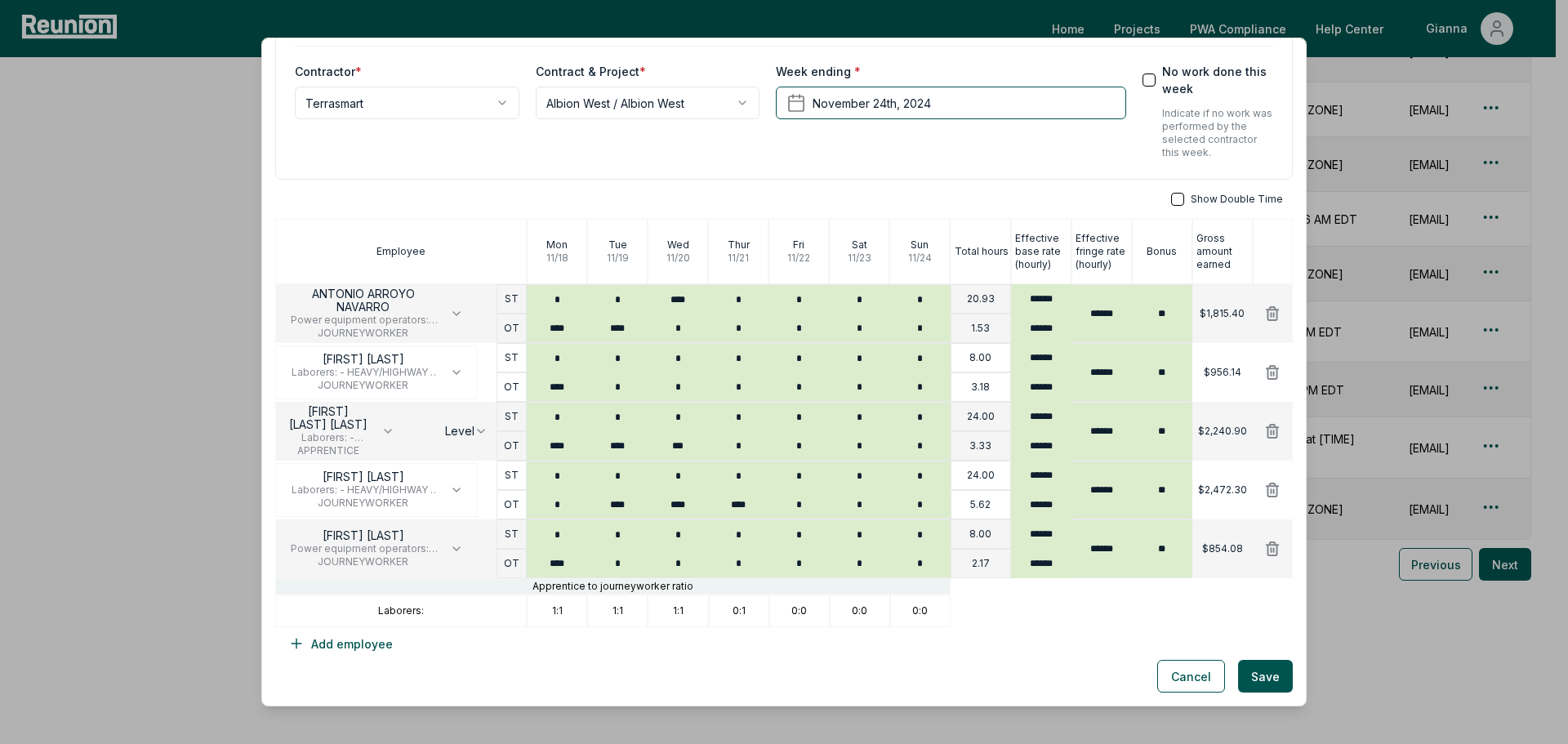 click on "Please visit us on your desktop We're working on making our marketplace mobile-friendly. For now, please visit Reunion on a desktop computer. Home Projects PWA Compliance Help Center Gianna Employees Apprenticeship Programs Payroll Reports Payroll Reports View uploaded and manually created payroll reports. Add report manually Certify reports Week ending Contractor Project Documentation Compliance status Certification status Created Created by [DATE] Perfect Solutions Inc. Albion West 1 Compliant Not certified [DATE] at [TIME] [TIMEZONE] [EMAIL] [DATE] MCR Albion West 0 No work Not certified [DATE] at [TIME] [TIMEZONE] [EMAIL] [DATE] C&G Landscaping Tree Services Inc. Albion West 1 Compliant Not certified [DATE] at [TIME] [TIMEZONE] [EMAIL] [DATE] Schuler-Haas Albion West 1 Not compliant Not certified [DATE] at [TIME] [TIMEZONE] [EMAIL] [DATE] Terrasmart Albion West 0 No work 0 No work" at bounding box center (777, 261) 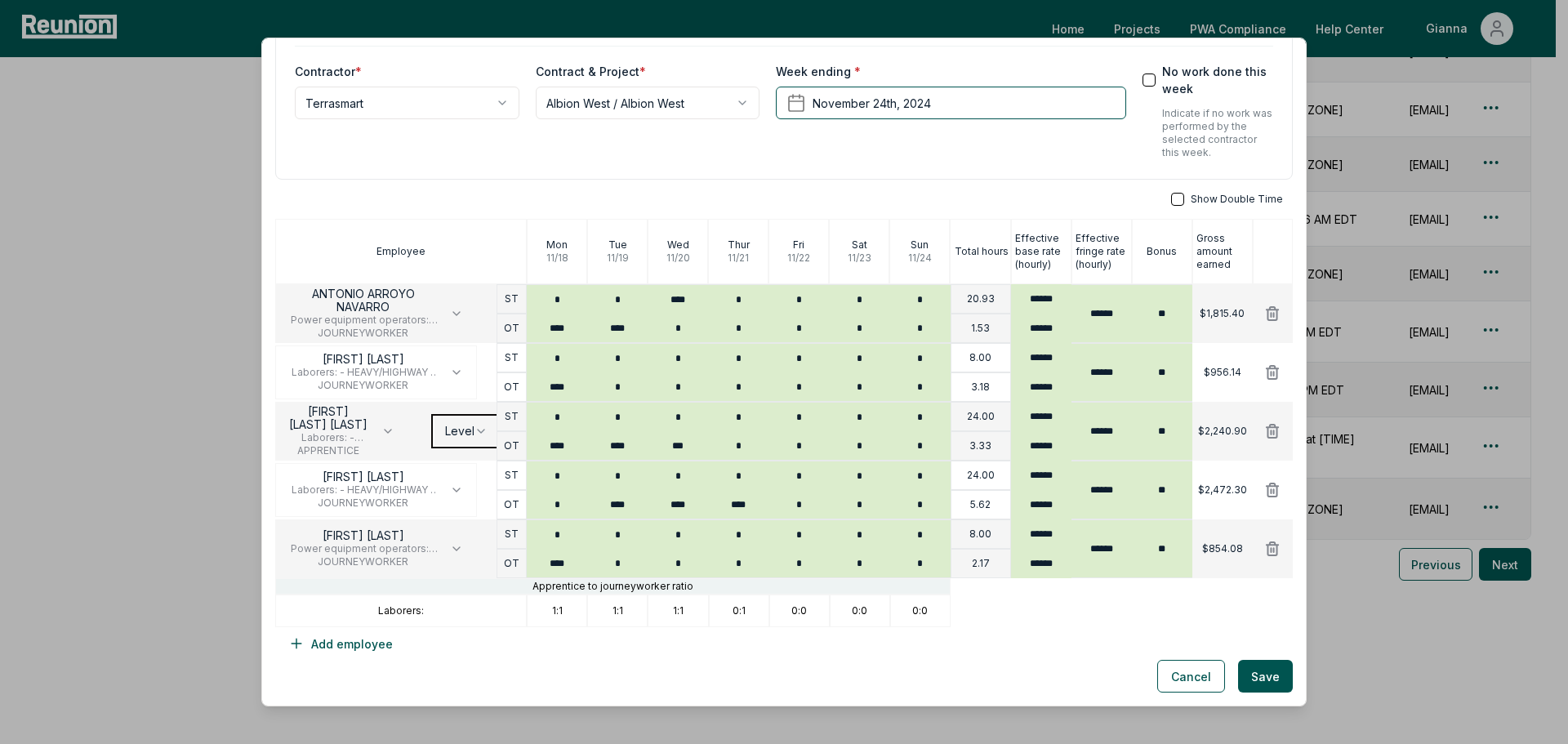 click on "Please visit us on your desktop We're working on making our marketplace mobile-friendly. For now, please visit Reunion on a desktop computer. Home Projects PWA Compliance Help Center Gianna Employees Apprenticeship Programs Payroll Reports Payroll Reports View uploaded and manually created payroll reports. Add report manually Certify reports Week ending Contractor Project Documentation Compliance status Certification status Created Created by [DATE] Perfect Solutions Inc. Albion West 1 Compliant Not certified [DATE] at [TIME] [TIMEZONE] [EMAIL] [DATE] MCR Albion West 0 No work Not certified [DATE] at [TIME] [TIMEZONE] [EMAIL] [DATE] C&G Landscaping Tree Services Inc. Albion West 1 Compliant Not certified [DATE] at [TIME] [TIMEZONE] [EMAIL] [DATE] Schuler-Haas Albion West 1 Not compliant Not certified [DATE] at [TIME] [TIMEZONE] [EMAIL] [DATE] Terrasmart Albion West 0 No work 0 No work" at bounding box center (777, 261) 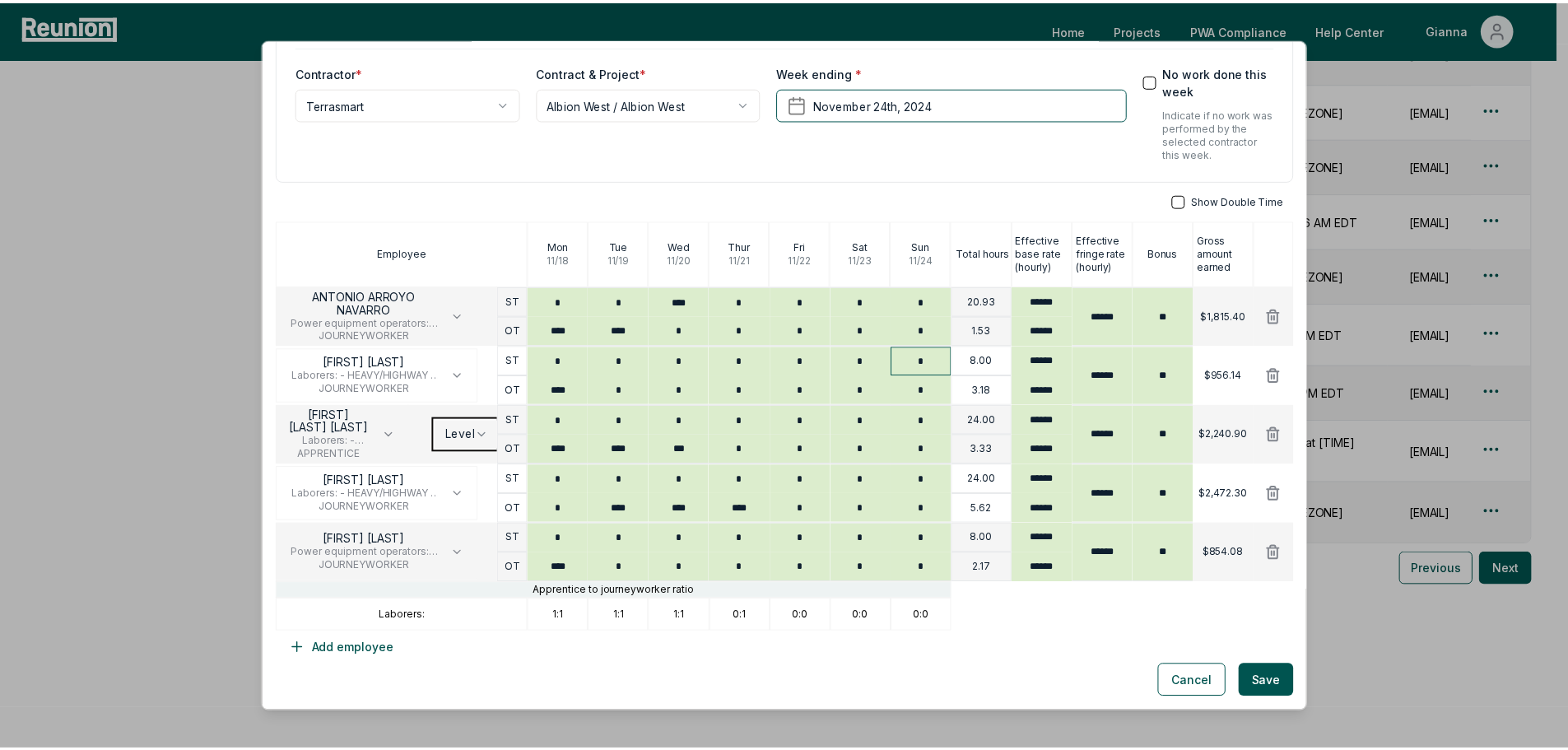scroll, scrollTop: 0, scrollLeft: 0, axis: both 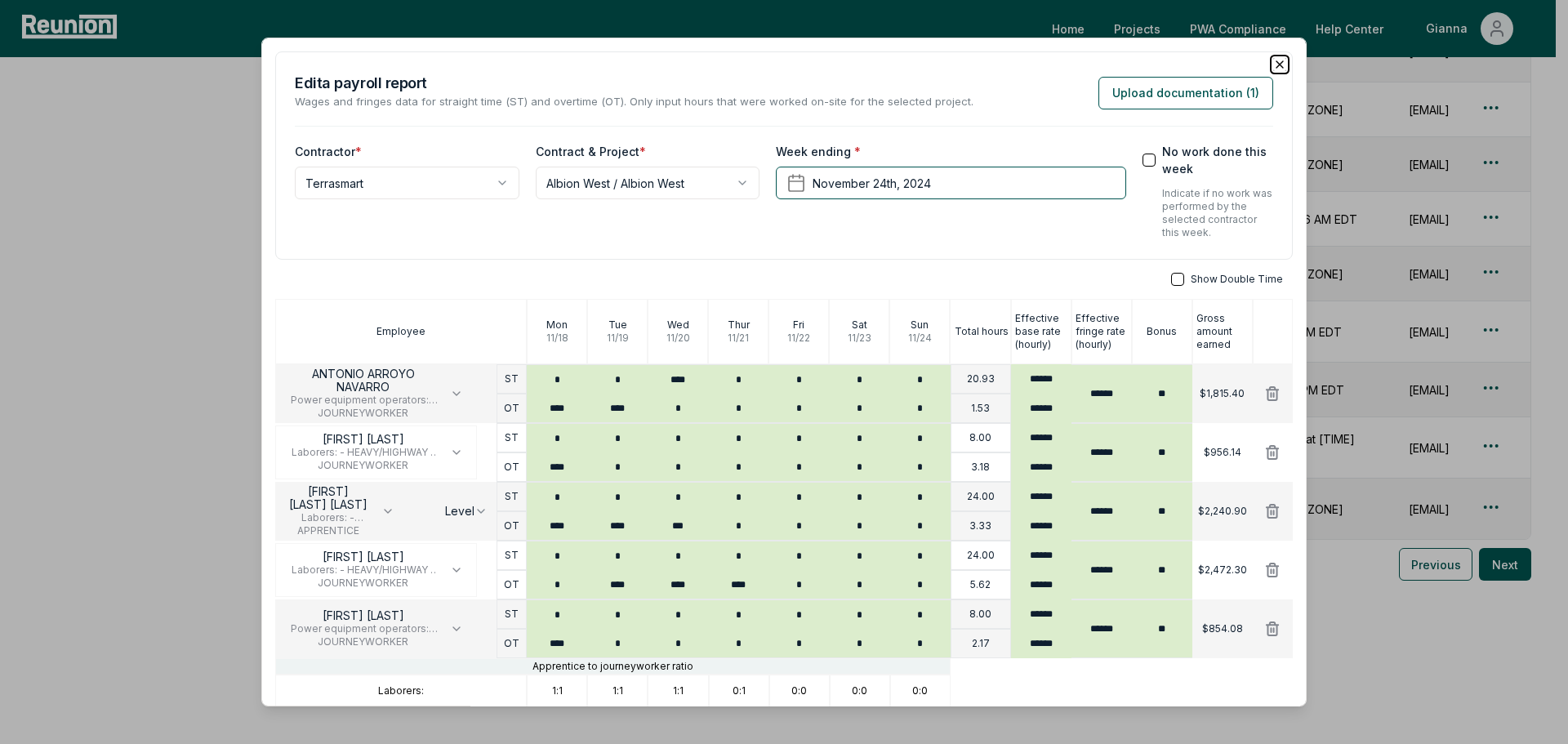 click 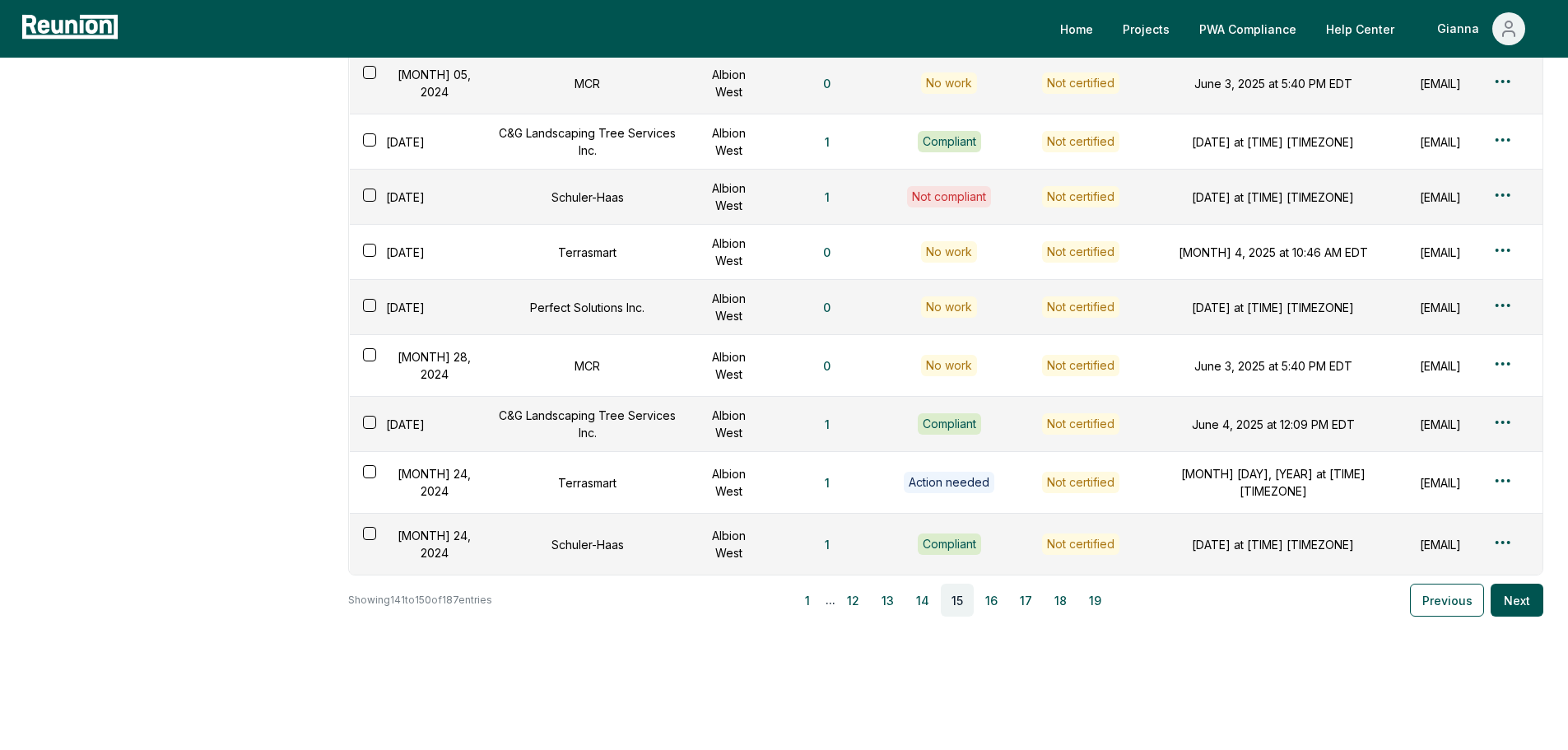 scroll, scrollTop: 247, scrollLeft: 0, axis: vertical 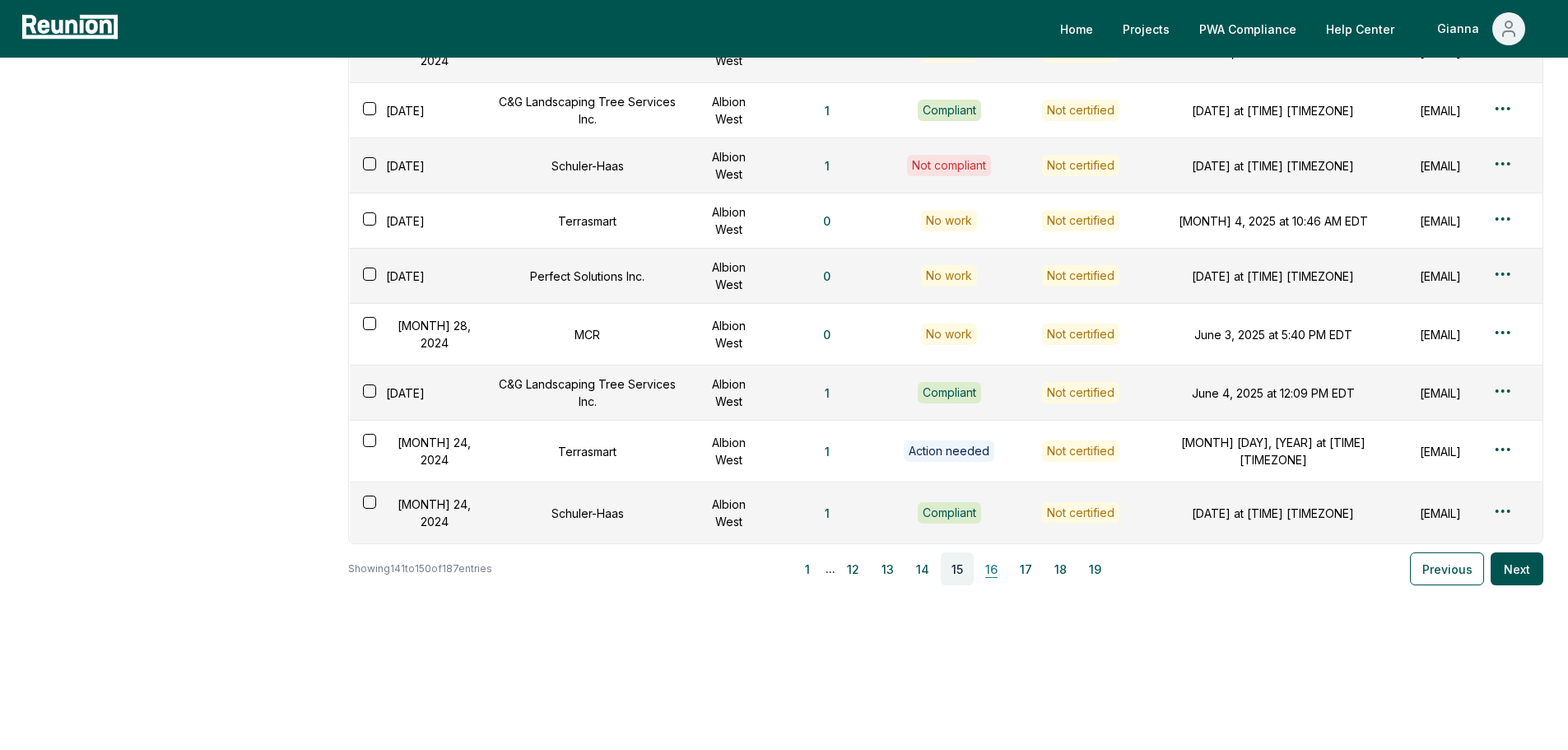 click on "16" at bounding box center (992, 569) 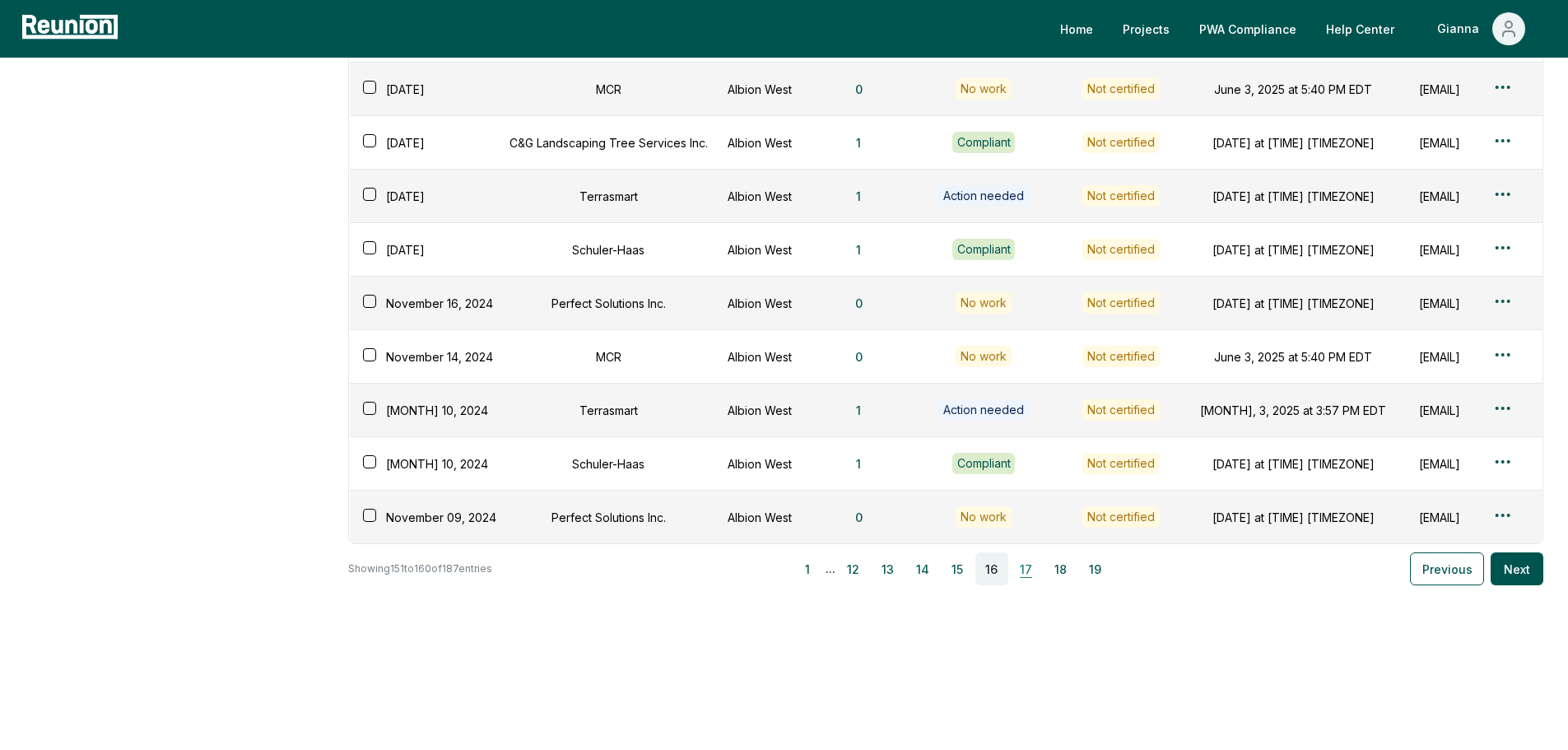 click on "17" at bounding box center (1026, 569) 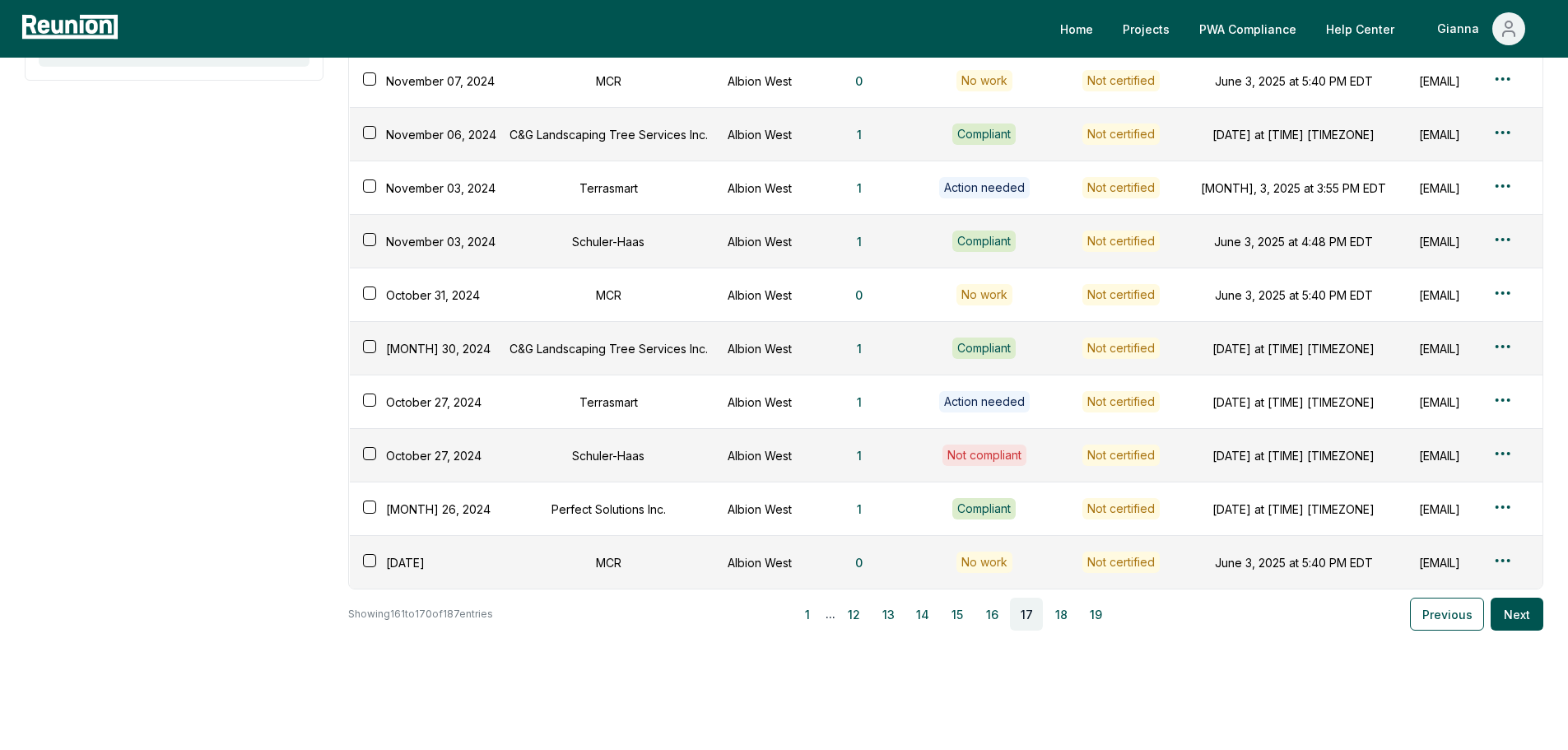 scroll, scrollTop: 165, scrollLeft: 0, axis: vertical 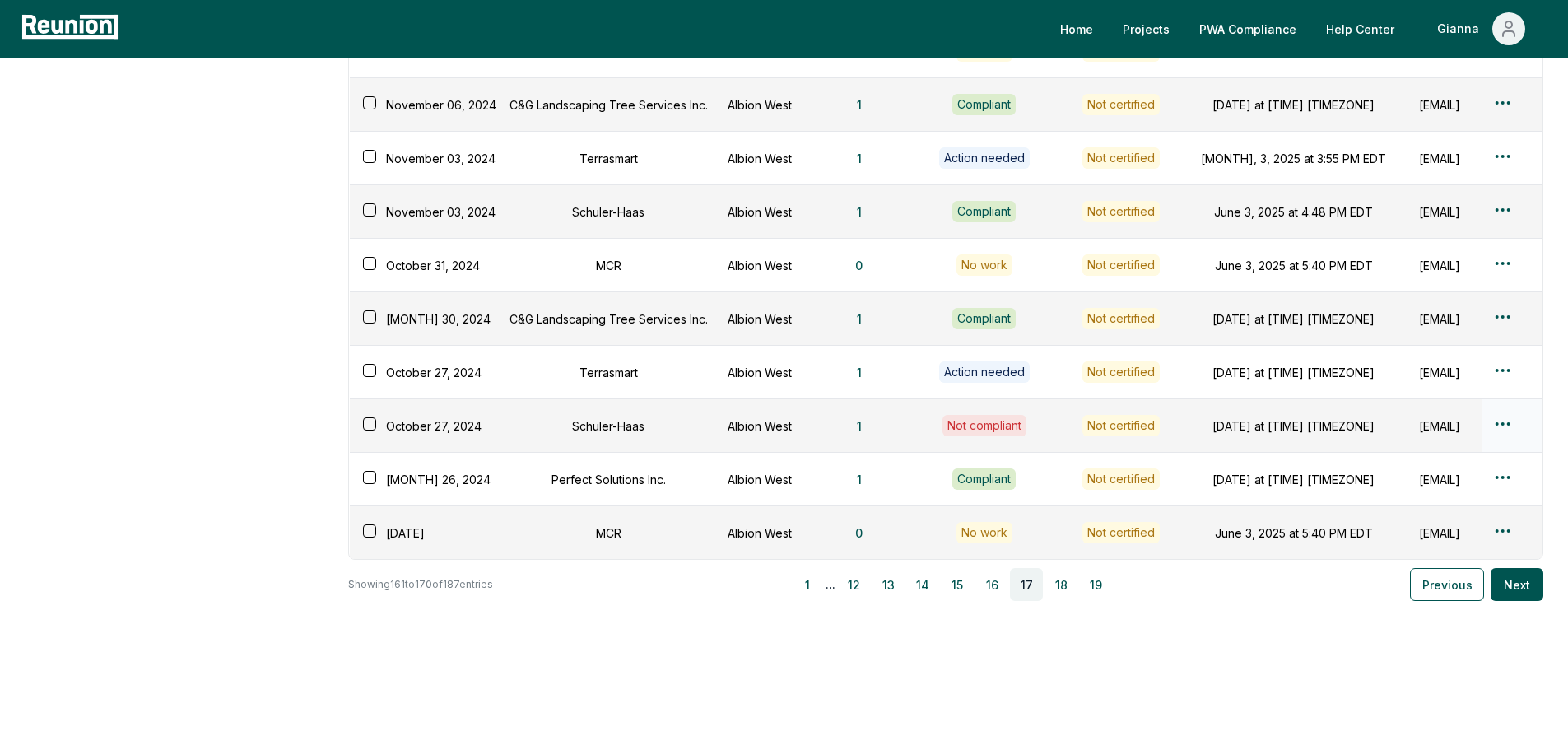 click at bounding box center [1512, 426] 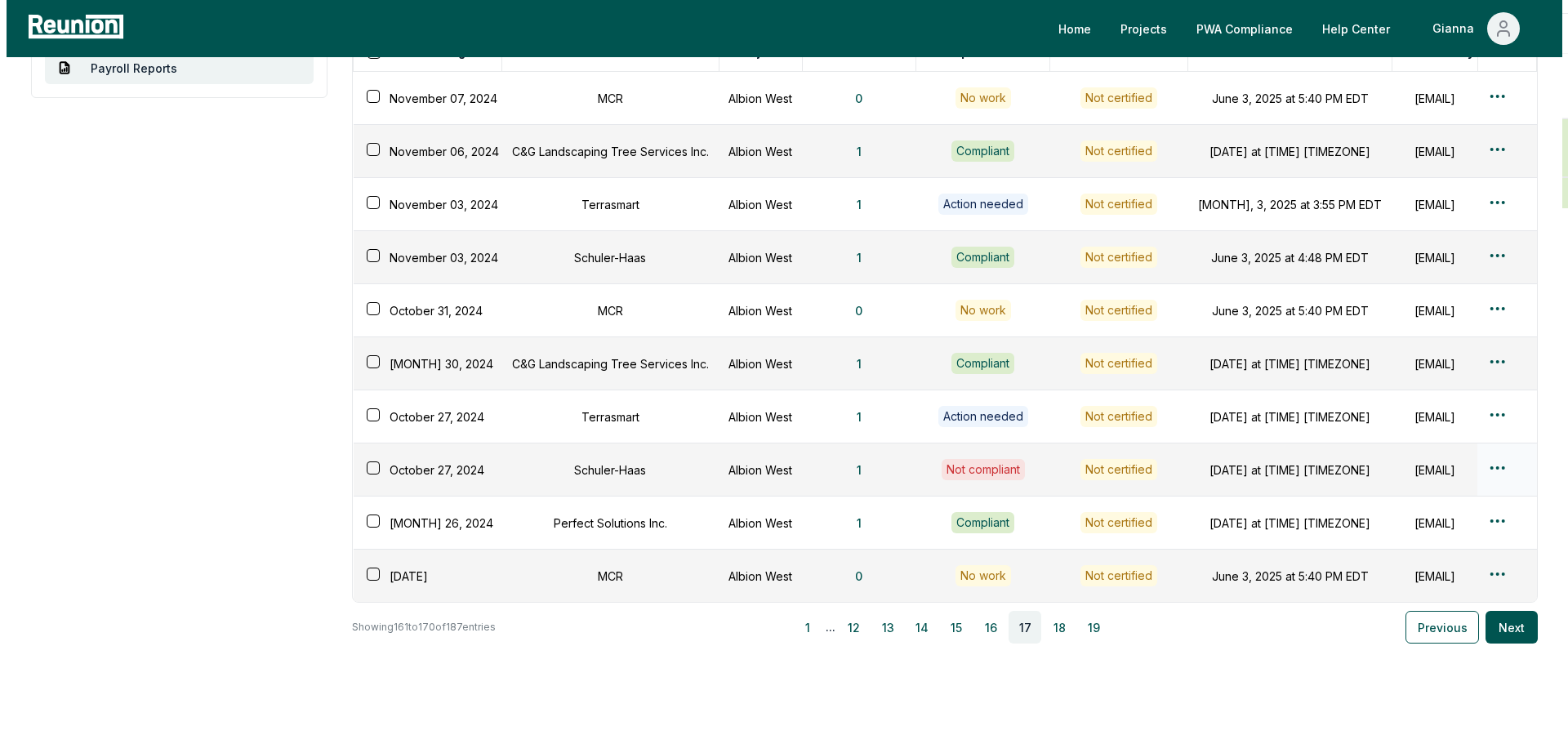 scroll, scrollTop: 82, scrollLeft: 0, axis: vertical 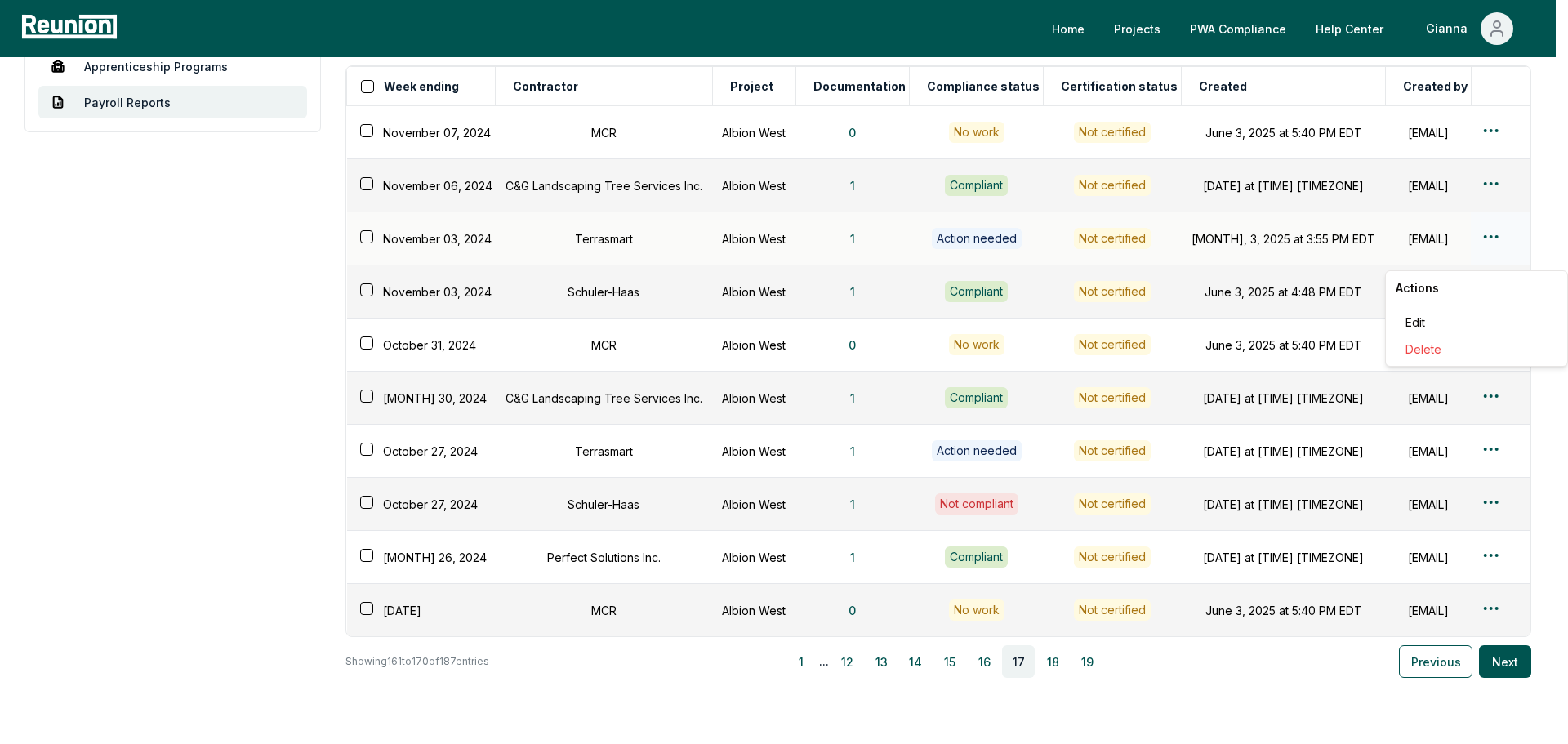 click on "Please visit us on your desktop We're working on making our marketplace mobile-friendly. For now, please visit Reunion on a desktop computer. Home Projects PWA Compliance Help Center Gianna Employees Apprenticeship Programs Payroll Reports Payroll Reports View uploaded and manually created payroll reports. Add report manually Certify reports Week ending Contractor Project Documentation Compliance status Certification status Created Created by [DATE] MCR Albion West 0 No work Not certified [DATE] at [TIME] [TIMEZONE] [EMAIL] [DATE] C&G Landscaping Tree Services Inc. Albion West 1 Compliant Not certified [DATE] at [TIME] [TIMEZONE] [EMAIL] [DATE] Terrasmart Albion West 1 Action needed Not certified [DATE] at [TIME] [TIMEZONE] [EMAIL] [DATE] Schuler-Haas Albion West 1 Compliant Not certified [DATE] at [TIME] [TIMEZONE] [EMAIL] [DATE] MCR Albion West 0 No work Not certified [DATE]" at bounding box center [784, 380] 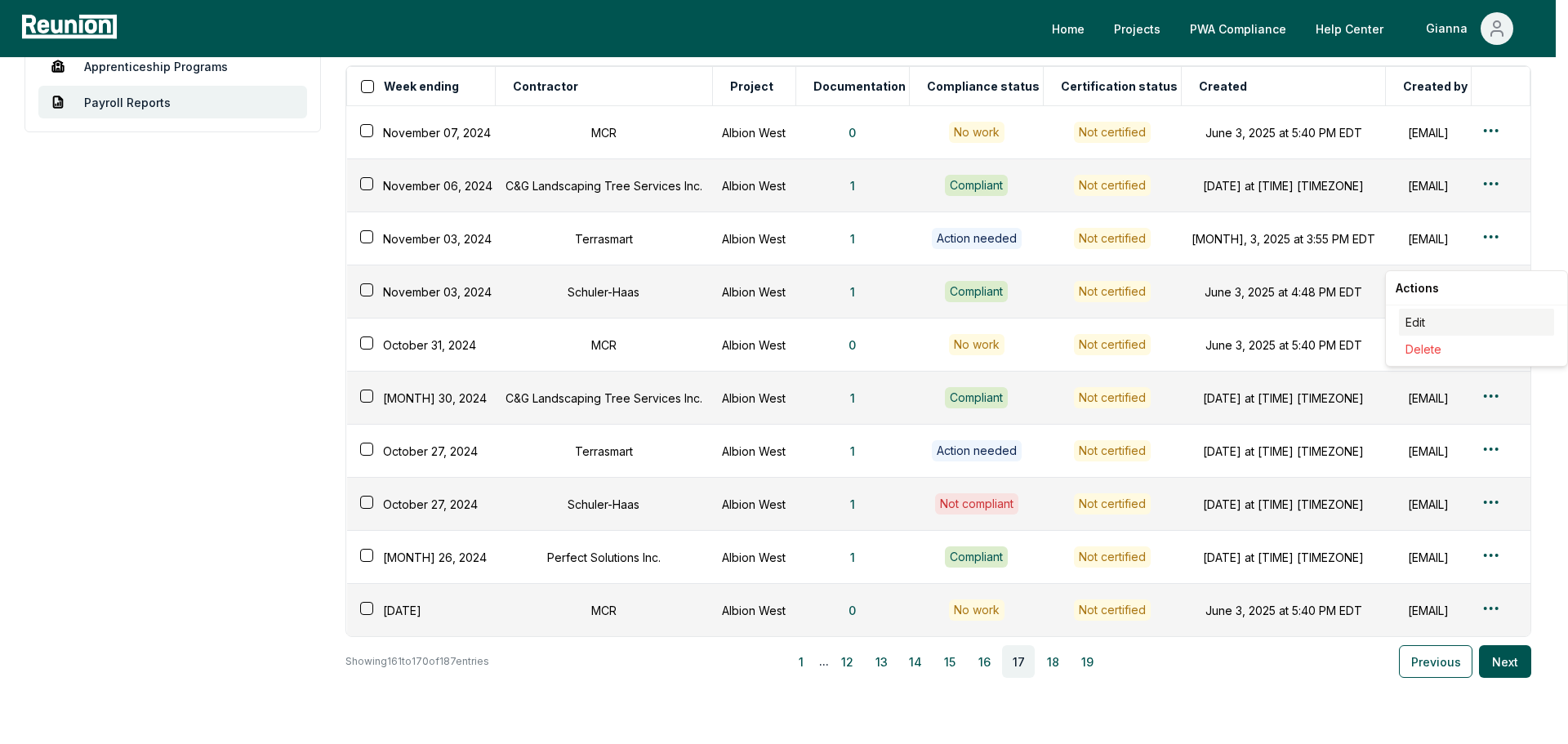 click on "Edit" at bounding box center (1477, 322) 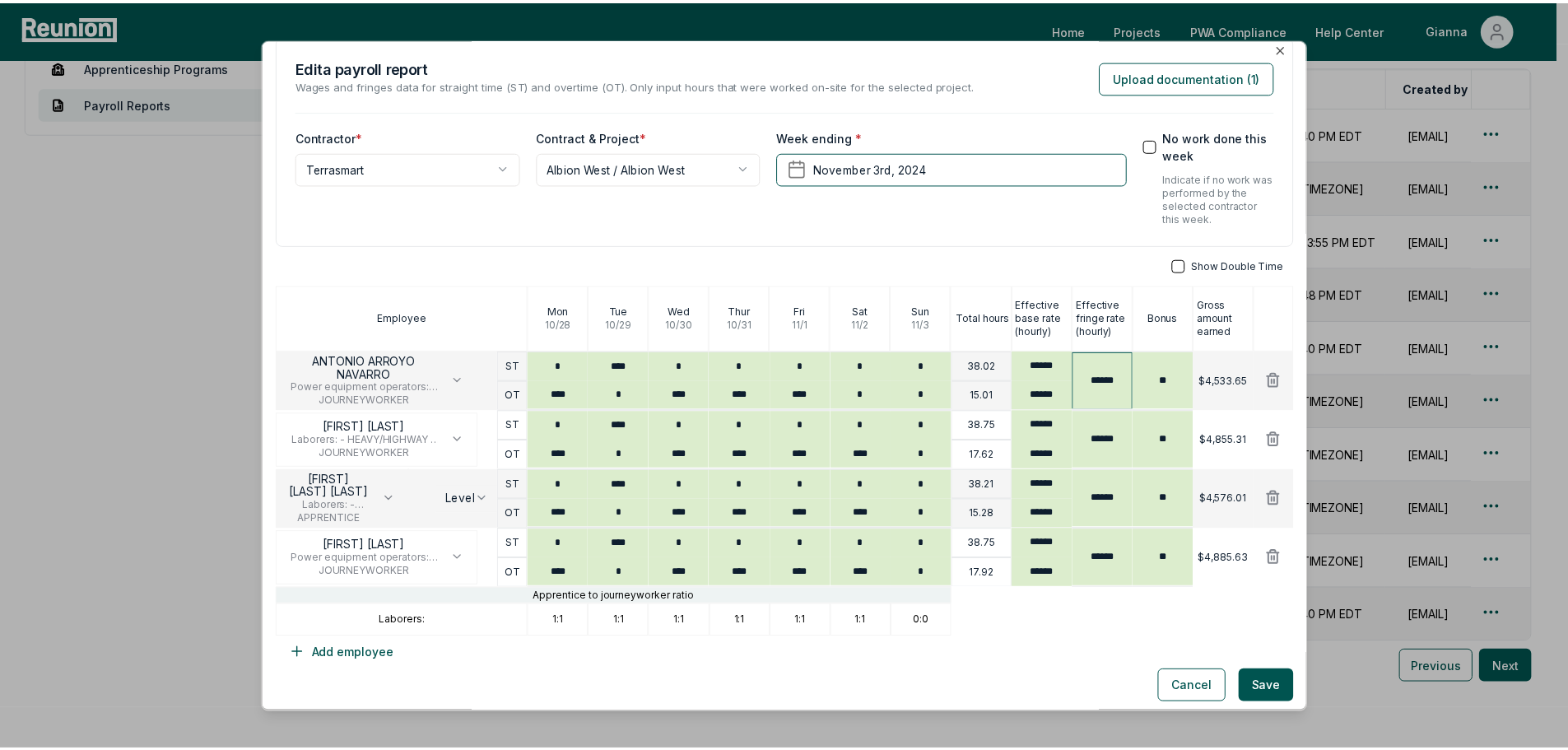scroll, scrollTop: 21, scrollLeft: 0, axis: vertical 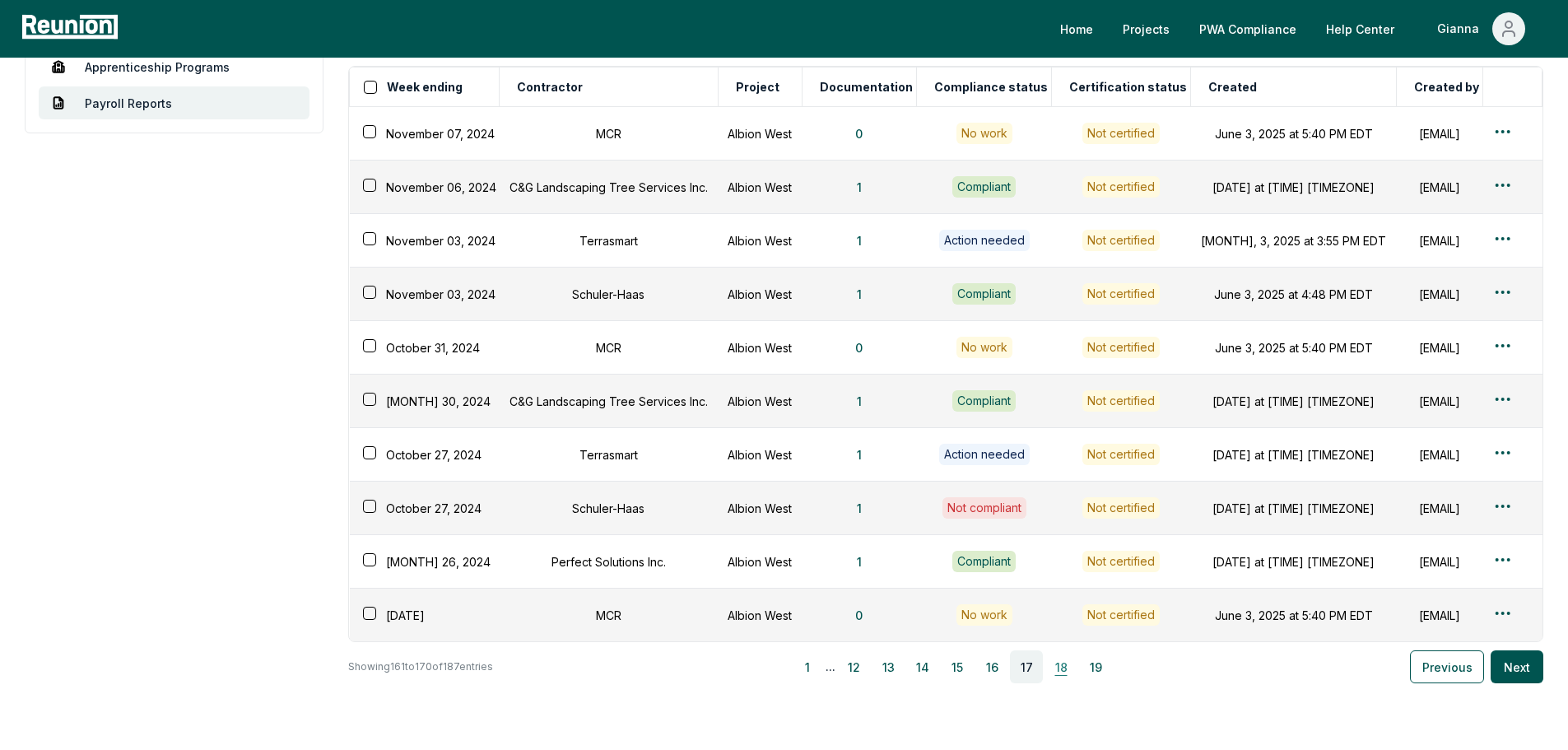 click on "18" at bounding box center [1061, 667] 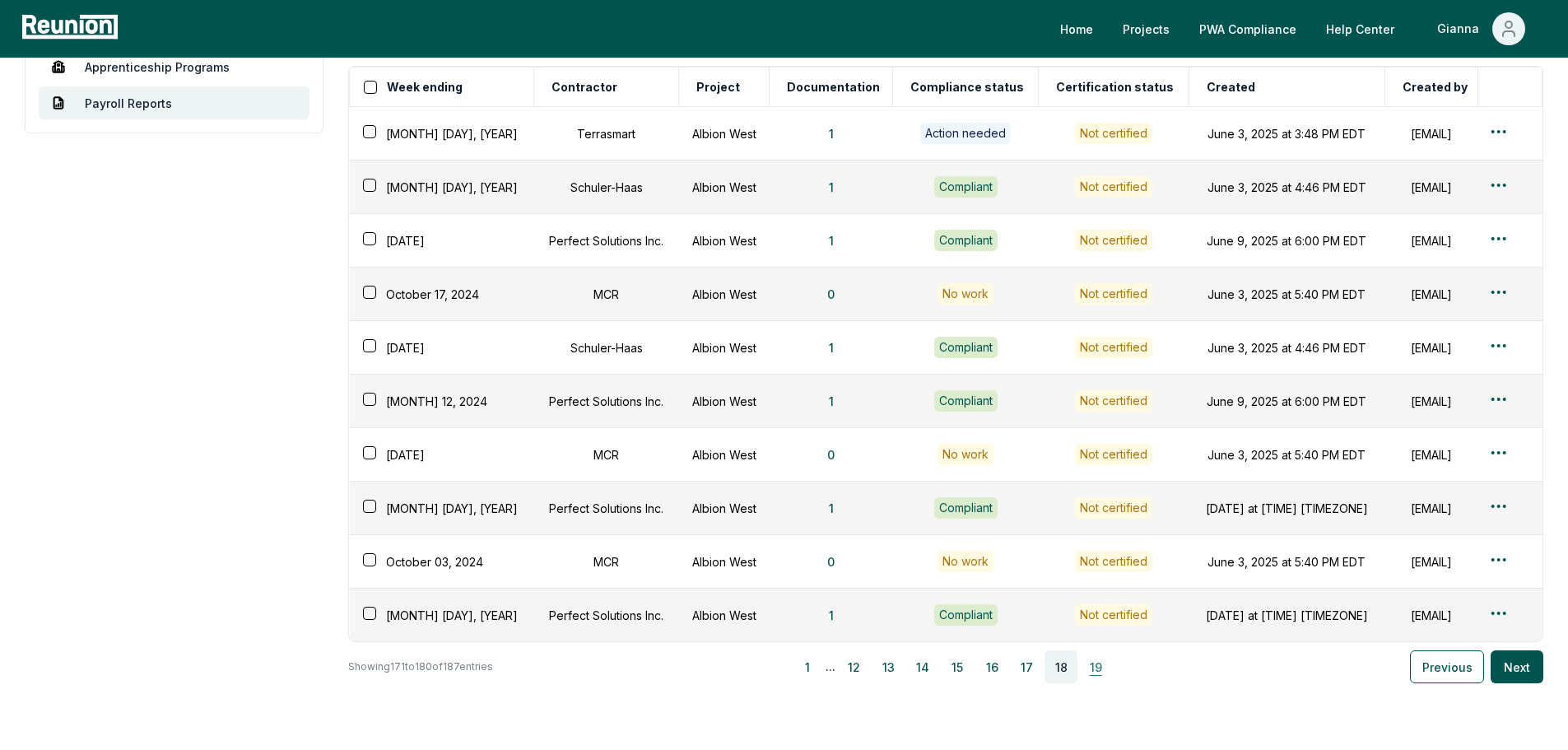 click on "19" at bounding box center (1096, 667) 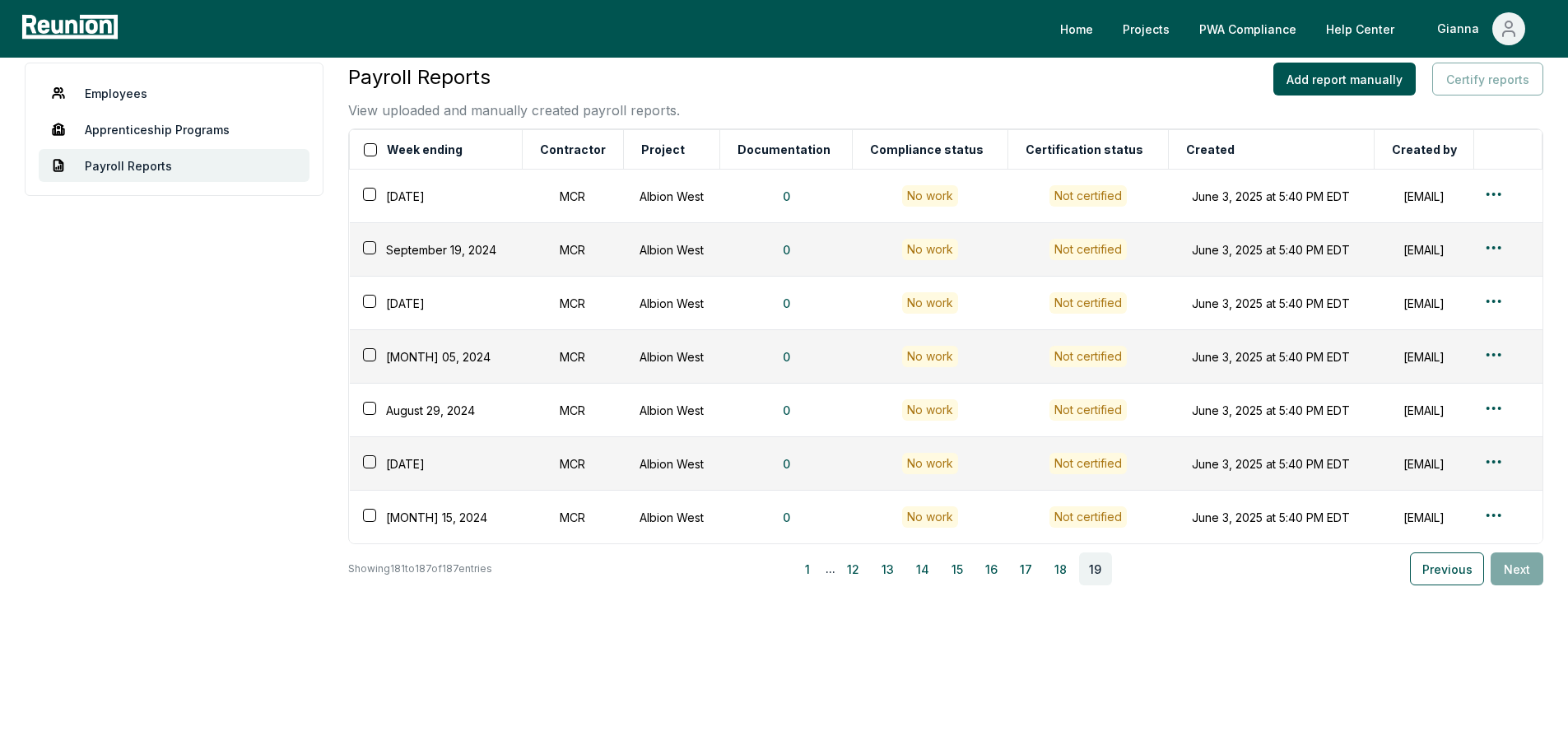 scroll, scrollTop: 32, scrollLeft: 0, axis: vertical 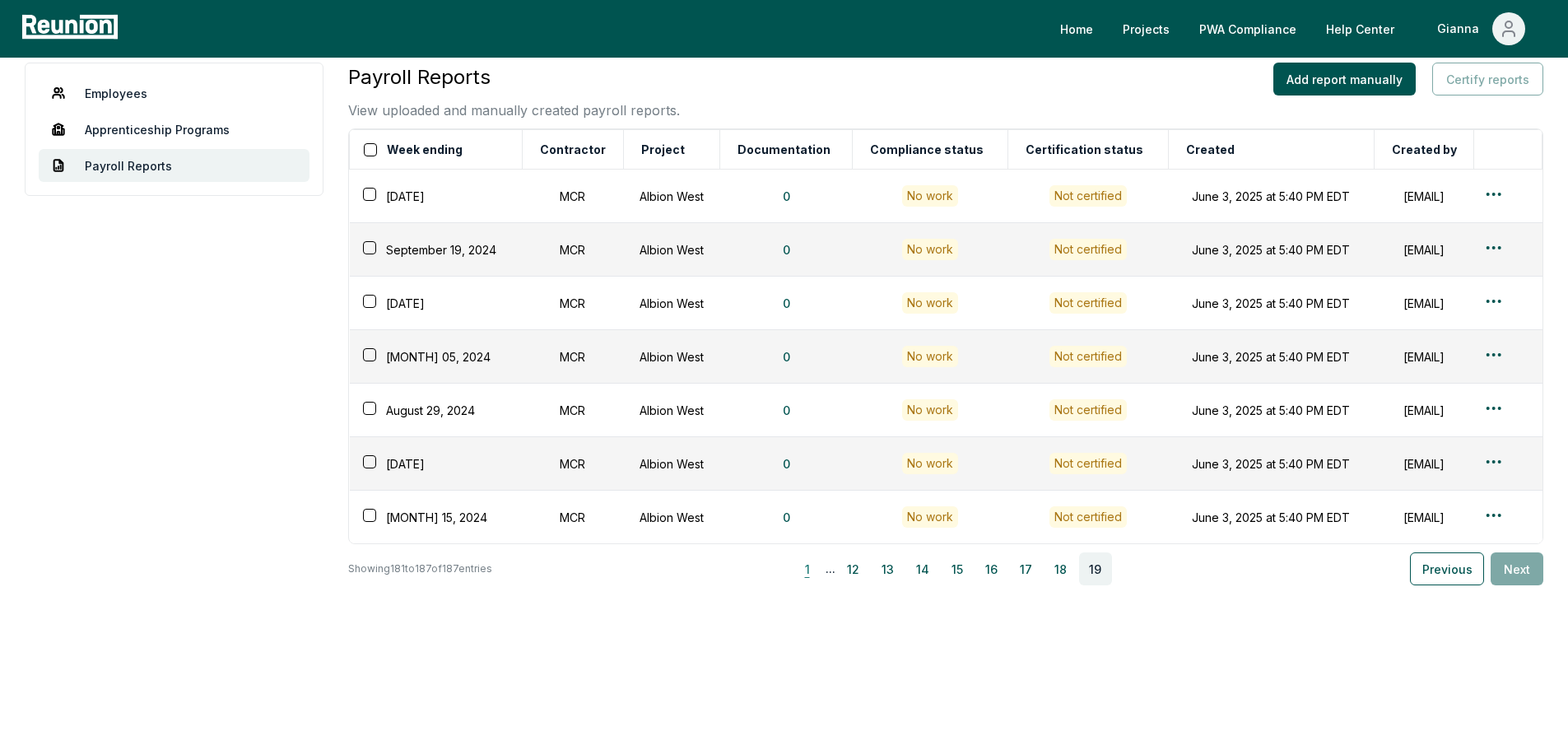 click on "1" at bounding box center [807, 569] 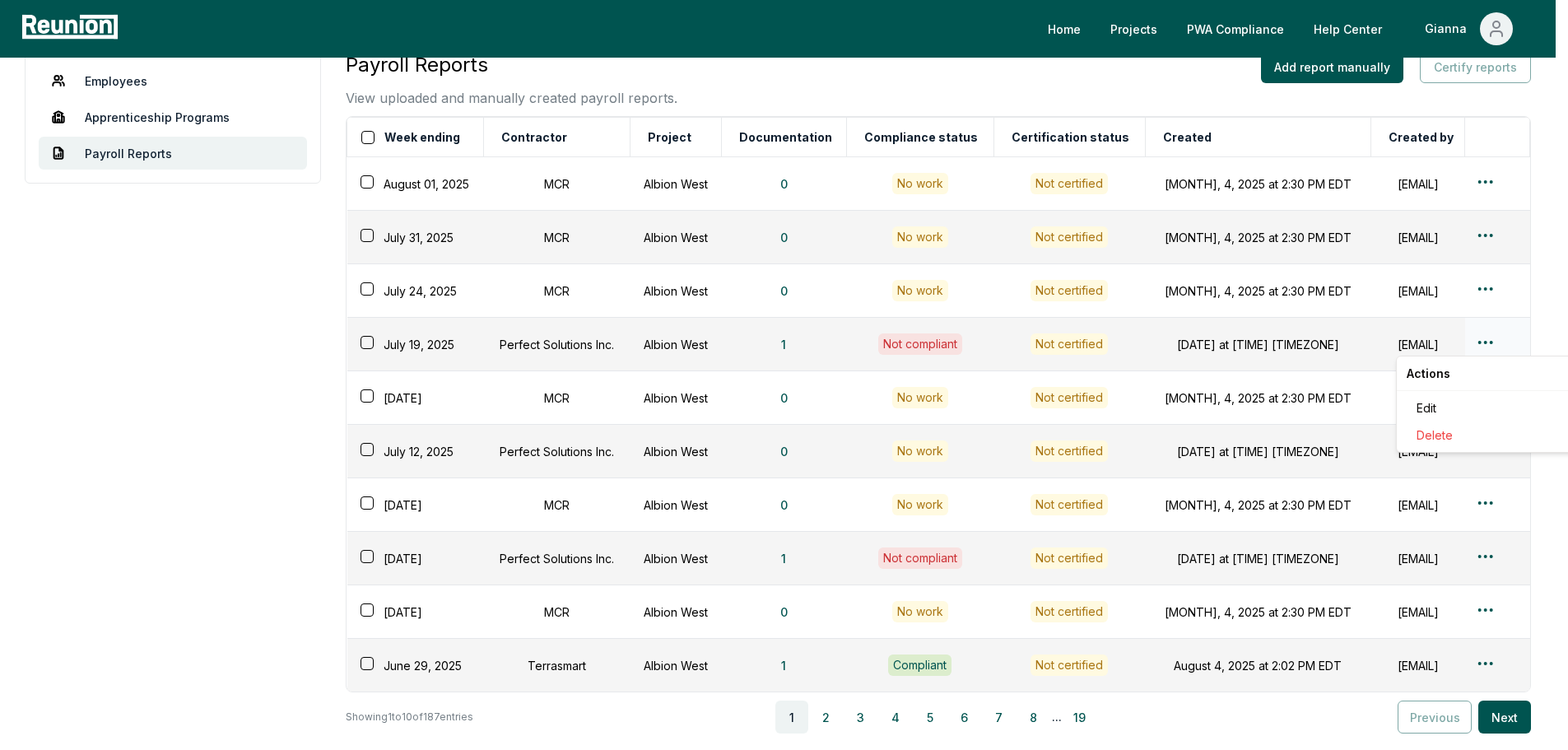 click on "Please visit us on your desktop We're working on making our marketplace mobile-friendly. For now, please visit Reunion on a desktop computer. Home Projects PWA Compliance Help Center Gianna Employees Apprenticeship Programs Payroll Reports Payroll Reports View uploaded and manually created payroll reports. Add report manually Certify reports Week ending Contractor Project Documentation Compliance status Certification status Created Created by [DATE] MCR Albion West 0 No work Not certified [DATE] at [TIME] [TIMEZONE] [EMAIL] [DATE] MCR Albion West 0 No work Not certified [DATE] at [TIME] [TIMEZONE] [EMAIL] [DATE] MCR Albion West 0 No work Not certified [DATE] at [TIME] [TIMEZONE] [EMAIL] [DATE] Perfect Solutions Inc. Albion West 1 Not compliant Not certified [DATE] at [TIME] [TIMEZONE] [EMAIL] [DATE] MCR Albion West 0 No work Not certified [DATE] 0 0" at bounding box center [784, 433] 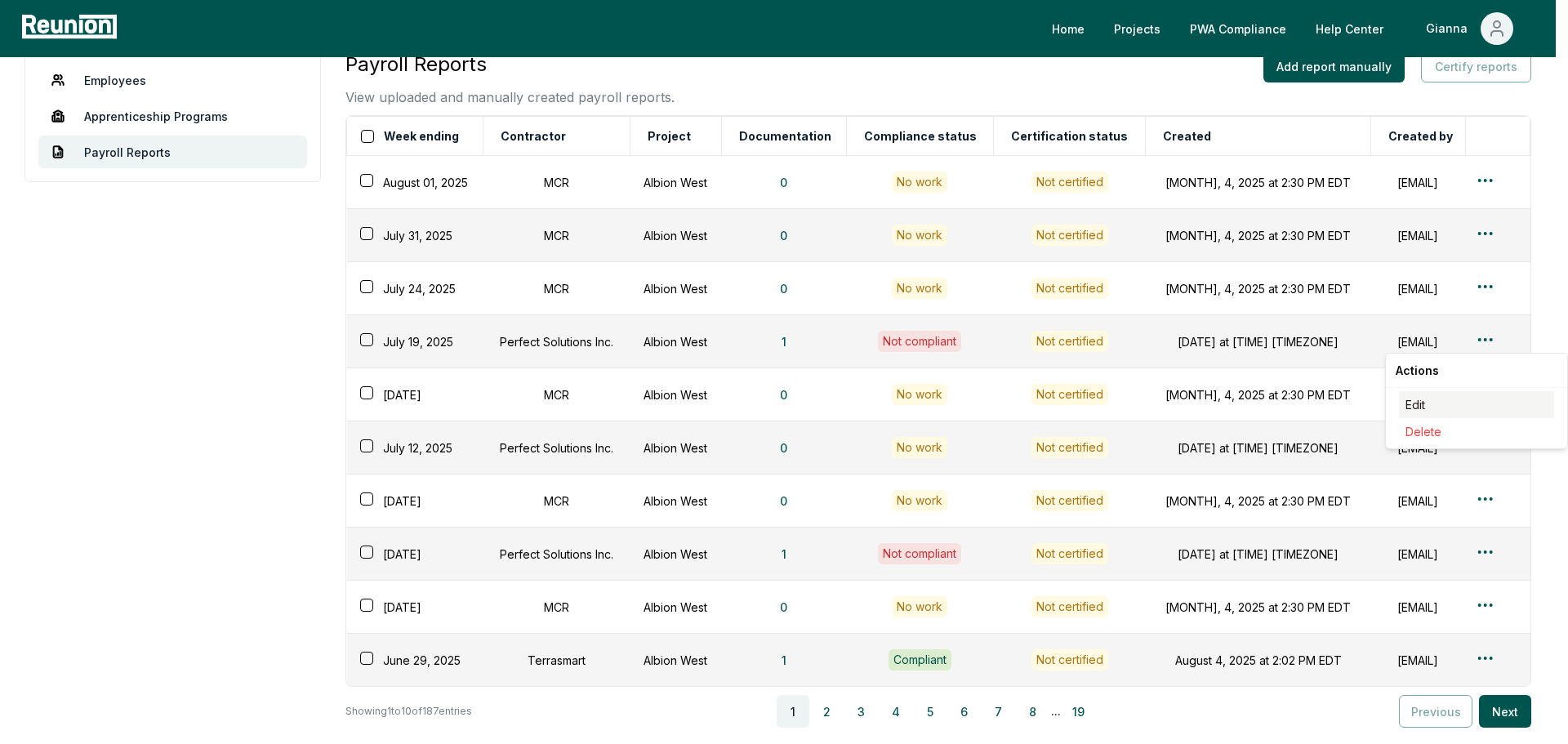 click on "Edit" at bounding box center (1477, 404) 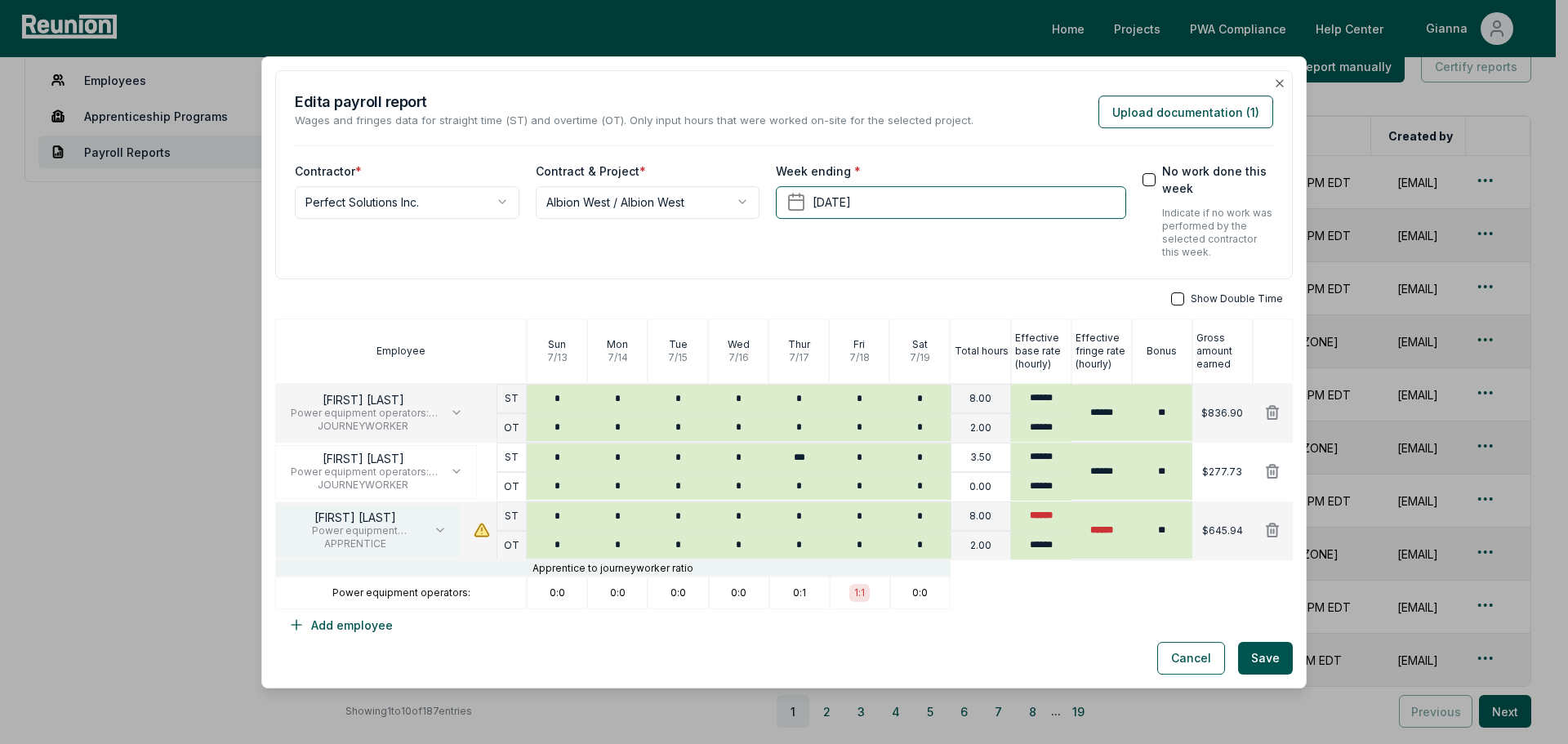 click on "[FIRST] [LAST] Power equipment operators: - BUILDING/HEAVY AND HIGHWAY - GROUP 2 APPRENTICE" at bounding box center (368, 530) 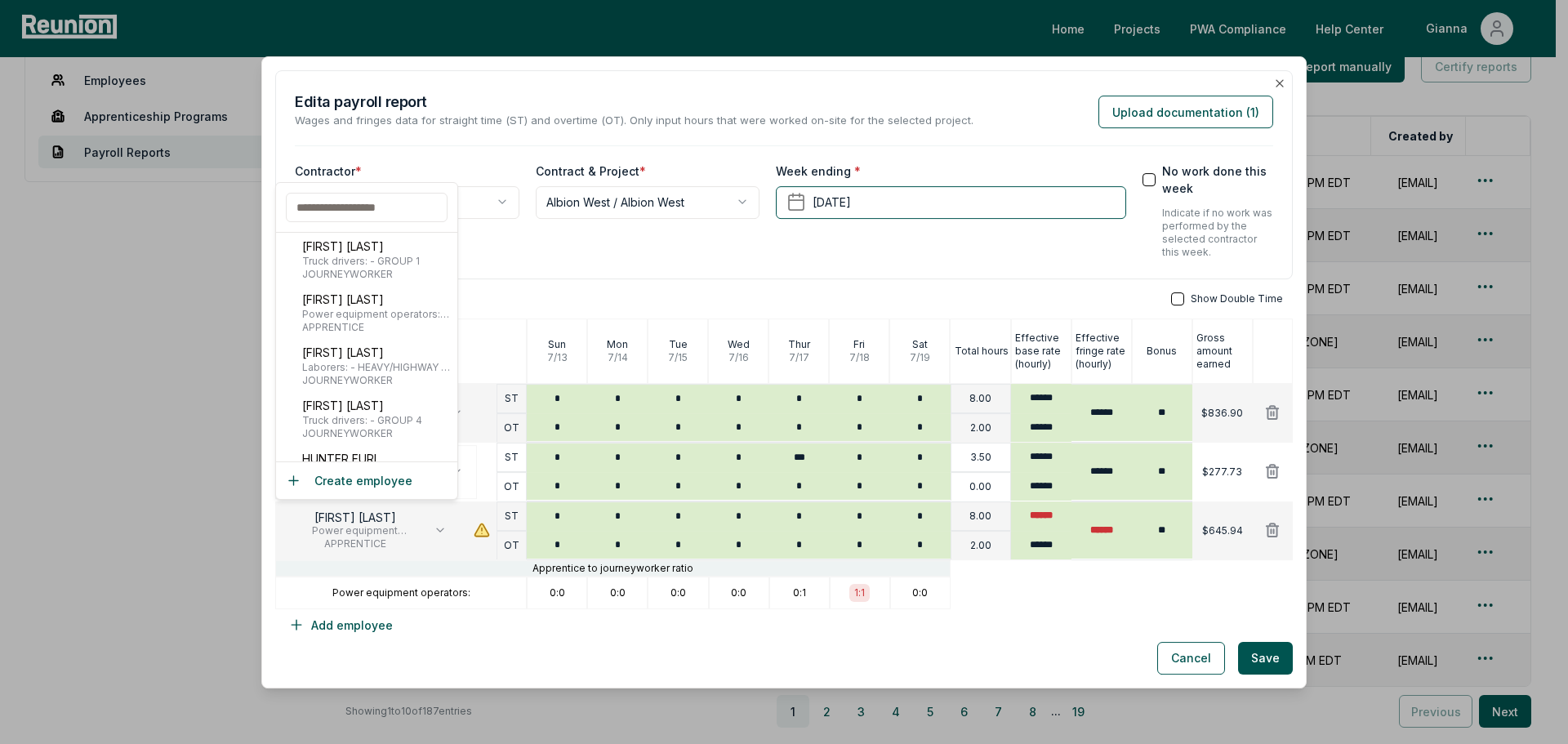 click 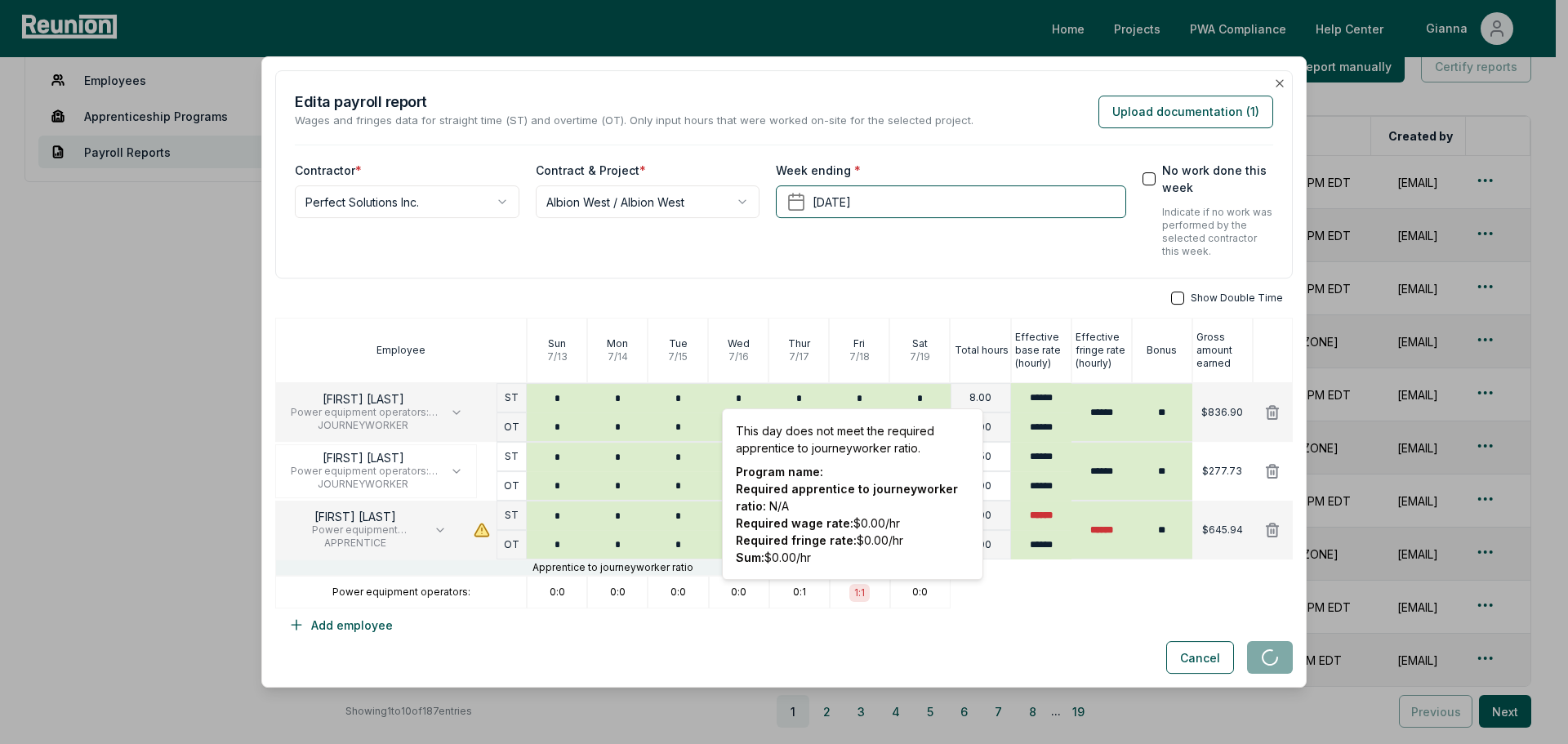 click at bounding box center [1121, 592] 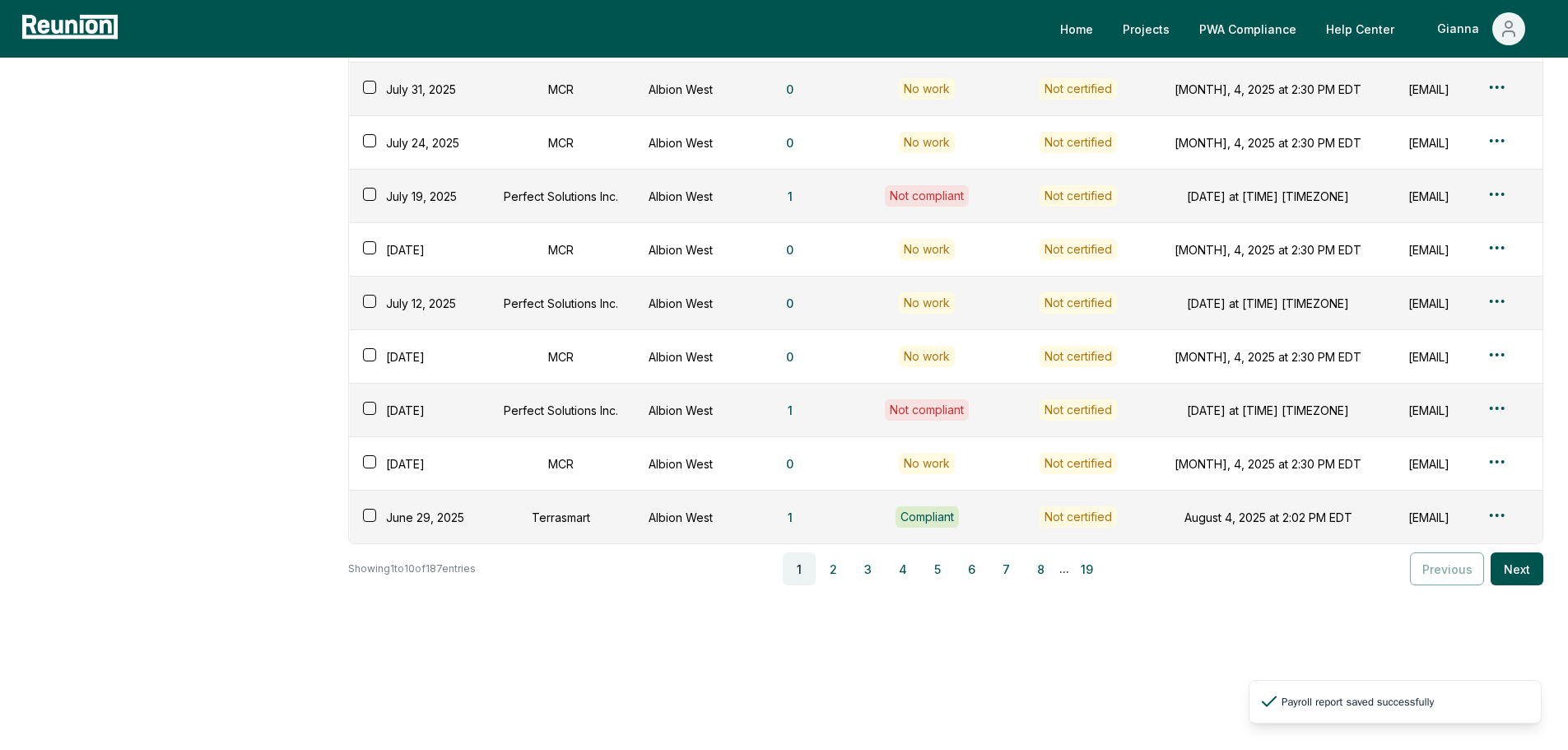 scroll, scrollTop: 193, scrollLeft: 0, axis: vertical 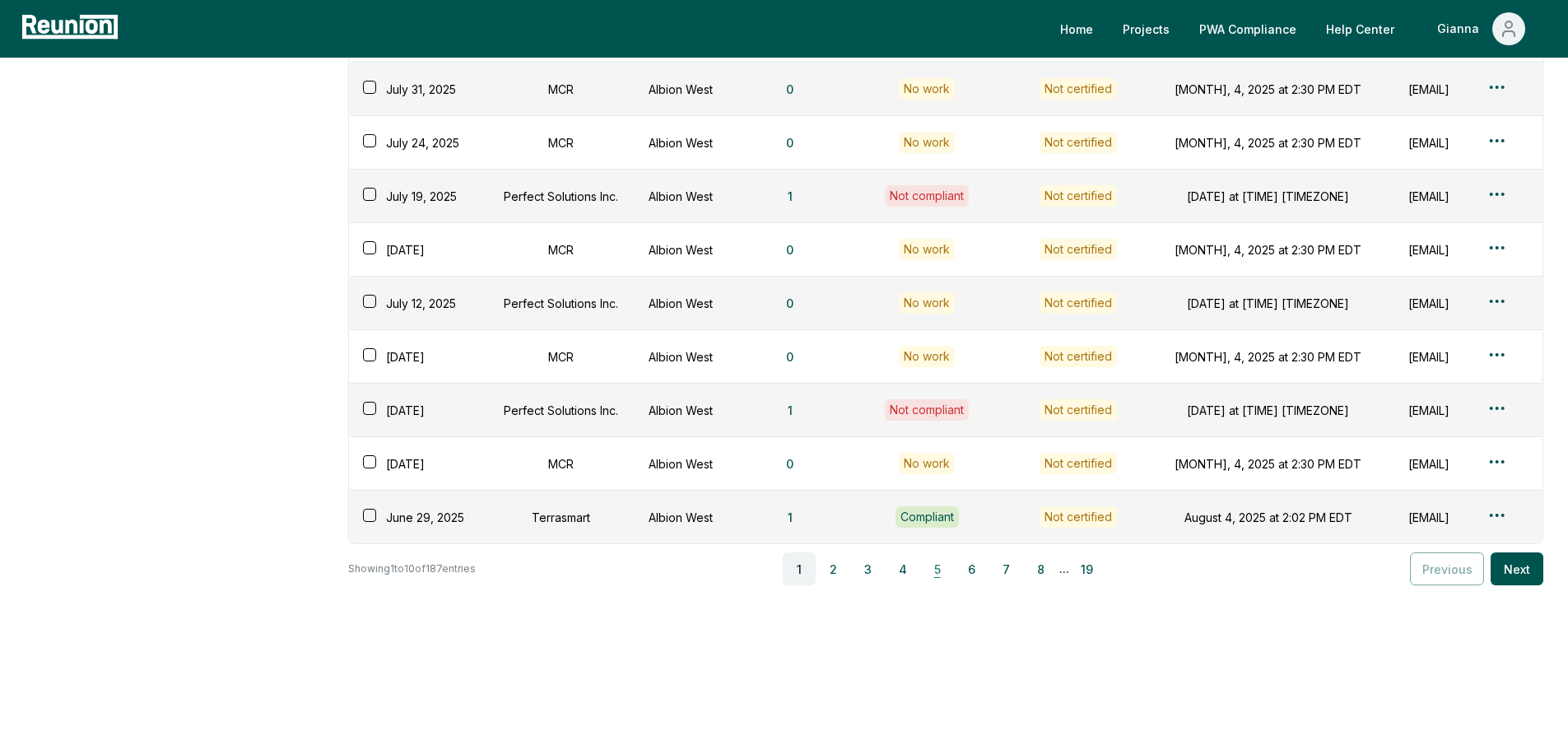 click on "5" at bounding box center [938, 569] 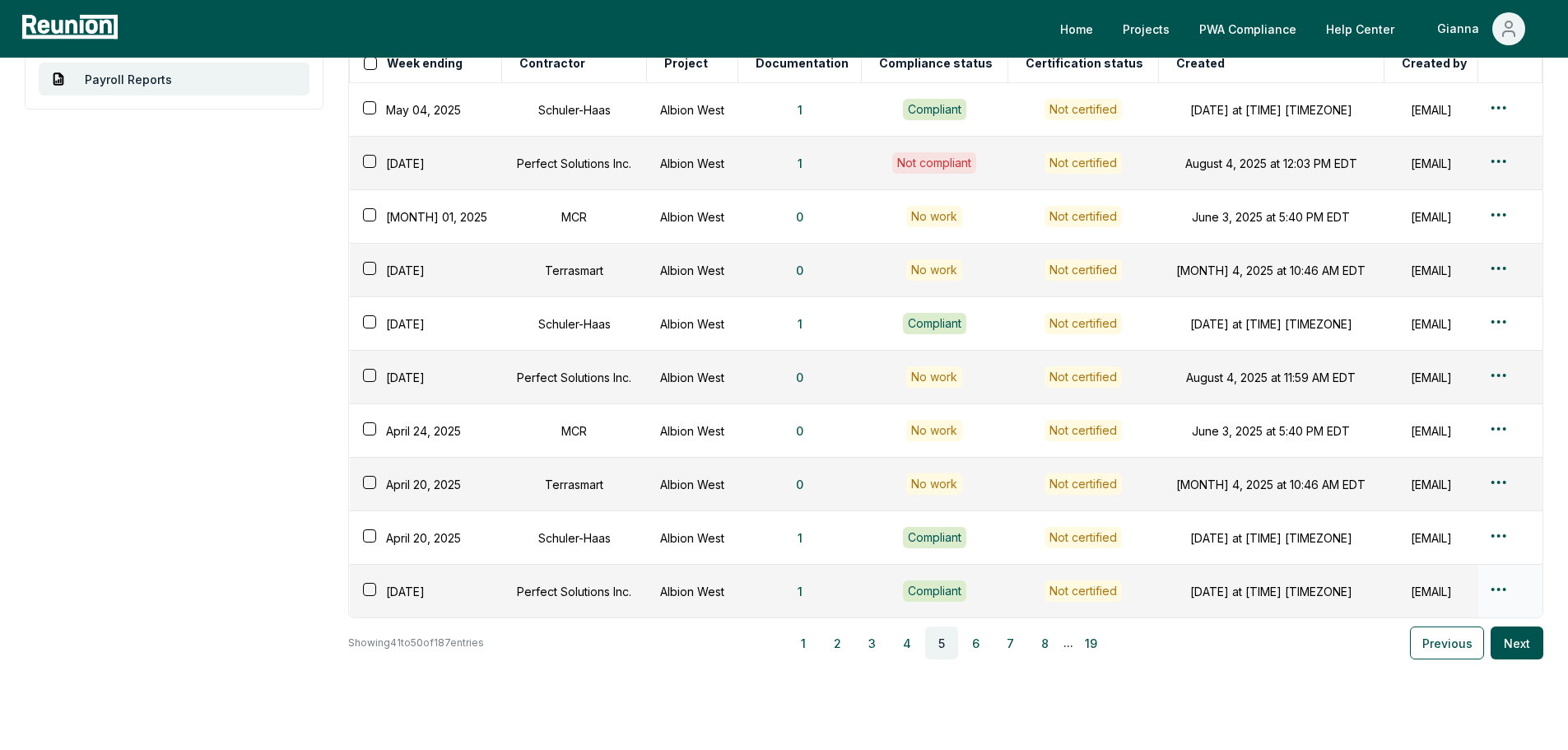scroll, scrollTop: 193, scrollLeft: 0, axis: vertical 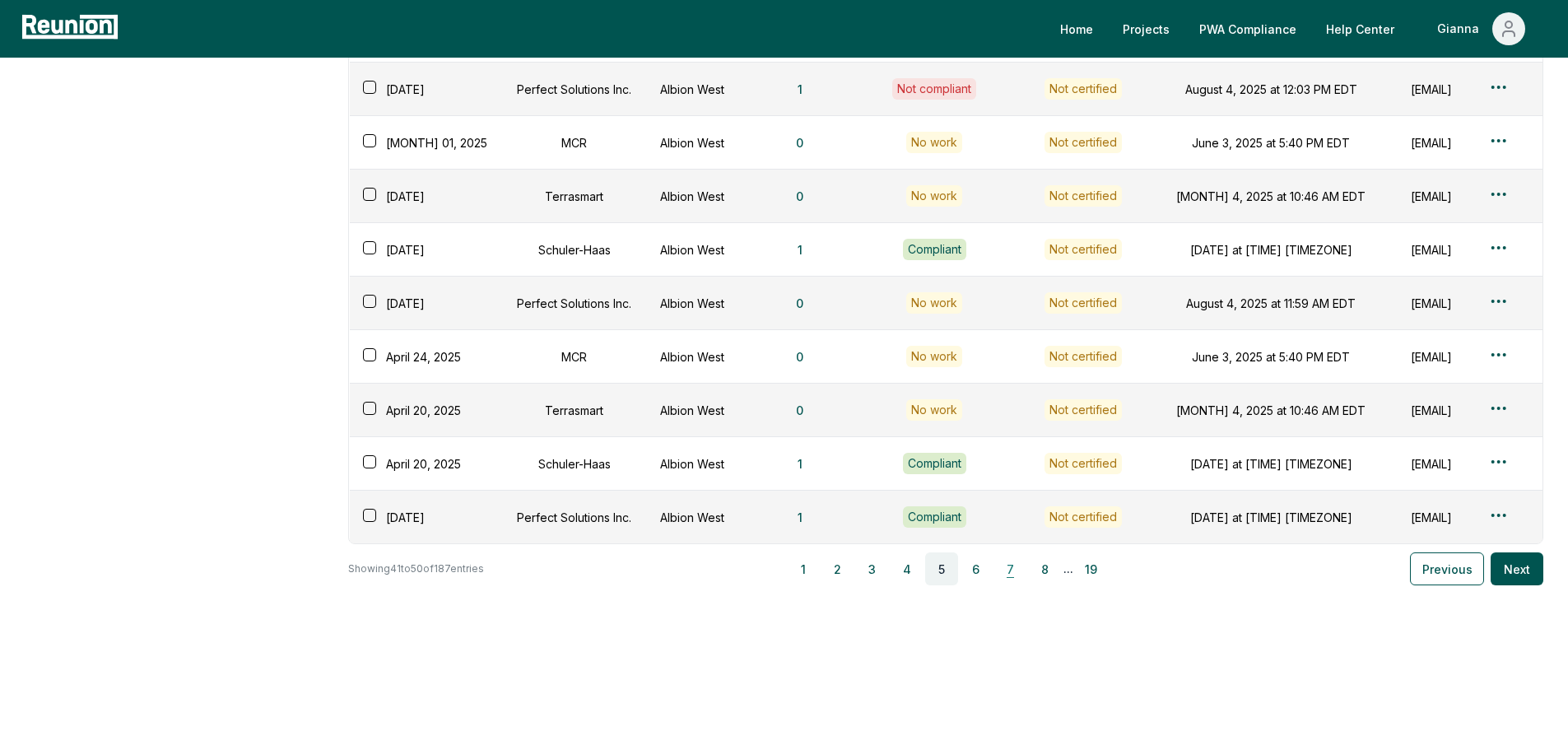 click on "7" at bounding box center (1011, 569) 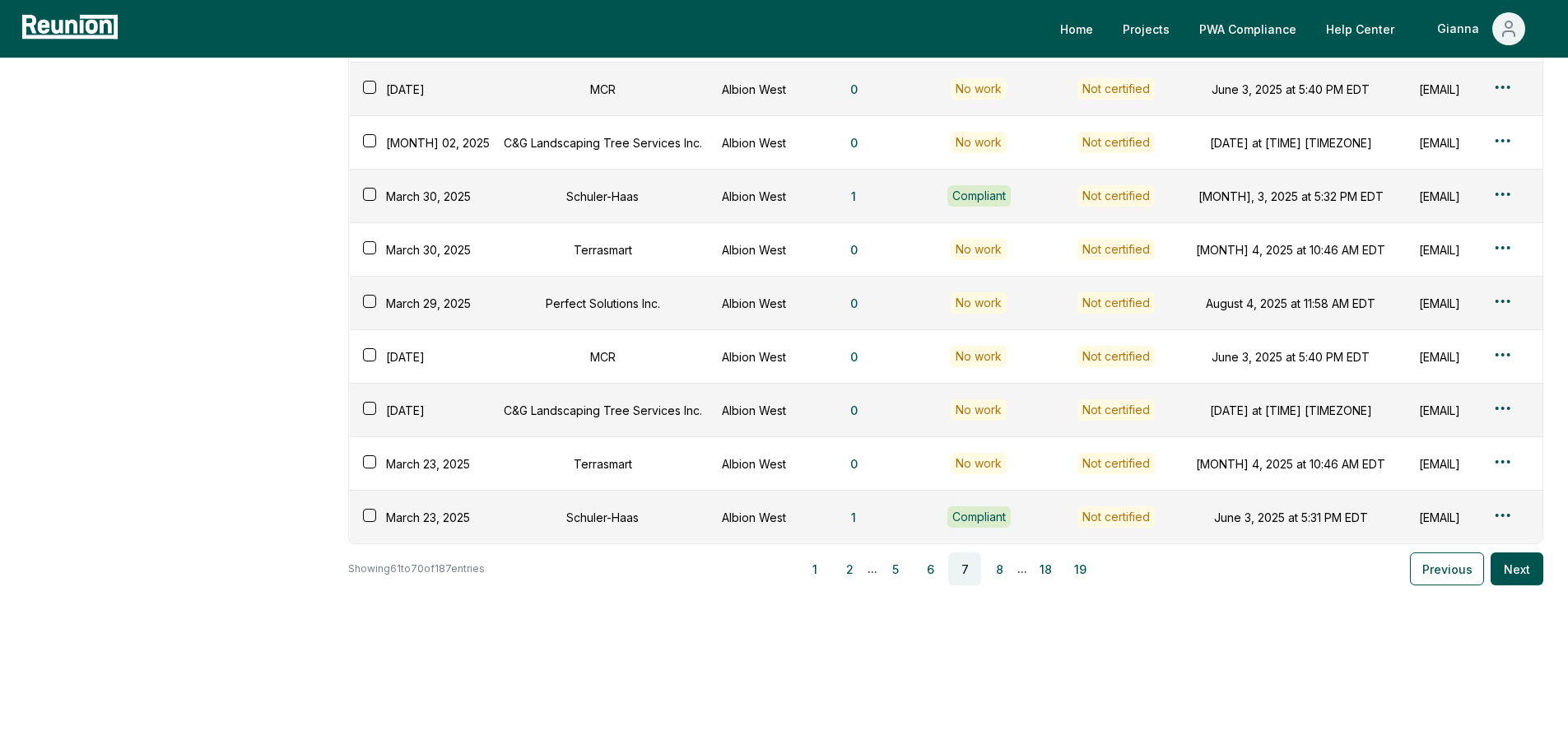 scroll, scrollTop: 255, scrollLeft: 0, axis: vertical 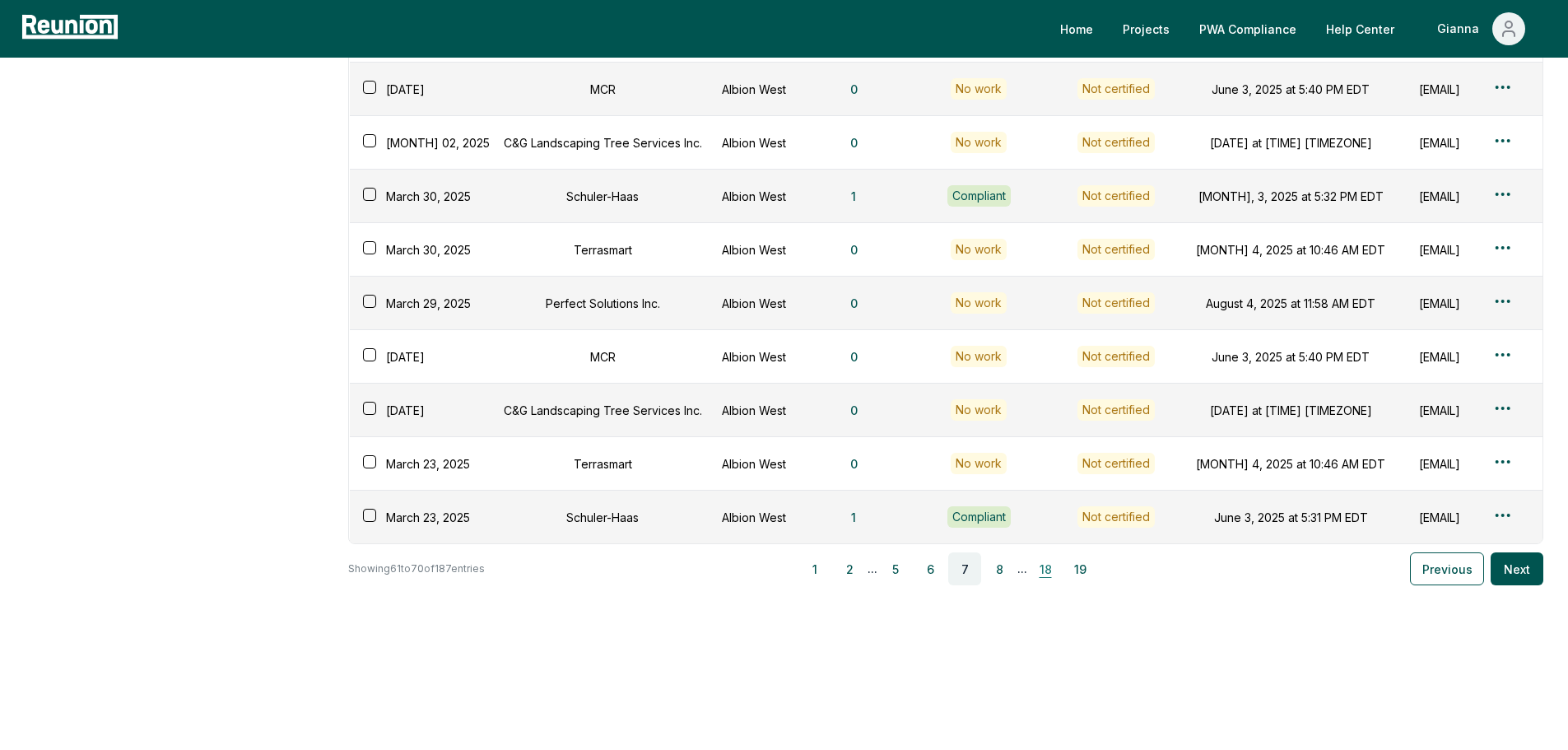 click on "18" at bounding box center [1045, 569] 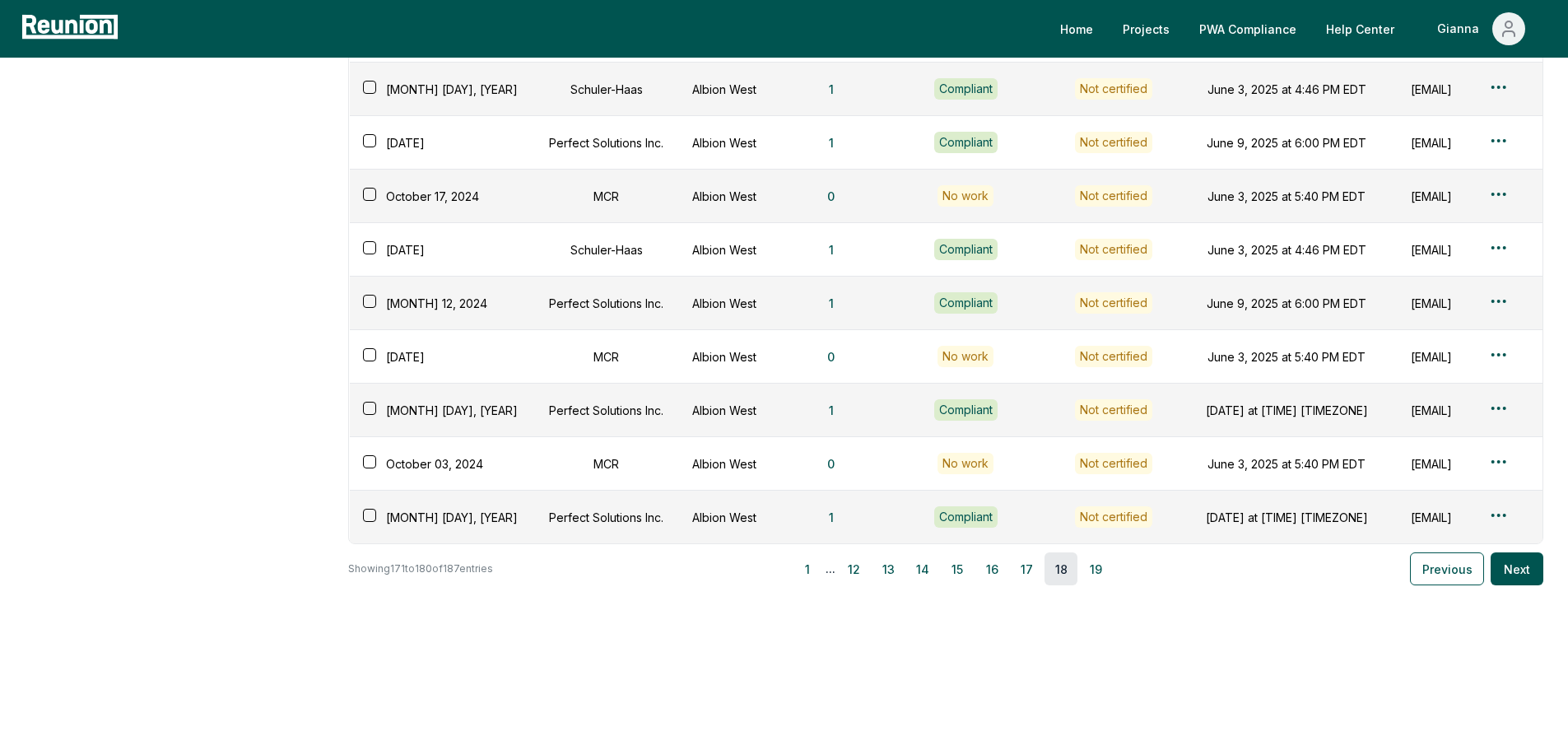 scroll, scrollTop: 193, scrollLeft: 0, axis: vertical 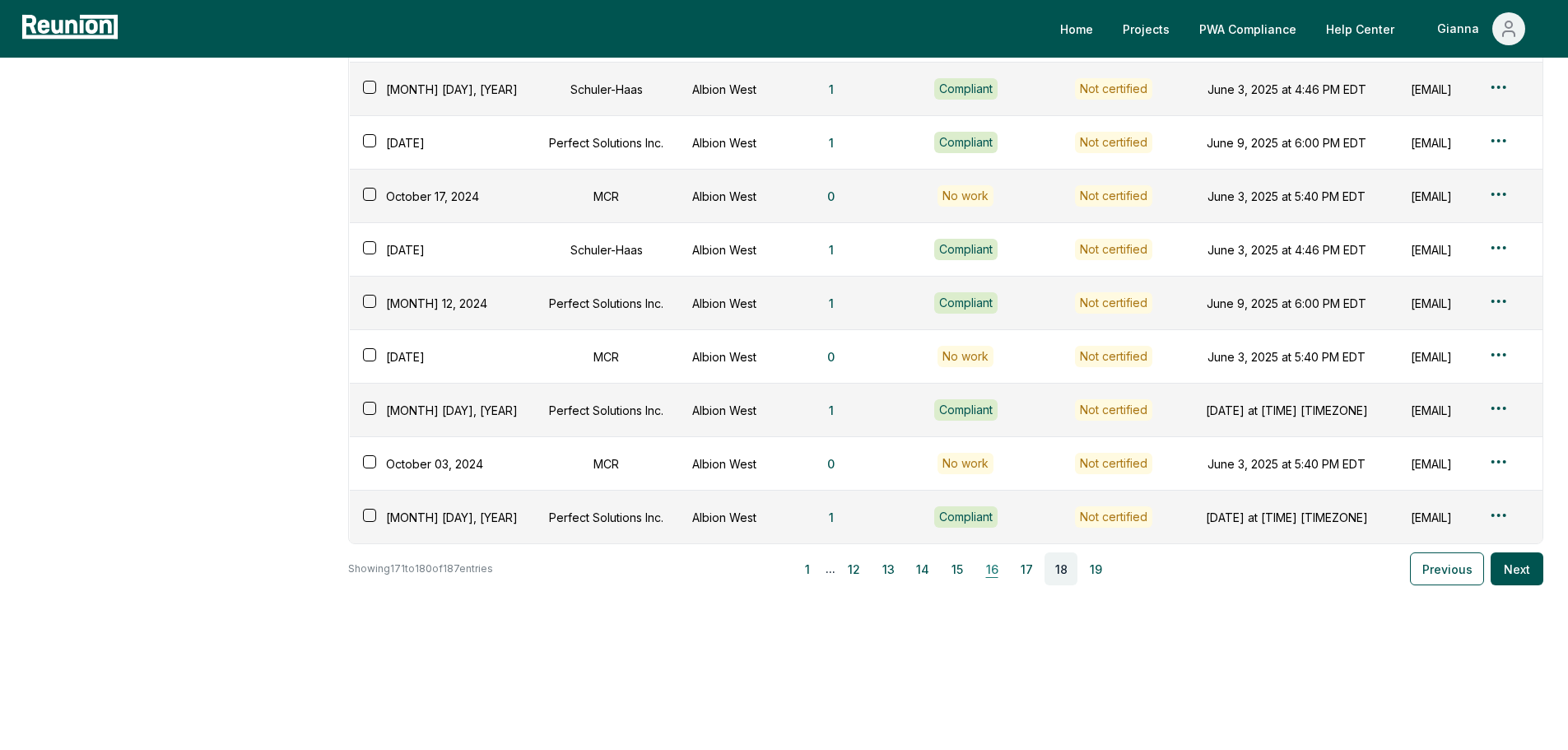 click on "16" at bounding box center (992, 569) 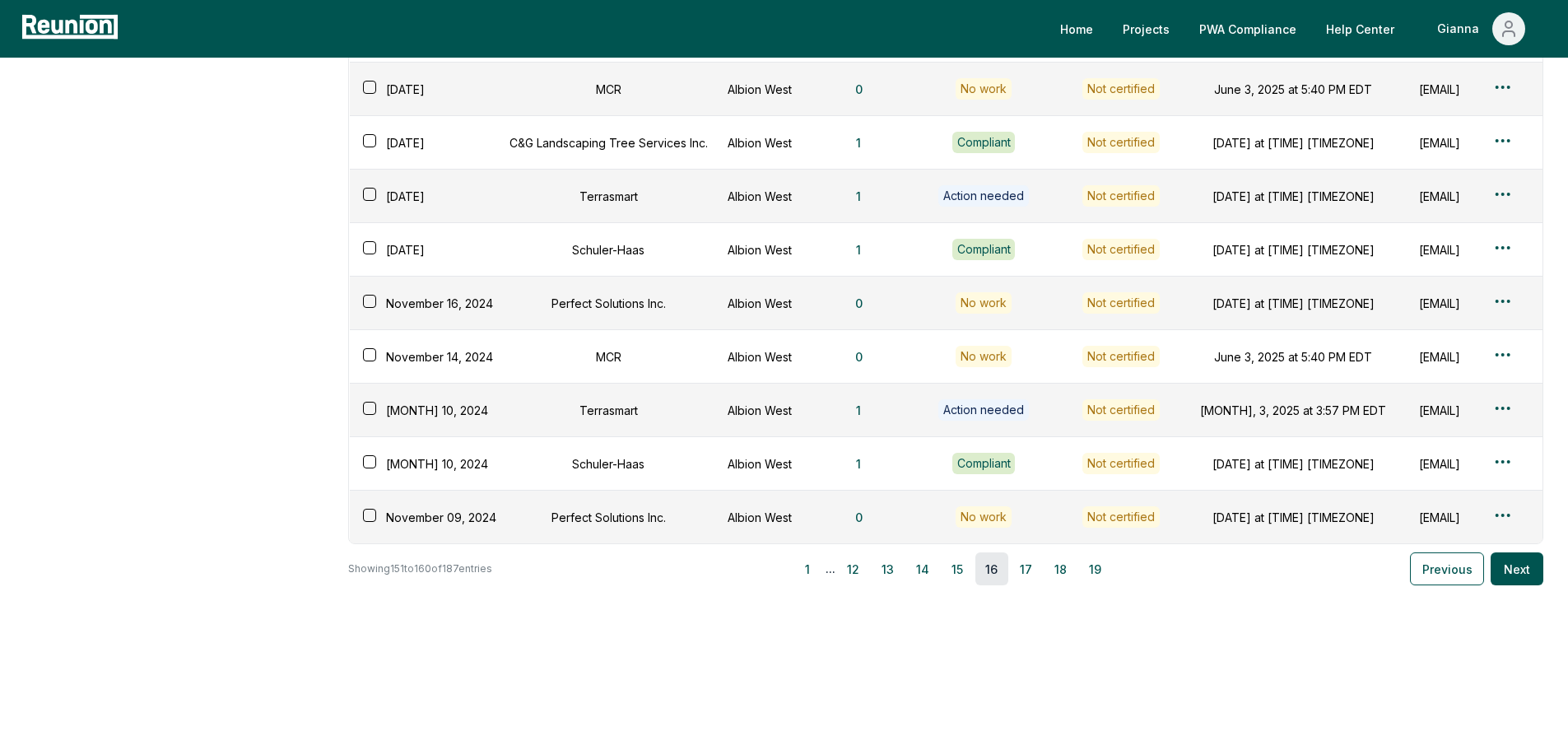 scroll, scrollTop: 275, scrollLeft: 0, axis: vertical 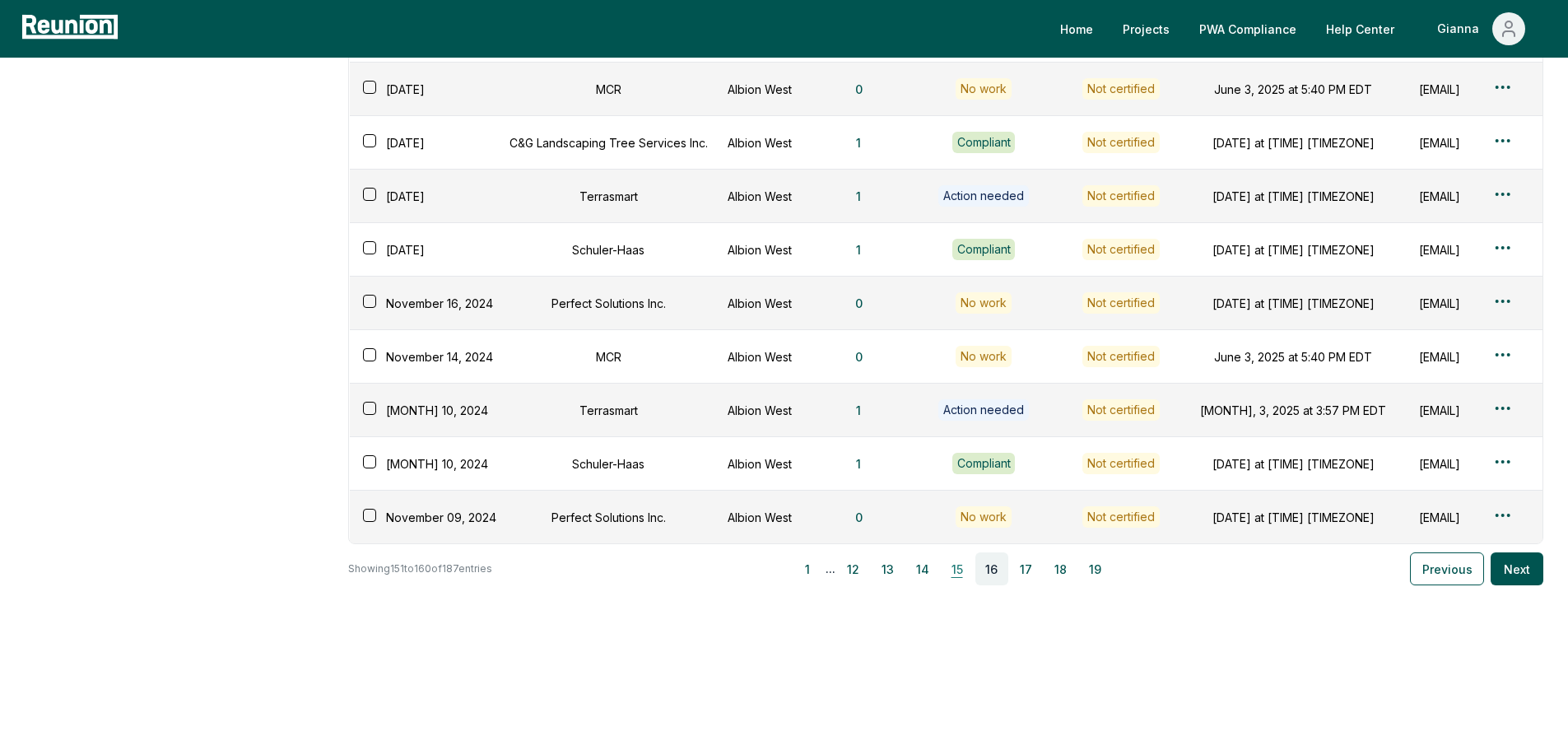 click on "15" at bounding box center (957, 569) 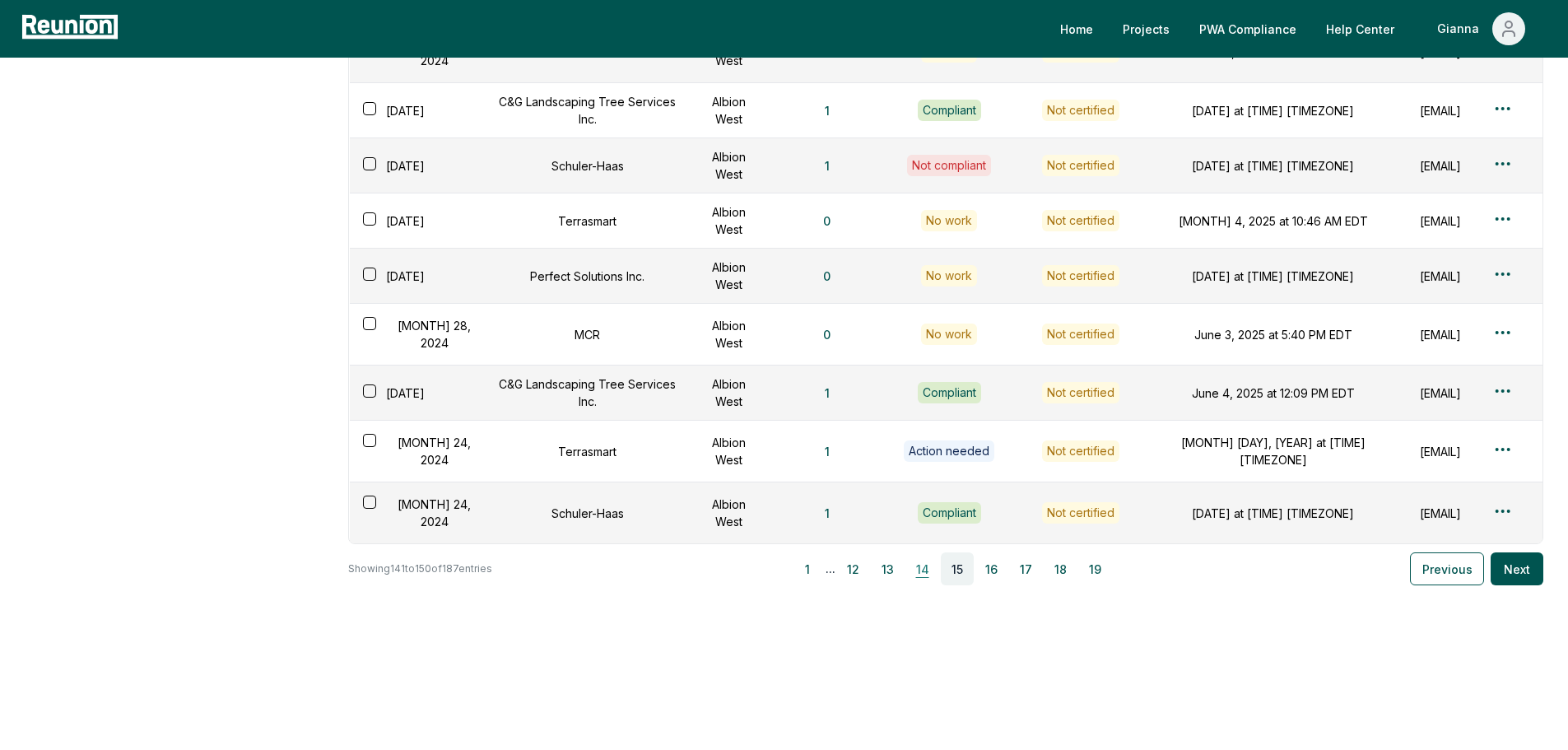 click on "14" at bounding box center [923, 569] 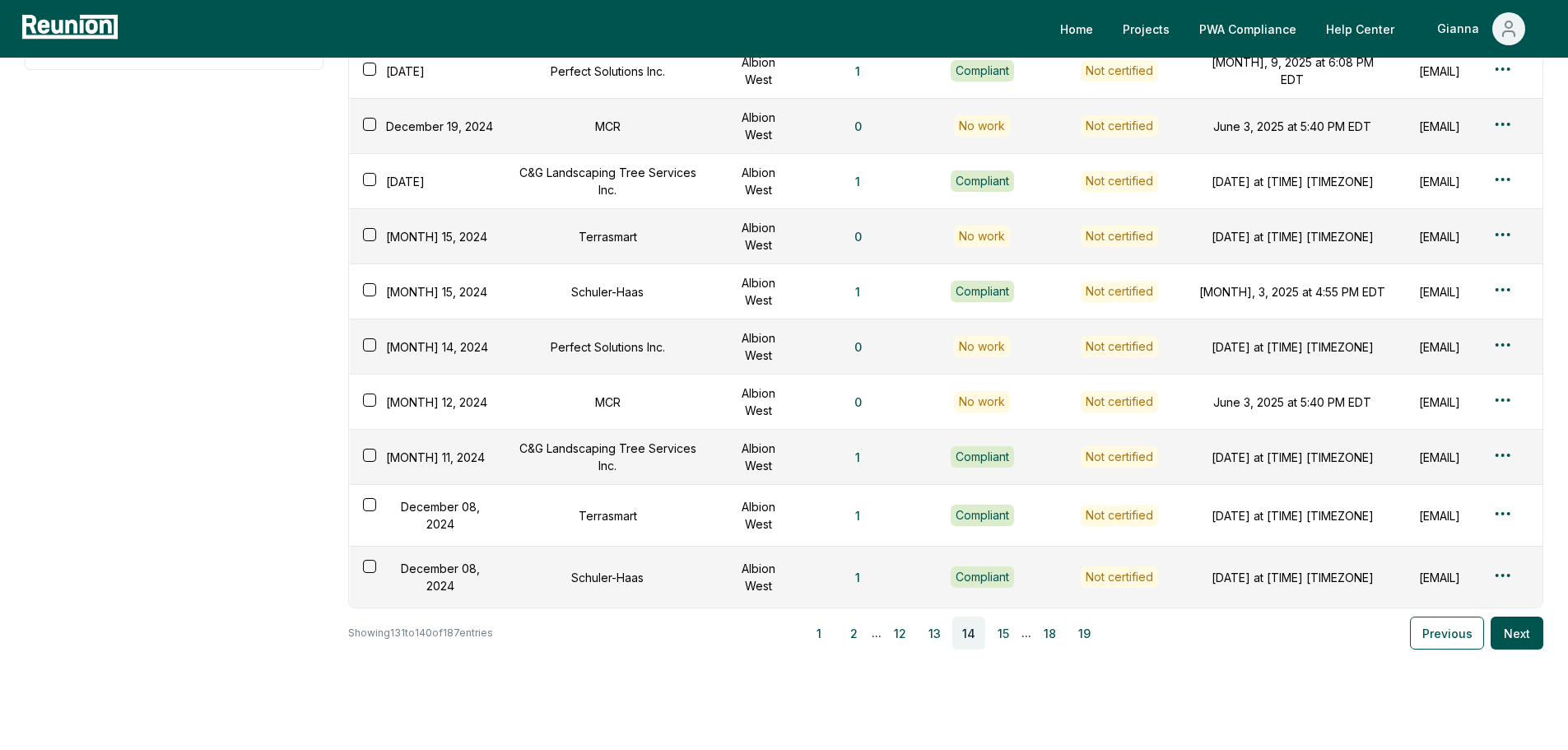 scroll, scrollTop: 275, scrollLeft: 0, axis: vertical 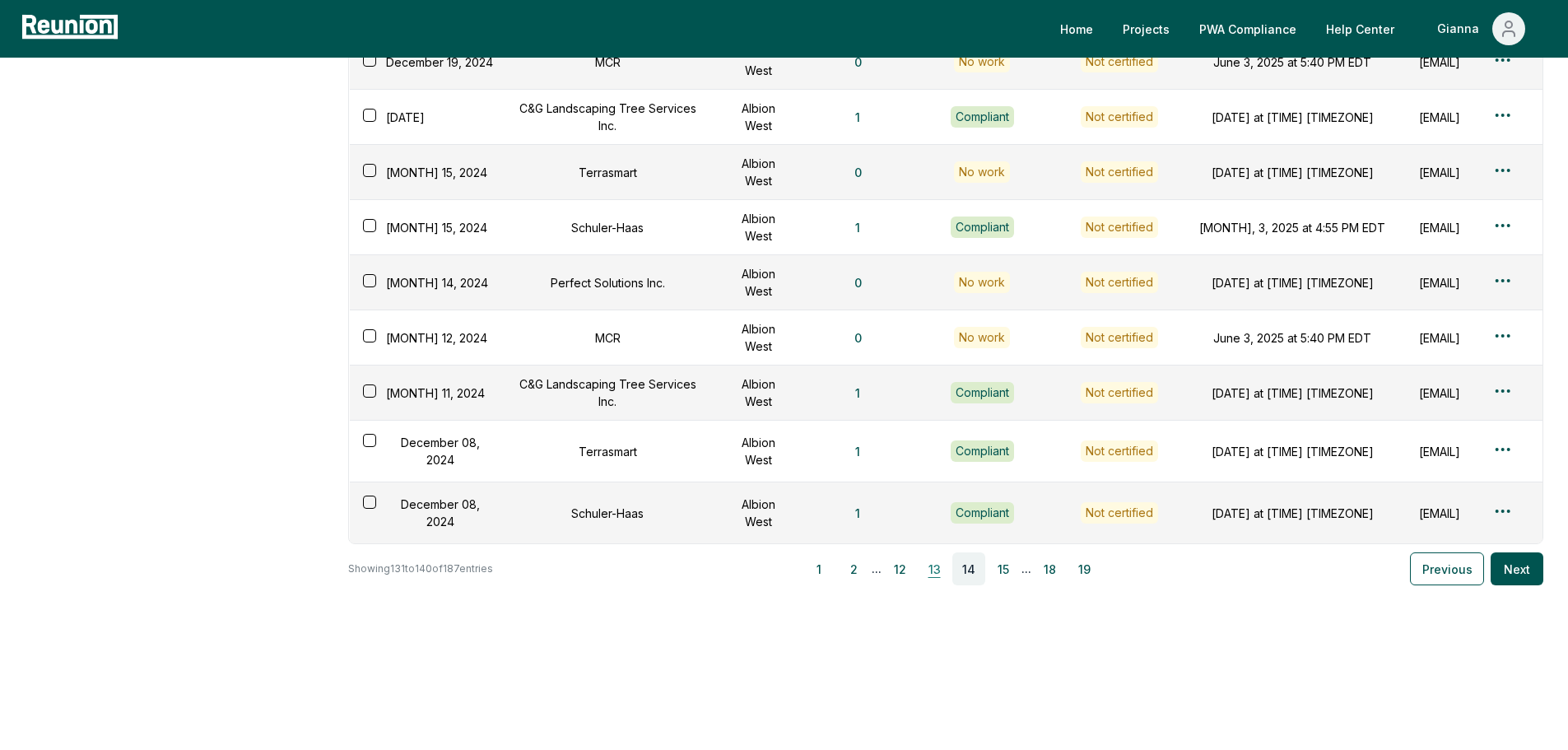 click on "13" at bounding box center [934, 569] 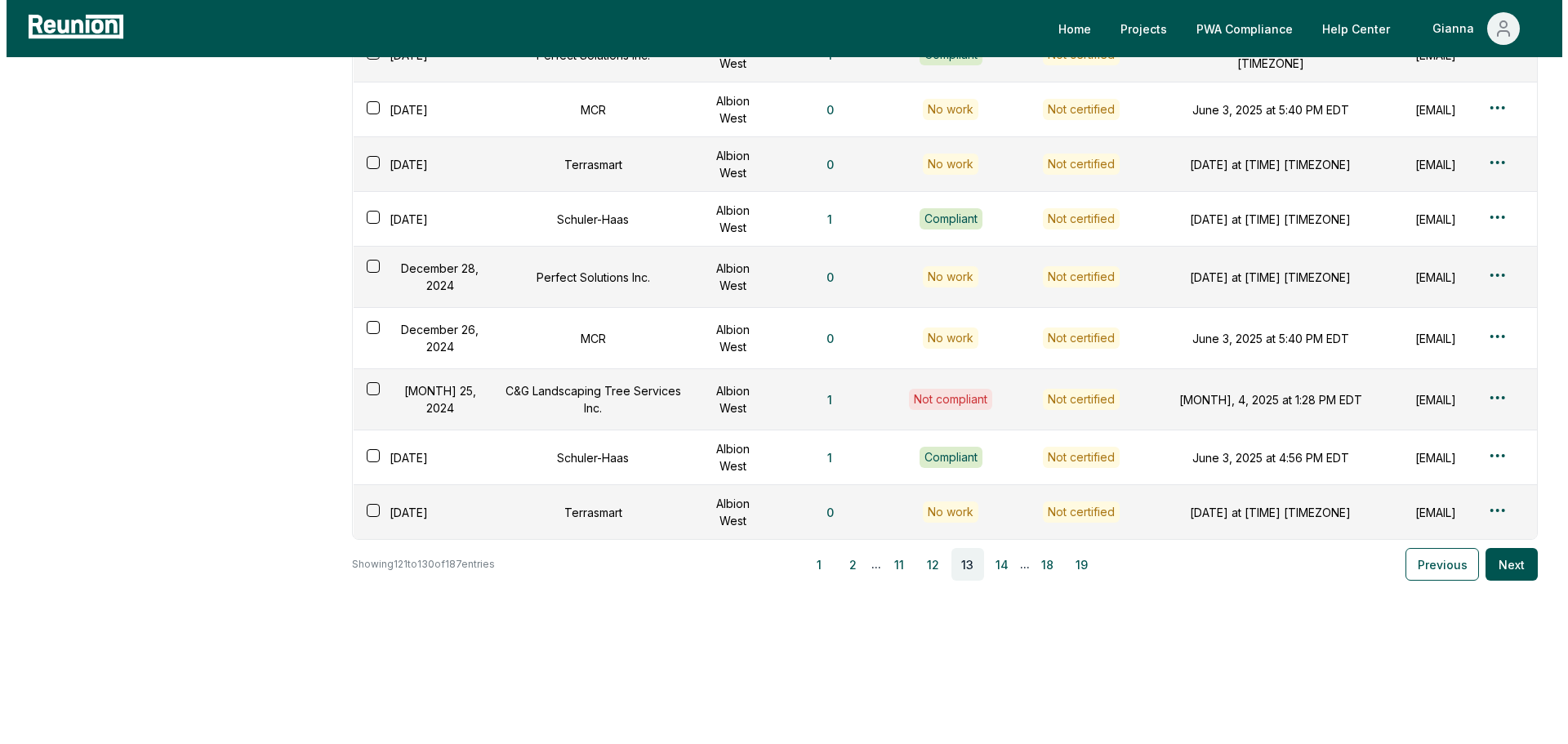 scroll, scrollTop: 253, scrollLeft: 0, axis: vertical 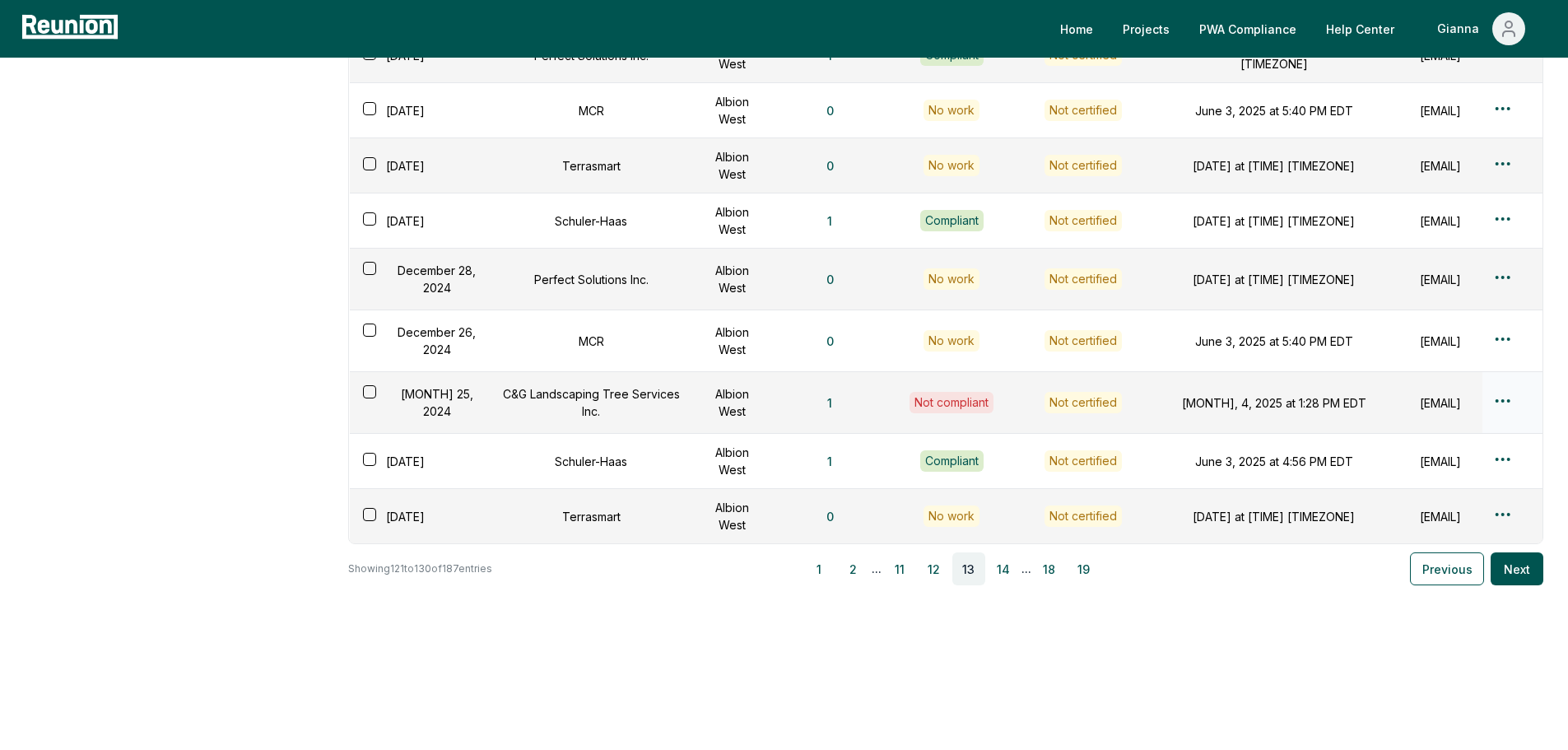 click on "Please visit us on your desktop We're working on making our marketplace mobile-friendly. For now, please visit Reunion on a desktop computer. Home Projects PWA Compliance Help Center Gianna Employees Apprenticeship Programs Payroll Reports Payroll Reports View uploaded and manually created payroll reports. Add report manually Certify reports Week ending Contractor Project Documentation Compliance status Certification status Created Created by [DATE] Schuler-Haas Albion West 1 Compliant Not certified [DATE] at [TIME] [TIMEZONE] [EMAIL] [DATE] Perfect Solutions Inc. Albion West 1 Compliant Not certified [DATE] at [TIME] [TIMEZONE] [EMAIL] [DATE] MCR Albion West 0 No work Not certified [DATE] at [TIME] [TIMEZONE] [EMAIL] [DATE] Terrasmart Albion West 0 No work Not certified [DATE] at [TIME] [TIMEZONE] [EMAIL] [DATE] Schuler-Haas Albion West 1 Compliant Not certified [EMAIL]" at bounding box center (784, 263) 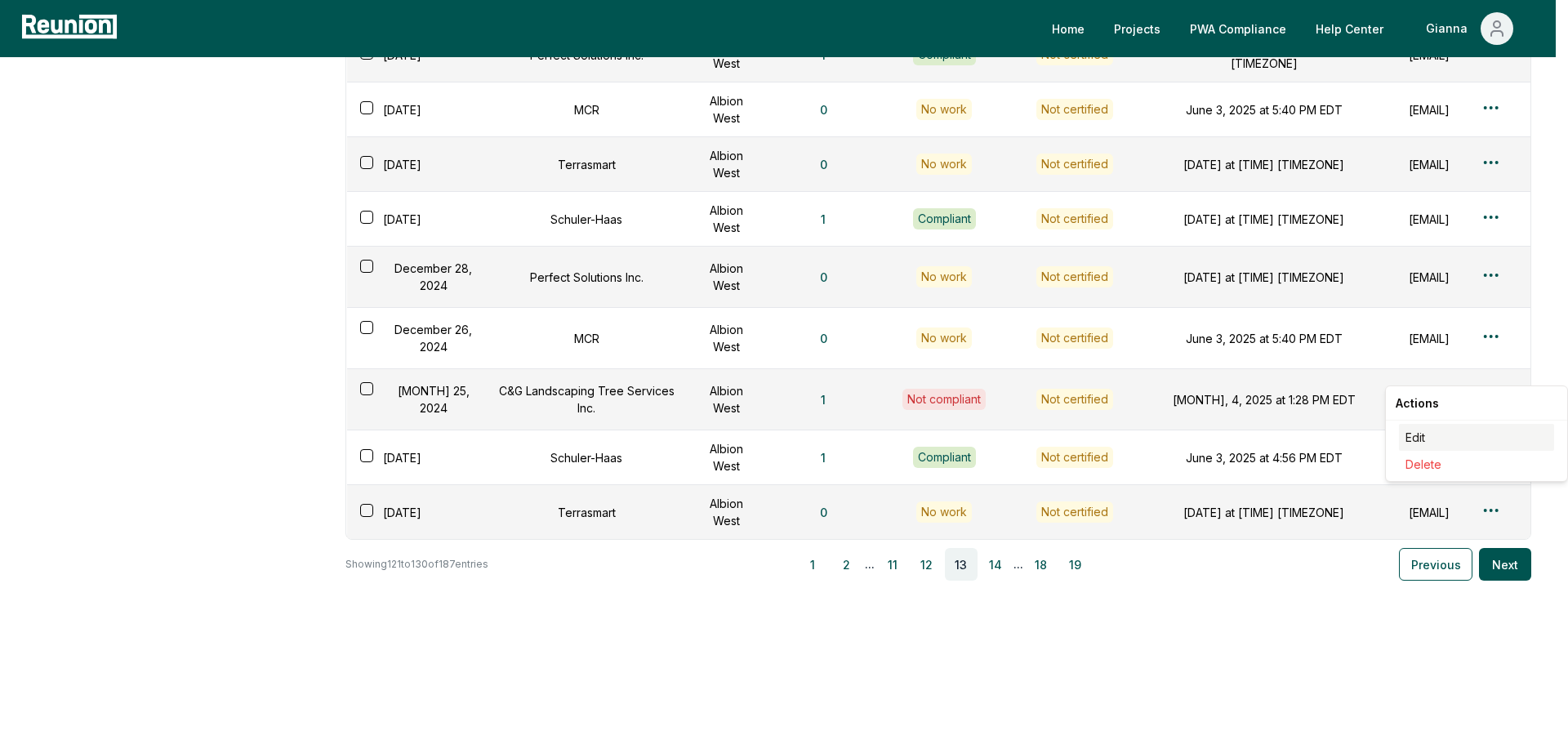 click on "Edit" at bounding box center [1477, 437] 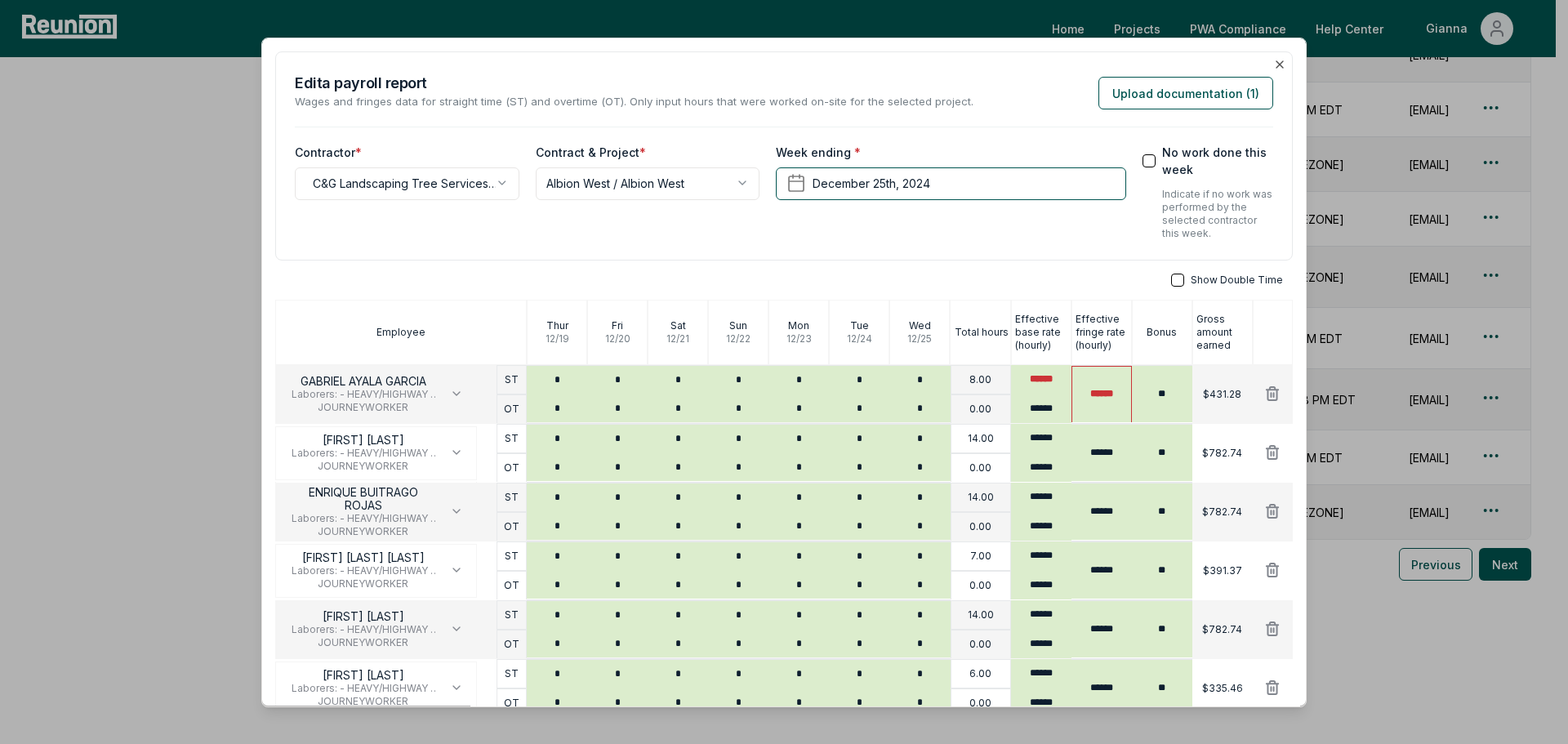 click on "******" at bounding box center [1102, 394] 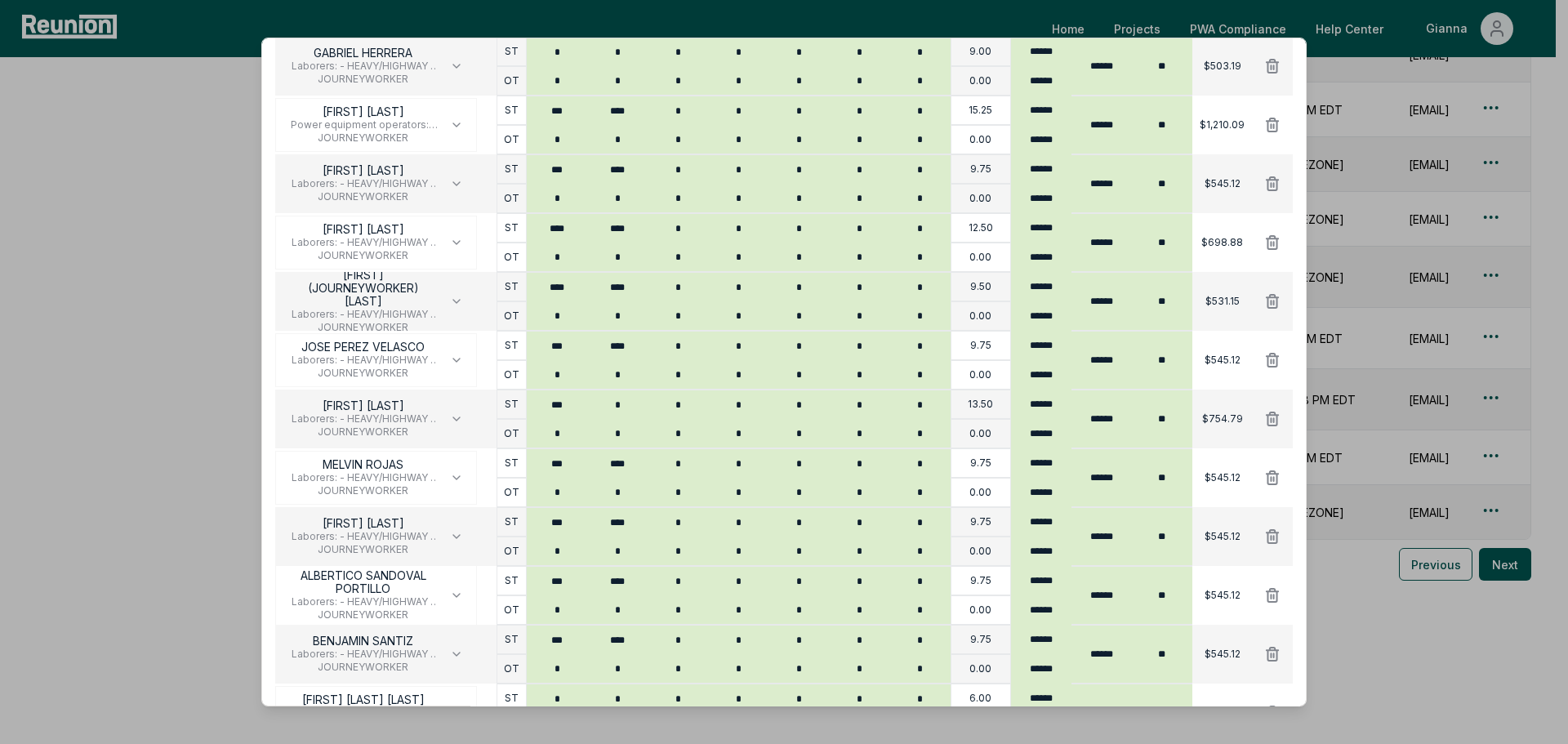 scroll, scrollTop: 1148, scrollLeft: 0, axis: vertical 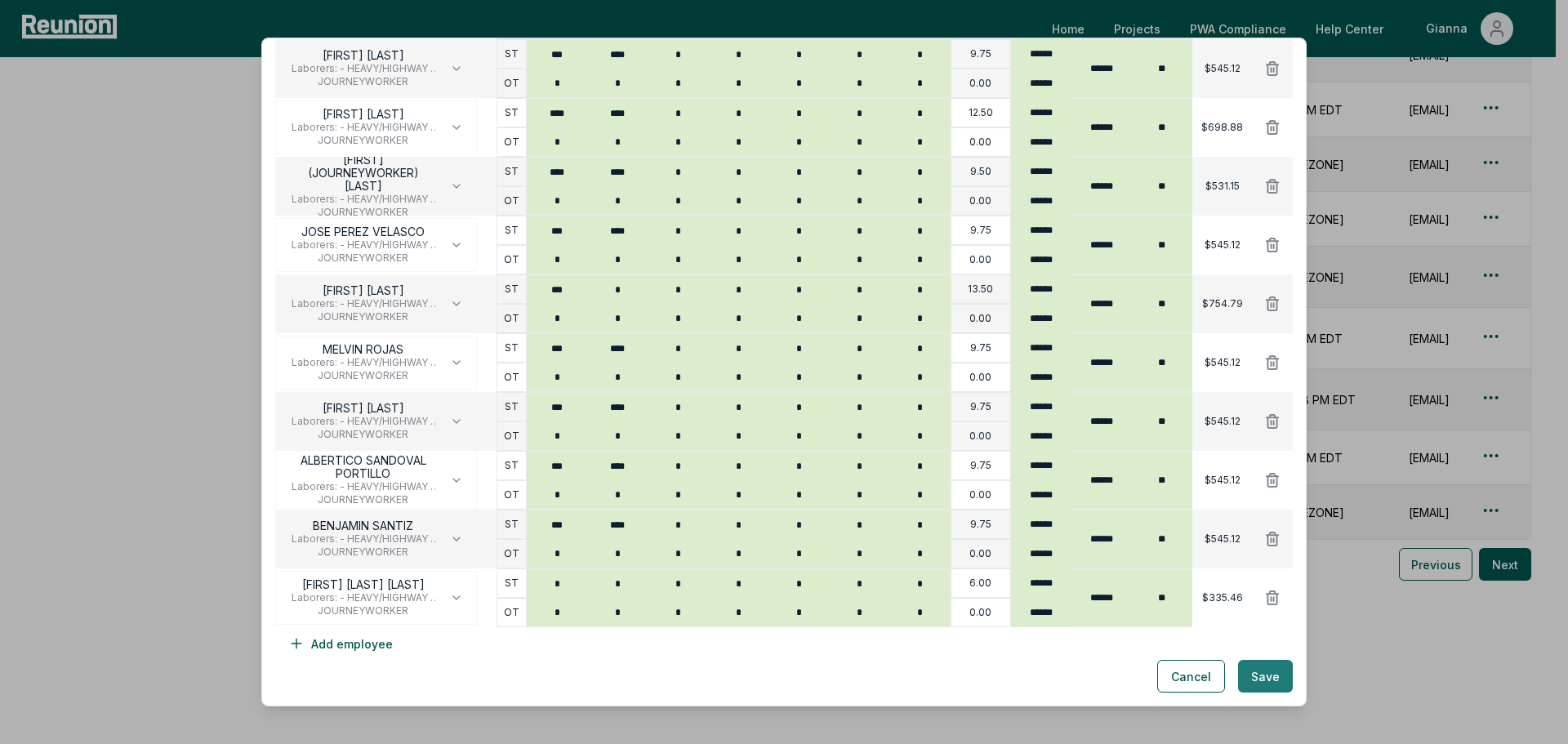 type on "******" 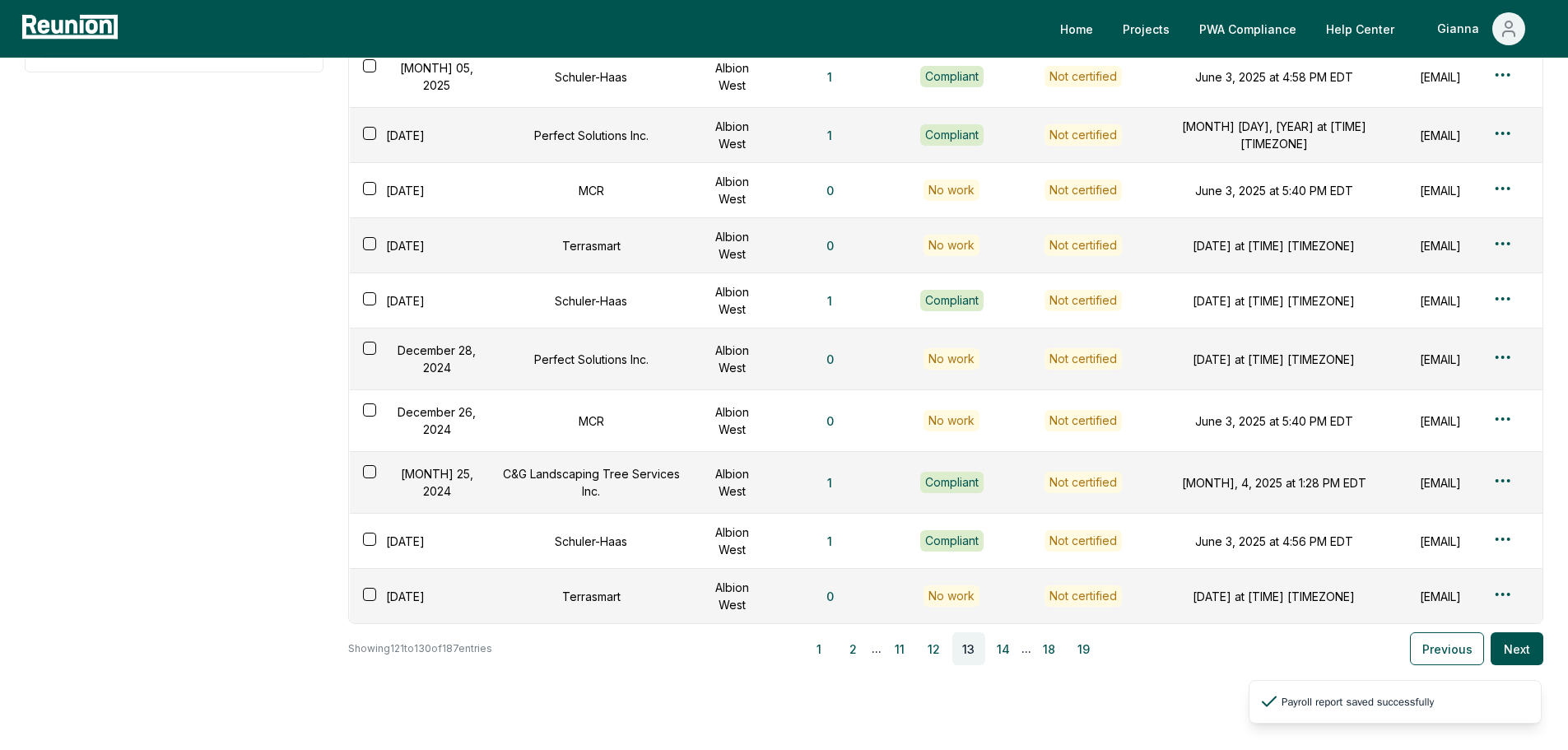 scroll, scrollTop: 255, scrollLeft: 0, axis: vertical 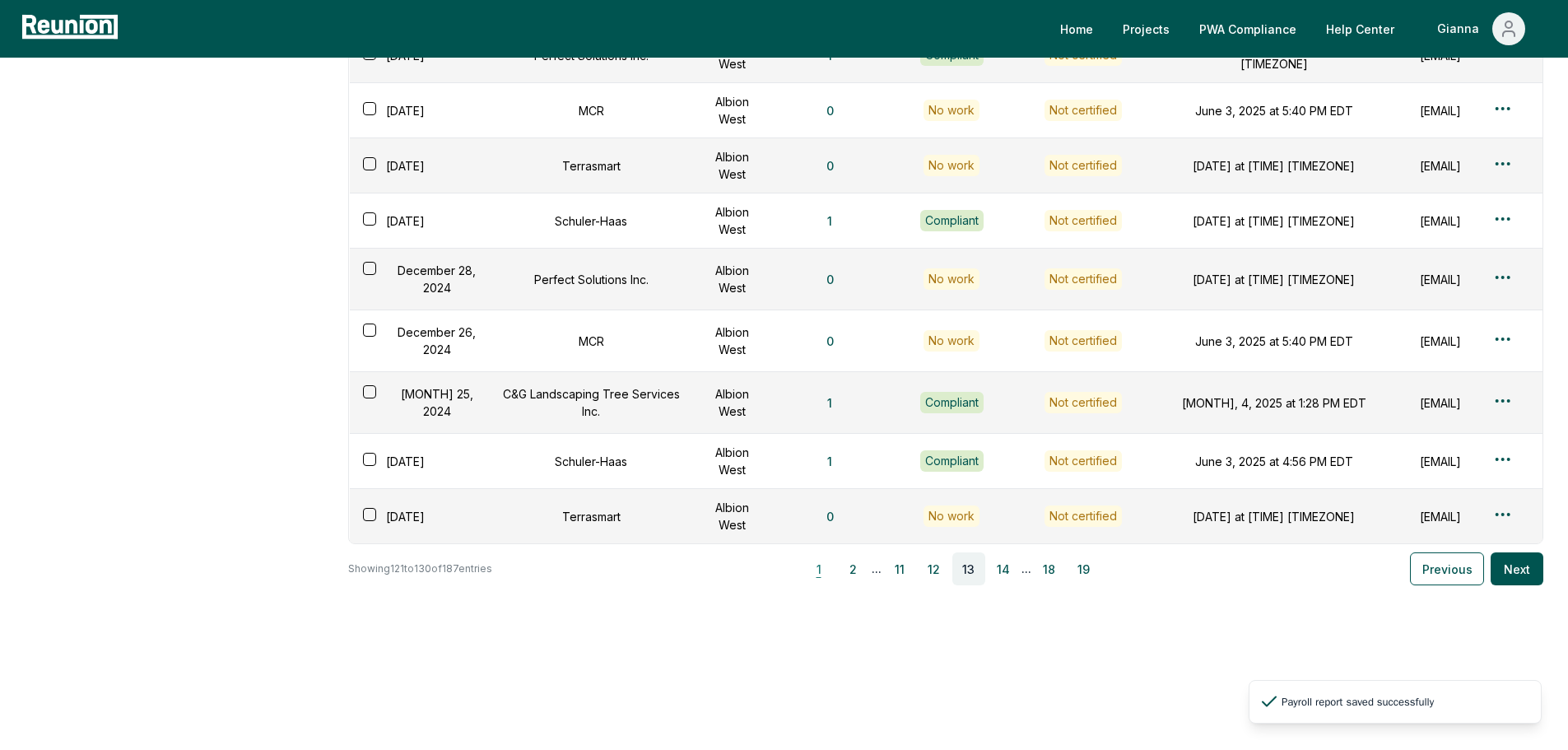 click on "1" at bounding box center [819, 569] 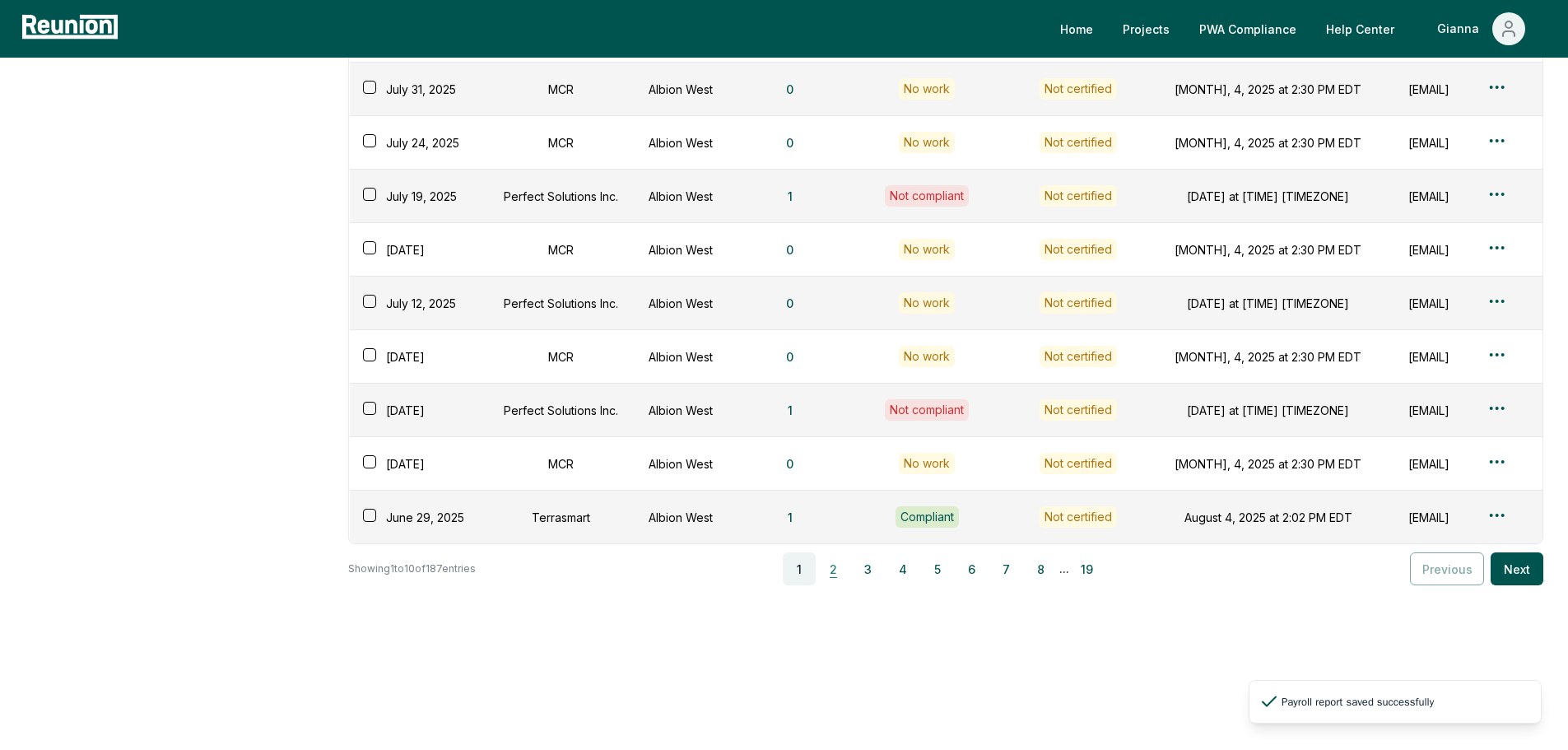 scroll, scrollTop: 193, scrollLeft: 0, axis: vertical 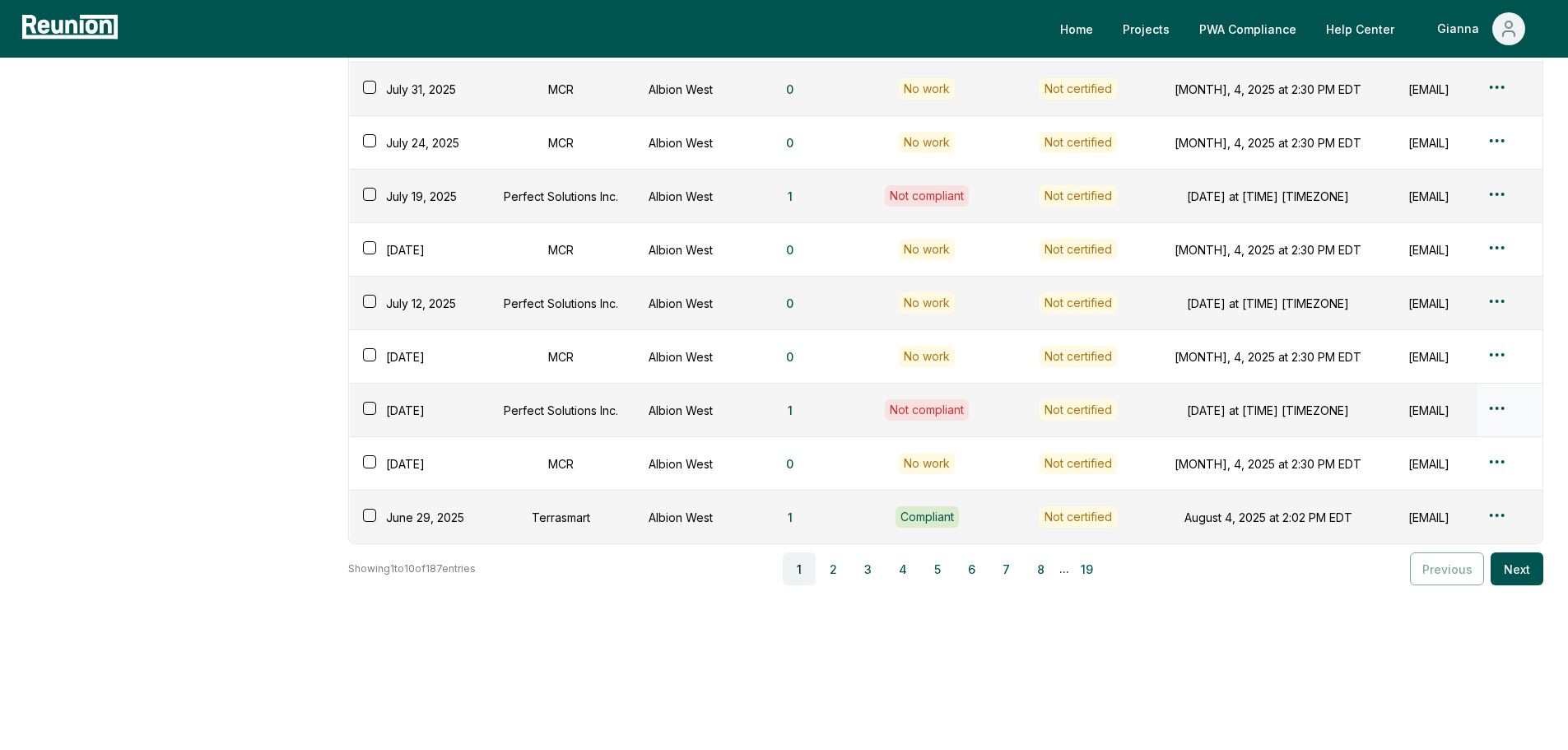 click on "Please visit us on your desktop We're working on making our marketplace mobile-friendly. For now, please visit Reunion on a desktop computer. Home Projects PWA Compliance Help Center Gianna Employees Apprenticeship Programs Payroll Reports Payroll Reports View uploaded and manually created payroll reports. Add report manually Certify reports Week ending Contractor Project Documentation Compliance status Certification status Created Created by [DATE] MCR Albion West 0 No work Not certified [DATE] at [TIME] [TIMEZONE] [EMAIL] [DATE] MCR Albion West 0 No work Not certified [DATE] at [TIME] [TIMEZONE] [EMAIL] [DATE] MCR Albion West 0 No work Not certified [DATE] at [TIME] [TIMEZONE] [EMAIL] [DATE] Perfect Solutions Inc. Albion West 1 Not compliant Not certified [DATE] at [TIME] [TIMEZONE] [EMAIL] [DATE] MCR Albion West 0 No work Not certified [DATE] 0 0" at bounding box center (784, 285) 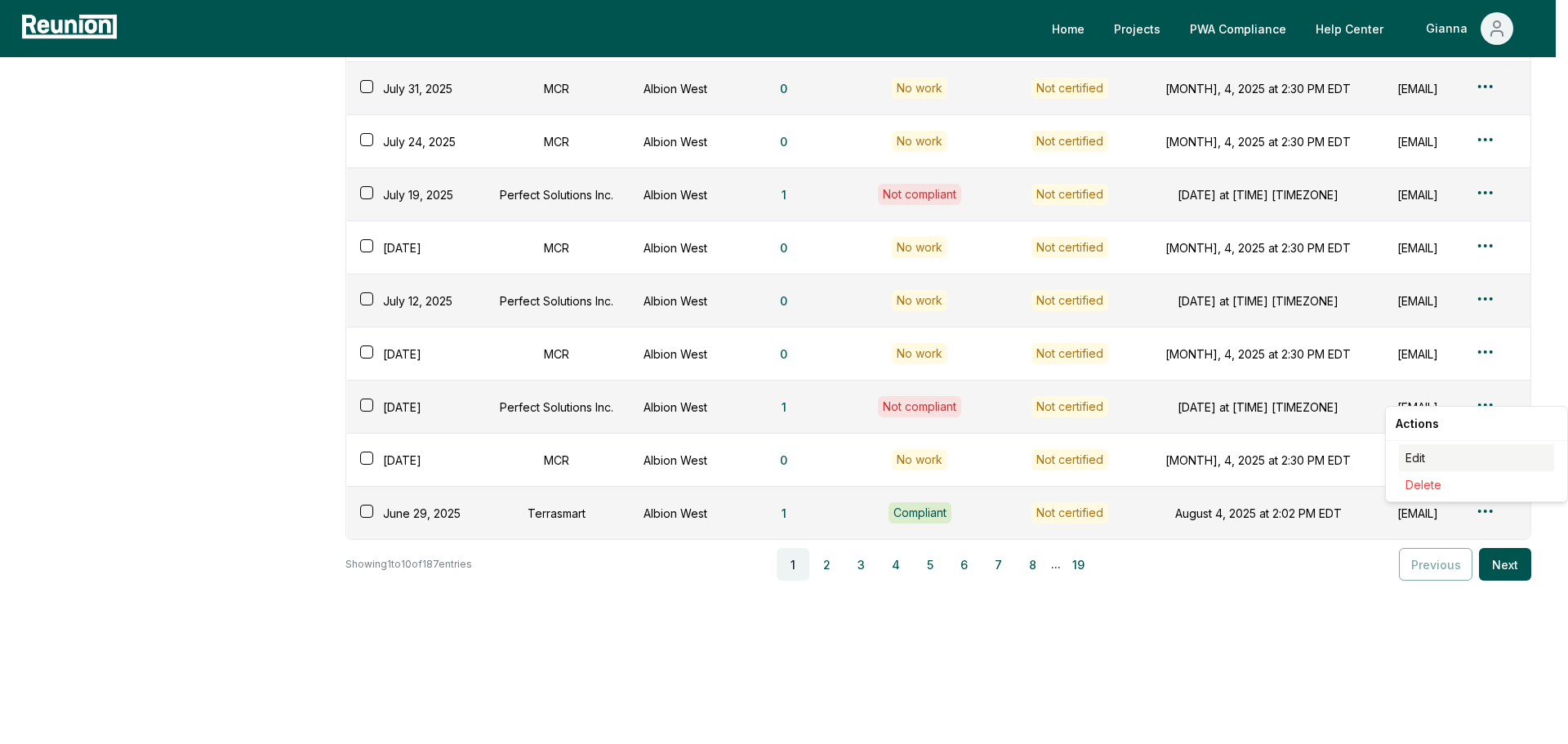 click on "Edit" at bounding box center [1477, 457] 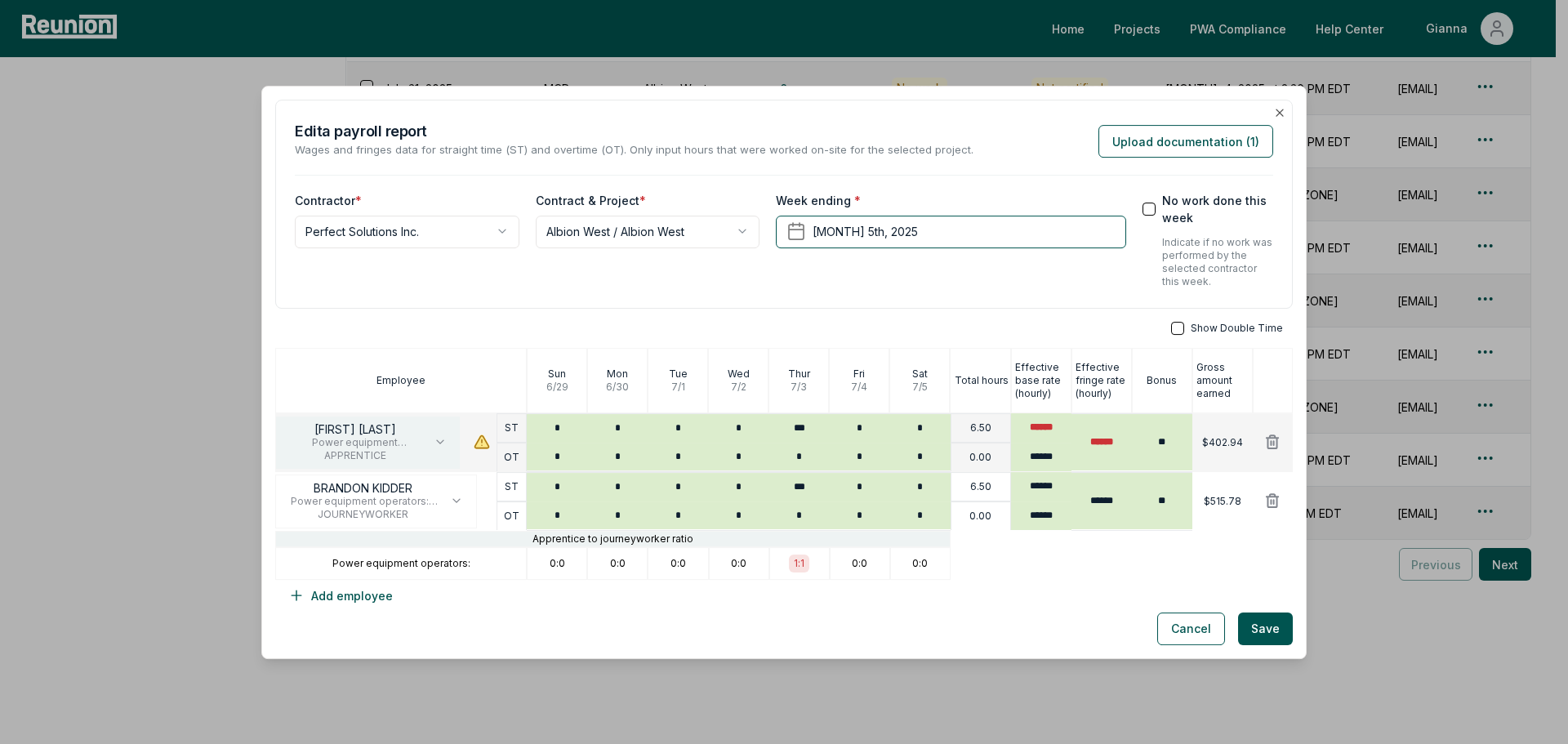 click on "[FIRST] [LAST] Power equipment operators: - BUILDING/HEAVY AND HIGHWAY - GROUP 1 APPRENTICE" at bounding box center (368, 442) 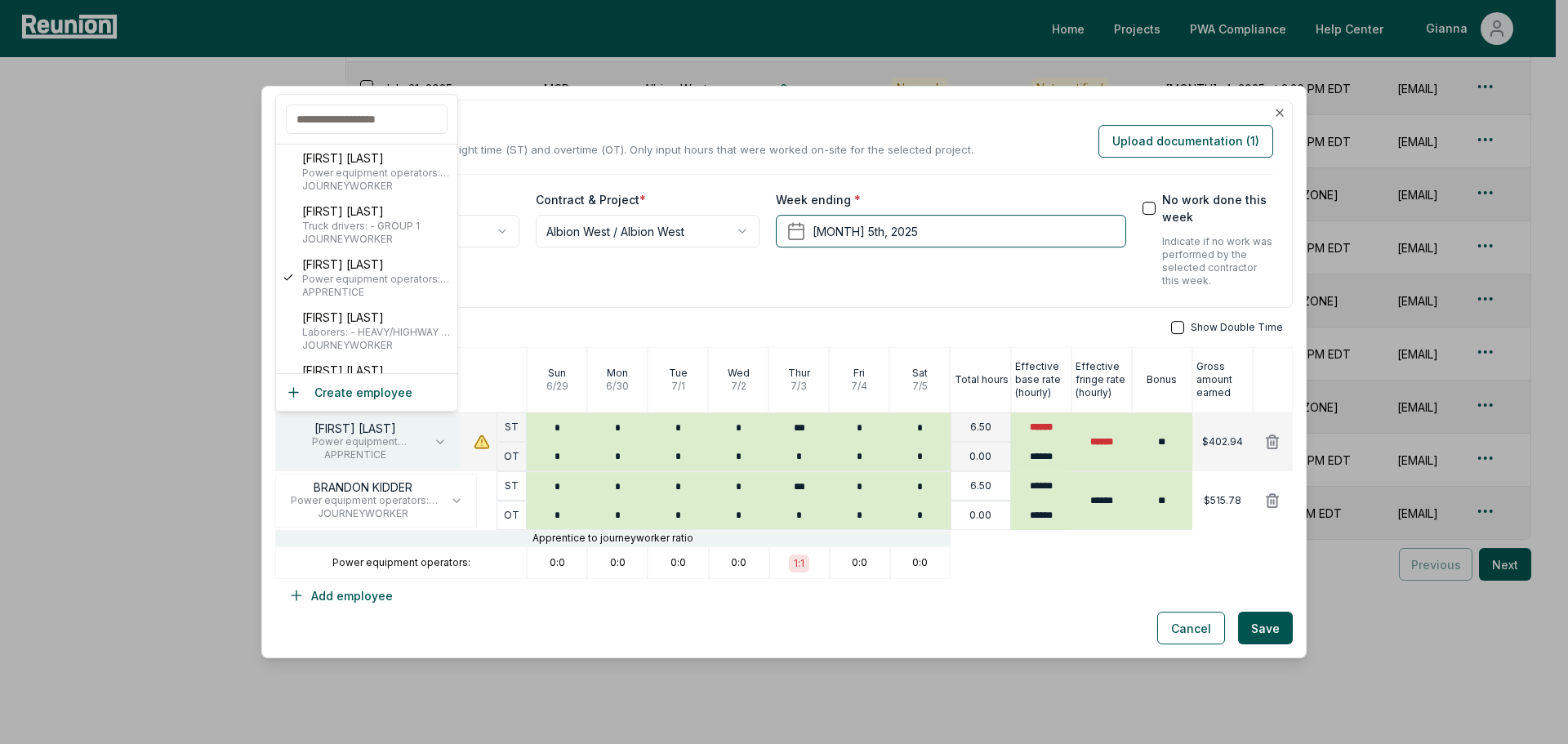 click on "[FIRST] [LAST] Power equipment operators: - BUILDING/HEAVY AND HIGHWAY - GROUP 1 APPRENTICE" at bounding box center (368, 442) 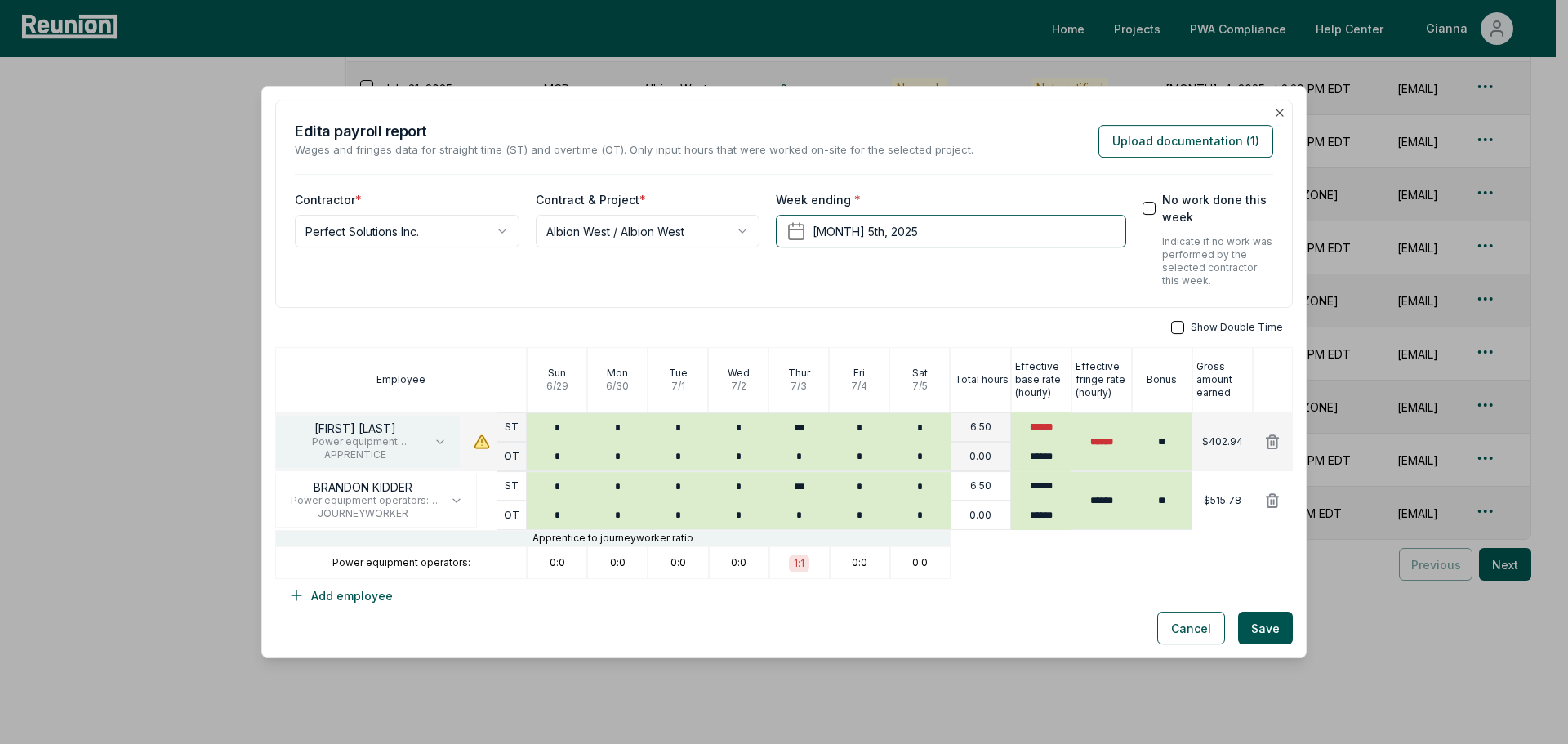 click 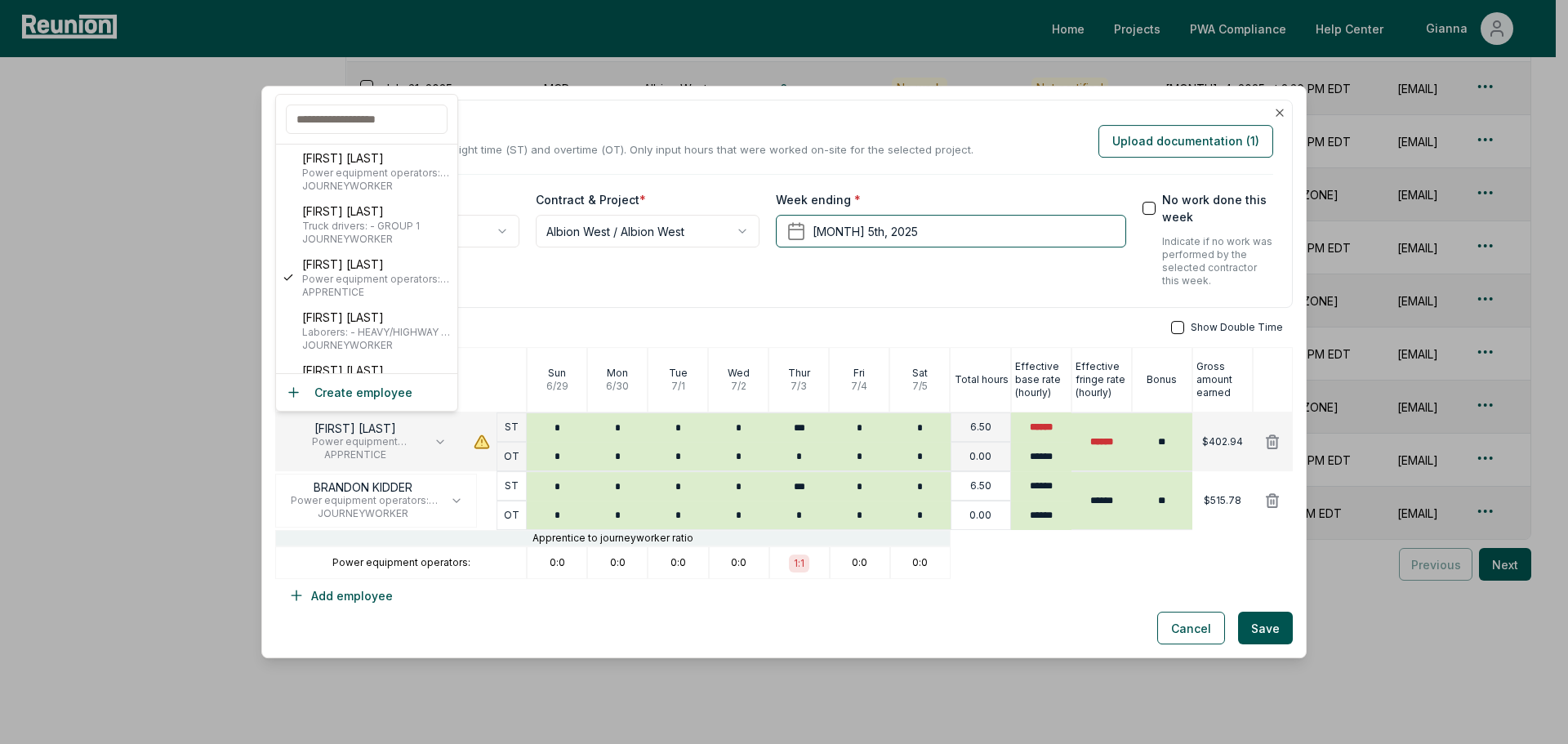 click on "Please visit us on your desktop We're working on making our marketplace mobile-friendly. For now, please visit Reunion on a desktop computer. Home Projects PWA Compliance Help Center Gianna Employees Apprenticeship Programs Payroll Reports Payroll Reports View uploaded and manually created payroll reports. Add report manually Certify reports Week ending Contractor Project Documentation Compliance status Certification status Created Created by [DATE] MCR Albion West 0 No work Not certified [DATE] at [TIME] [TIMEZONE] [EMAIL] [DATE] MCR Albion West 0 No work Not certified [DATE] at [TIME] [TIMEZONE] [EMAIL] [DATE] MCR Albion West 0 No work Not certified [DATE] at [TIME] [TIMEZONE] [EMAIL] [DATE] Perfect Solutions Inc. Albion West 1 Not compliant Not certified [DATE] at [TIME] [TIMEZONE] [EMAIL] [DATE] MCR Albion West 0 No work Not certified [DATE] 0 0" at bounding box center (777, 283) 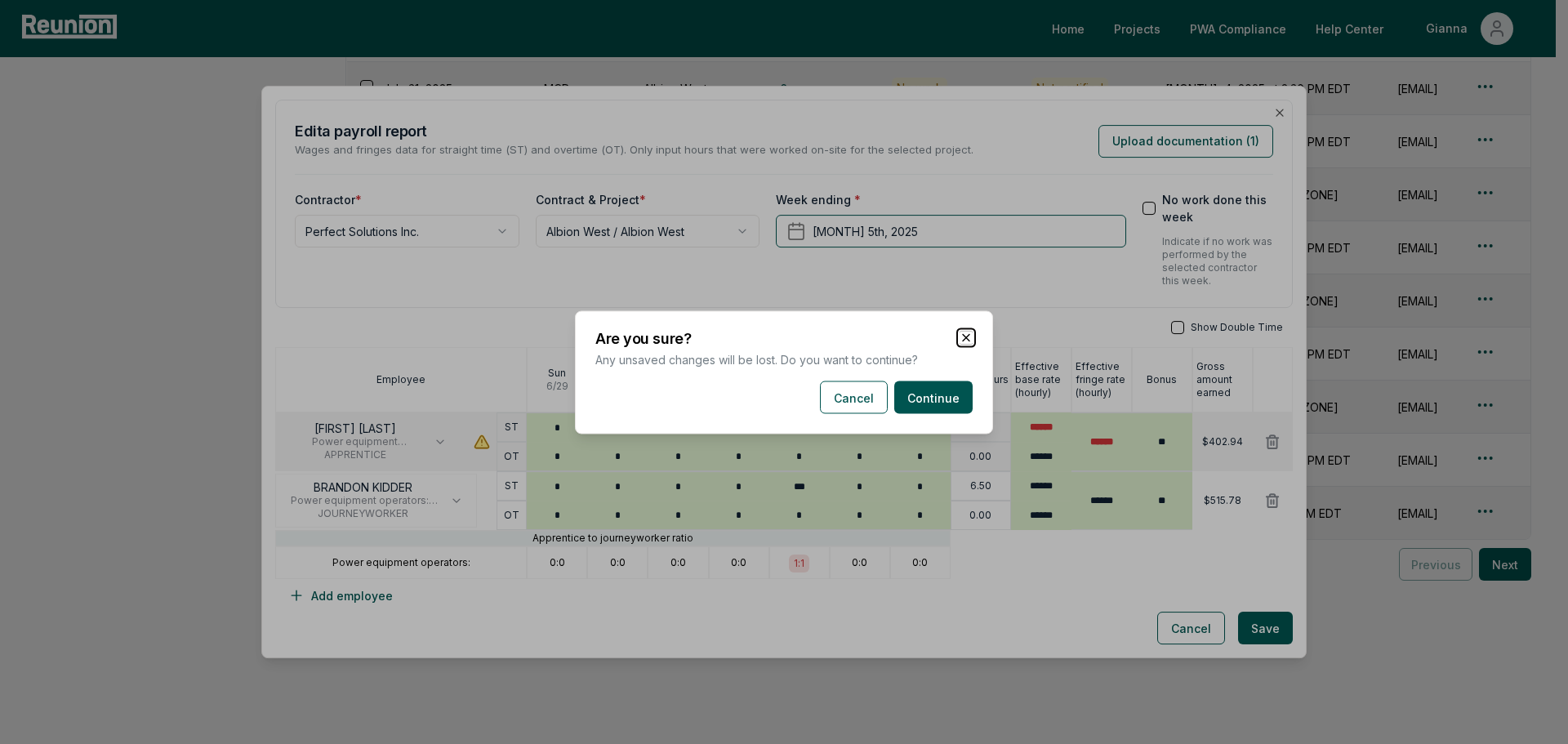 click 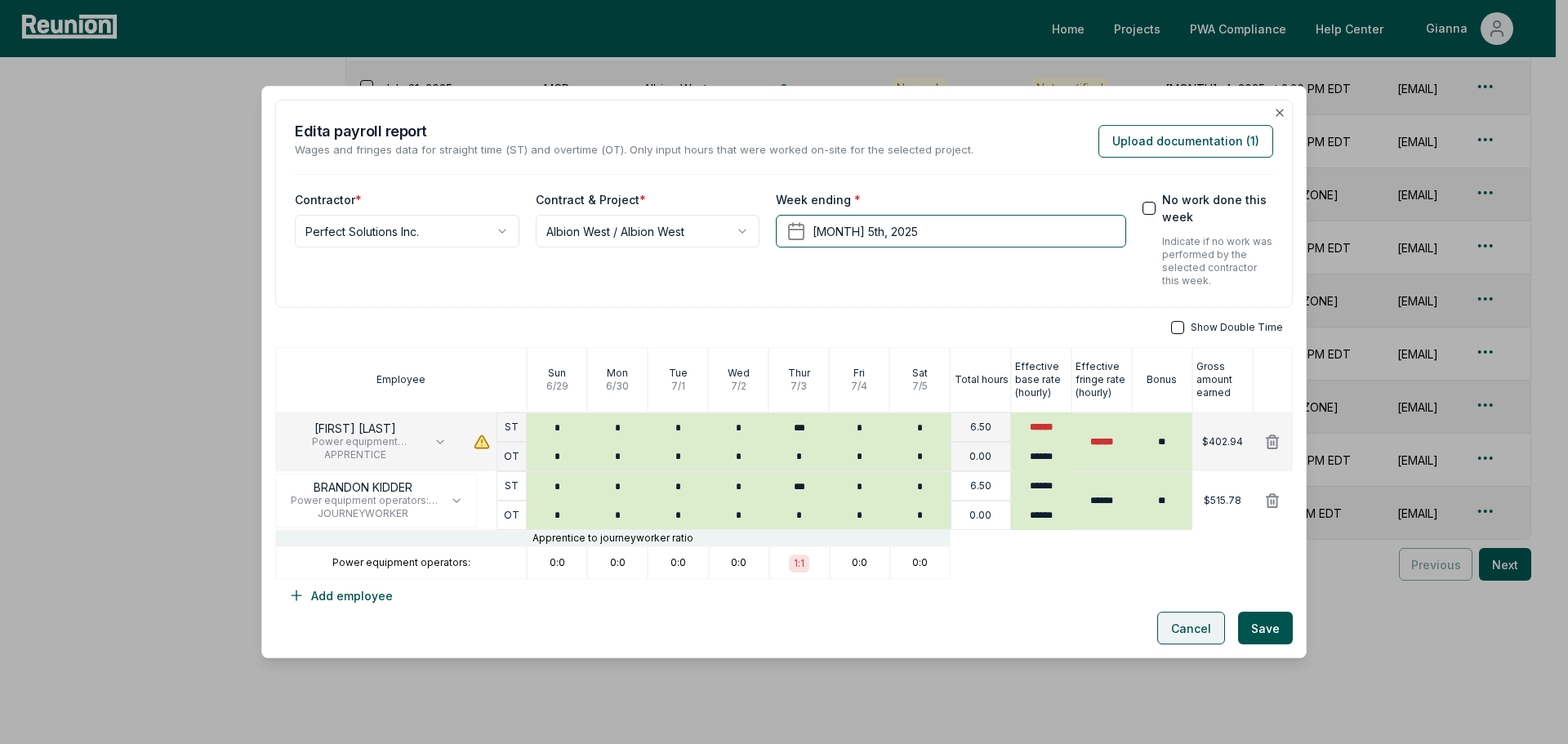 click on "Cancel" at bounding box center (1191, 628) 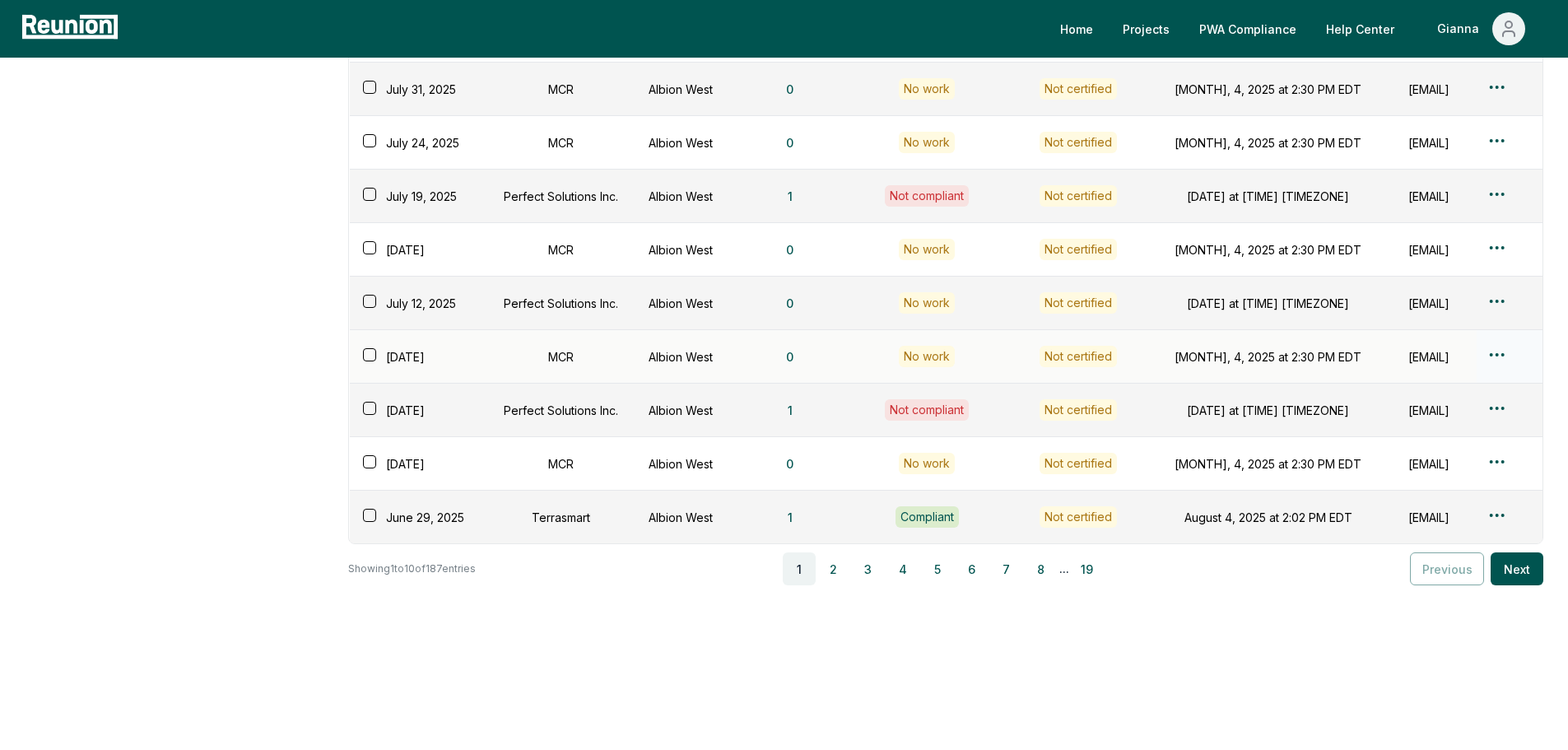 scroll, scrollTop: 0, scrollLeft: 0, axis: both 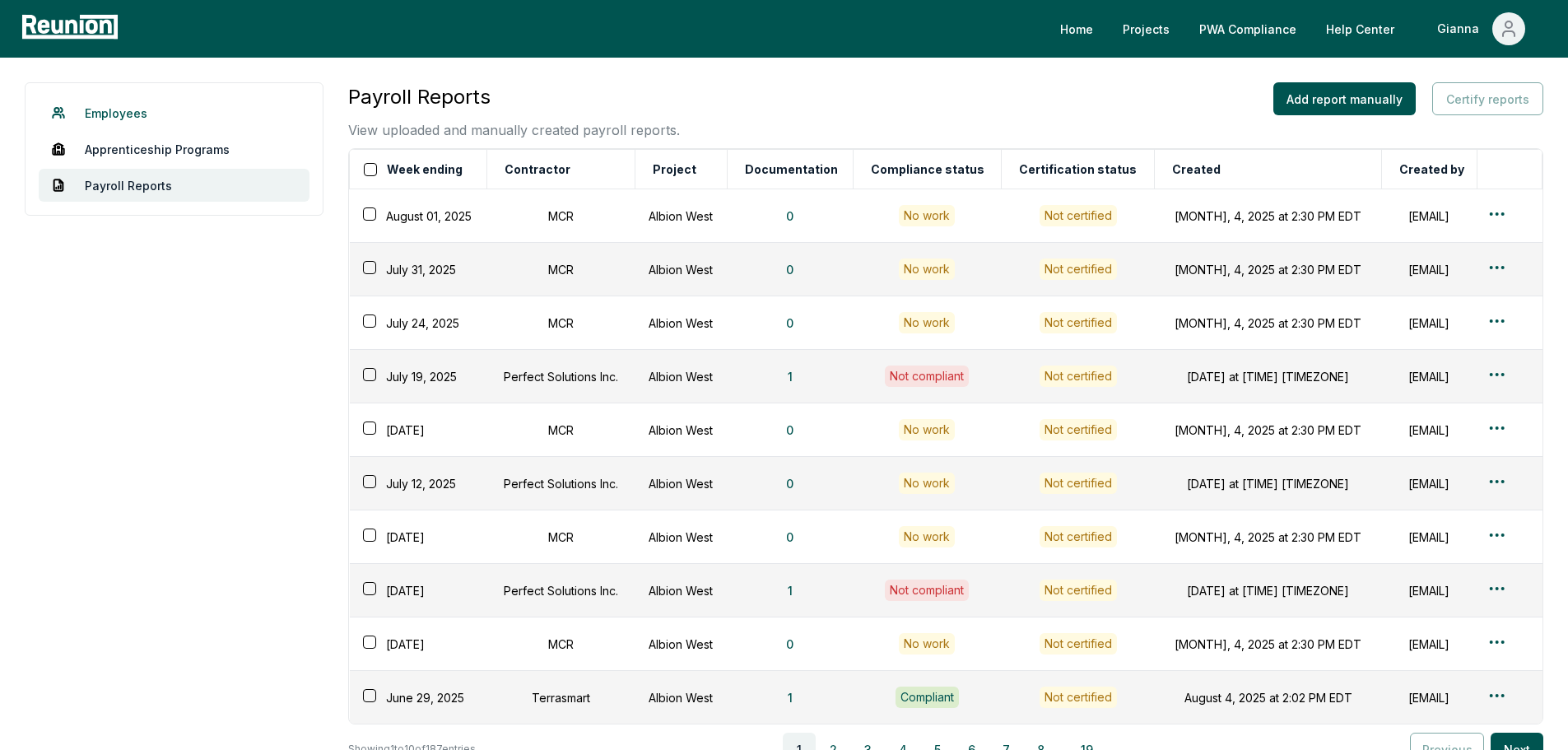 click on "Employees" at bounding box center (174, 113) 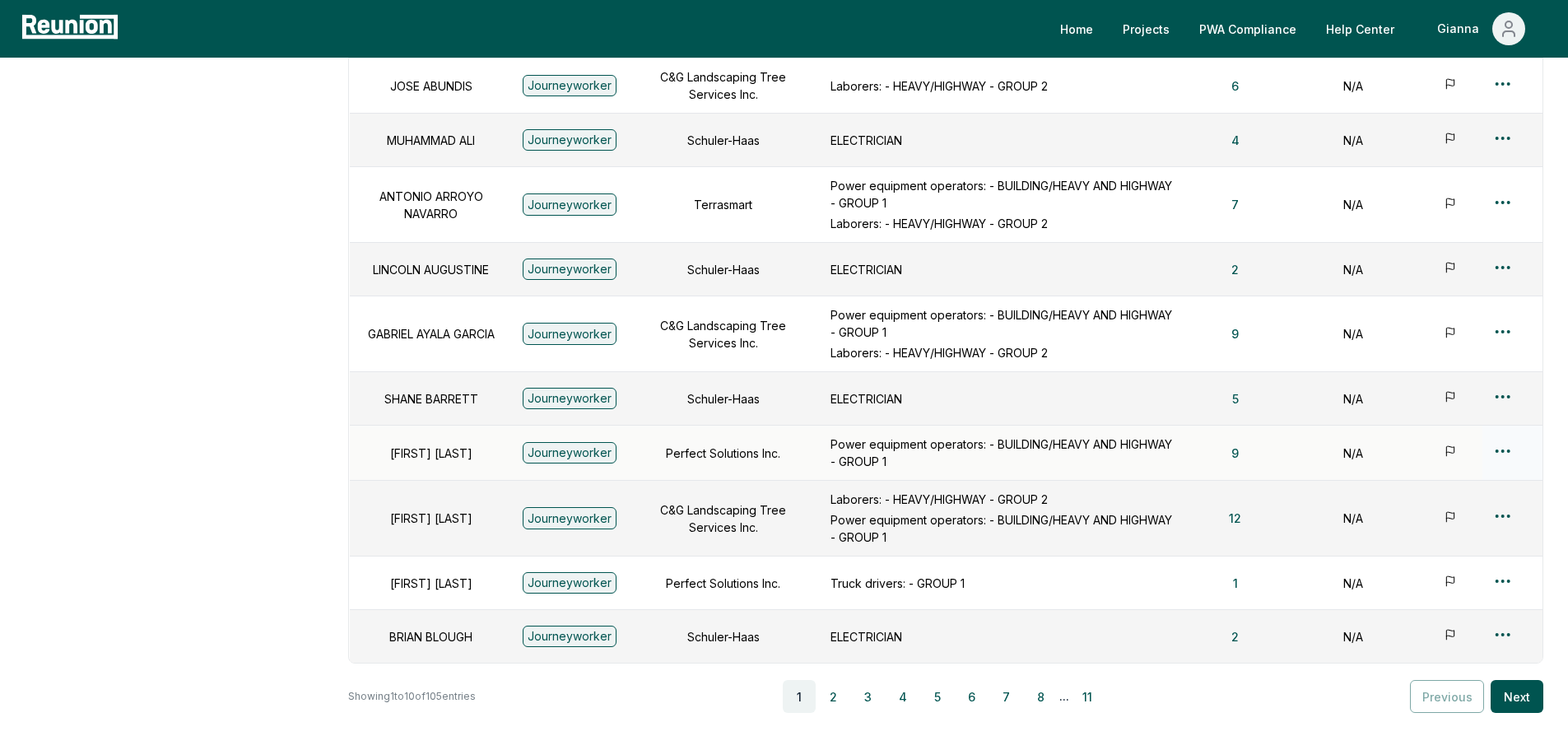 scroll, scrollTop: 320, scrollLeft: 0, axis: vertical 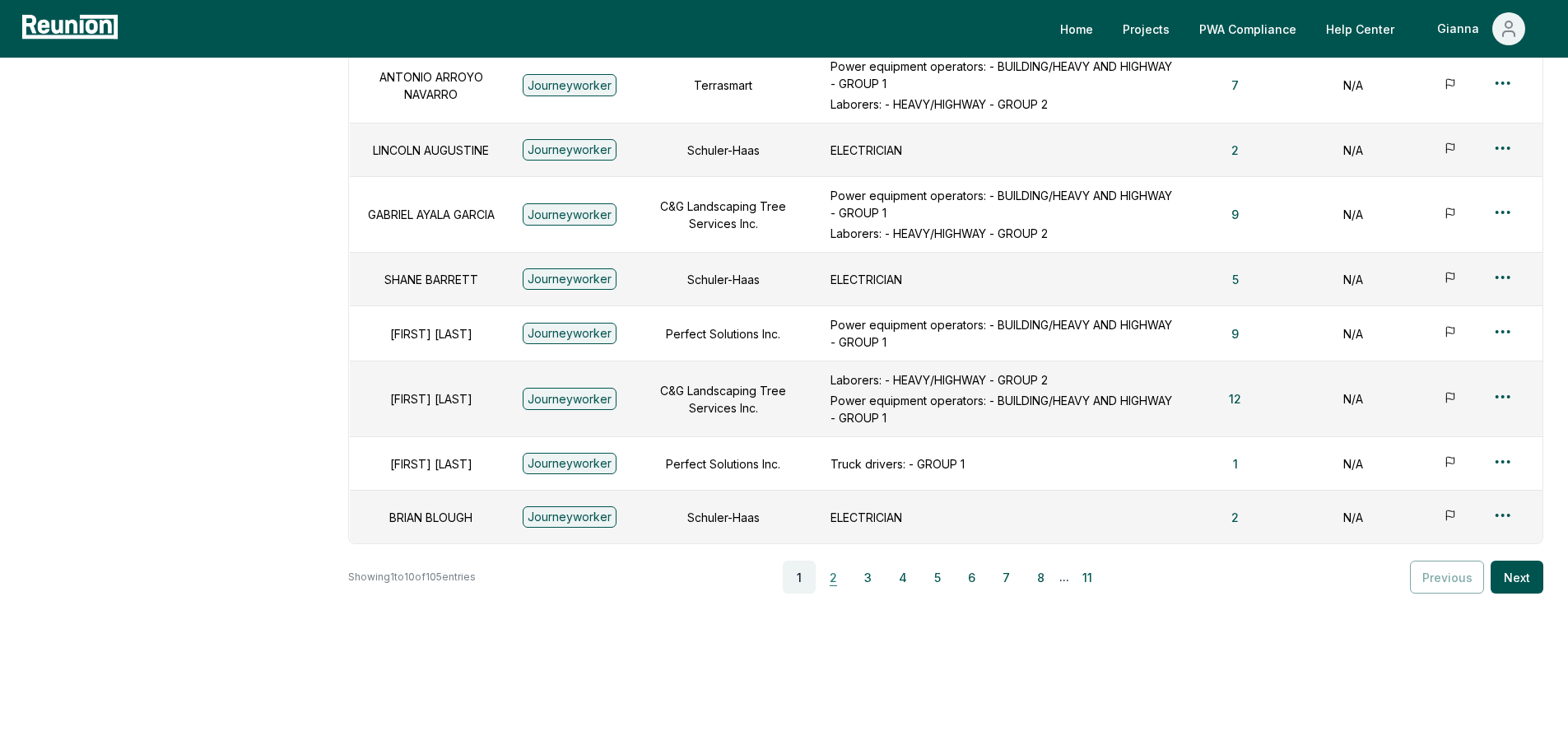 click on "2" at bounding box center [834, 577] 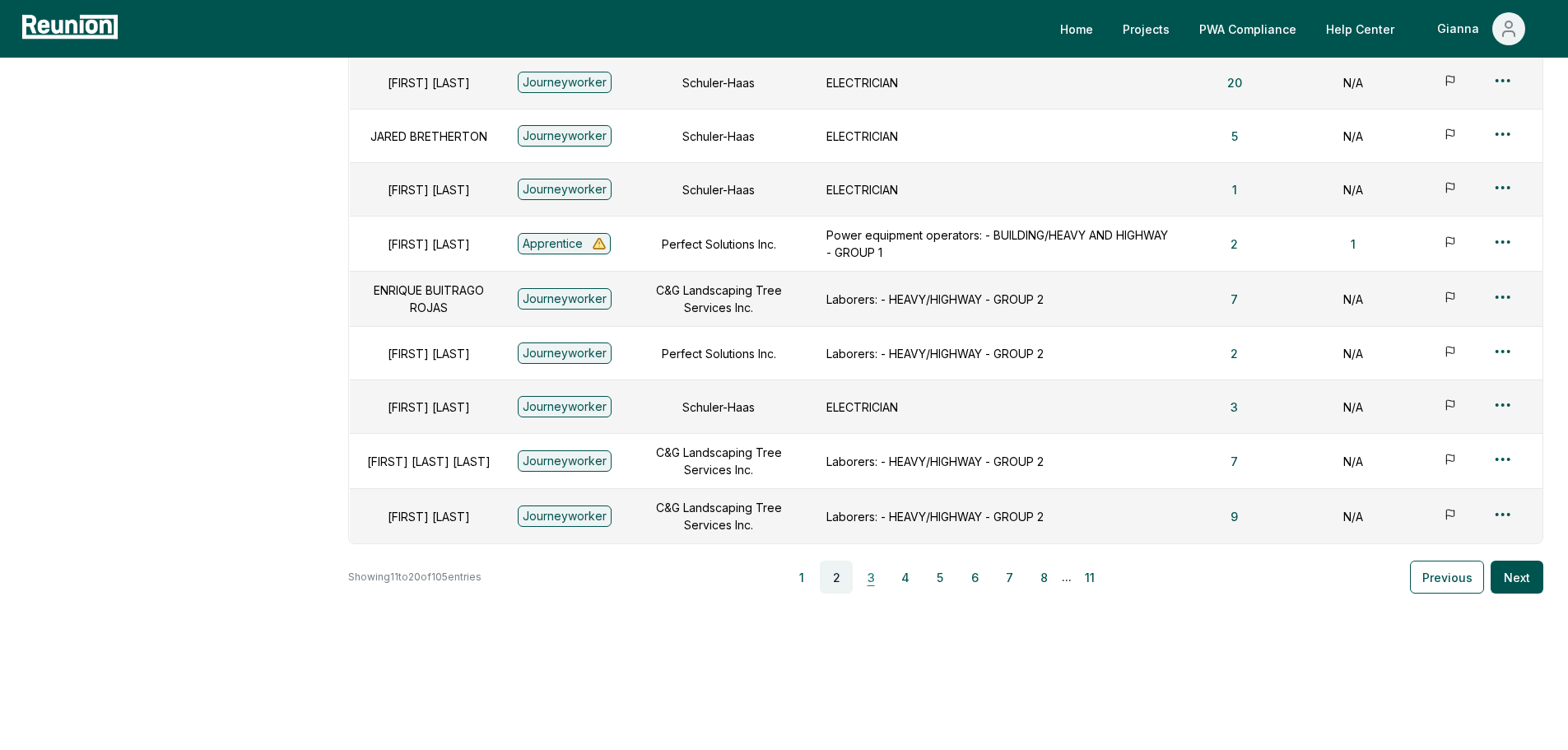 click on "3" at bounding box center (871, 577) 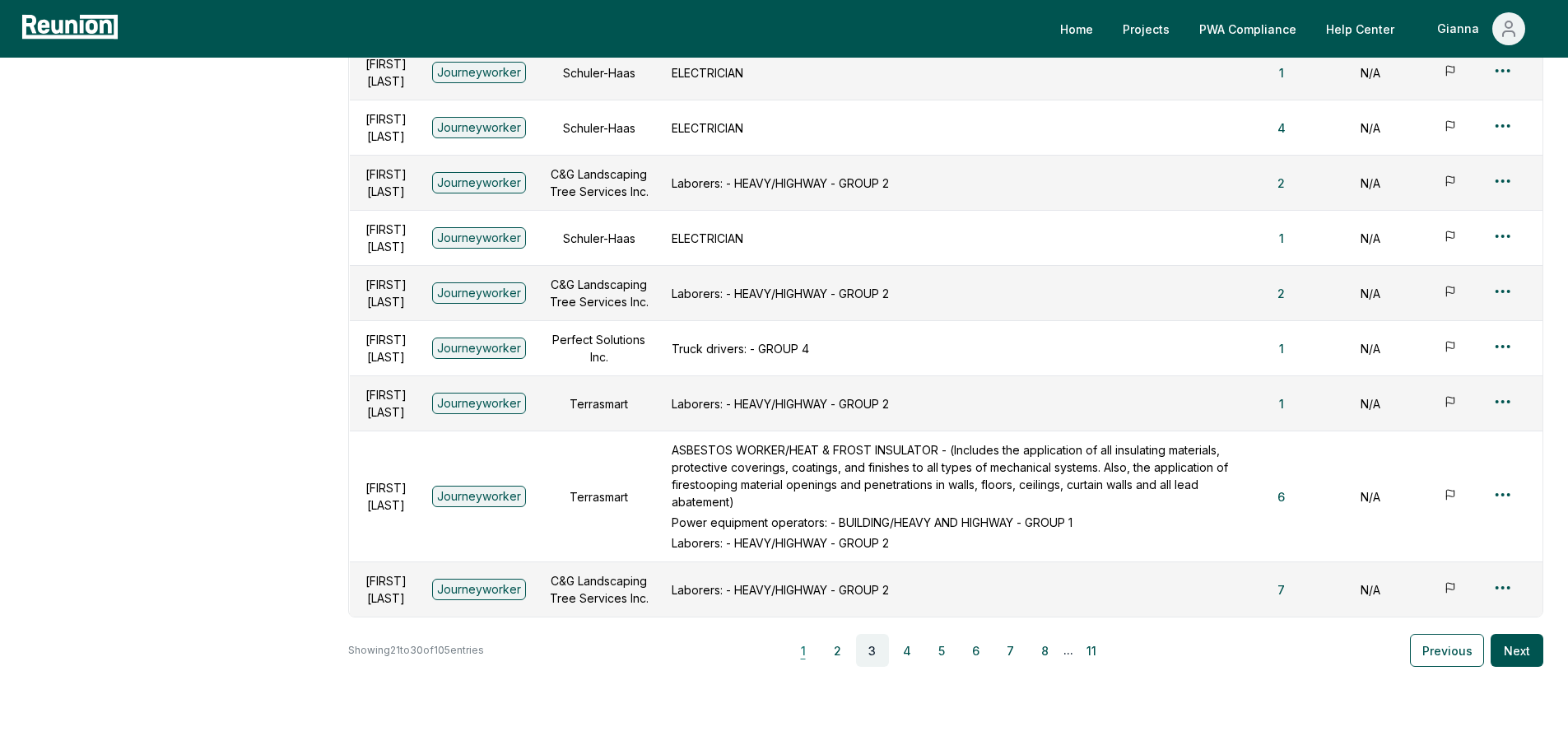 click on "1" at bounding box center [803, 650] 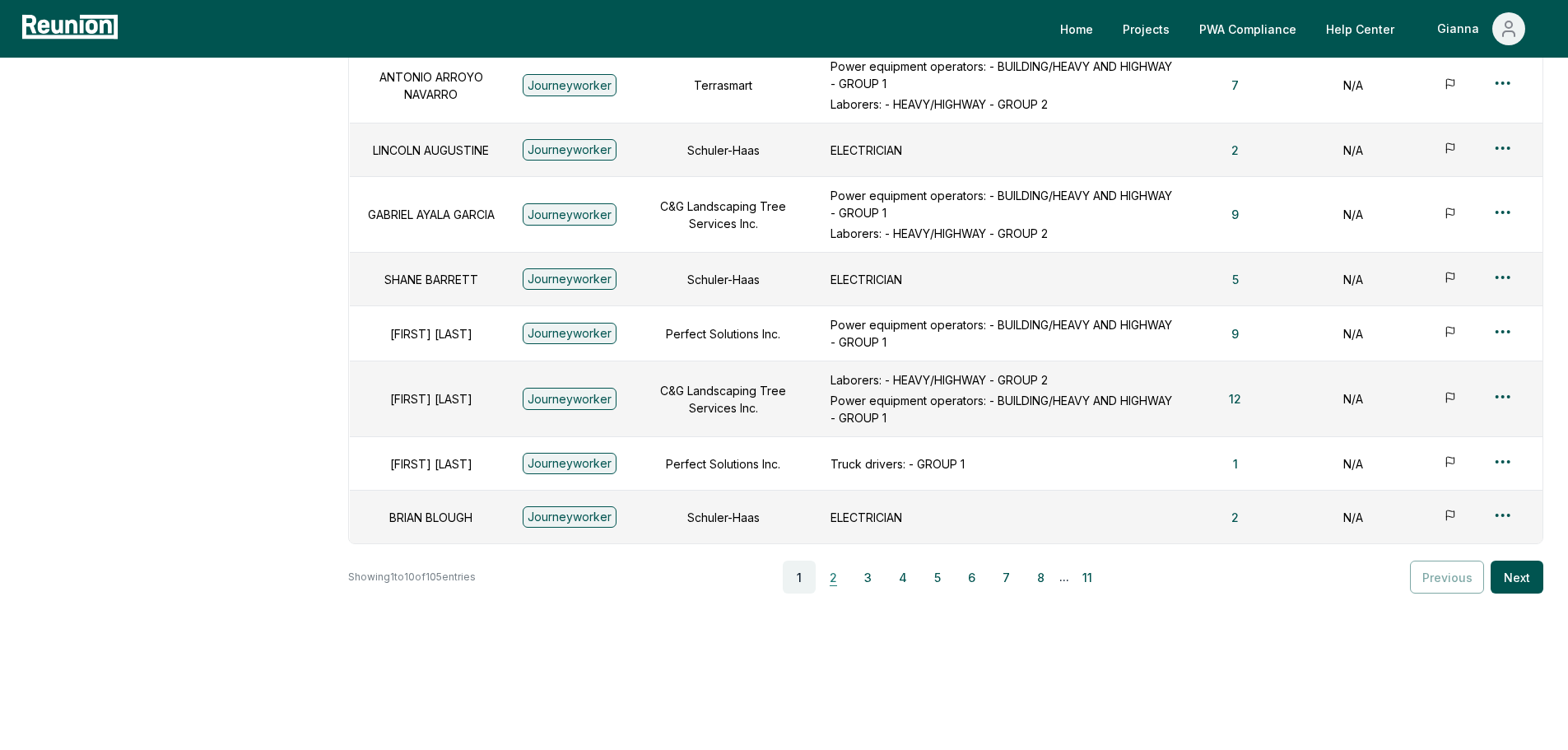 click on "2" at bounding box center [834, 577] 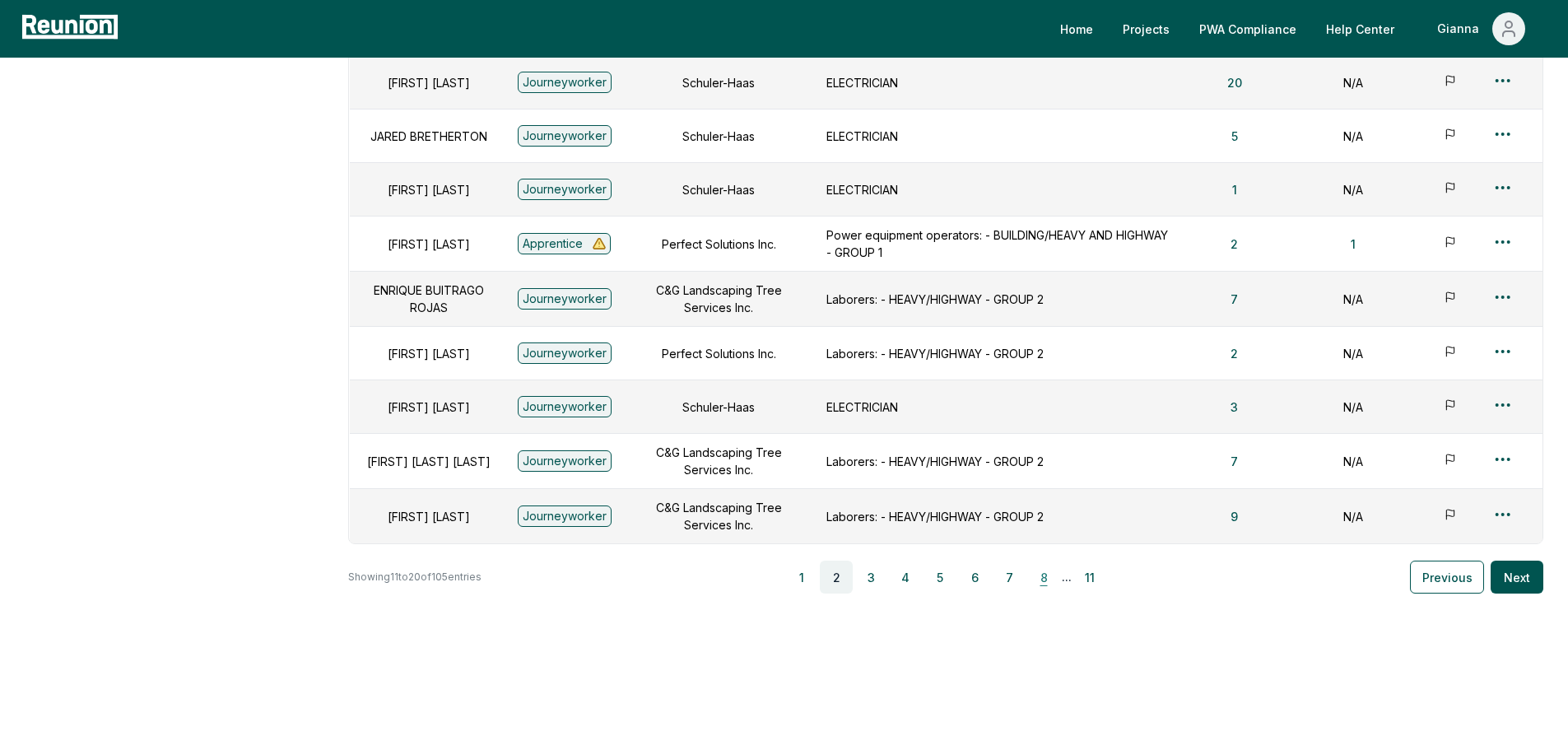 scroll, scrollTop: 257, scrollLeft: 0, axis: vertical 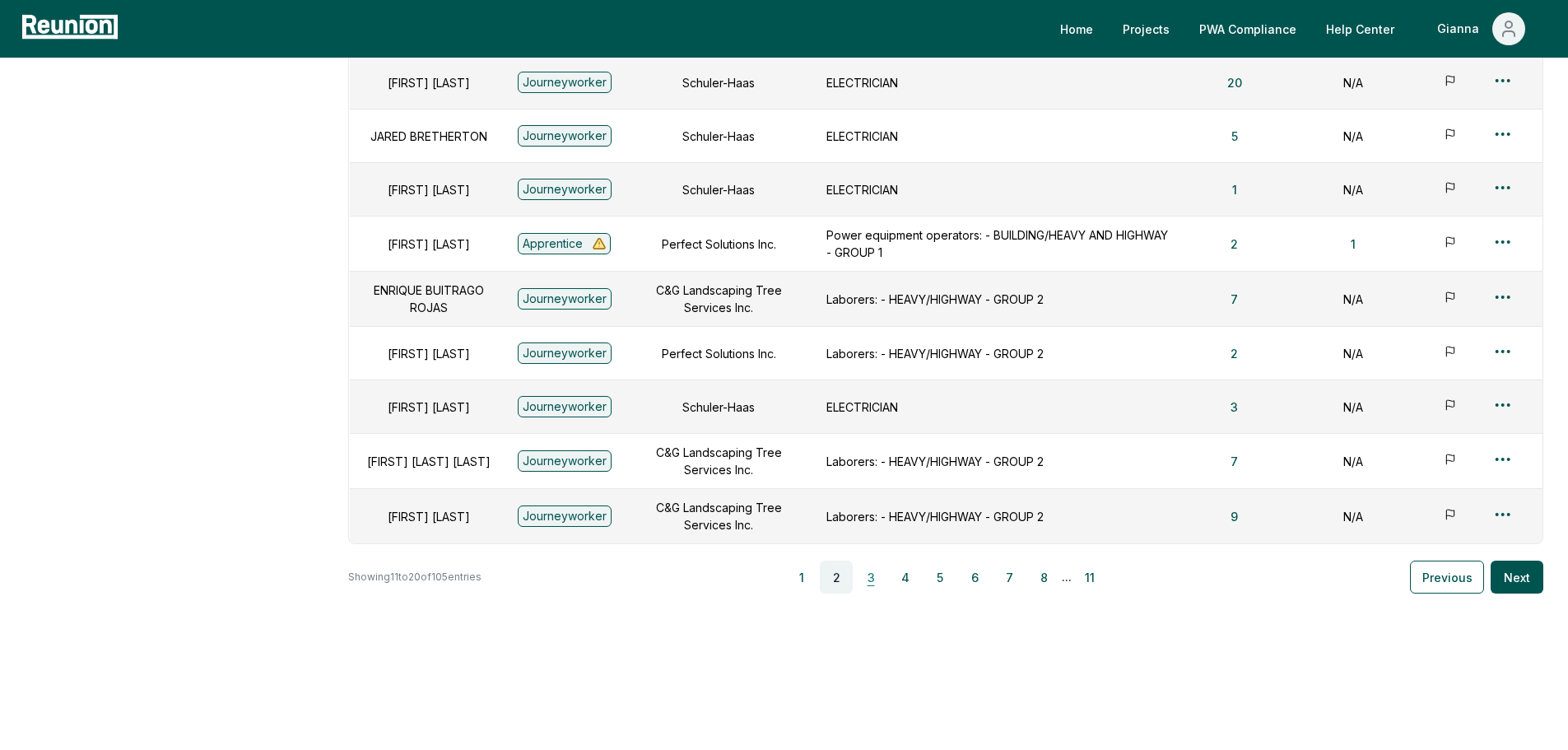 click on "3" at bounding box center [871, 577] 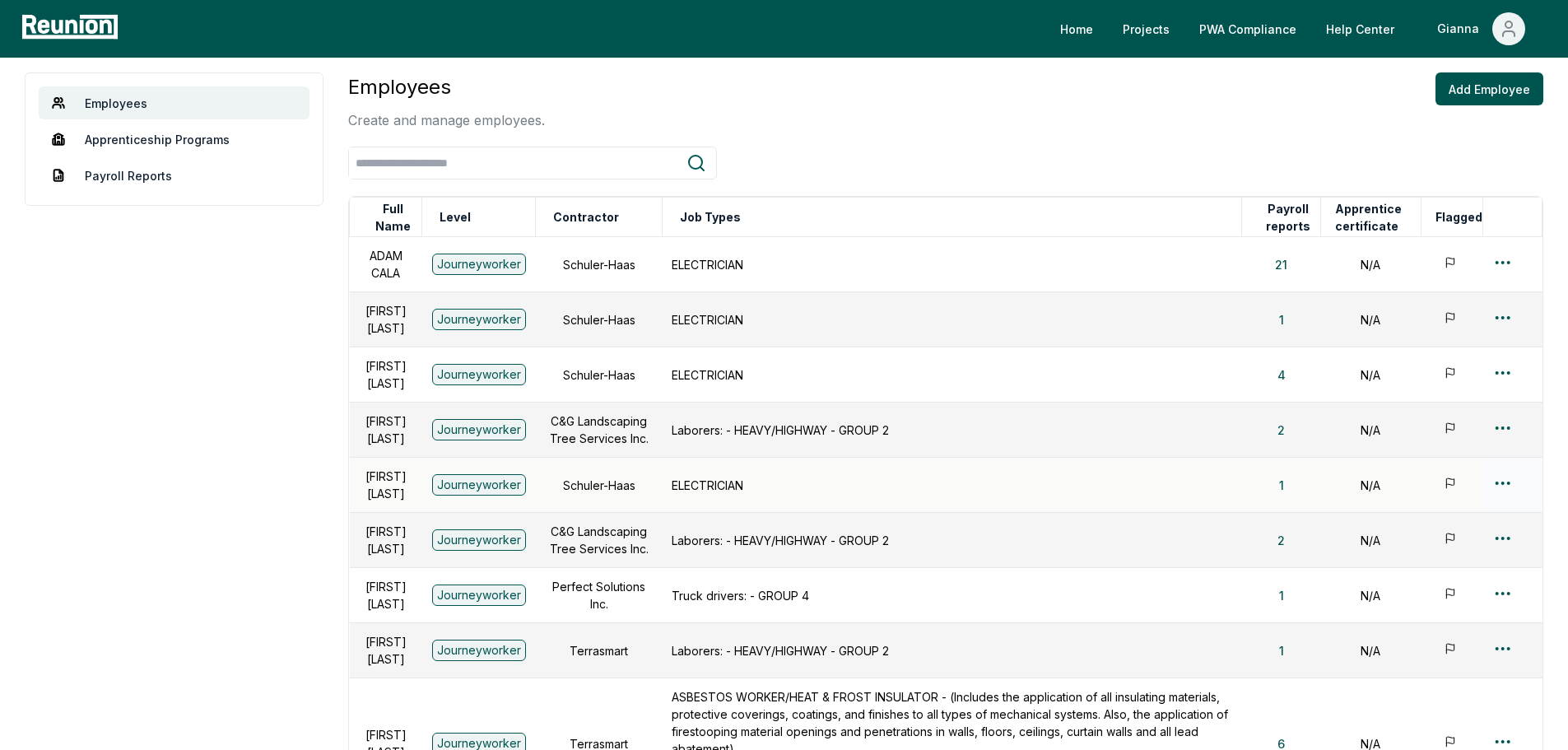 scroll, scrollTop: 339, scrollLeft: 0, axis: vertical 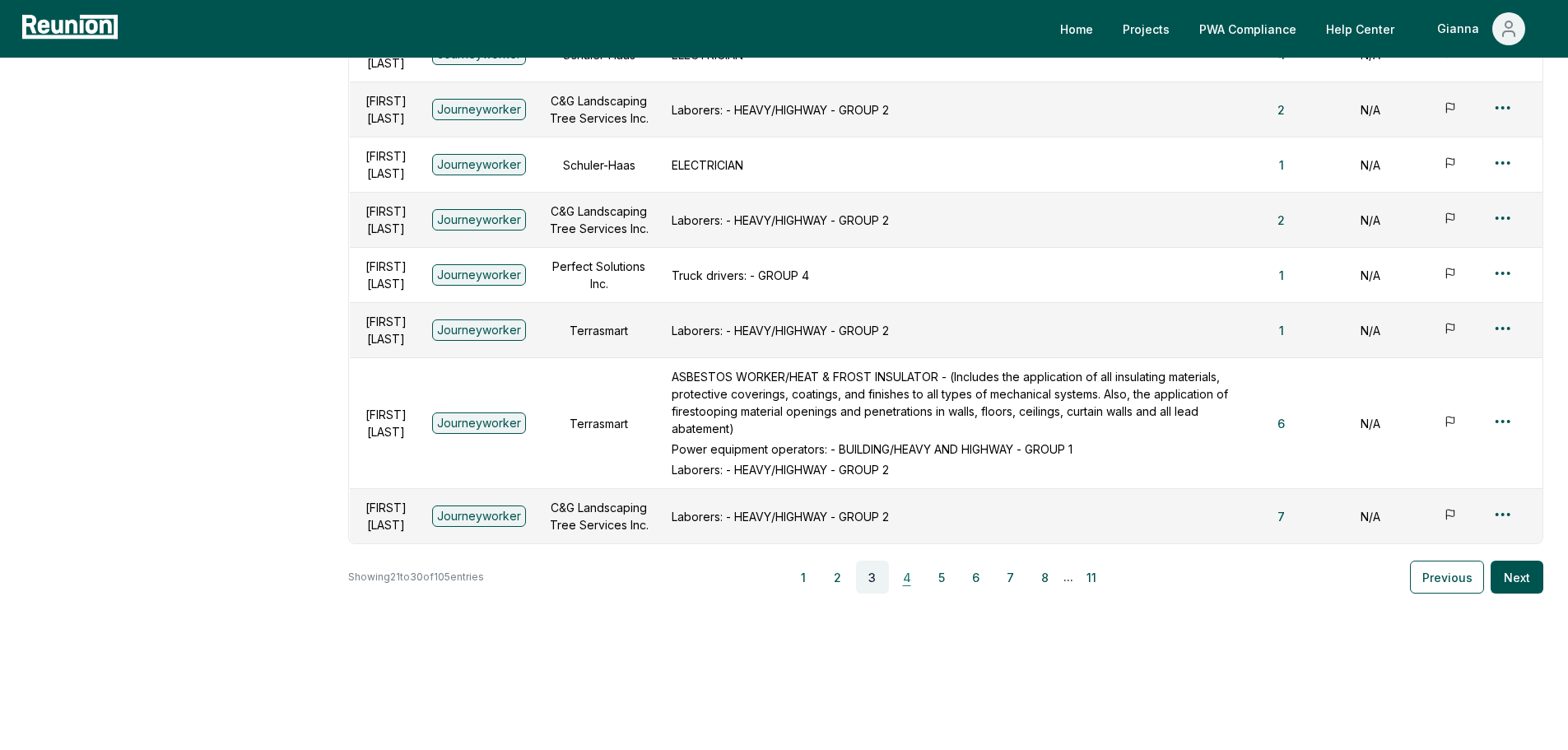 click on "4" at bounding box center (907, 577) 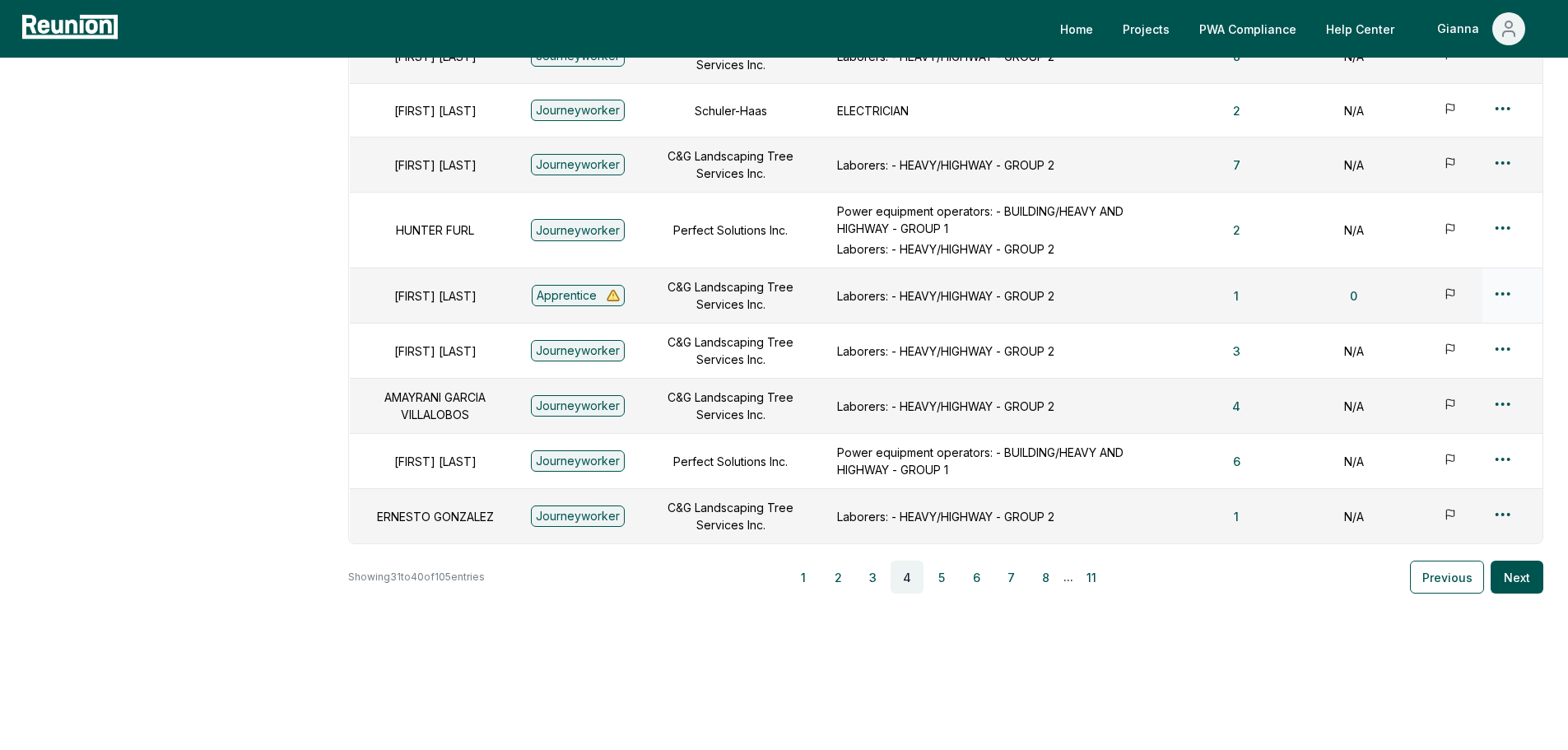 click at bounding box center [1512, 296] 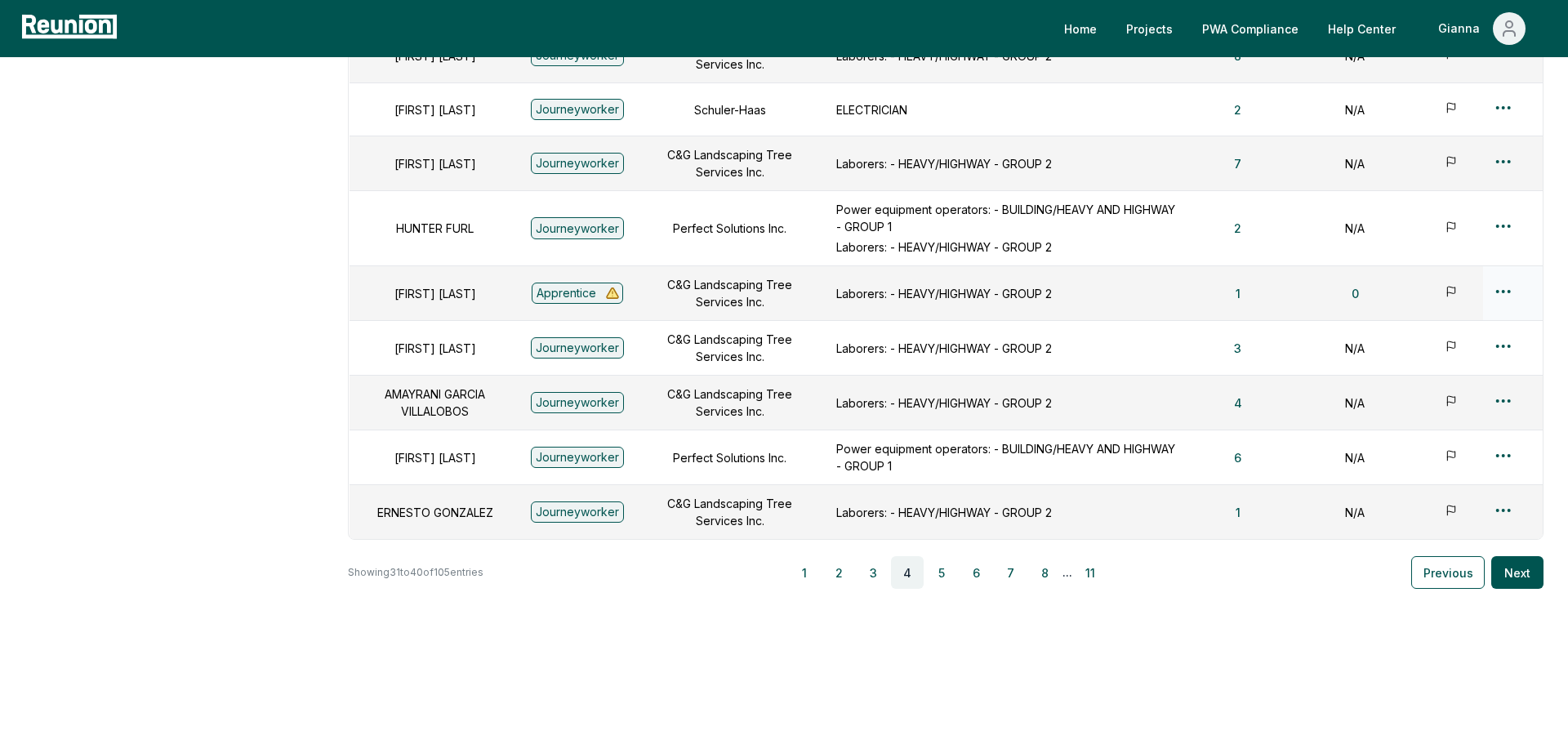 click on "Please visit us on your desktop We're working on making our marketplace mobile-friendly. For now, please visit Reunion on a desktop computer. Home Projects PWA Compliance Help Center [FIRST] Employees Apprenticeship Programs Payroll Reports Employees Create and manage employees. Add Employee Full Name Level Contractor Job Types Payroll reports Apprentice certificate Flagged [FIRST] [LAST] Journeyworker Schuler-Haas ELECTRICIAN   27 N/A [FIRST] [LAST] Journeyworker C&G Landscaping Tree Services Inc. Laborers: - HEAVY/HIGHWAY - GROUP 2 8 N/A [FIRST] [LAST] Journeyworker Schuler-Haas ELECTRICIAN   2 N/A [FIRST] [LAST] Journeyworker C&G Landscaping Tree Services Inc. Laborers: - HEAVY/HIGHWAY - GROUP 2 7 N/A [FIRST] [LAST] Journeyworker Perfect Solutions Inc. Power equipment operators: - BUILDING/HEAVY AND HIGHWAY - GROUP 1 Laborers: - HEAVY/HIGHWAY - GROUP 2 2 N/A [FIRST] [LAST] Journeyworker C&G Landscaping Tree Services Inc. Laborers: - HEAVY/HIGHWAY - GROUP 2 1 0 [FIRST] [LAST] Journeyworker 3 N/A 4 N/A" at bounding box center (784, 237) 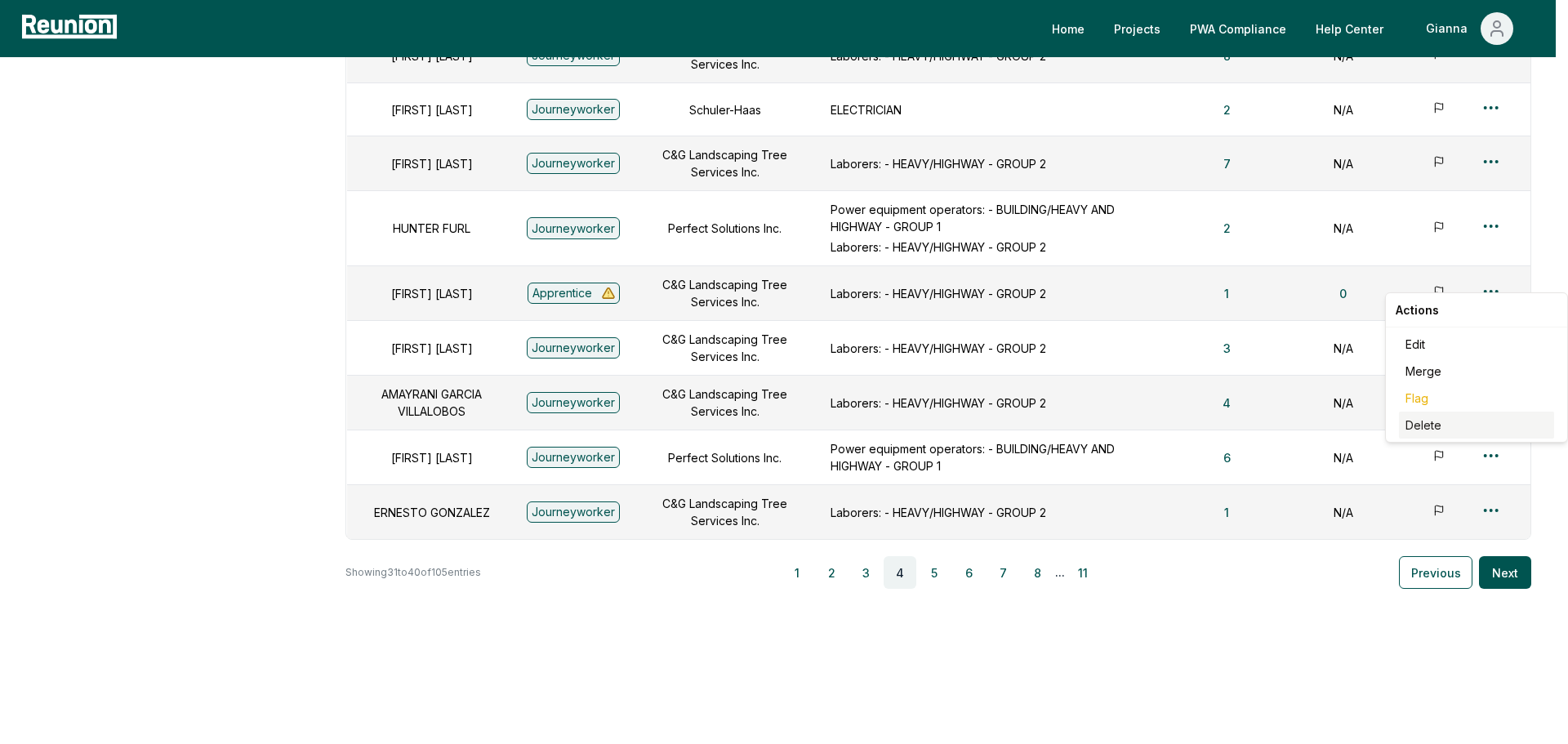 click on "Delete" at bounding box center (1477, 425) 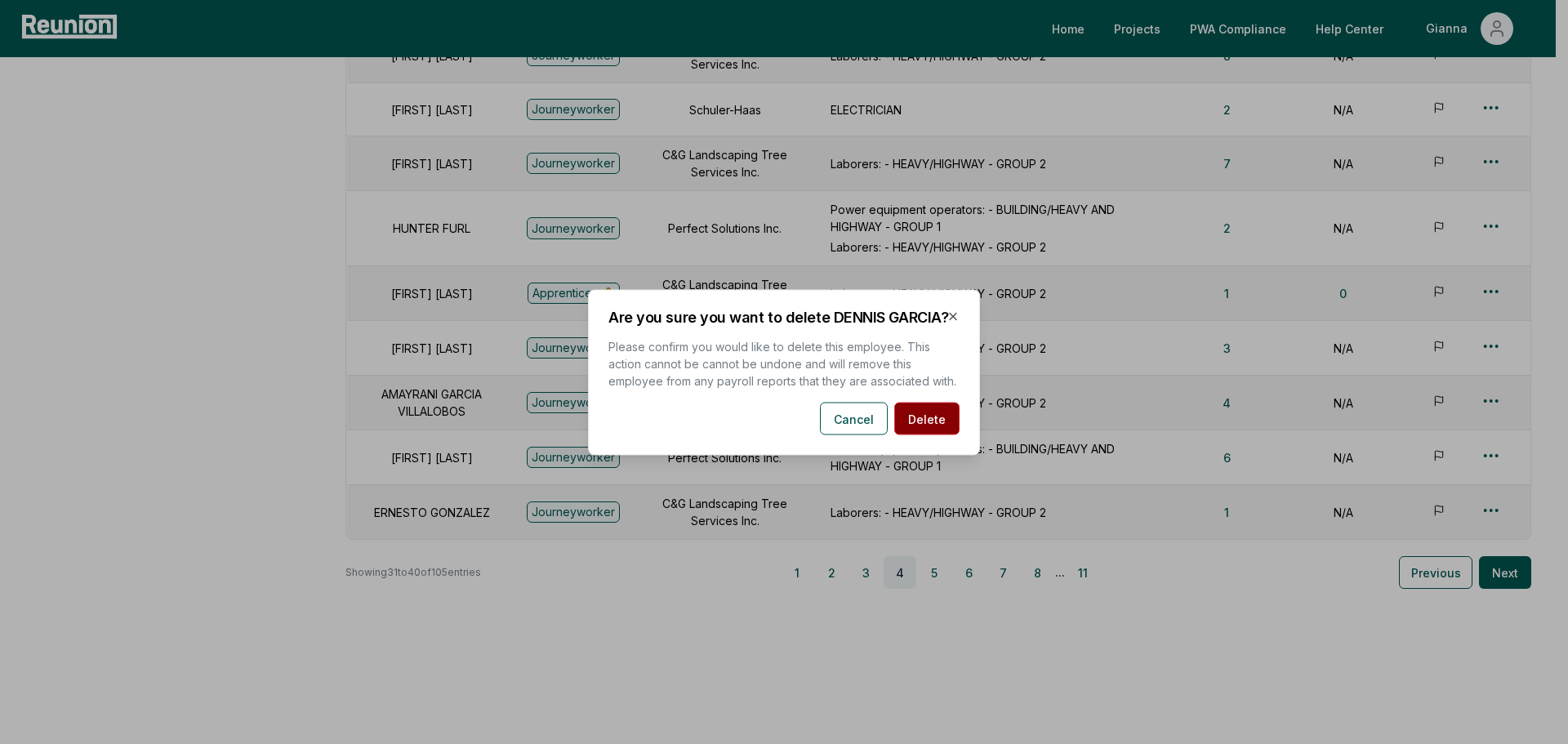 click on "Delete" at bounding box center (927, 418) 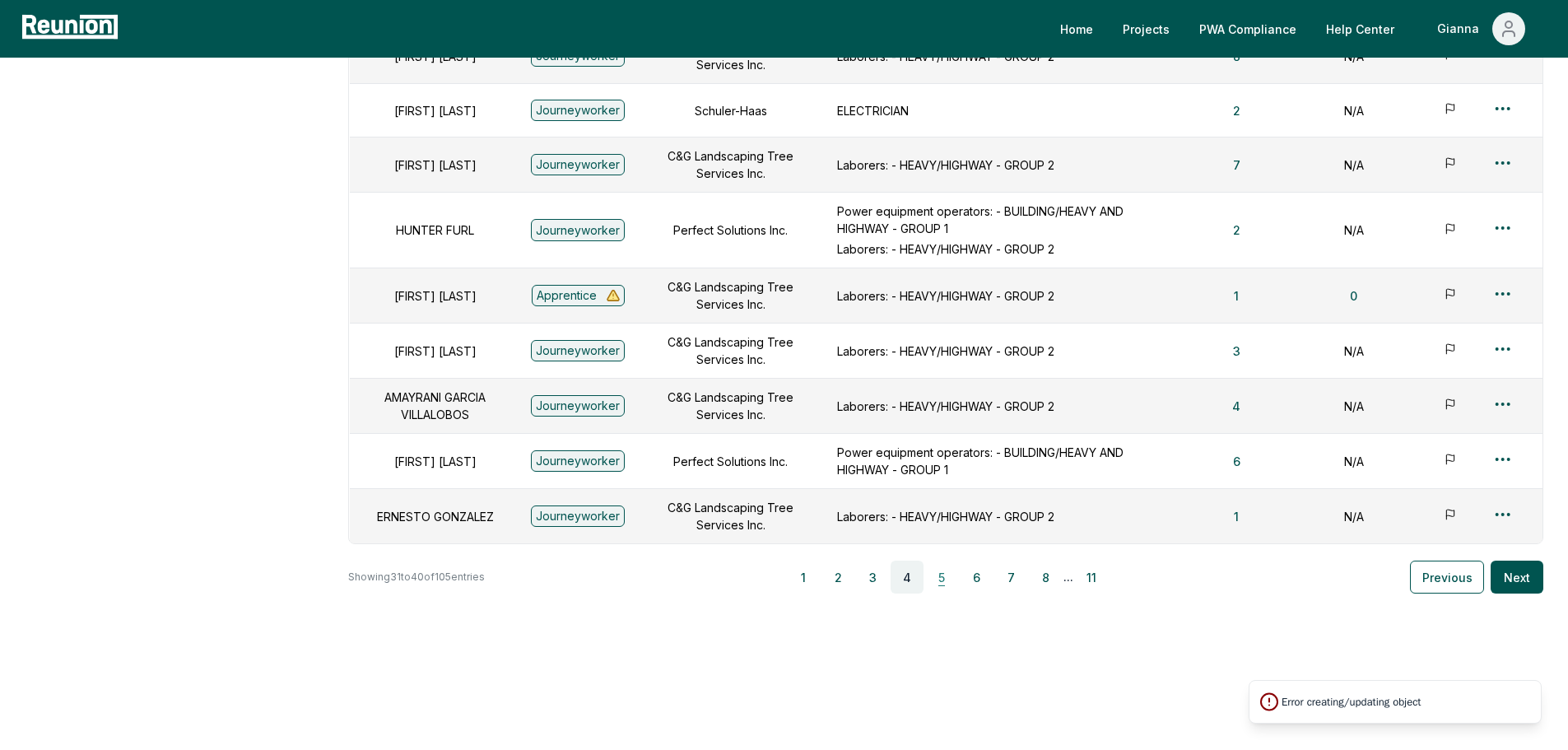 click on "5" at bounding box center (942, 577) 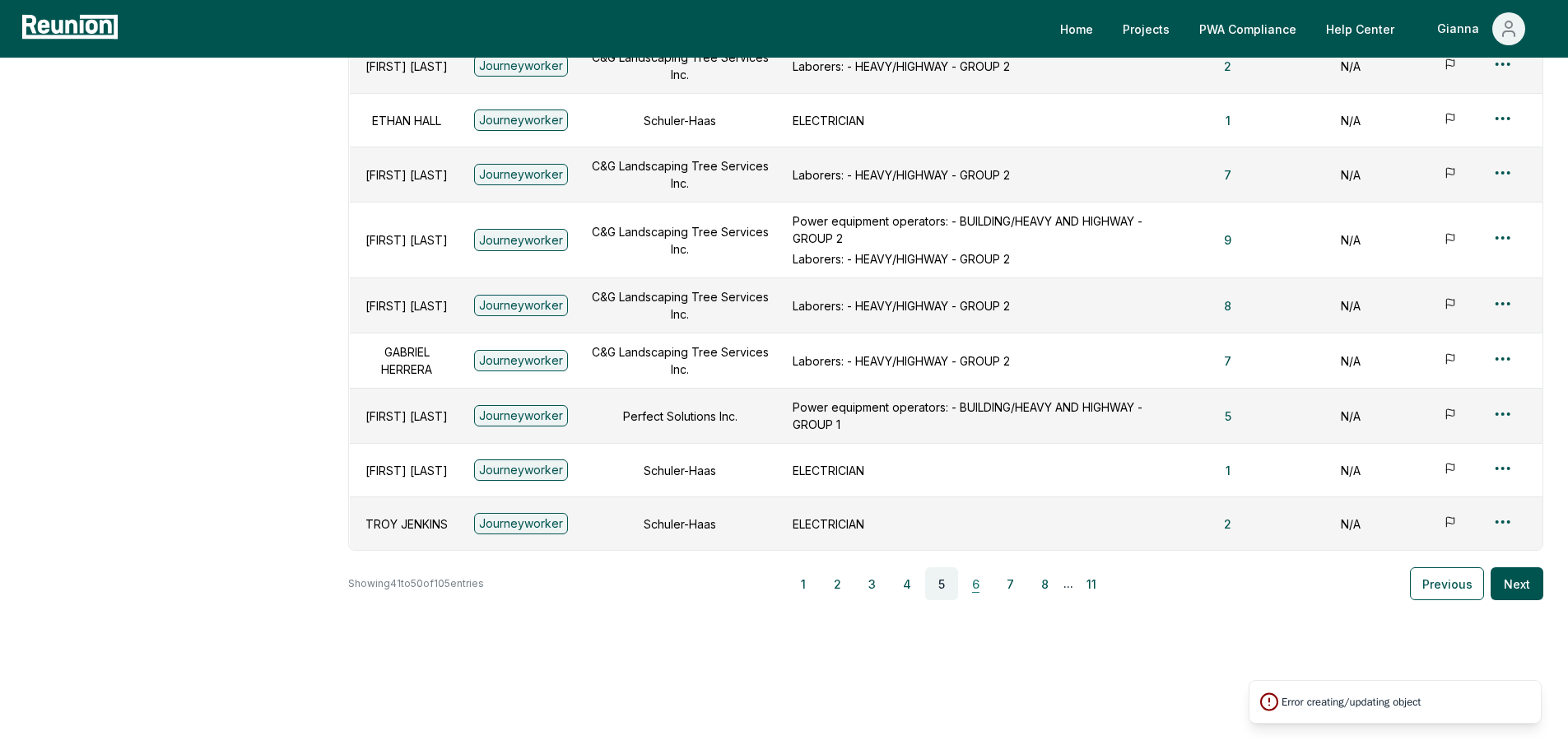 click on "6" at bounding box center [976, 584] 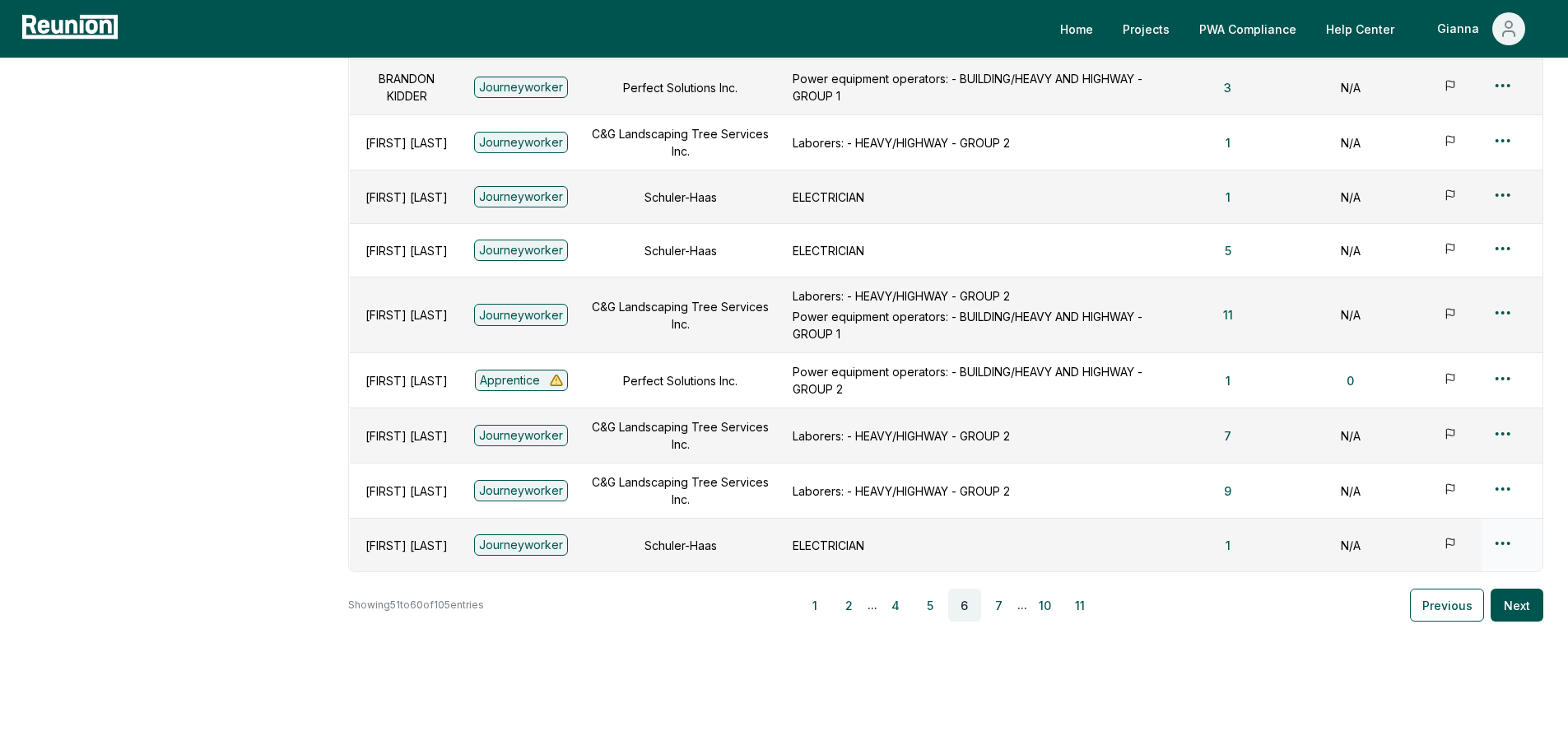 scroll, scrollTop: 281, scrollLeft: 0, axis: vertical 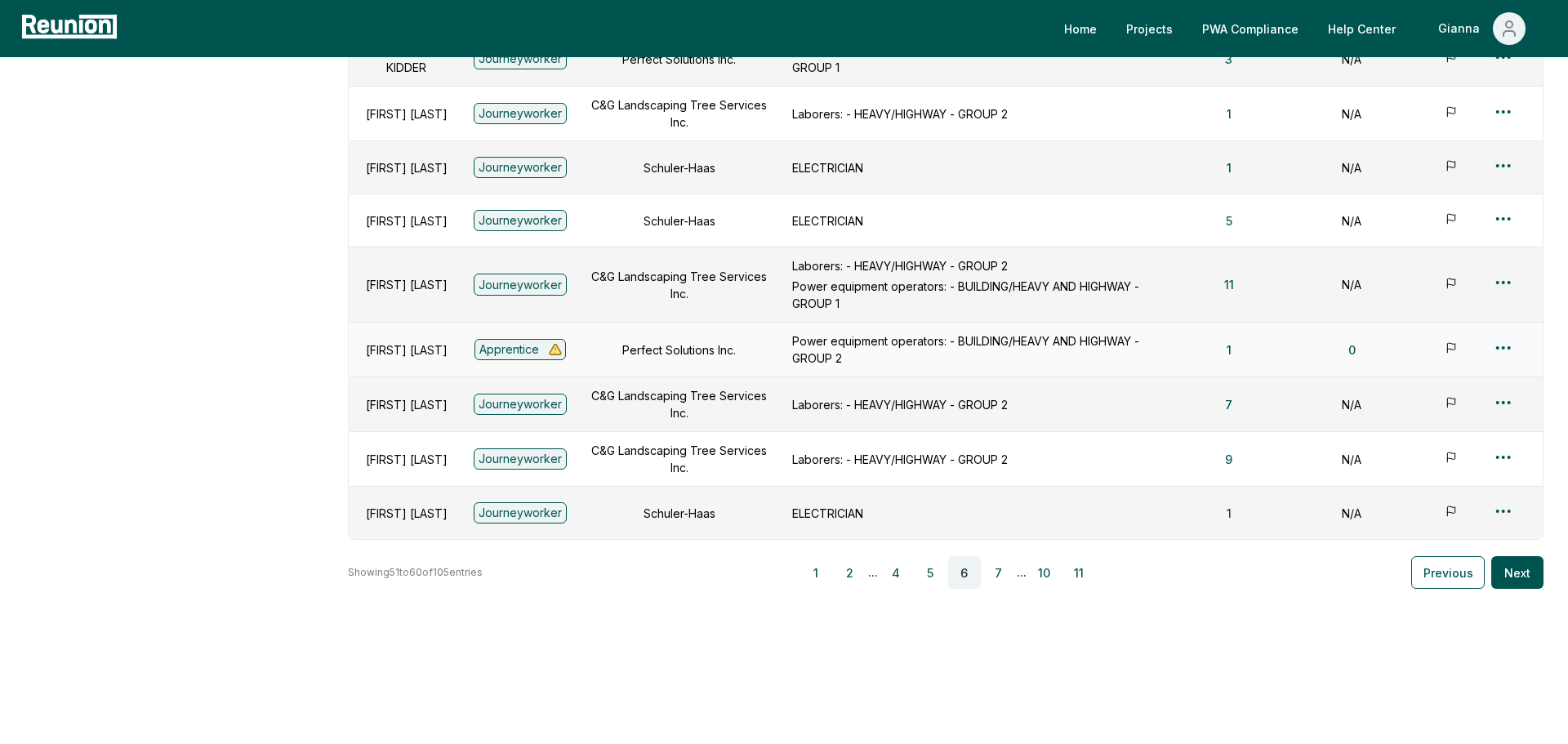 click on "Payroll Reports Employees Create and manage employees. Add Employee Full Name Level Contractor Job Types Payroll reports Apprentice certificate Flagged IAN KALB Journeyworker Schuler-Haas ELECTRICIAN   4 N/A BRANDON KIDDER Journeyworker Perfect Solutions Inc. Power equipment operators: - BUILDING/HEAVY AND HIGHWAY - GROUP 1 3 N/A LIZBETH LOPEZ Journeyworker C&G Landscaping Tree Services Inc. Laborers: - HEAVY/HIGHWAY - GROUP 2 1 N/A SCOTT LOW Journeyworker Schuler-Haas ELECTRICIAN   1 N/A RORY MAHER Journeyworker Schuler-Haas ELECTRICIAN   5 N/A MARIELA MALDONADO Journeyworker C&G Landscaping Tree Services Inc. Laborers: - HEAVY/HIGHWAY - GROUP 2 Power equipment operators: - BUILDING/HEAVY AND HIGHWAY - GROUP 1 11 N/A RYAN MASCHO Apprentice Perfect Solutions Inc. 1 0SERVANDO MAULEON 7 N/A" at bounding box center (784, 238) 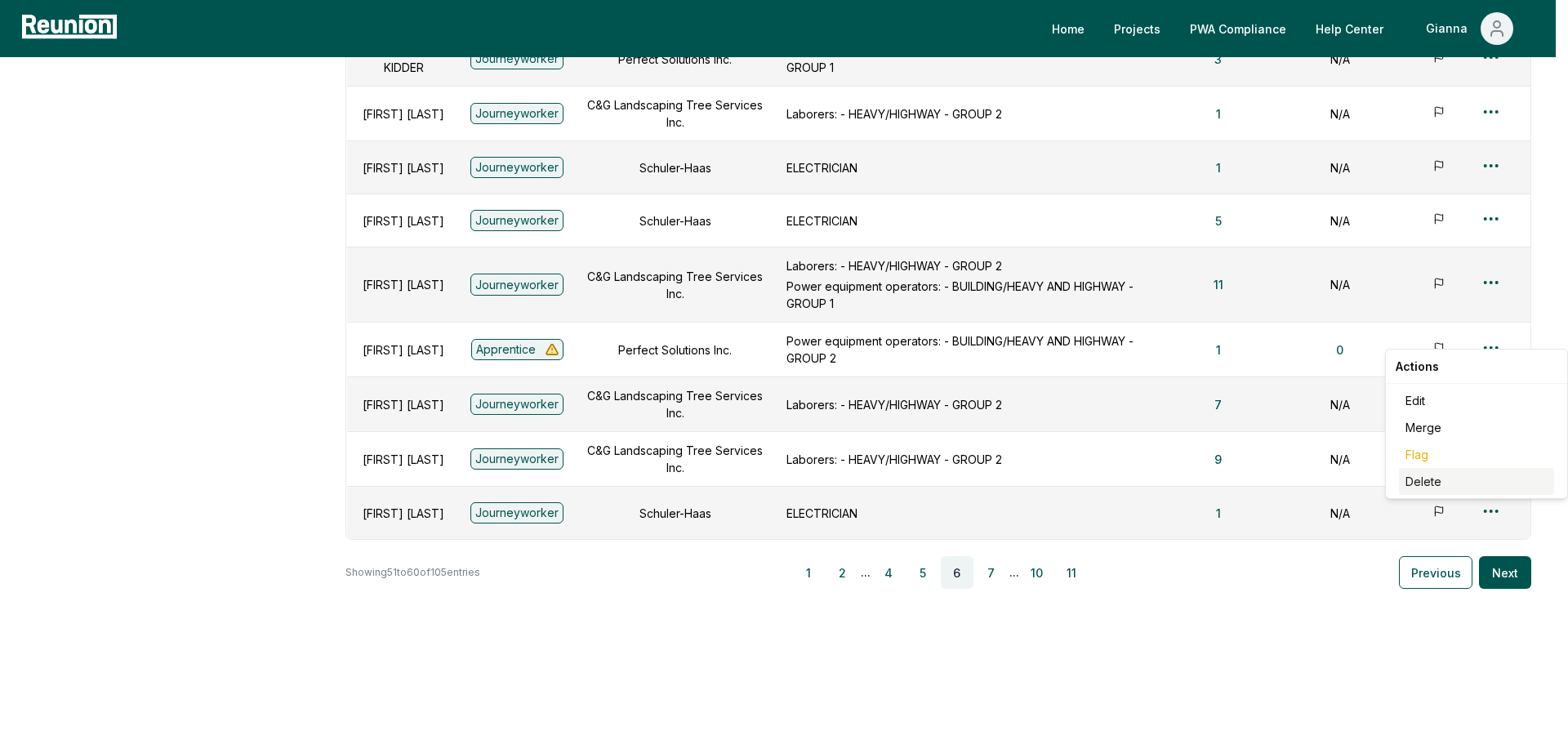 click on "Delete" at bounding box center [1477, 481] 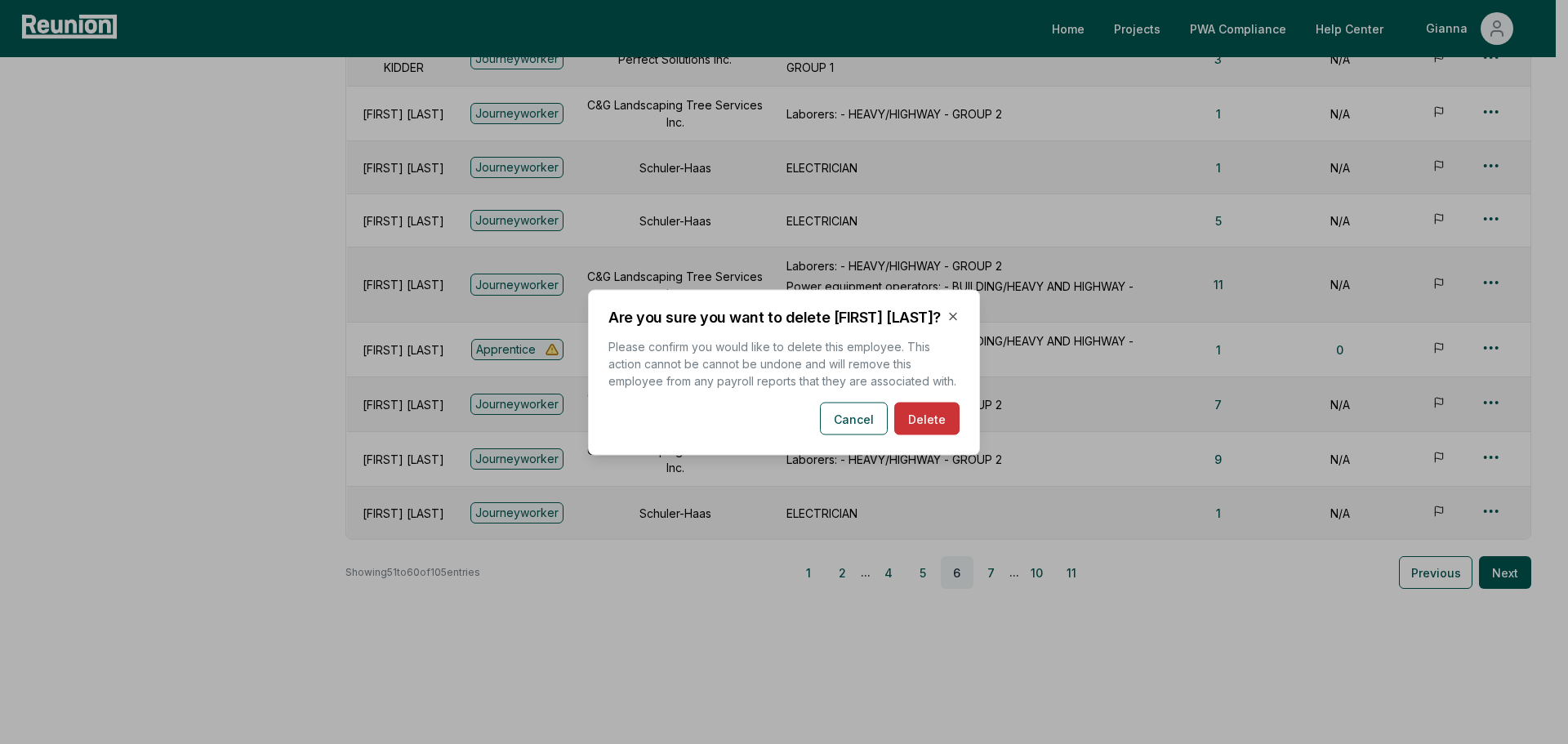 click on "Are you sure you want to delete [FIRST]? Please confirm you would like to delete this employee. This action cannot be cannot be undone and will remove this employee from any payroll reports that they are associated with. Cancel Delete Close" at bounding box center (784, 372) 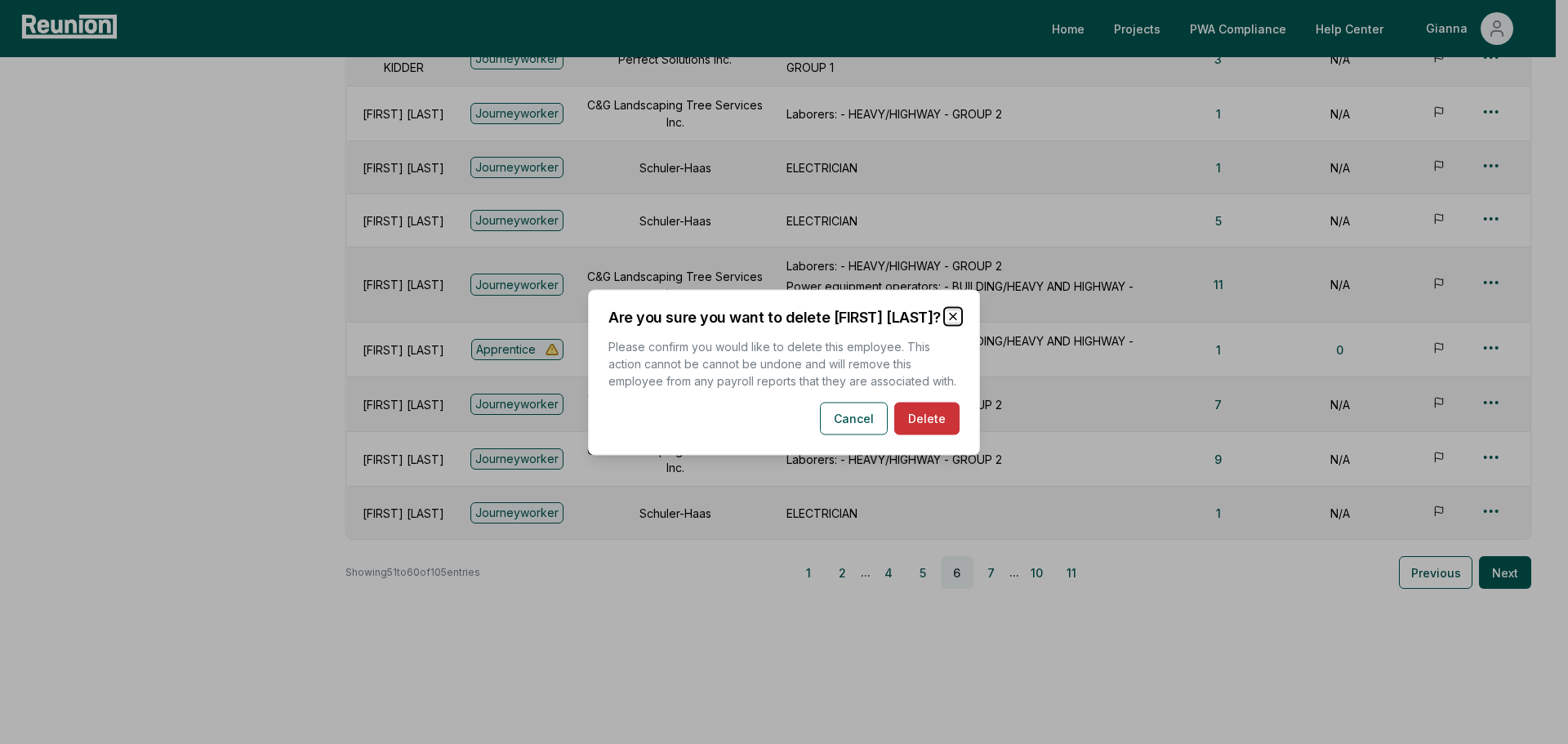 click 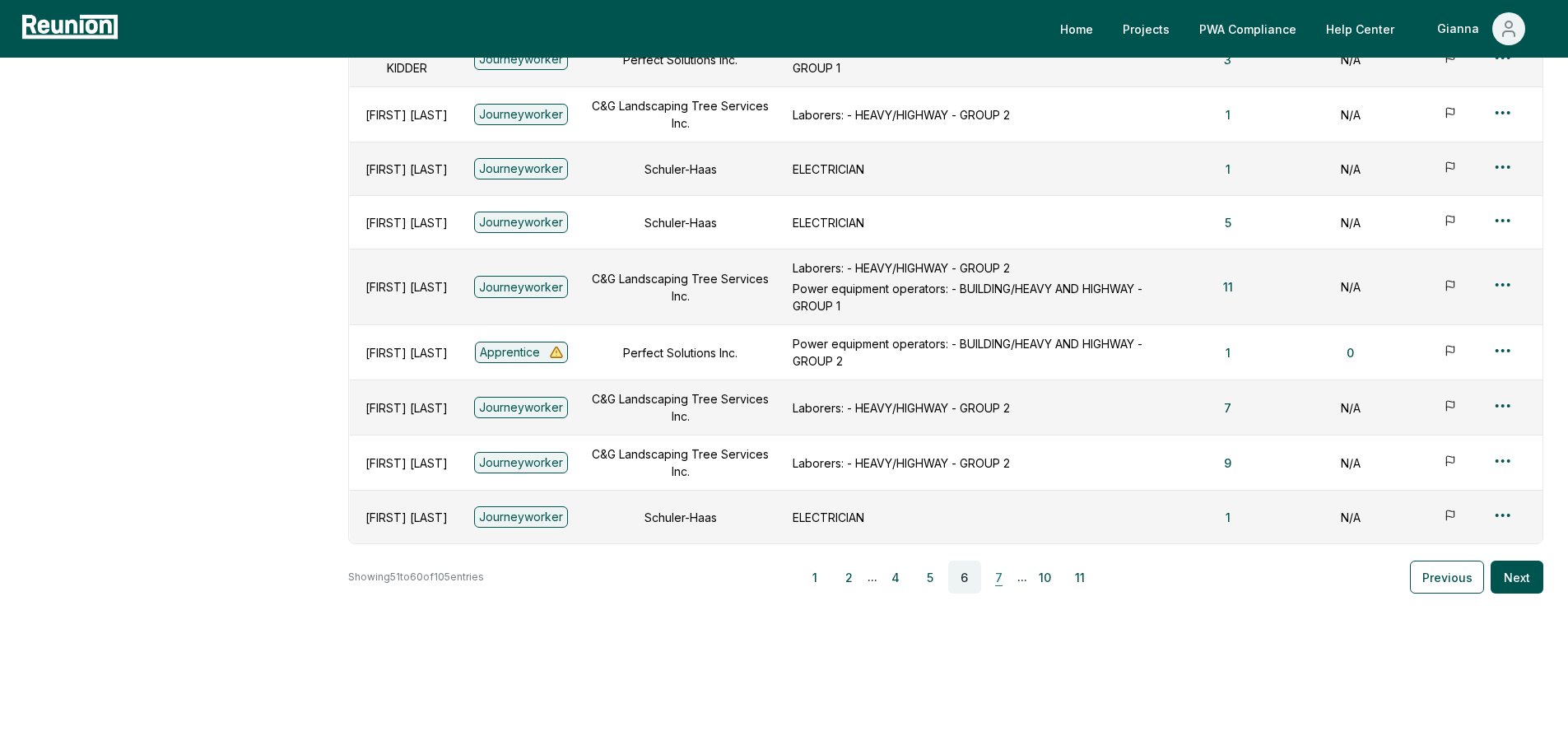 click on "7" at bounding box center (999, 577) 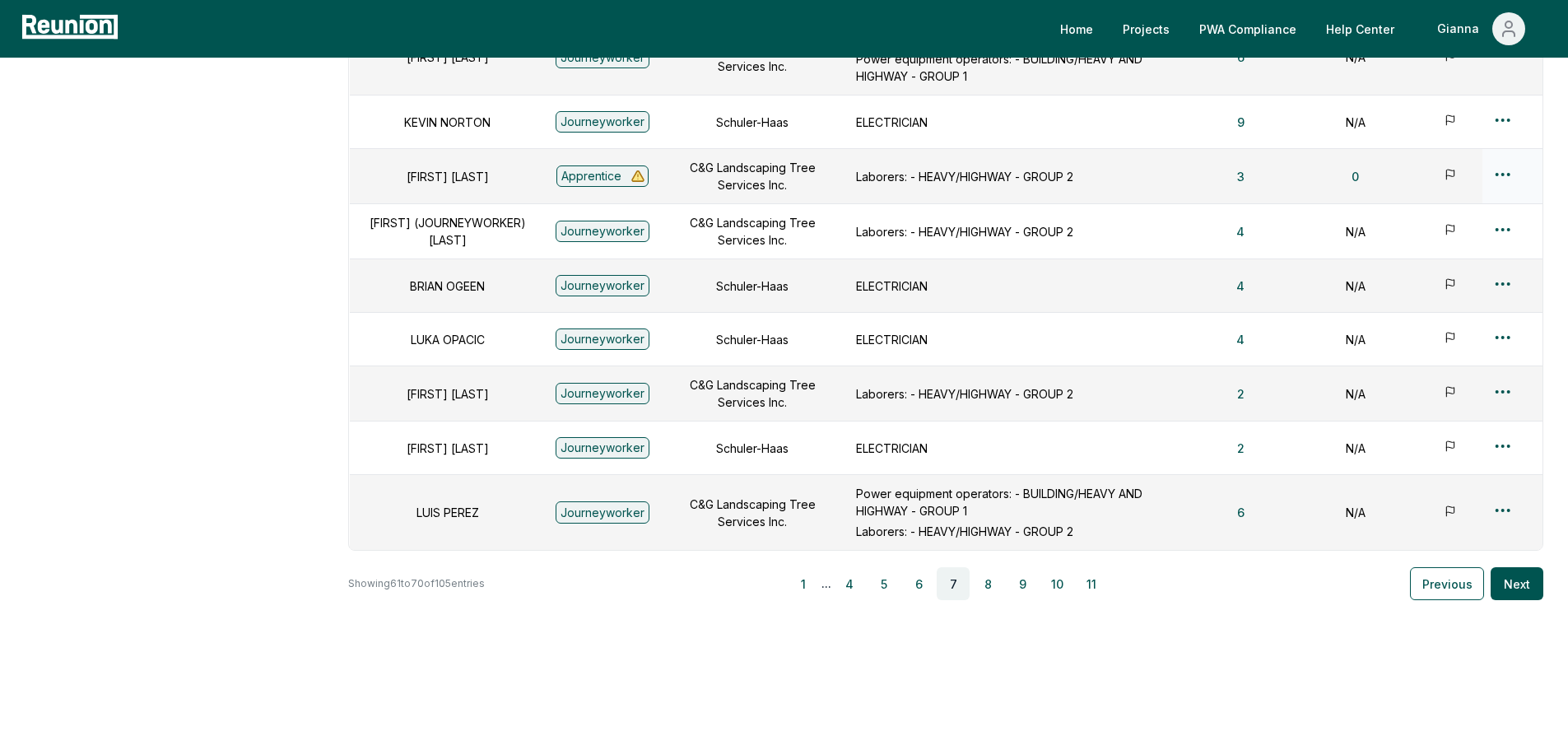 click on "Please visit us on your desktop We're working on making our marketplace mobile-friendly. For now, please visit Reunion on a desktop computer. Home Projects PWA Compliance Help Center Gianna Employees Apprenticeship Programs Payroll Reports Employees Create and manage employees. Add Employee Full Name Level Contractor Job Types Payroll reports Apprentice certificate Flagged [FIRST] [LAST] Journeyworker Schuler-Haas ELECTRICIAN 1 N/A [FIRST] [LAST] Journeyworker C&G Landscaping Tree Services Inc. Laborers: - HEAVY/HIGHWAY - GROUP 2 Power equipment operators: - BUILDING/HEAVY AND HIGHWAY - GROUP 1 6 N/A [FIRST] [LAST] Journeyworker Schuler-Haas ELECTRICIAN 9 N/A [FIRST] [LAST] Apprentice C&G Landscaping Tree Services Inc. Laborers: - HEAVY/HIGHWAY - GROUP 2 3 0 [FIRST] (JOURNEYWORKER) [LAST] Journeyworker C&G Landscaping Tree Services Inc. Laborers: - HEAVY/HIGHWAY - GROUP 2 4 N/A [FIRST] [LAST] Journeyworker Schuler-Haas ELECTRICIAN 4 N/A [FIRST] [LAST] Journeyworker Schuler-Haas ELECTRICIAN 4 2" at bounding box center (784, 238) 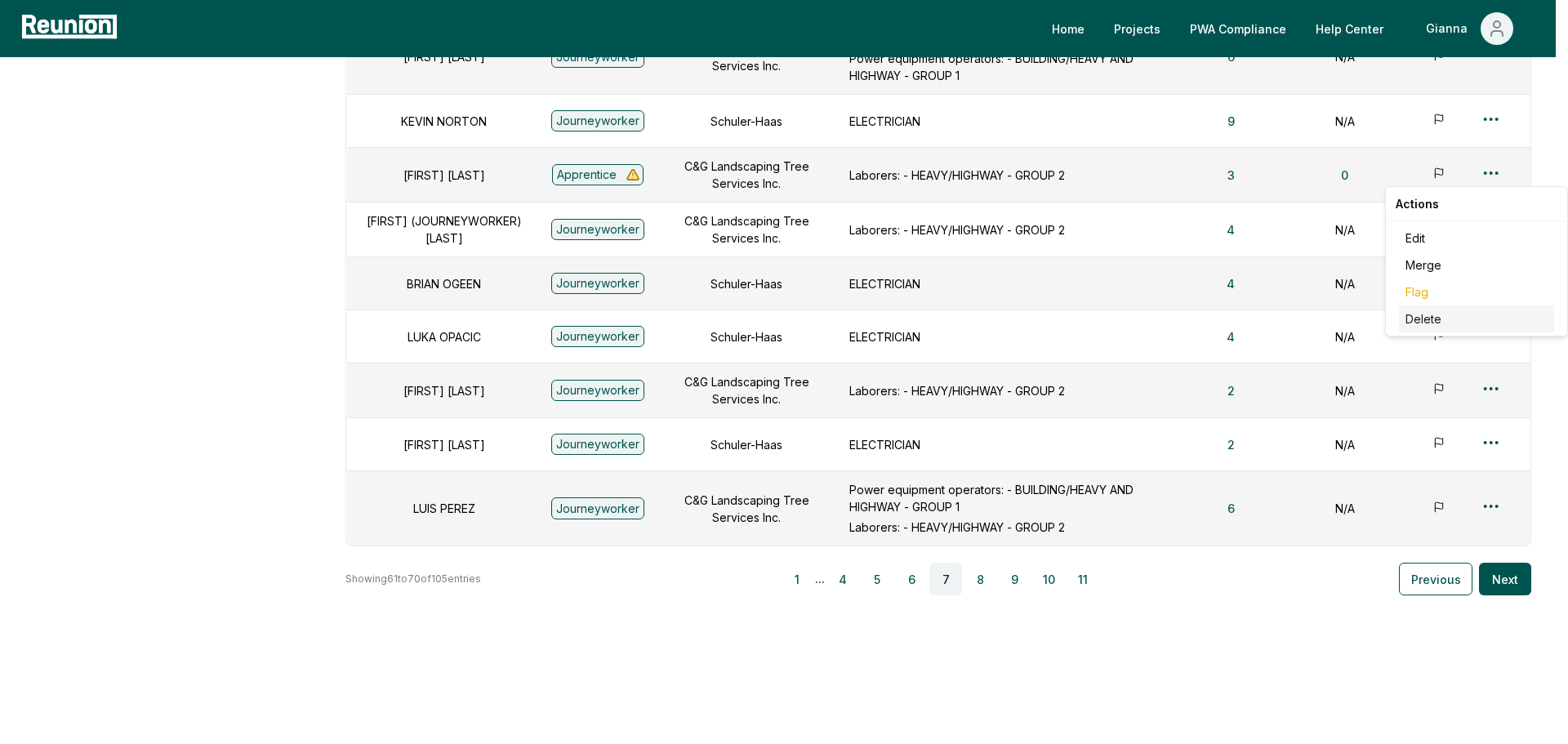 click on "Delete" at bounding box center (1477, 319) 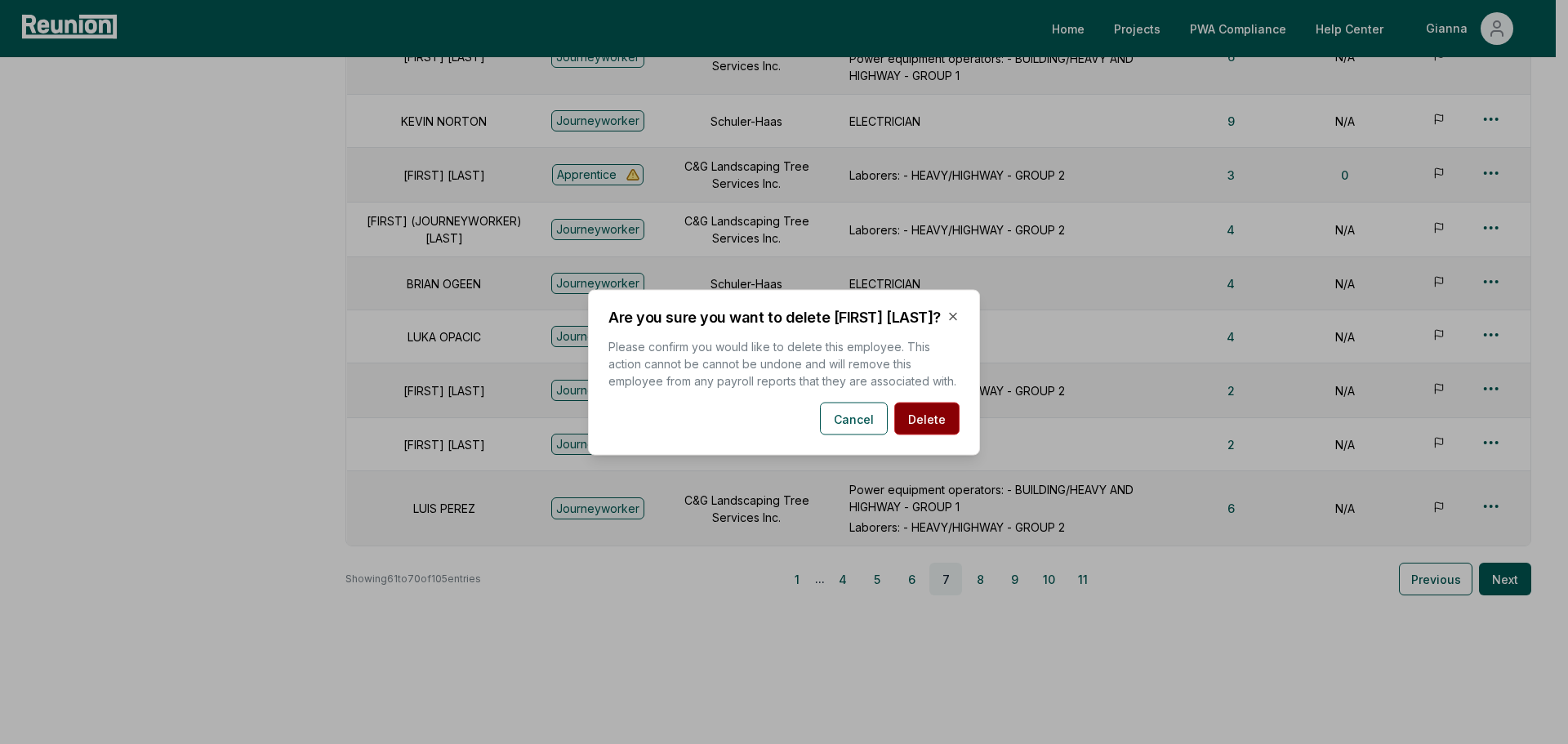 click on "Delete" at bounding box center [927, 418] 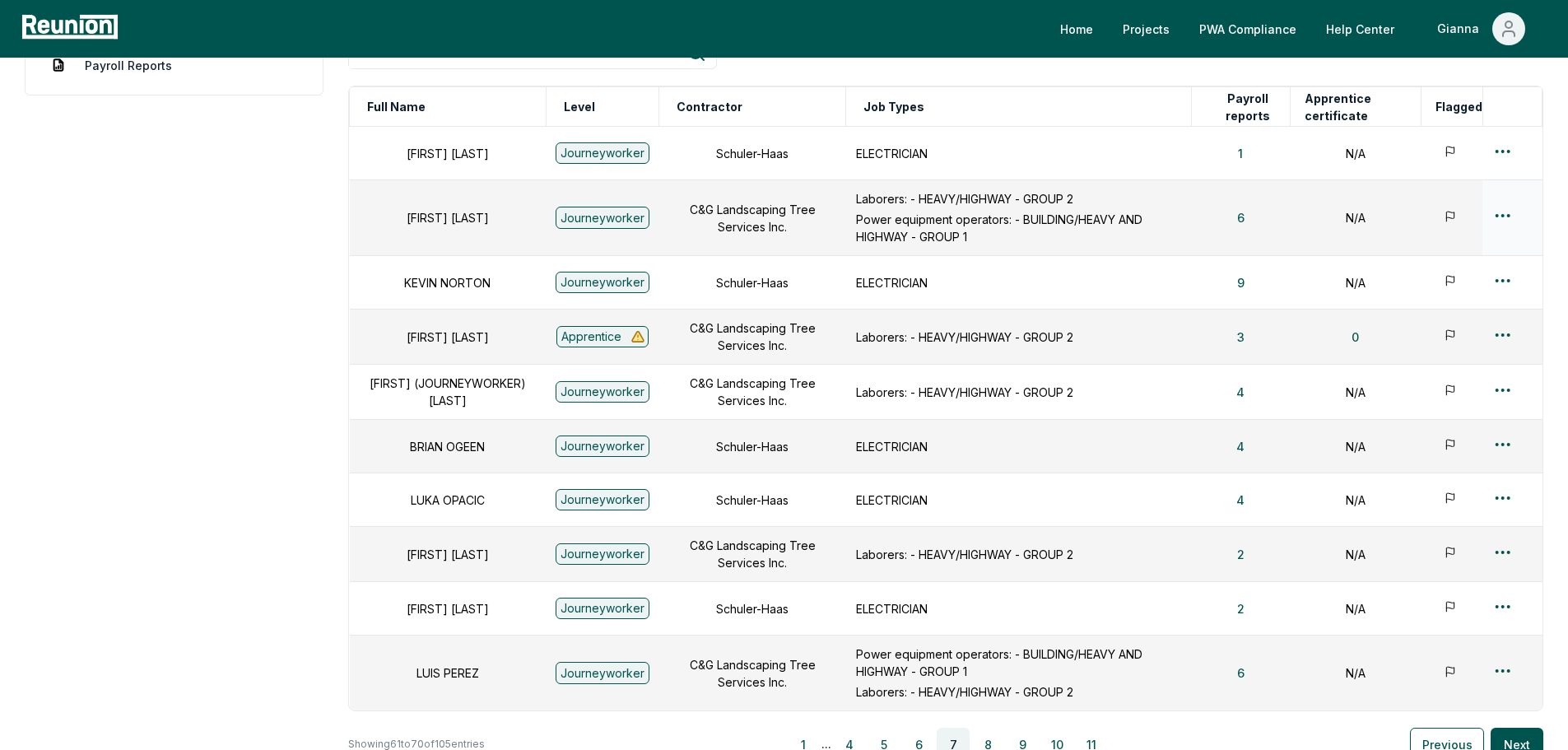 scroll, scrollTop: 0, scrollLeft: 0, axis: both 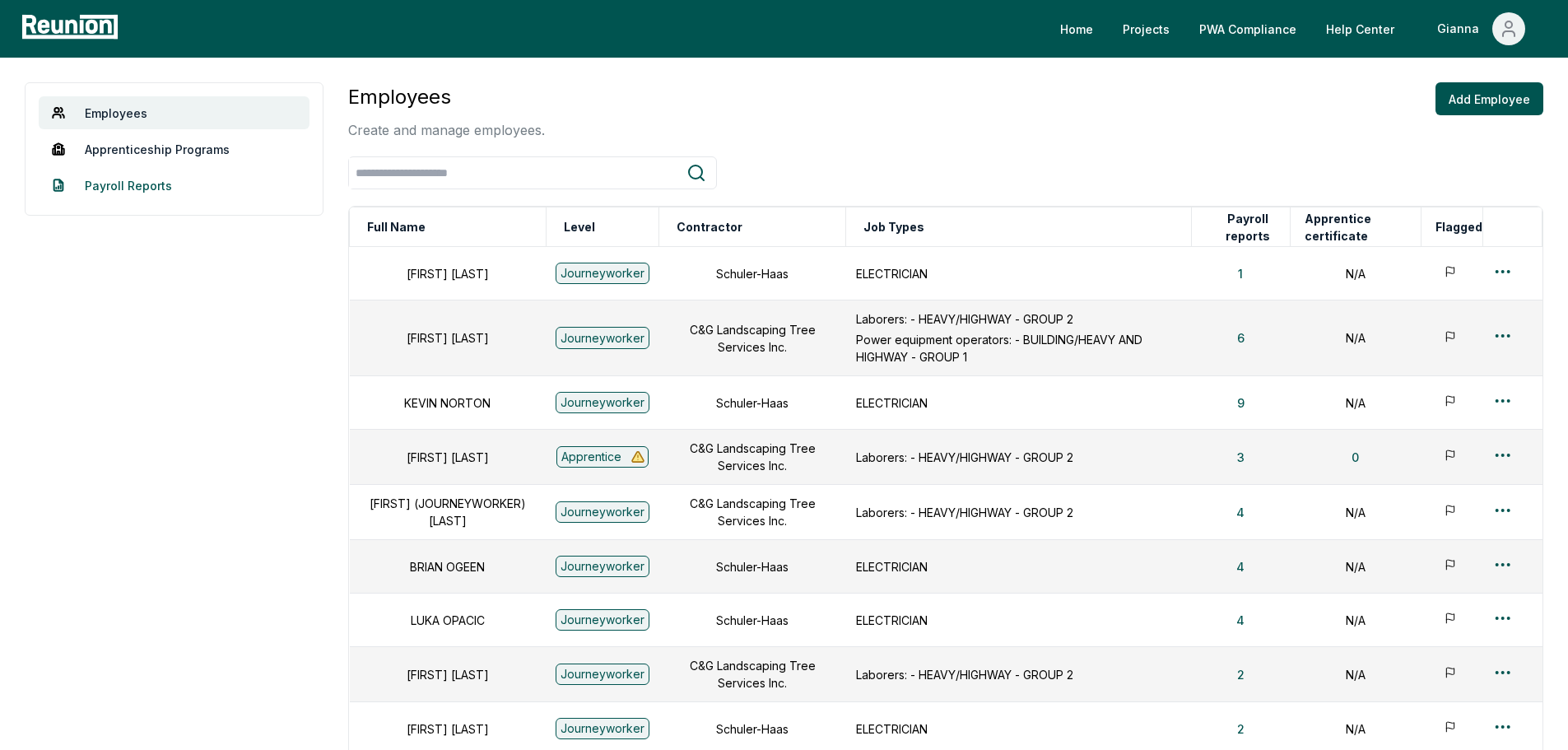 click on "Payroll Reports" at bounding box center (174, 185) 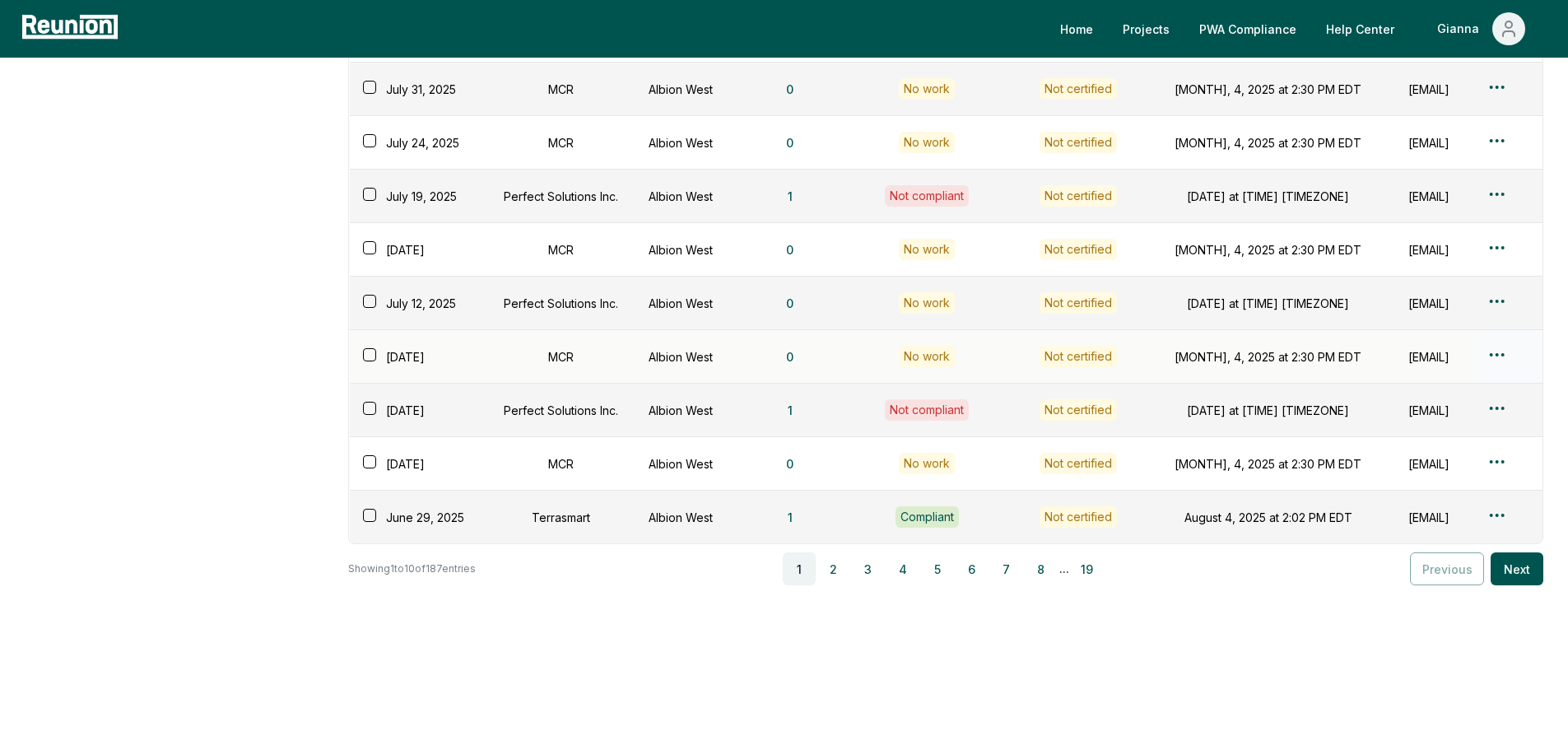 scroll, scrollTop: 193, scrollLeft: 0, axis: vertical 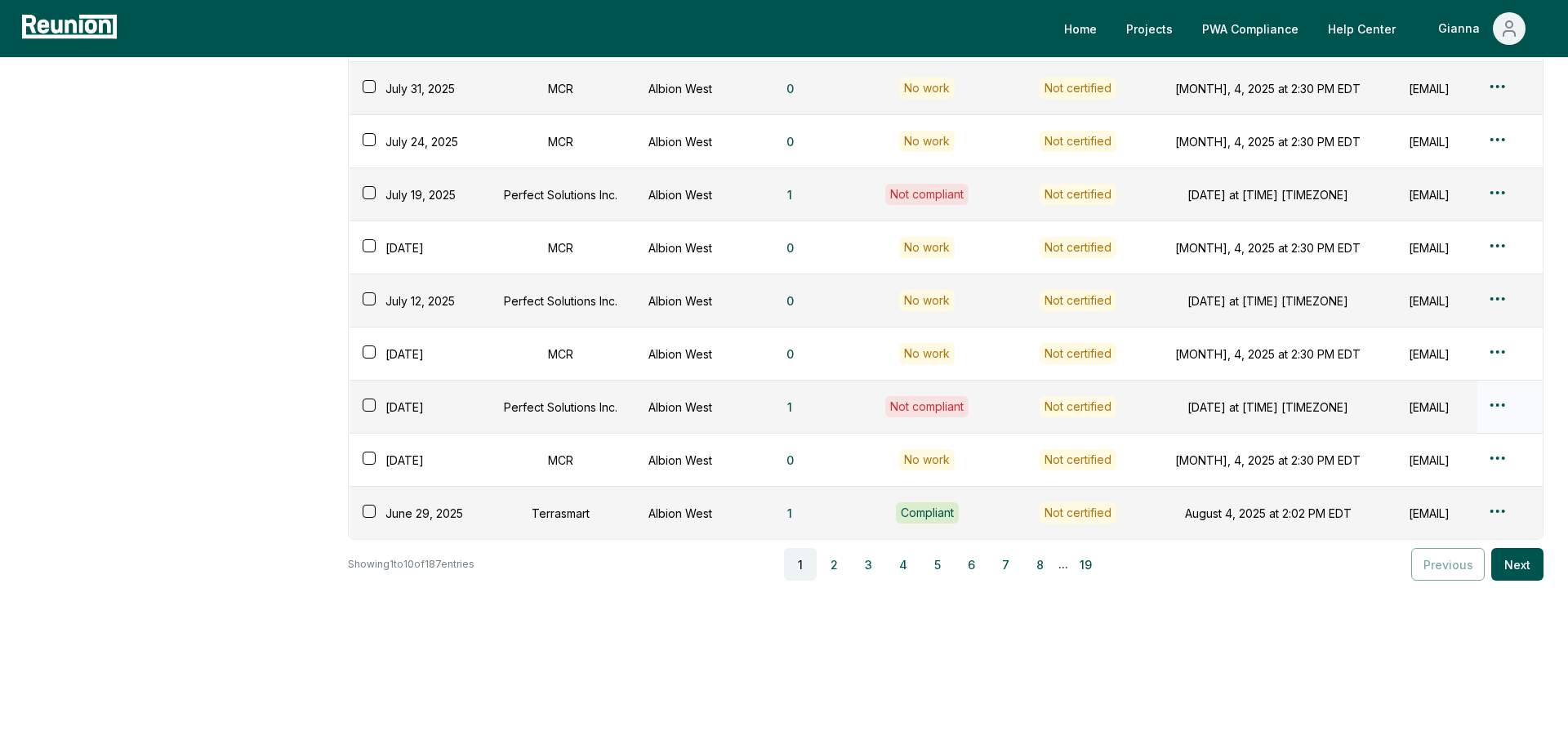 click on "Please visit us on your desktop We're working on making our marketplace mobile-friendly. For now, please visit Reunion on a desktop computer. Home Projects PWA Compliance Help Center Gianna Employees Apprenticeship Programs Payroll Reports Payroll Reports View uploaded and manually created payroll reports. Add report manually Certify reports Week ending Contractor Project Documentation Compliance status Certification status Created Created by [DATE] MCR Albion West 0 No work Not certified [DATE] at [TIME] [TIMEZONE] [EMAIL] [DATE] MCR Albion West 0 No work Not certified [DATE] at [TIME] [TIMEZONE] [EMAIL] [DATE] MCR Albion West 0 No work Not certified [DATE] at [TIME] [TIMEZONE] [EMAIL] [DATE] Perfect Solutions Inc. Albion West 1 Not compliant Not certified [DATE] at [TIME] [TIMEZONE] [EMAIL] [DATE] MCR Albion West 0 No work Not certified [DATE] 0 0" at bounding box center [784, 283] 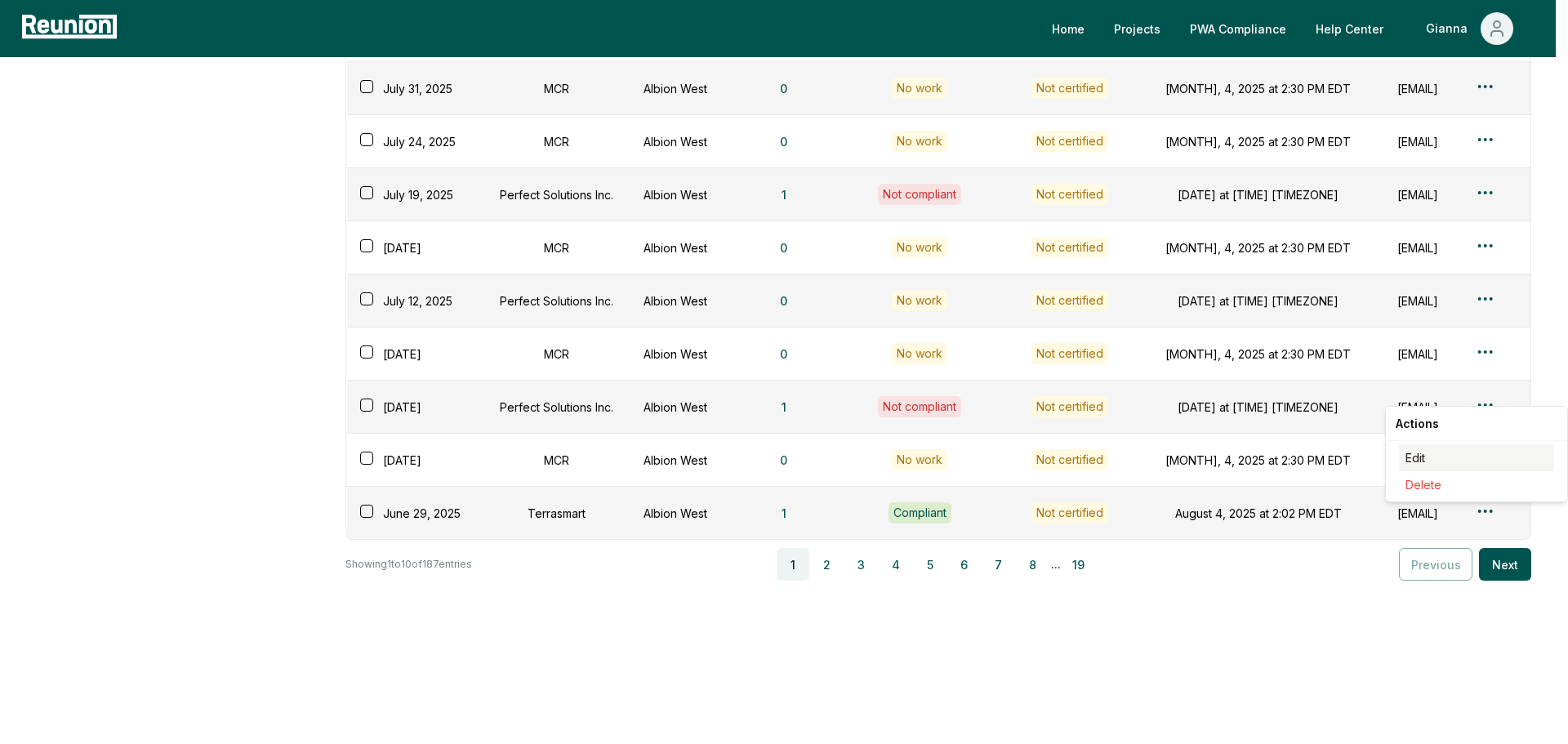 click on "Edit" at bounding box center (1477, 457) 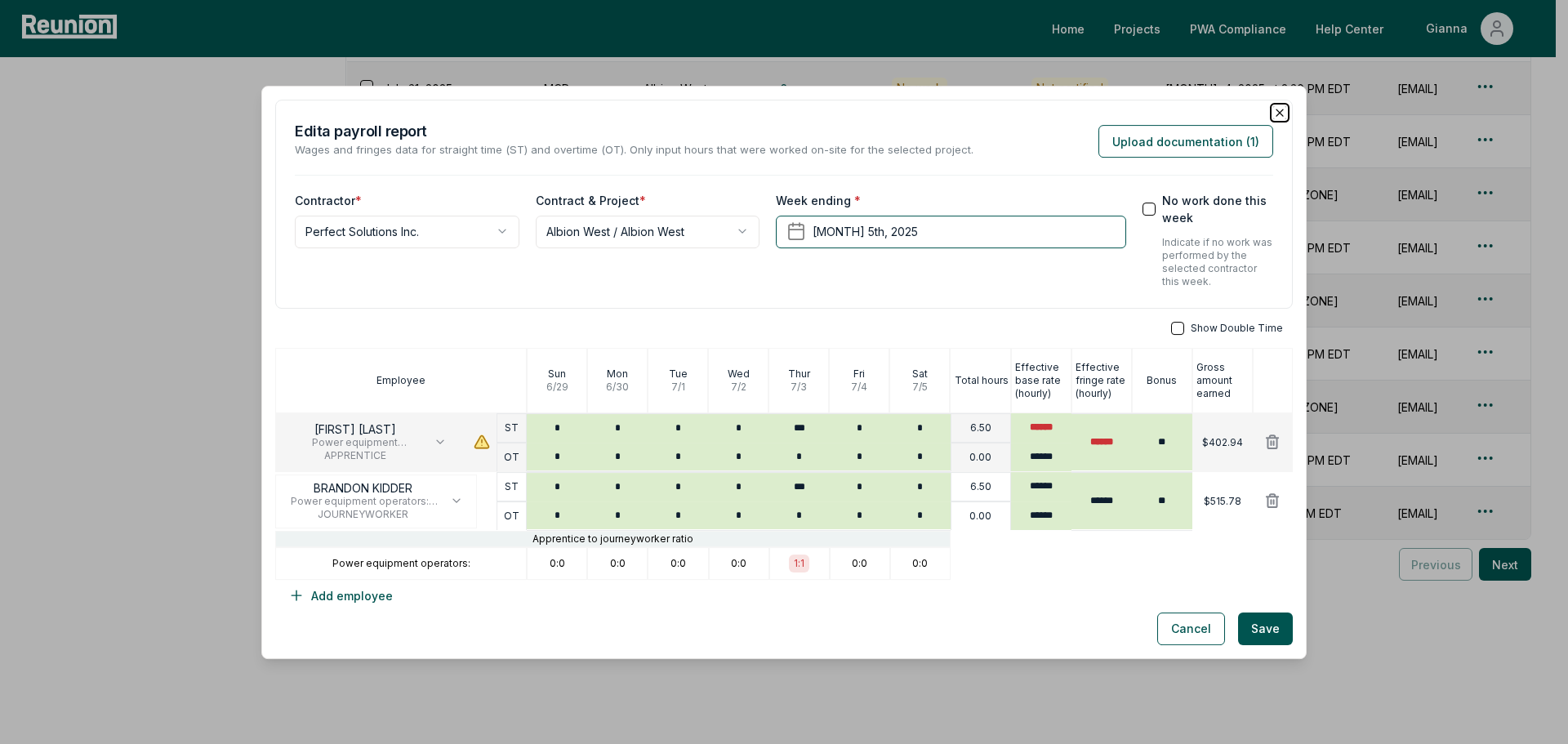 click 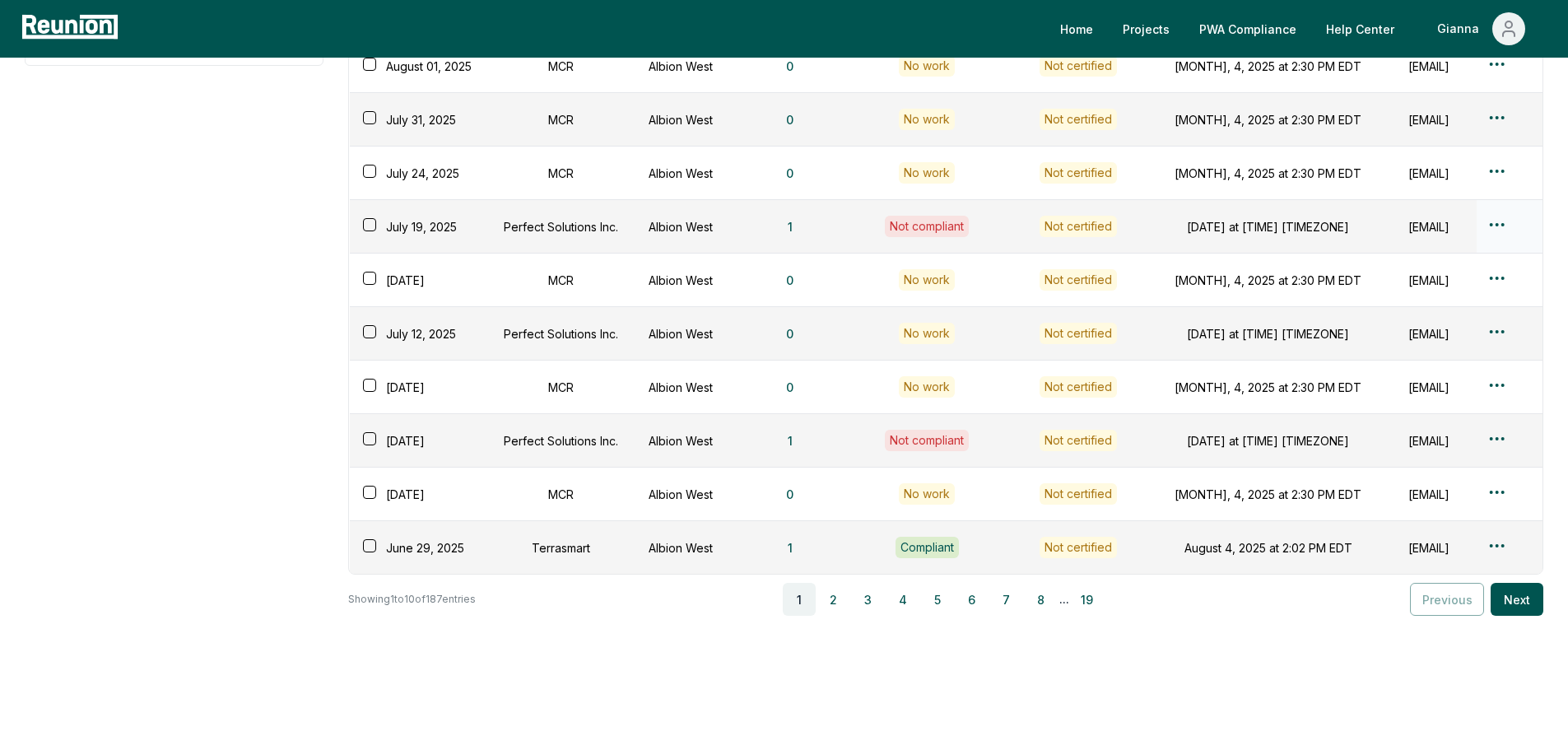 scroll, scrollTop: 0, scrollLeft: 0, axis: both 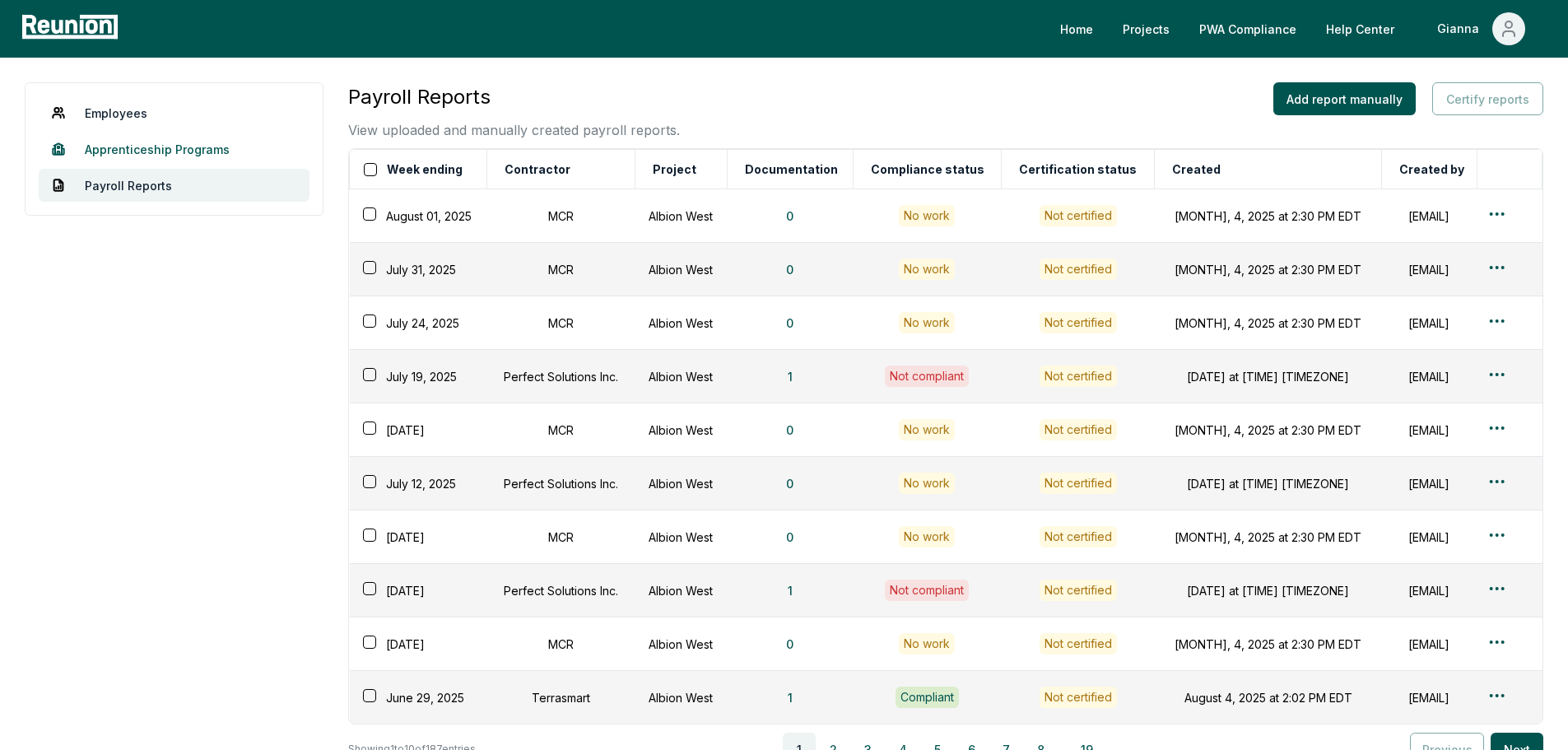 click on "Apprenticeship Programs" at bounding box center (174, 149) 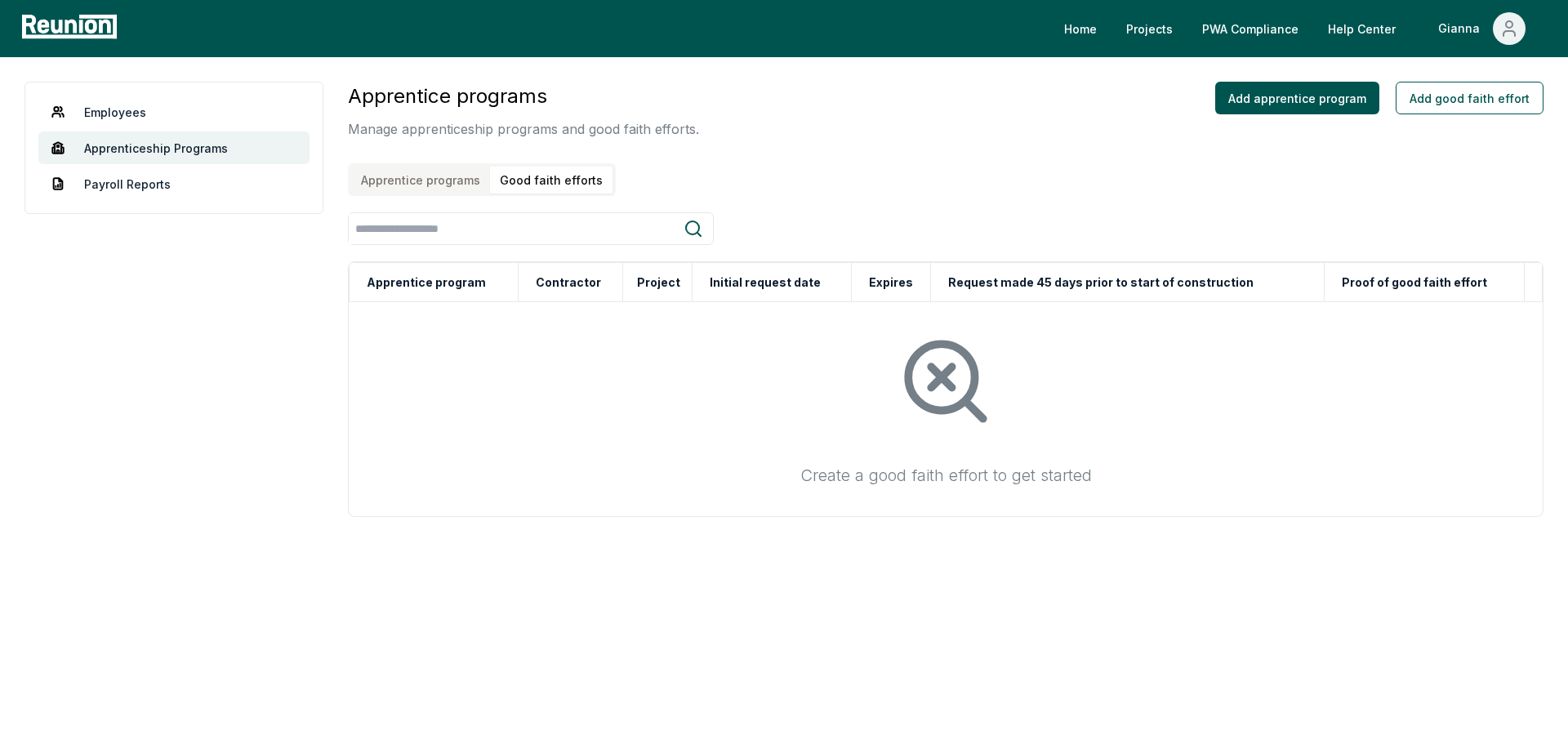 click on "Good faith efforts" at bounding box center [551, 180] 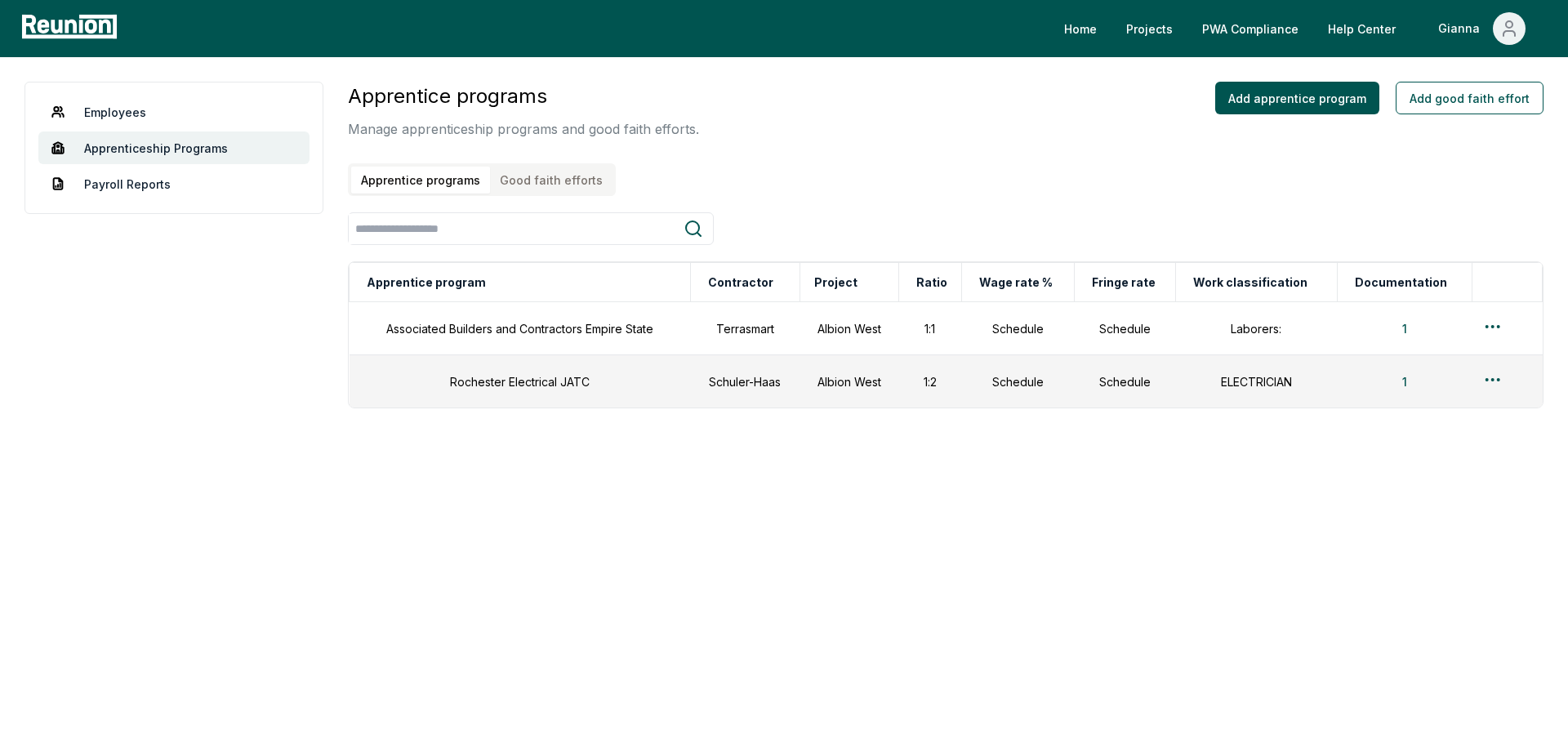 click on "Good faith efforts" at bounding box center [551, 180] 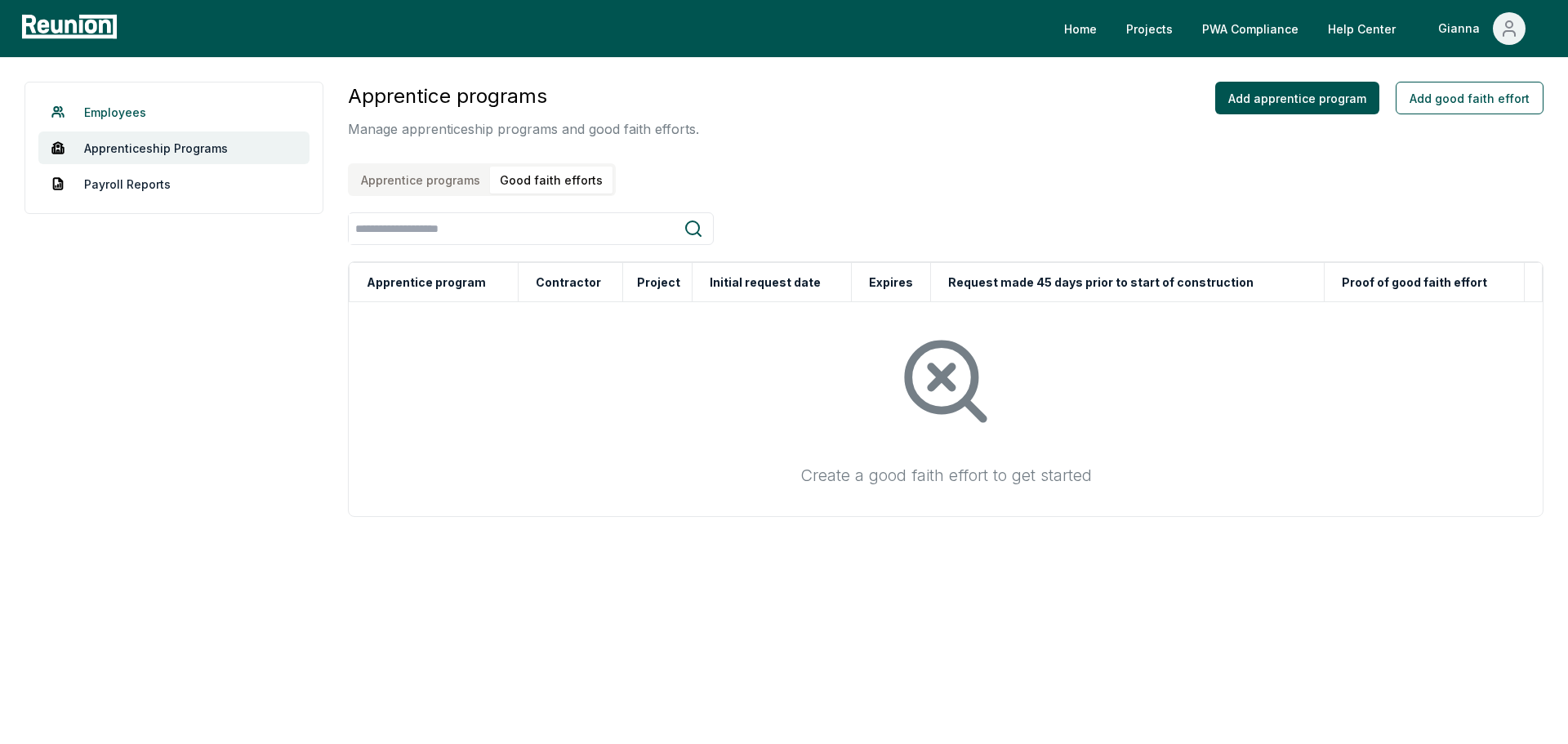 click on "Employees" at bounding box center (174, 112) 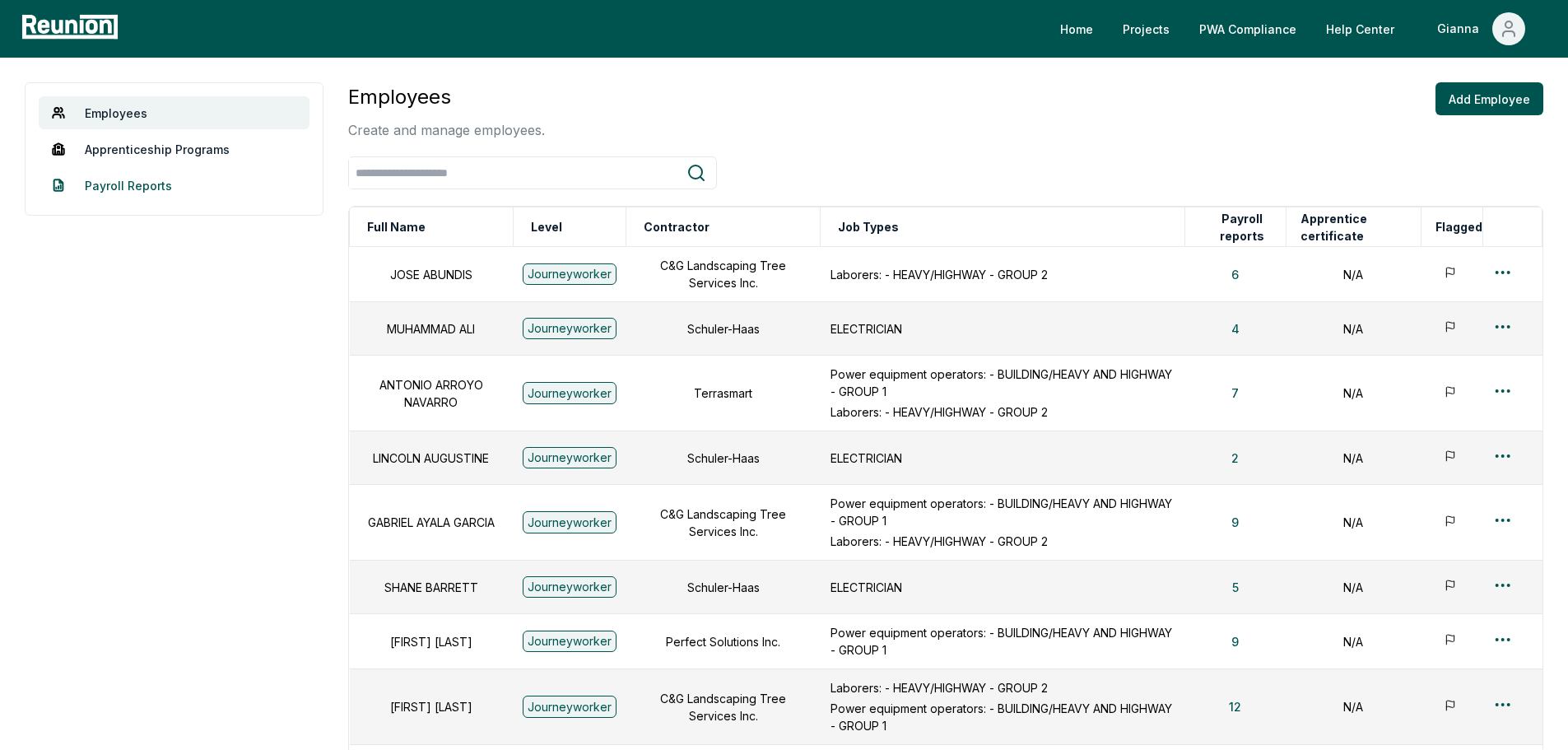 click on "Payroll Reports" at bounding box center (174, 185) 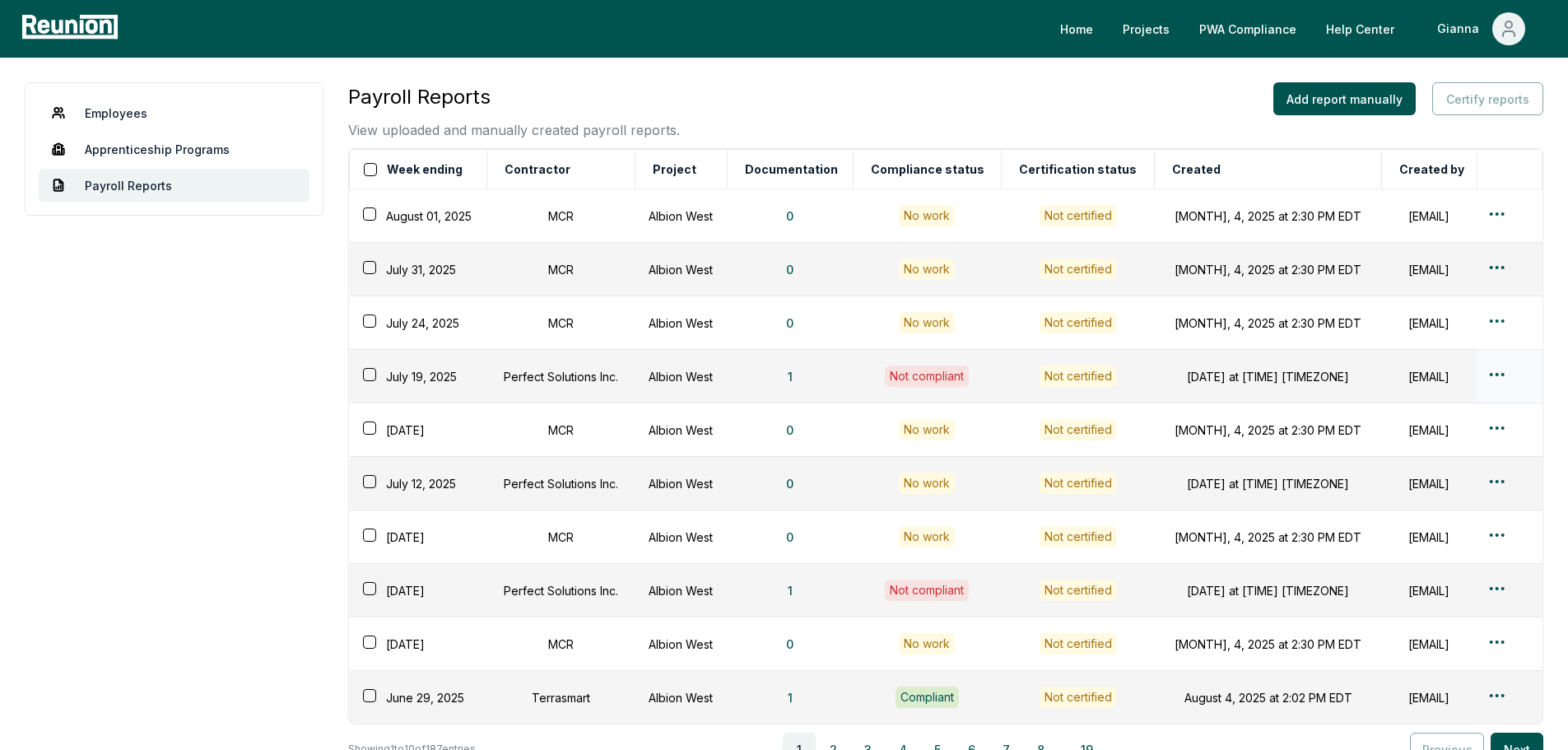 click on "Please visit us on your desktop We're working on making our marketplace mobile-friendly. For now, please visit Reunion on a desktop computer. Home Projects PWA Compliance Help Center Gianna Employees Apprenticeship Programs Payroll Reports Payroll Reports View uploaded and manually created payroll reports. Add report manually Certify reports Week ending Contractor Project Documentation Compliance status Certification status Created Created by [DATE] MCR Albion West 0 No work Not certified [DATE] at [TIME] [TIMEZONE] [EMAIL] [DATE] MCR Albion West 0 No work Not certified [DATE] at [TIME] [TIMEZONE] [EMAIL] [DATE] MCR Albion West 0 No work Not certified [DATE] at [TIME] [TIMEZONE] [EMAIL] [DATE] Perfect Solutions Inc. Albion West 1 Not compliant Not certified [DATE] at [TIME] [TIMEZONE] [EMAIL] [DATE] MCR Albion West 0 No work Not certified [DATE] 0 0" at bounding box center (784, 465) 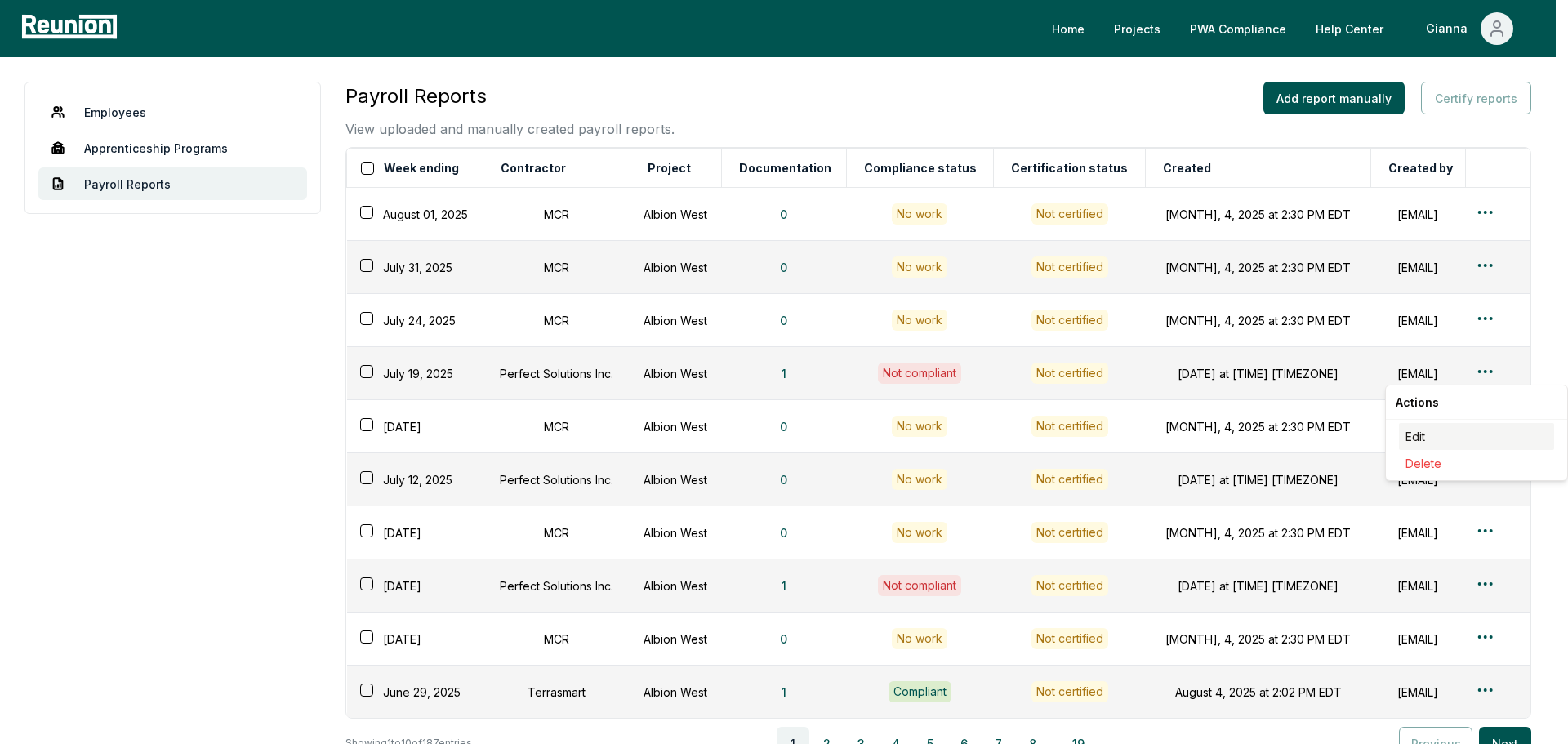 click on "Edit" at bounding box center [1477, 436] 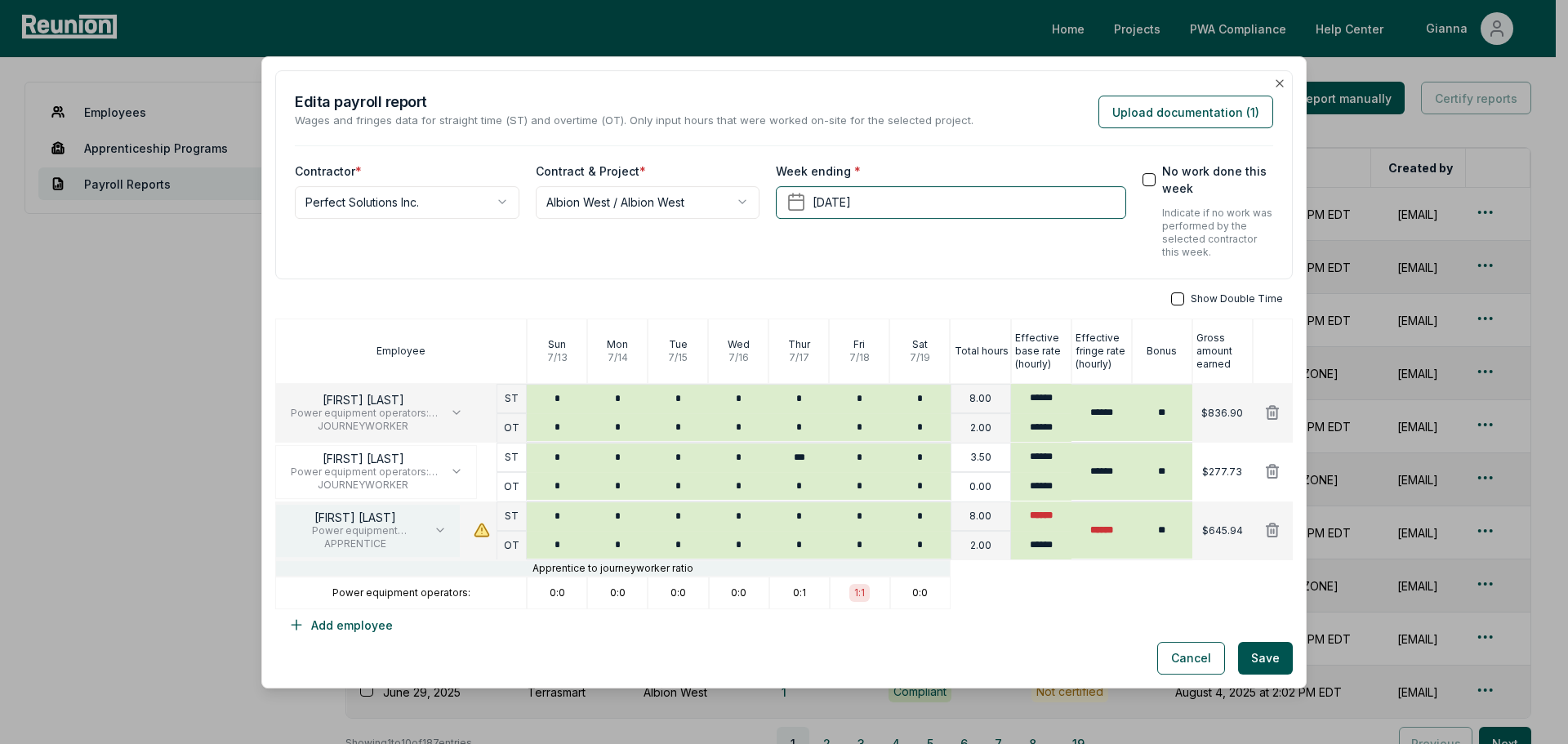 click on "[FIRST] [LAST] Power equipment operators: - BUILDING/HEAVY AND HIGHWAY - GROUP 2 APPRENTICE" at bounding box center (368, 530) 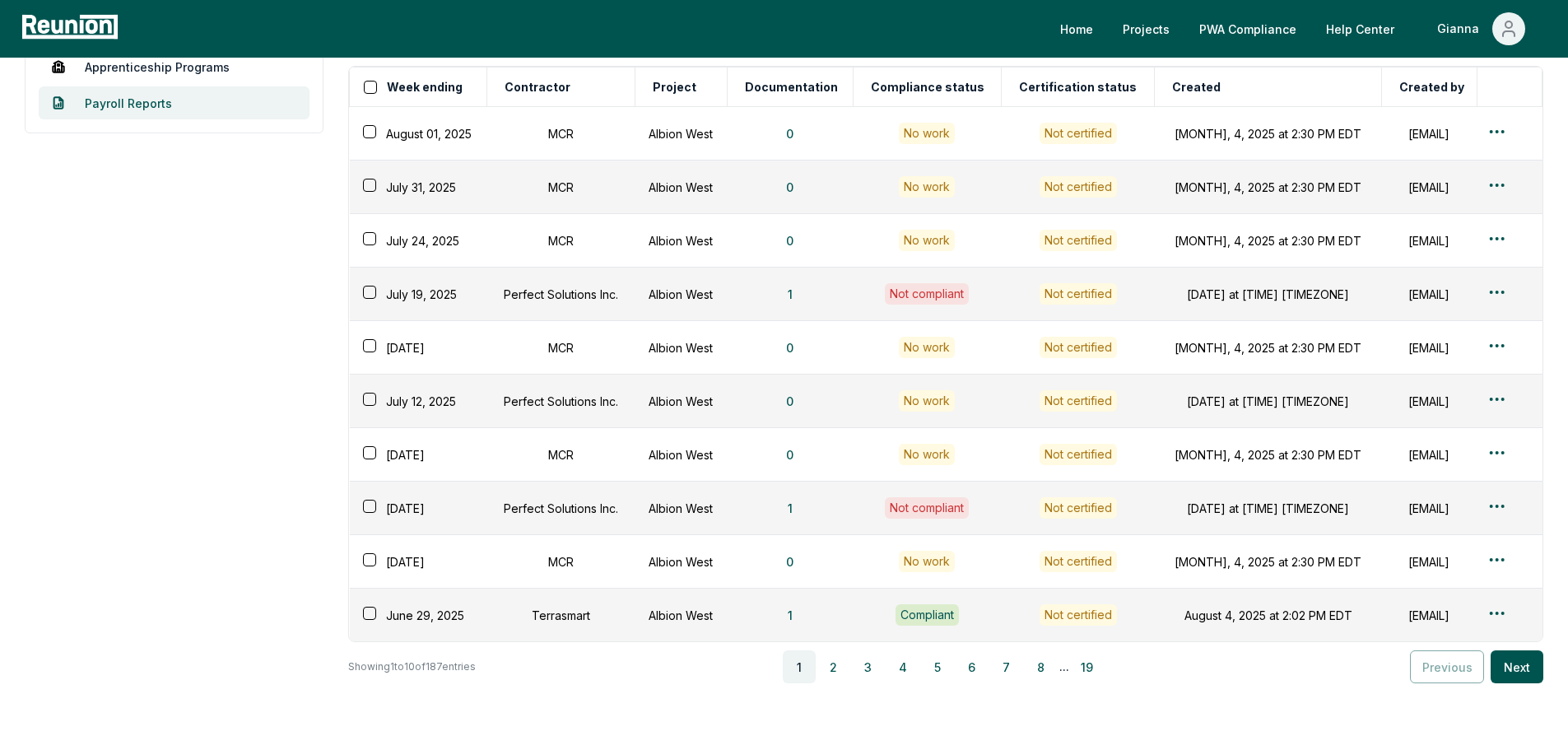 scroll, scrollTop: 0, scrollLeft: 0, axis: both 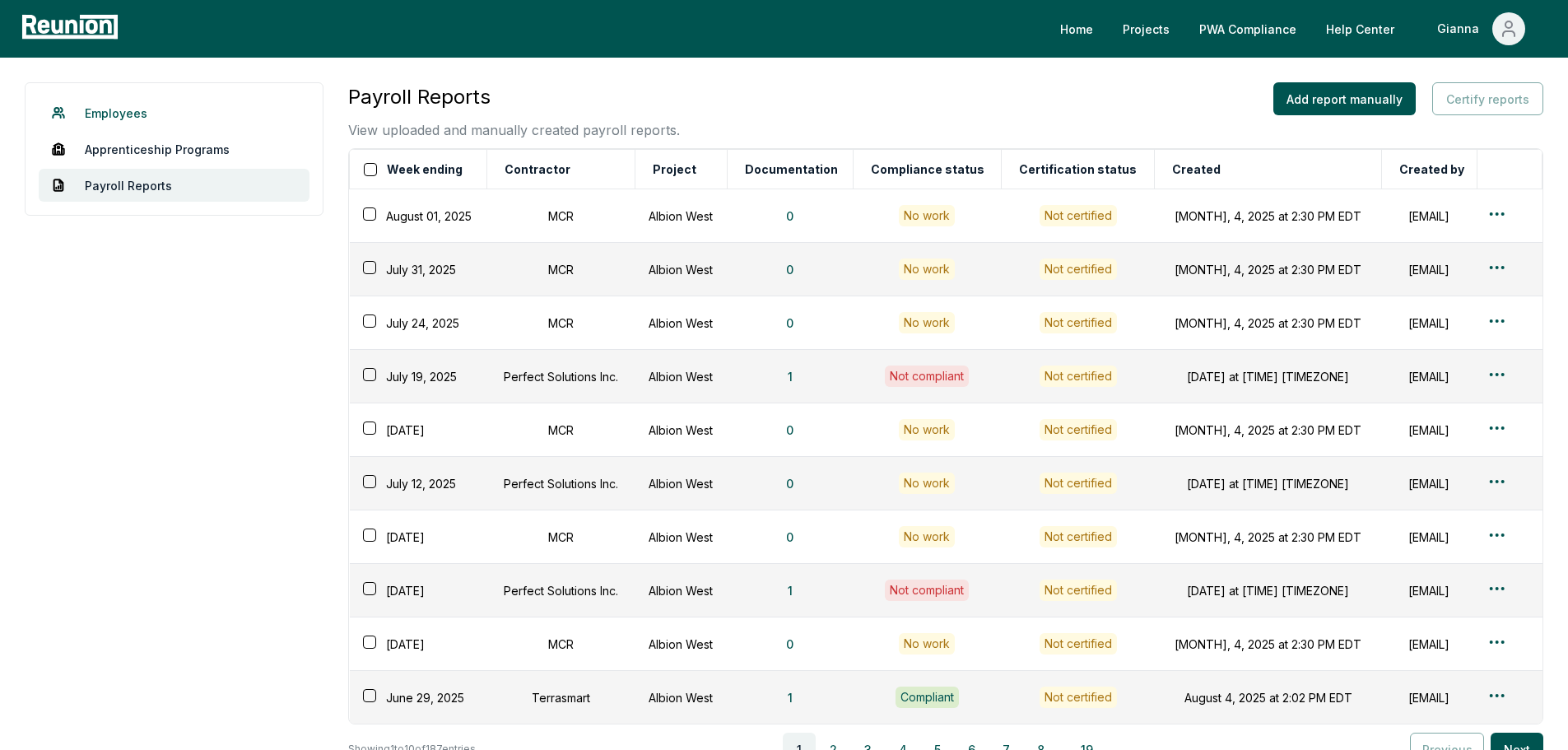 click on "Employees" at bounding box center (174, 113) 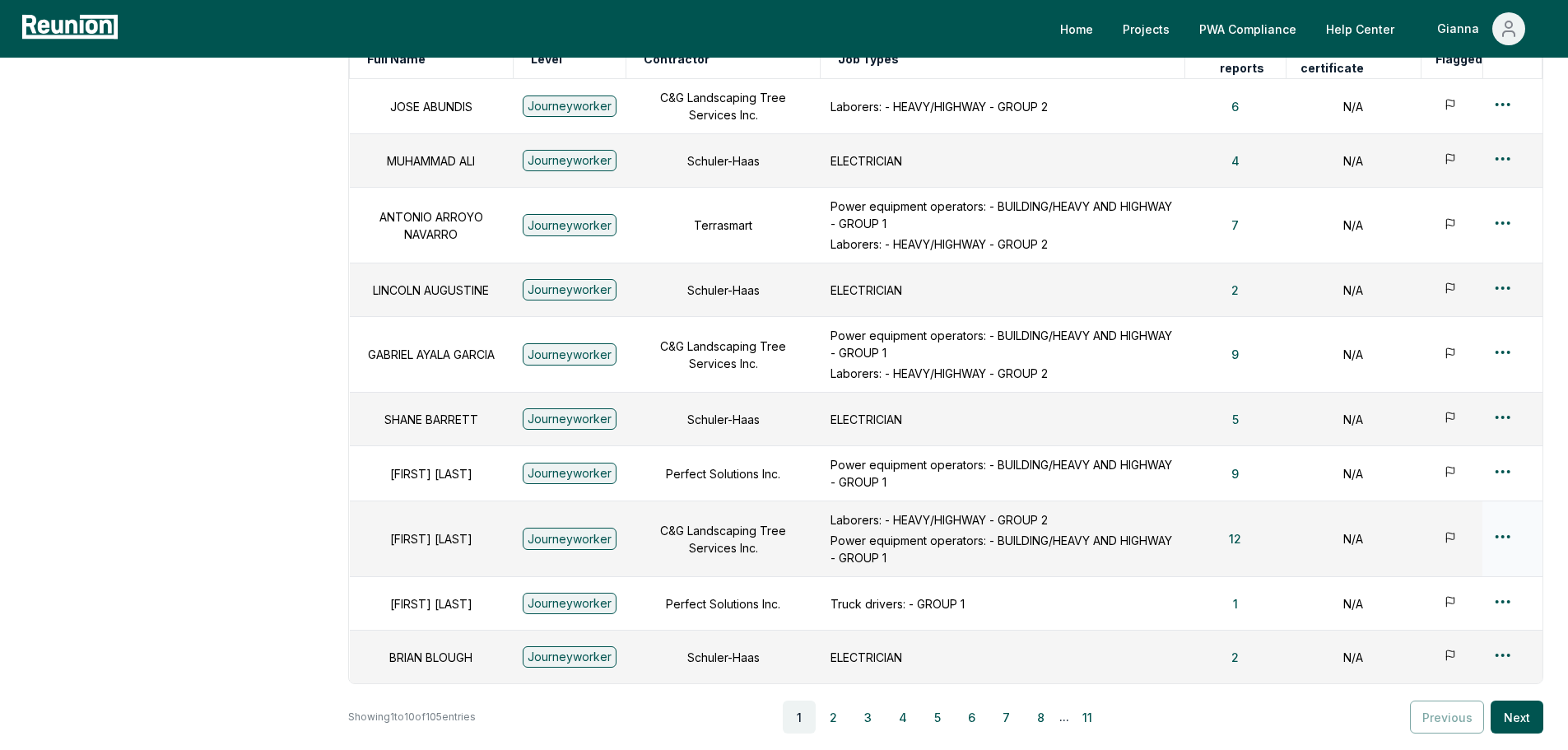 scroll, scrollTop: 320, scrollLeft: 0, axis: vertical 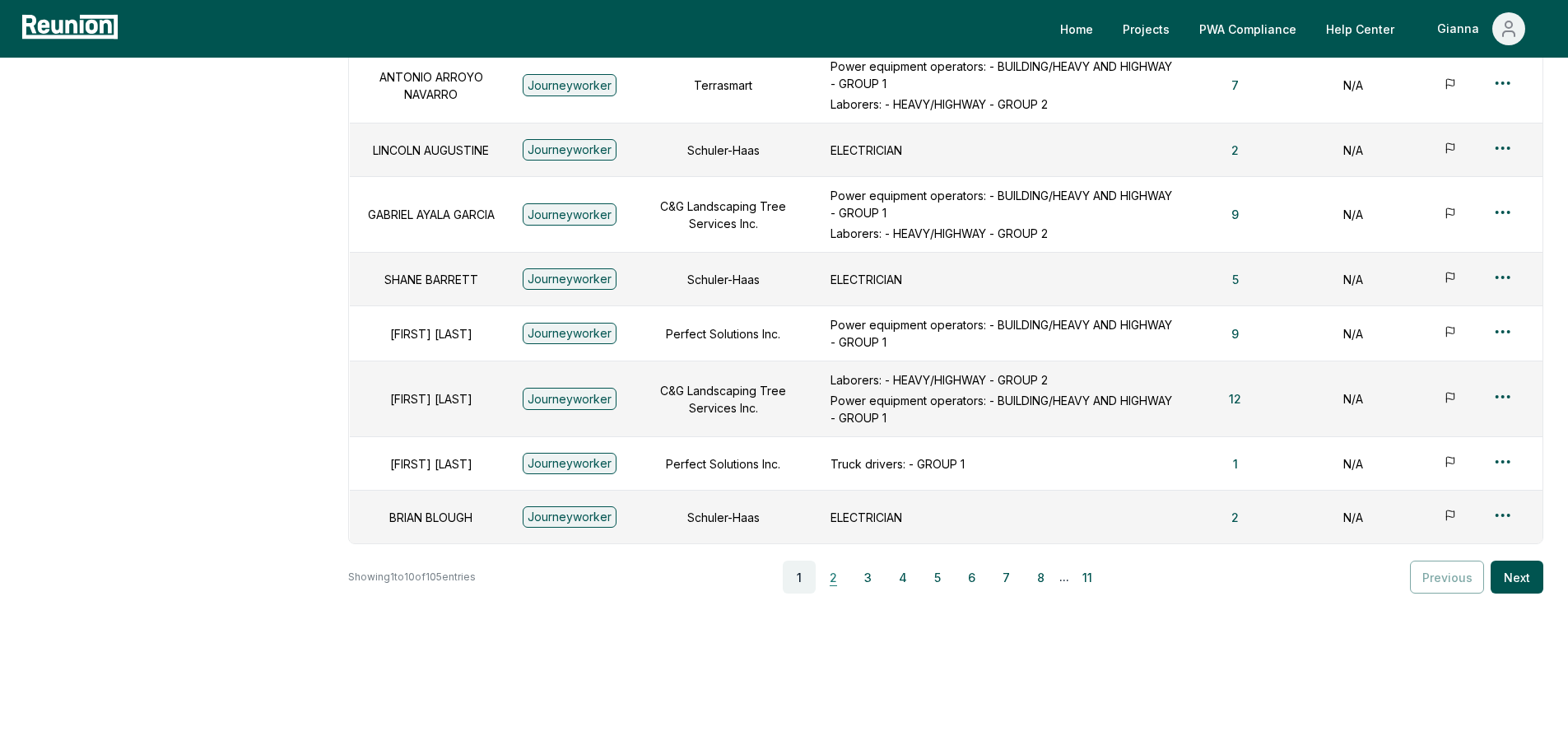 click on "2" at bounding box center [834, 577] 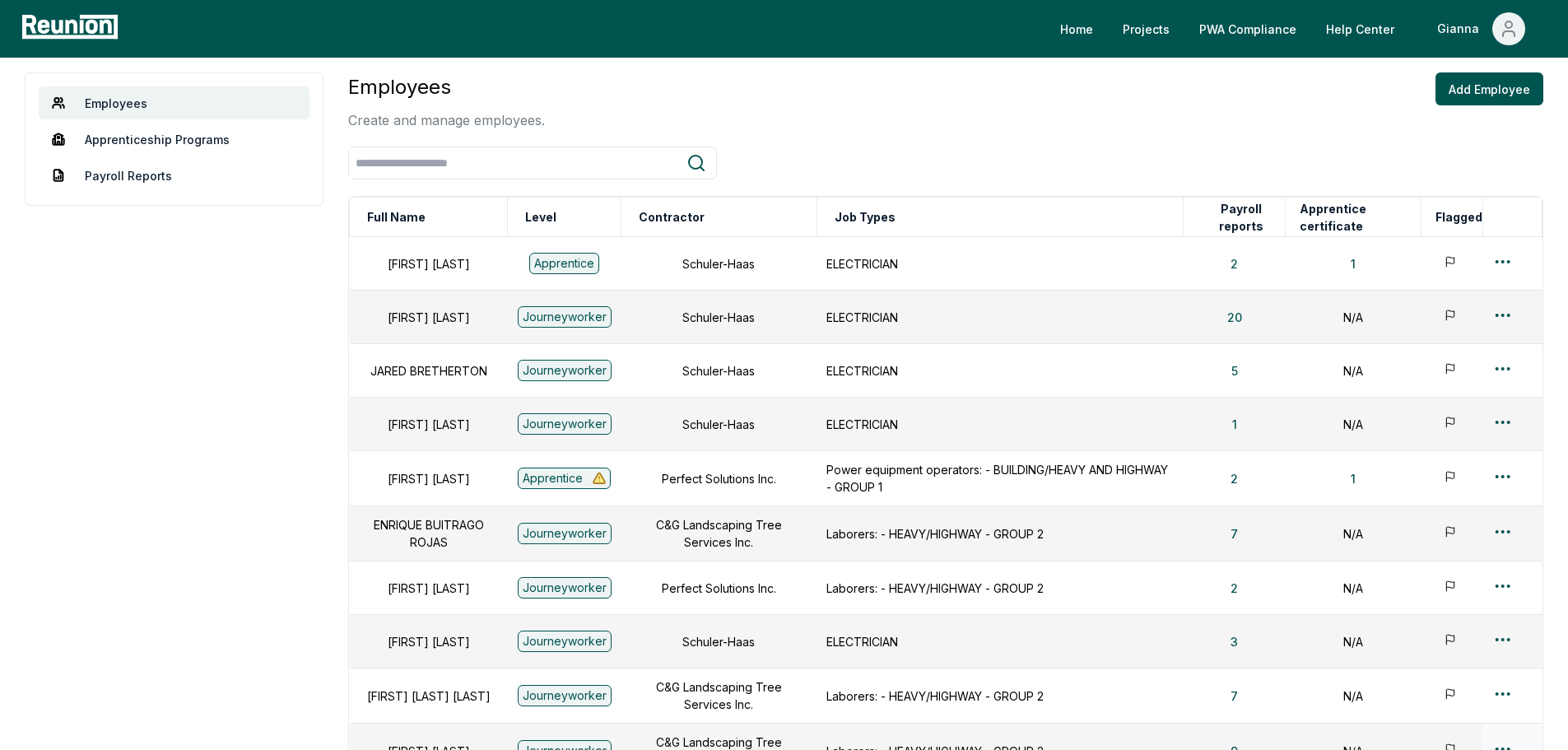 scroll, scrollTop: 257, scrollLeft: 0, axis: vertical 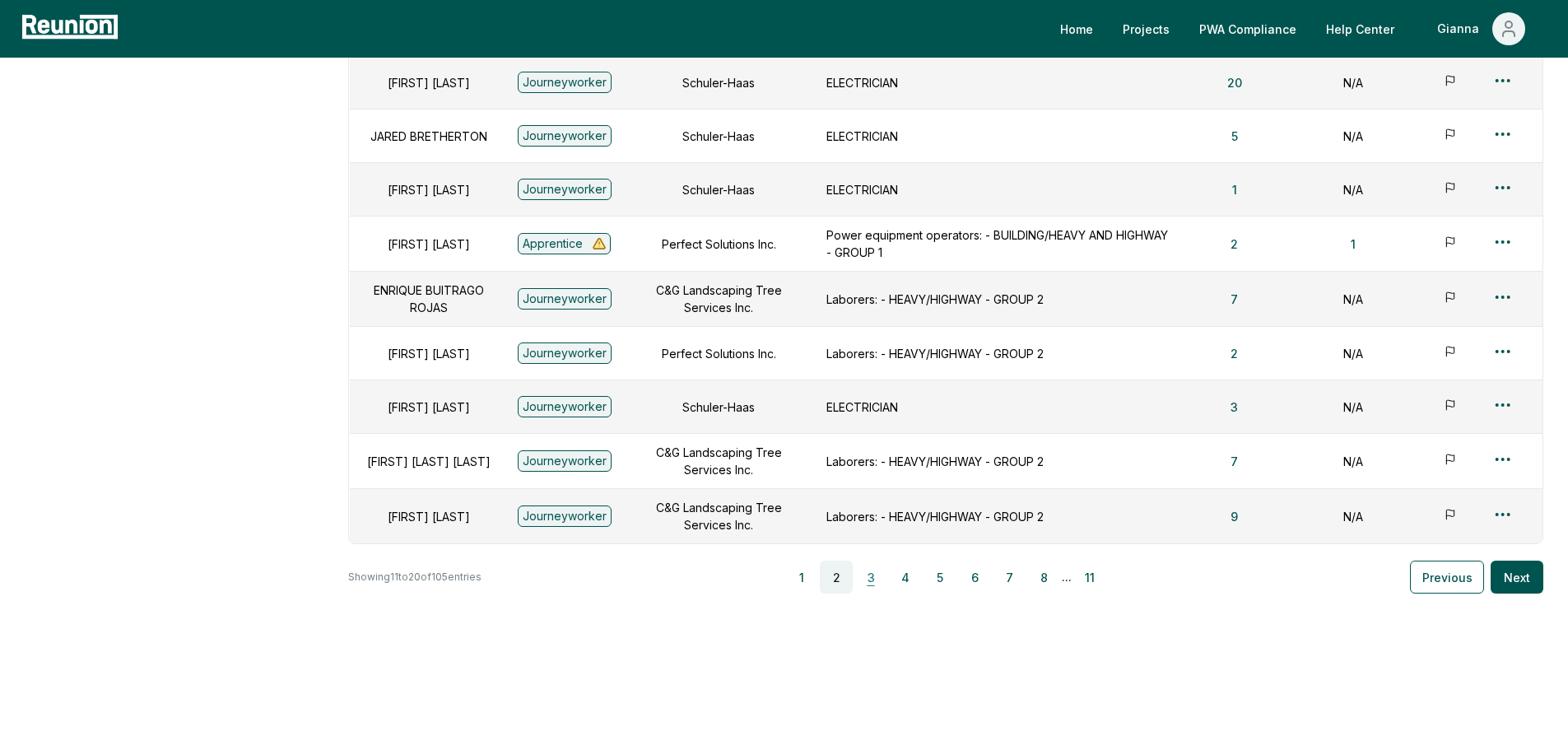 click on "3" at bounding box center [871, 577] 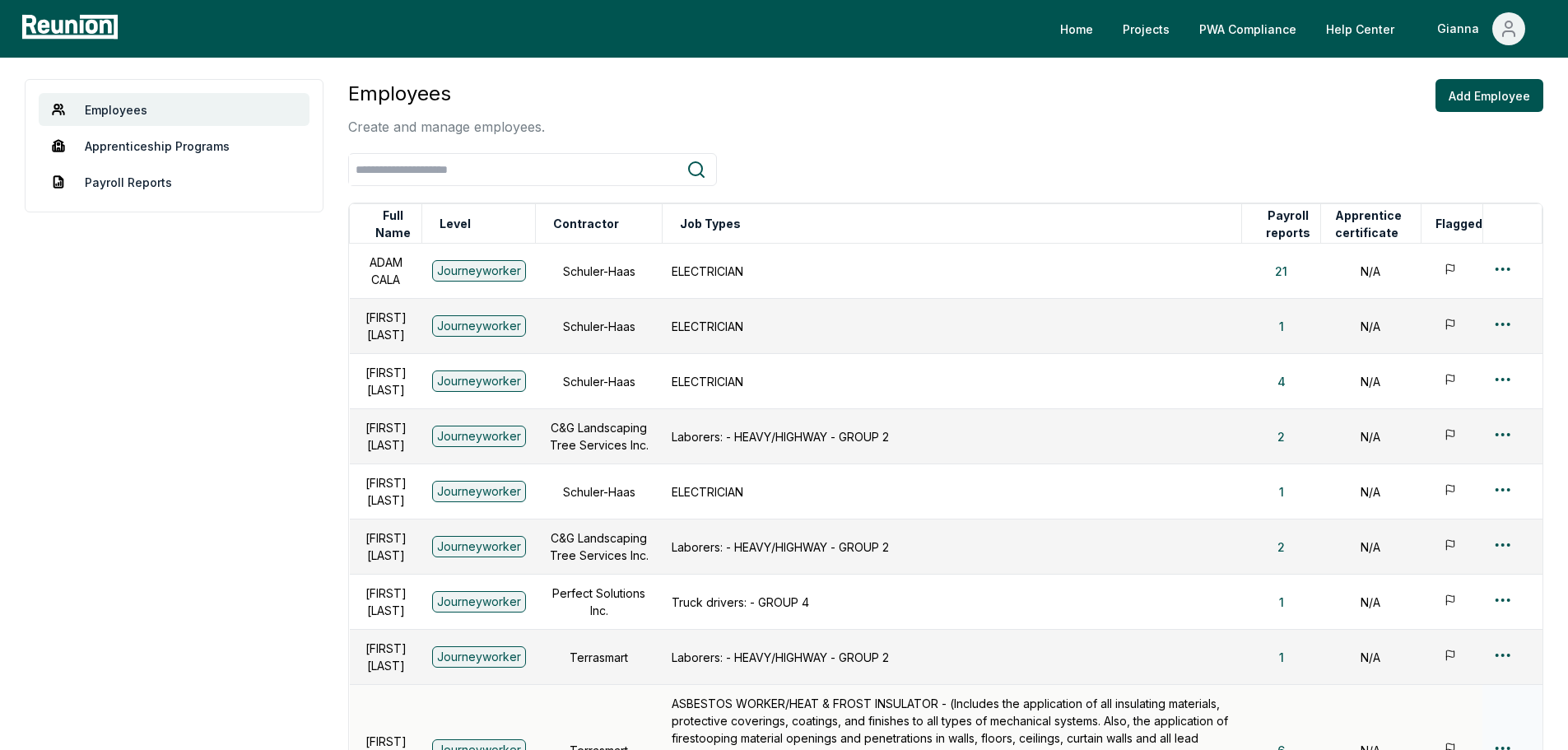 scroll, scrollTop: 0, scrollLeft: 0, axis: both 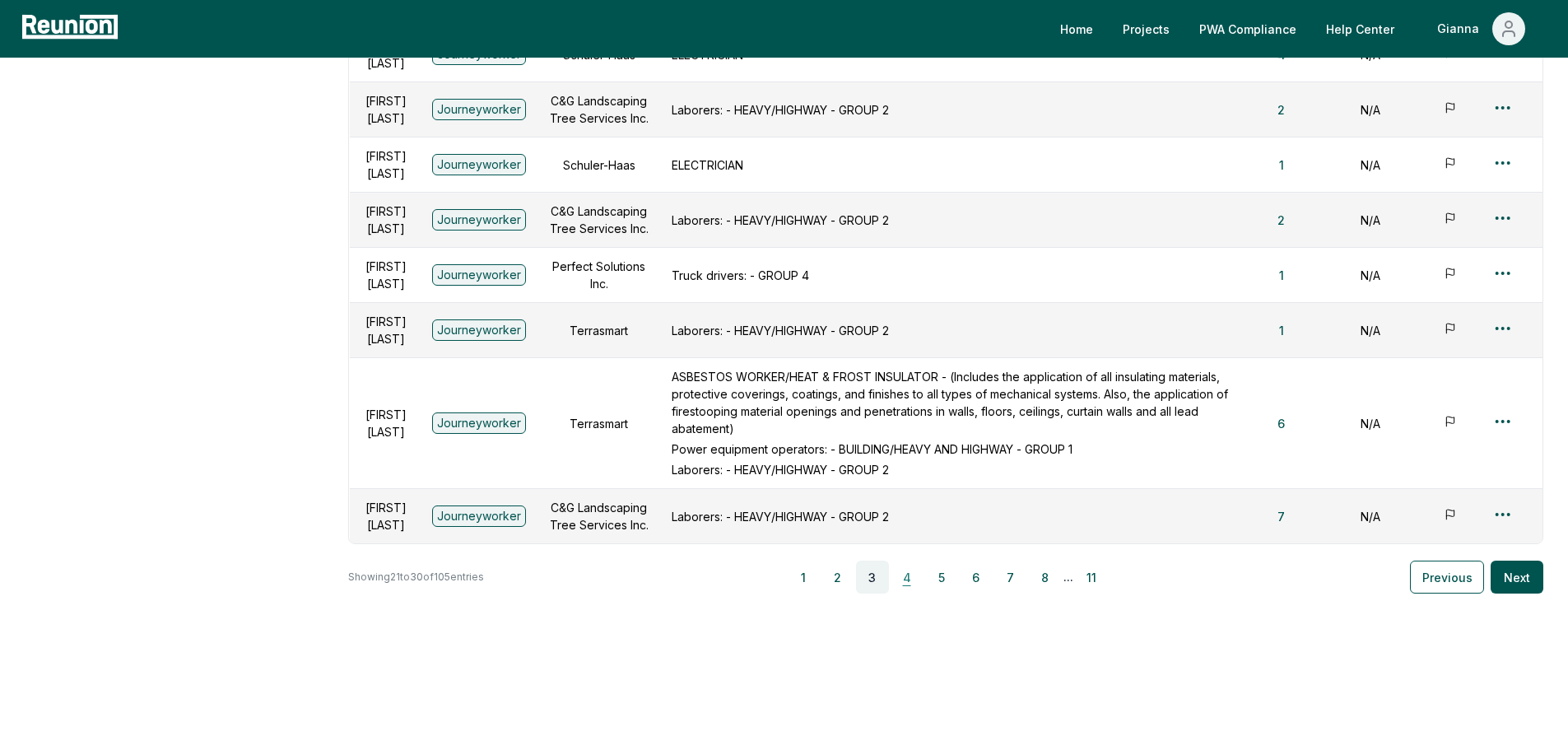 click on "4" at bounding box center [907, 577] 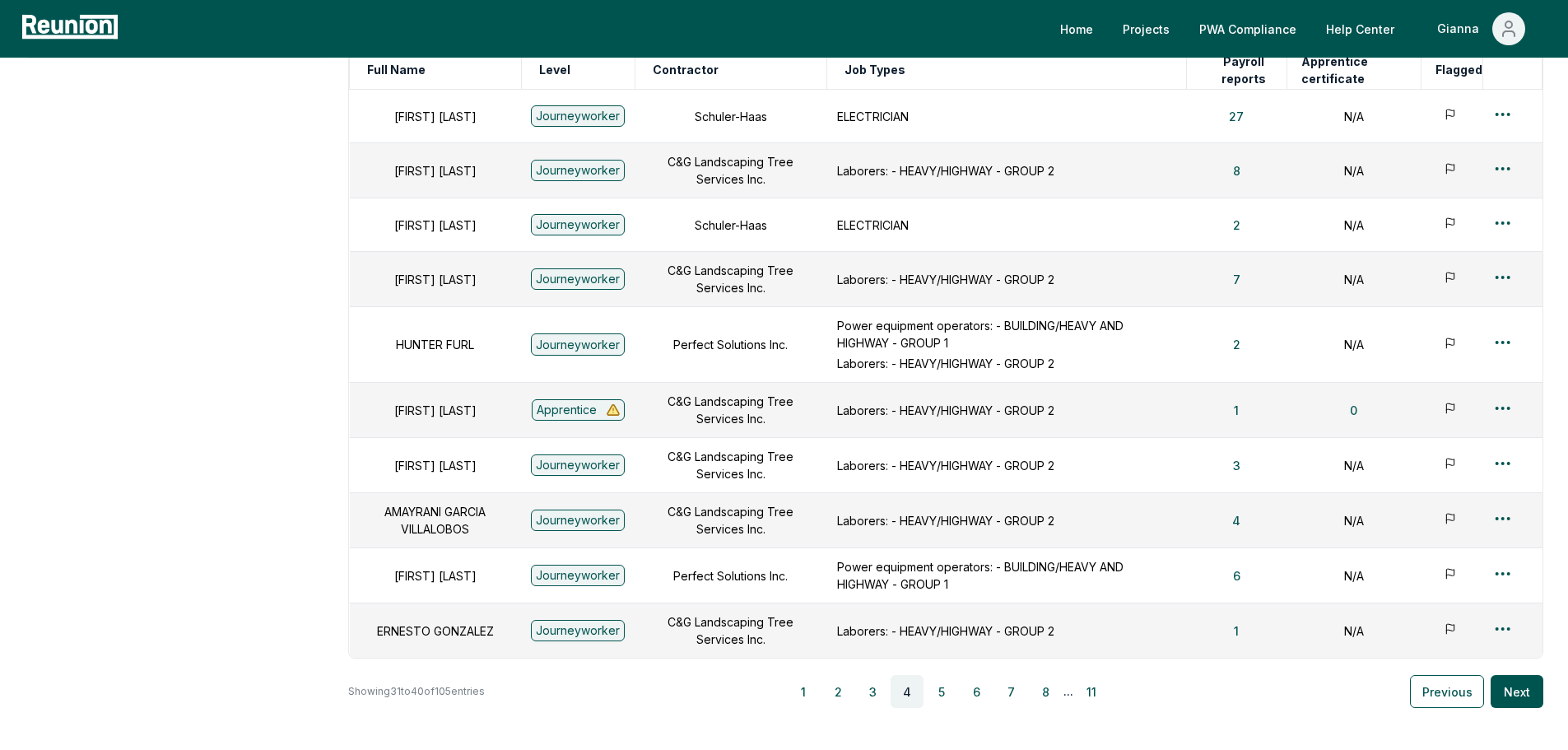 scroll, scrollTop: 284, scrollLeft: 0, axis: vertical 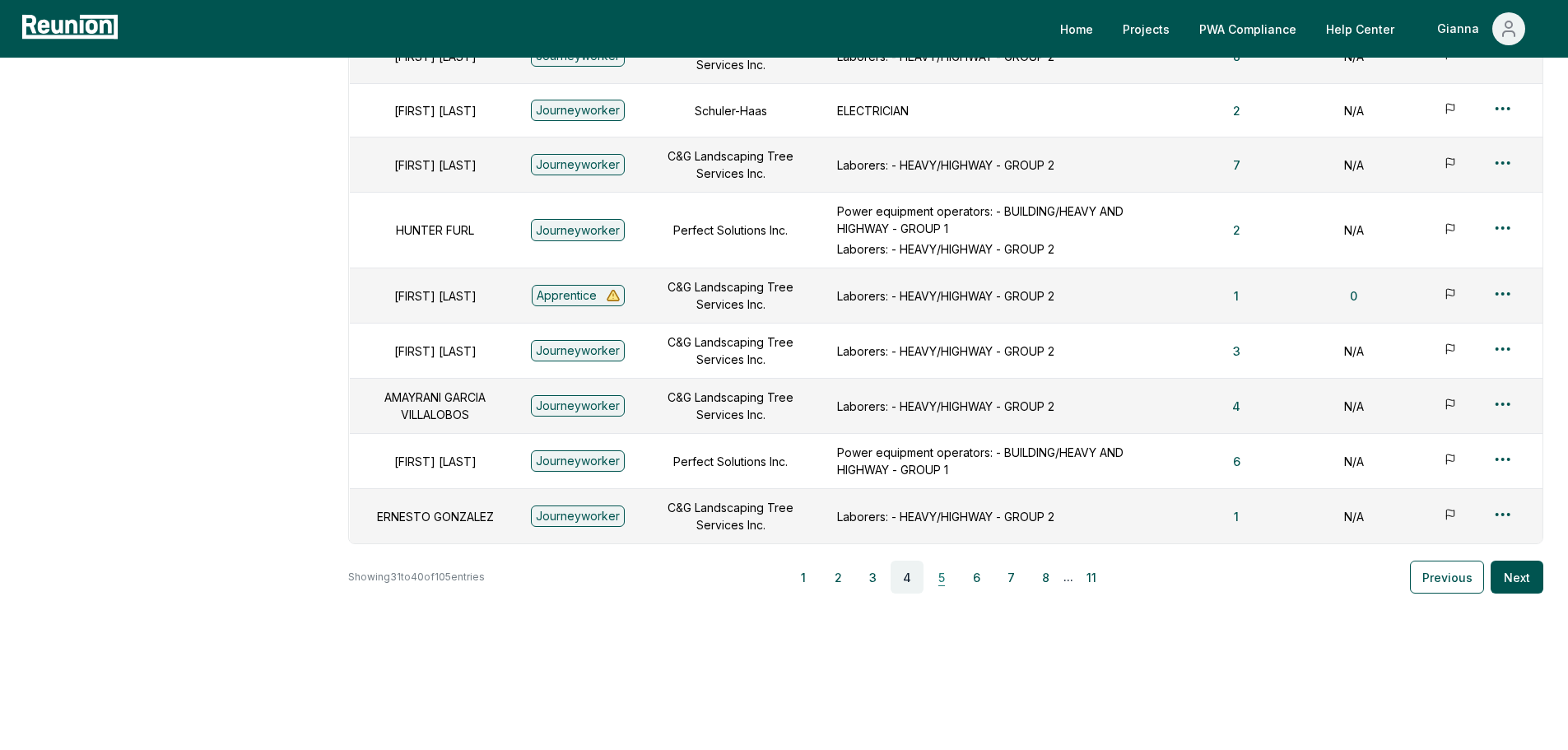 click on "5" at bounding box center (942, 577) 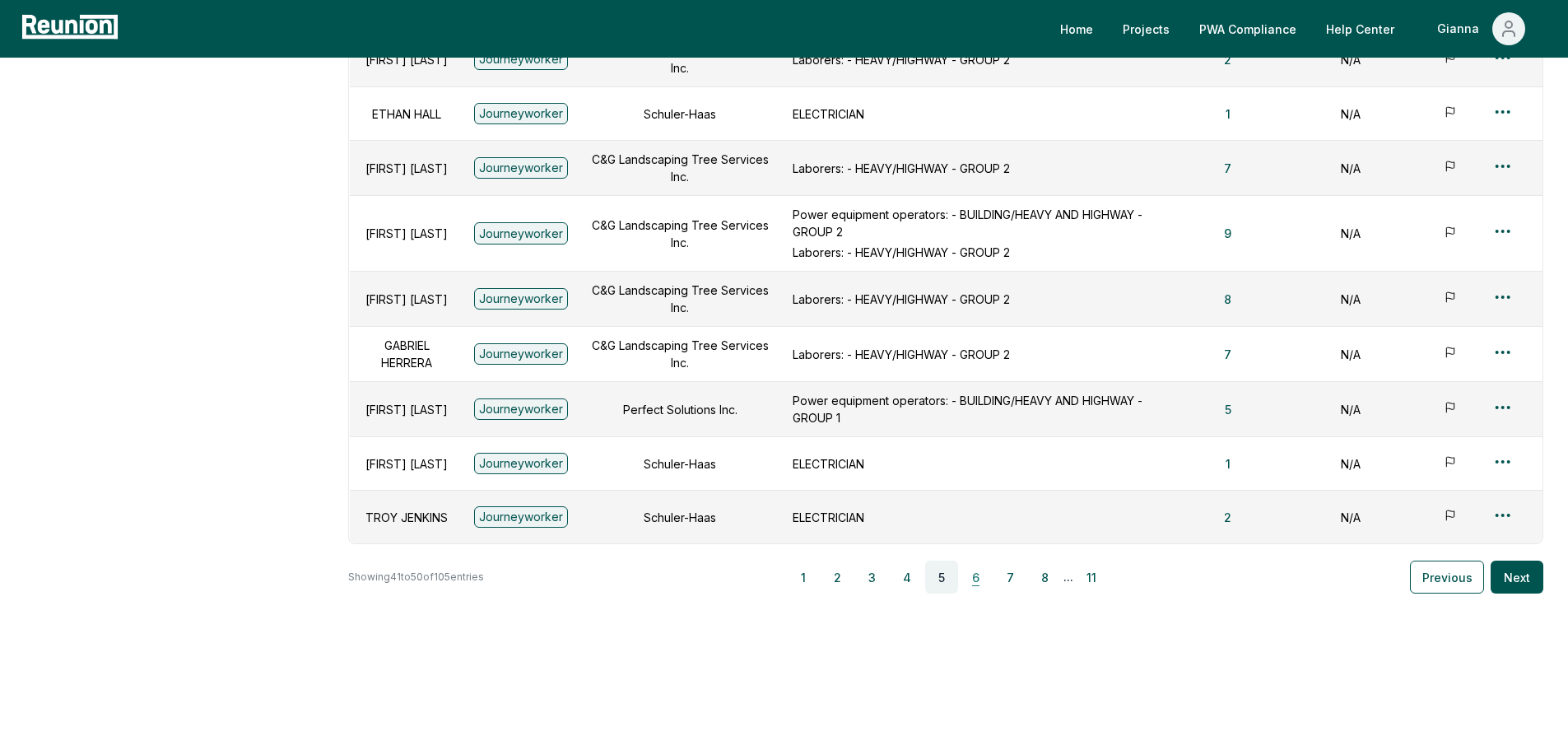 click on "6" at bounding box center (976, 577) 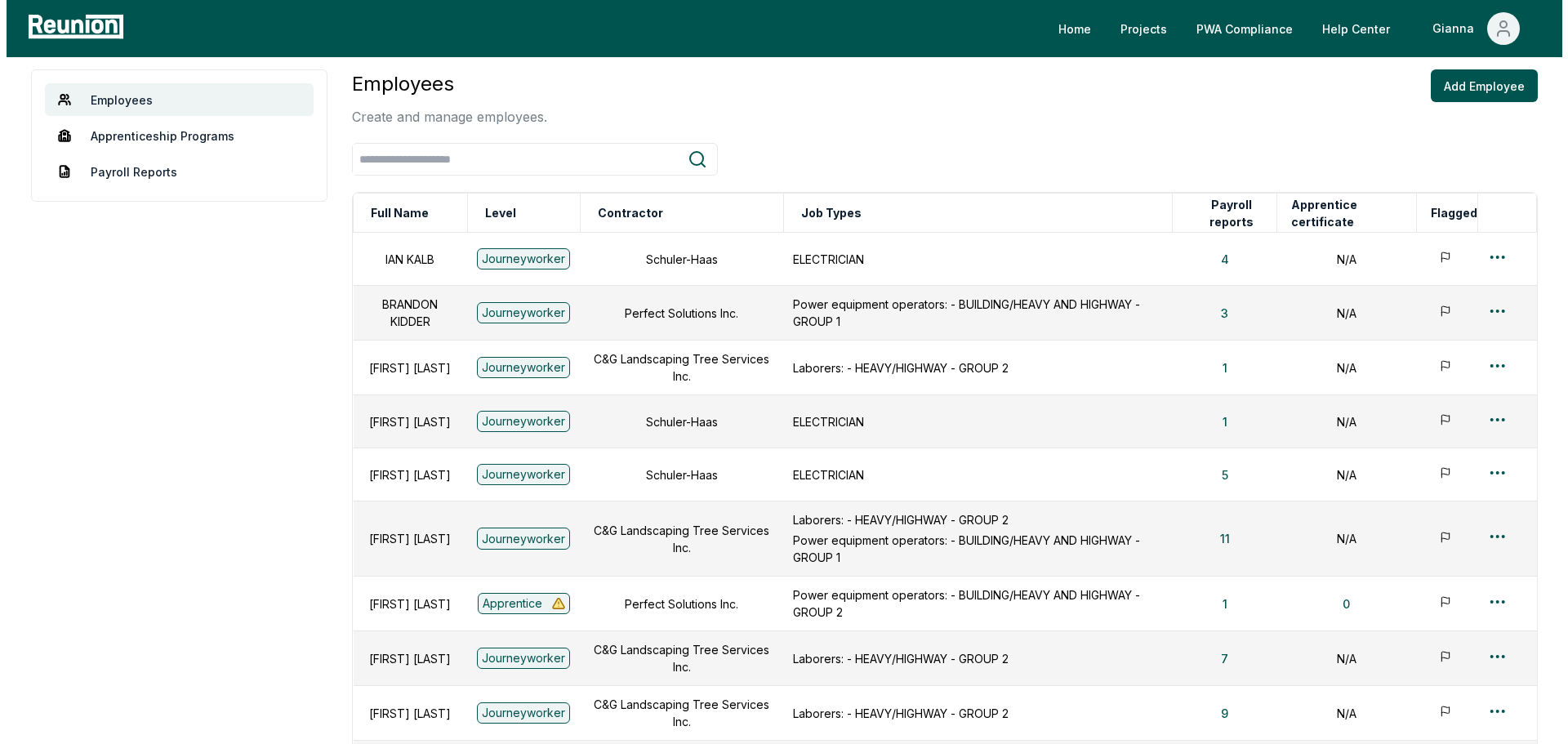 scroll, scrollTop: 0, scrollLeft: 0, axis: both 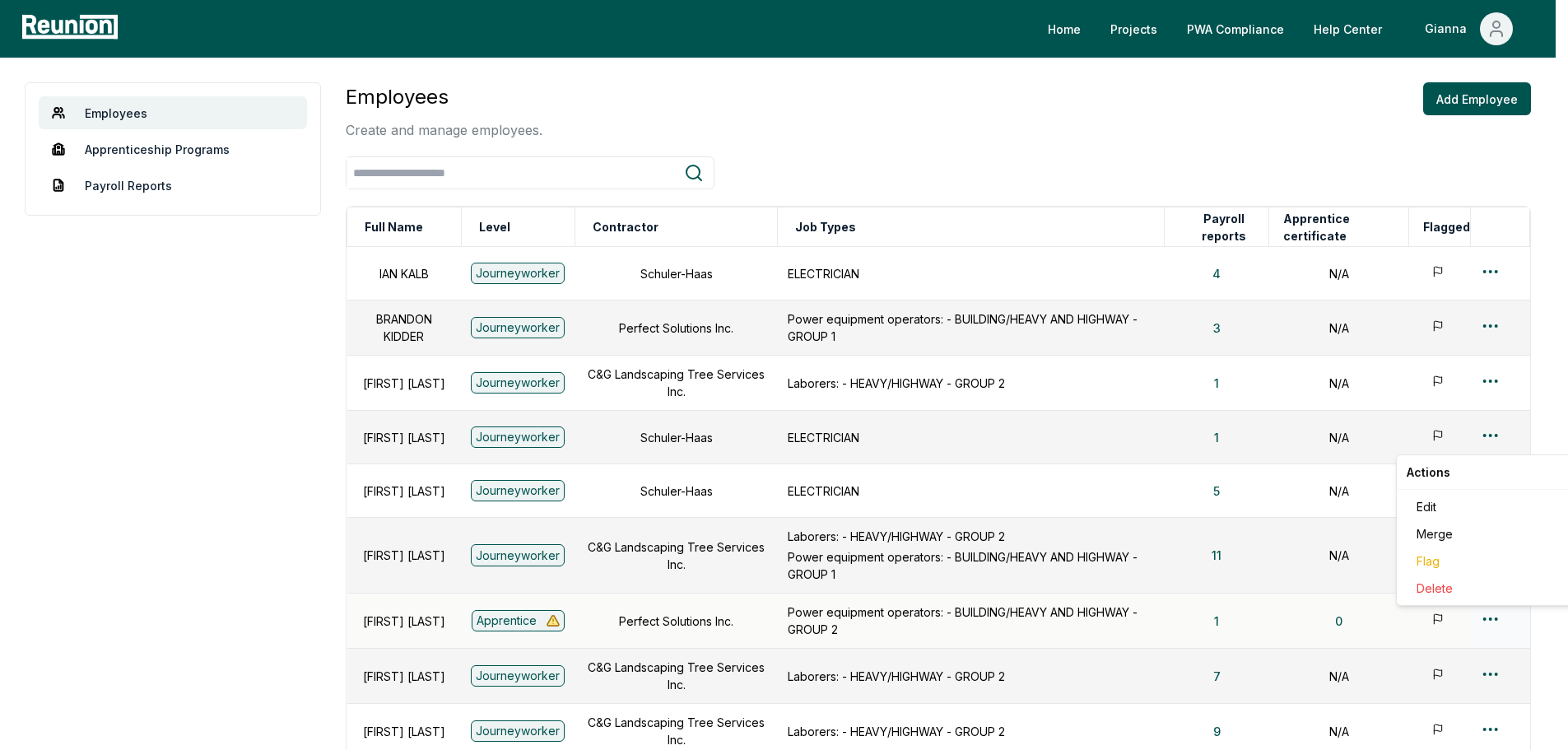 click on "Payroll Reports Employees Create and manage employees. Add Employee Full Name Level Contractor Job Types Payroll reports Apprentice certificate Flagged IAN KALB Journeyworker Schuler-Haas ELECTRICIAN   4 N/A BRANDON KIDDER Journeyworker Perfect Solutions Inc. Power equipment operators: - BUILDING/HEAVY AND HIGHWAY - GROUP 1 3 N/A LIZBETH LOPEZ Journeyworker C&G Landscaping Tree Services Inc. Laborers: - HEAVY/HIGHWAY - GROUP 2 1 N/A SCOTT LOW Journeyworker Schuler-Haas ELECTRICIAN   1 N/A RORY MAHER Journeyworker Schuler-Haas ELECTRICIAN   5 N/A MARIELA MALDONADO Journeyworker C&G Landscaping Tree Services Inc. Laborers: - HEAVY/HIGHWAY - GROUP 2 Power equipment operators: - BUILDING/HEAVY AND HIGHWAY - GROUP 1 11 N/A RYAN MASCHO Apprentice Perfect Solutions Inc. 1 0SERVANDO MAULEON 7 N/A" at bounding box center [784, 509] 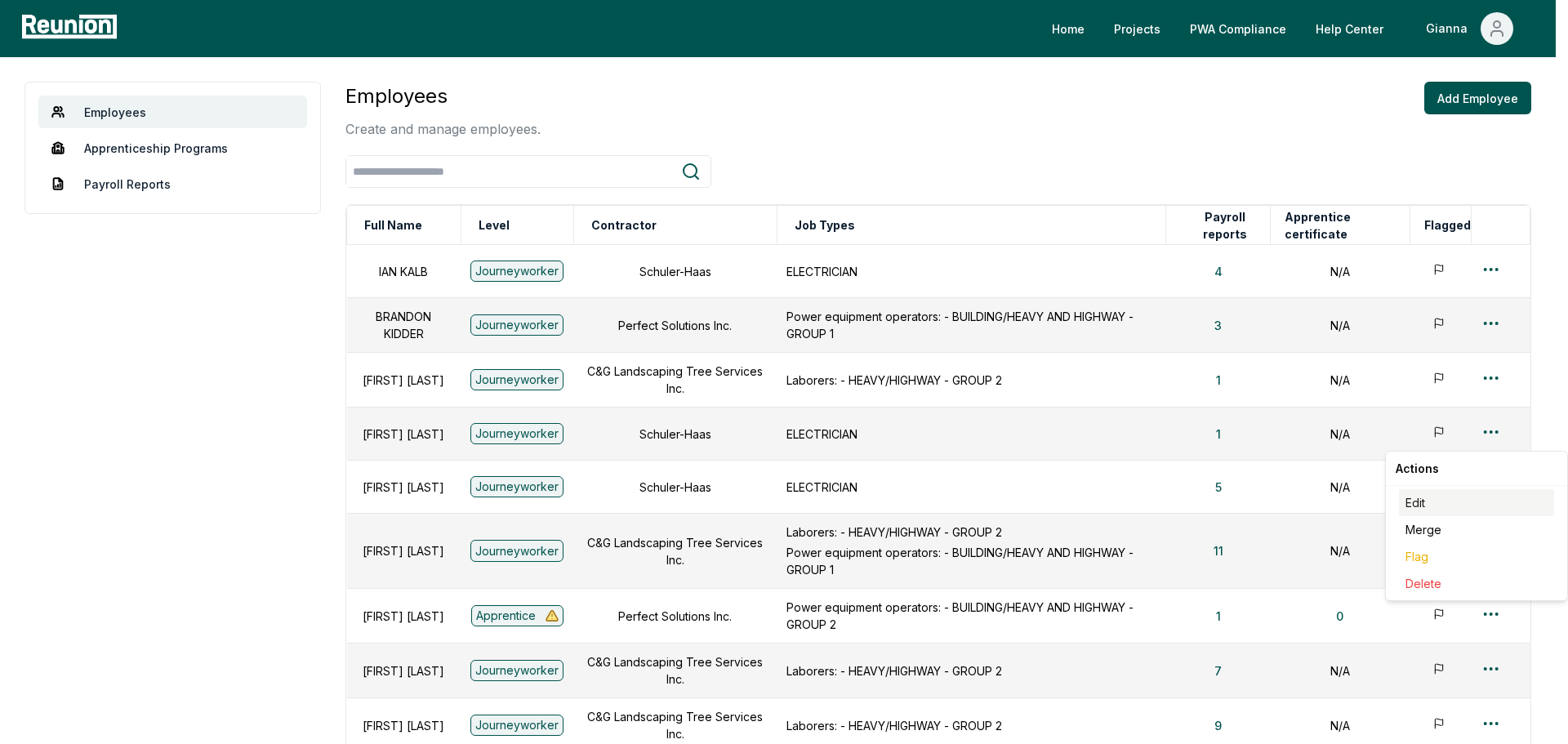 click on "Edit" at bounding box center (1477, 502) 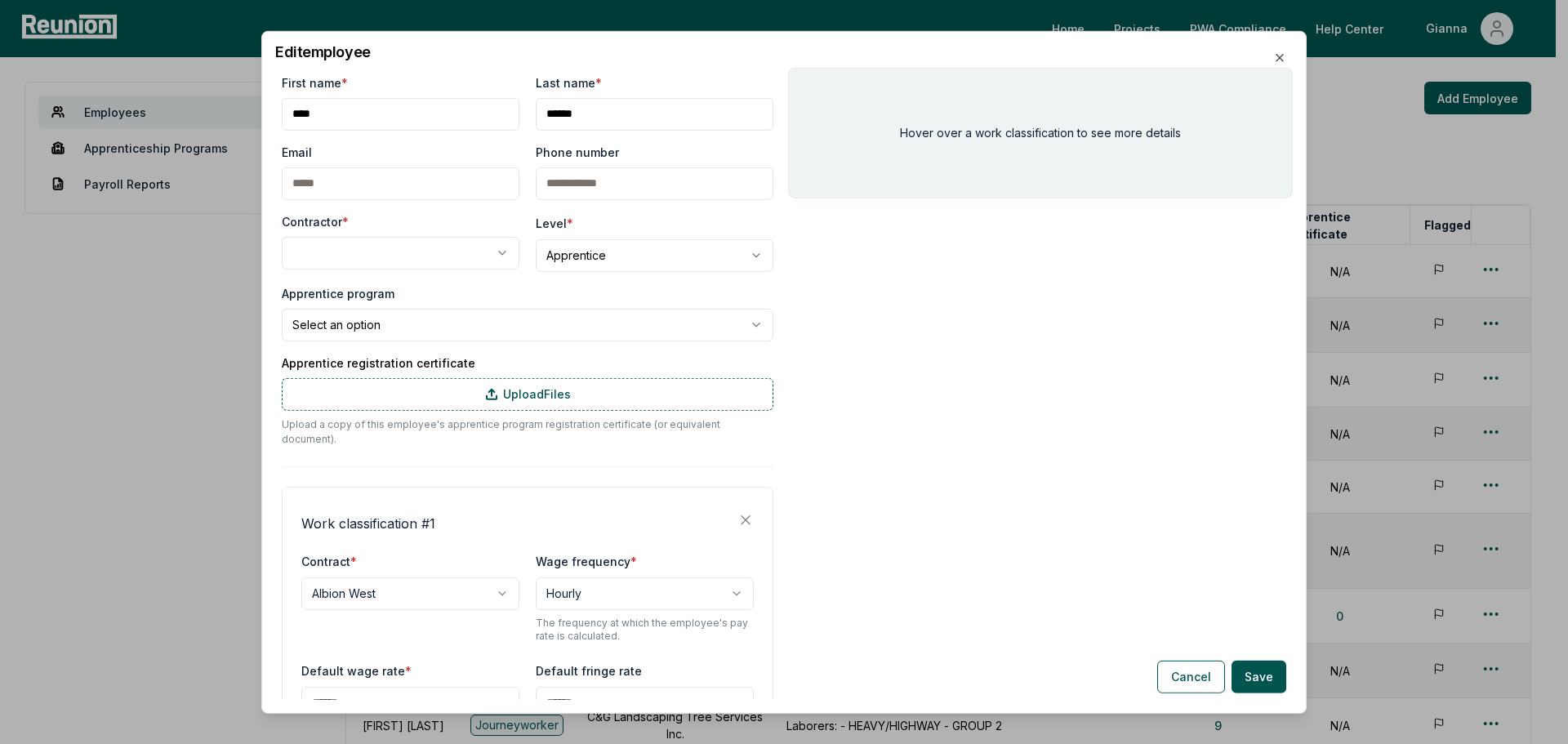 click on "Payroll Reports Employees Create and manage employees. Add Employee Full Name Level Contractor Job Types Payroll reports Apprentice certificate Flagged IAN KALB Journeyworker Schuler-Haas ELECTRICIAN   4 N/A BRANDON KIDDER Journeyworker Perfect Solutions Inc. Power equipment operators: - BUILDING/HEAVY AND HIGHWAY - GROUP 1 3 N/A LIZBETH LOPEZ Journeyworker C&G Landscaping Tree Services Inc. Laborers: - HEAVY/HIGHWAY - GROUP 2 1 N/A SCOTT LOW Journeyworker Schuler-Haas ELECTRICIAN   1 N/A RORY MAHER Journeyworker Schuler-Haas ELECTRICIAN   5 N/A MARIELA MALDONADO Journeyworker C&G Landscaping Tree Services Inc. Laborers: - HEAVY/HIGHWAY - GROUP 2 Power equipment operators: - BUILDING/HEAVY AND HIGHWAY - GROUP 1 11 N/A RYAN MASCHO Apprentice Perfect Solutions Inc. 1 0SERVANDO MAULEON 7 N/A" at bounding box center [777, 505] 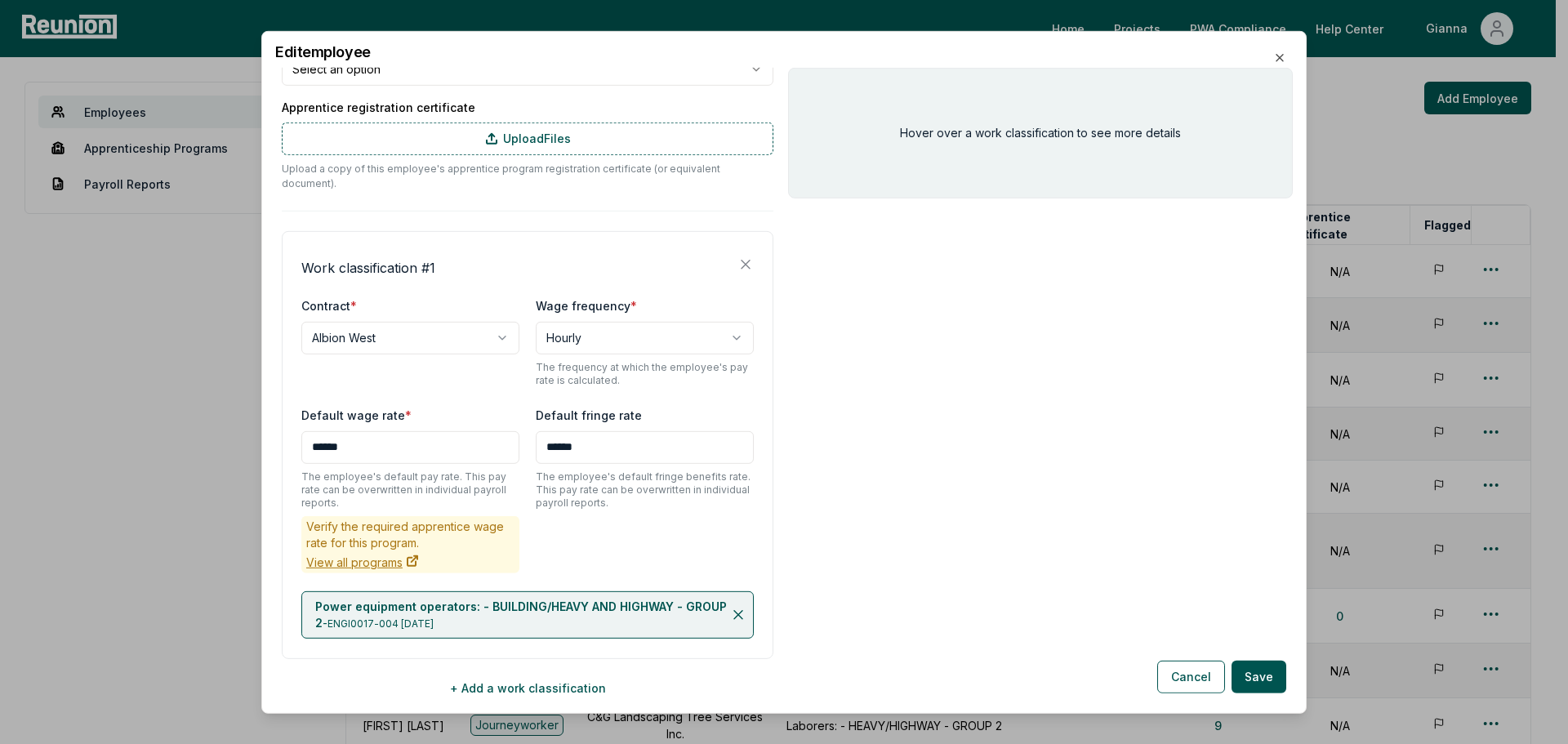 scroll, scrollTop: 292, scrollLeft: 0, axis: vertical 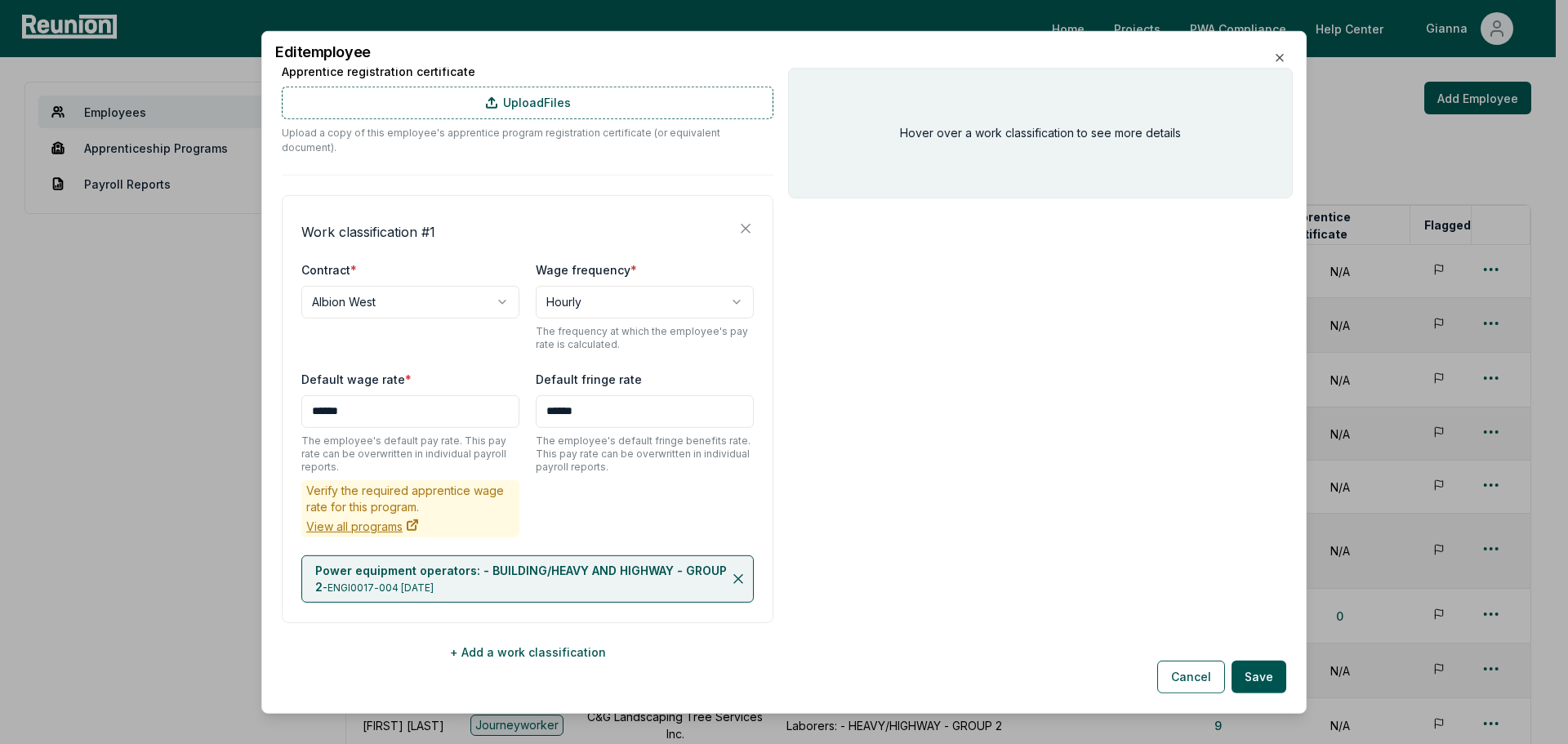 drag, startPoint x: 772, startPoint y: 370, endPoint x: 778, endPoint y: 560, distance: 190.0947 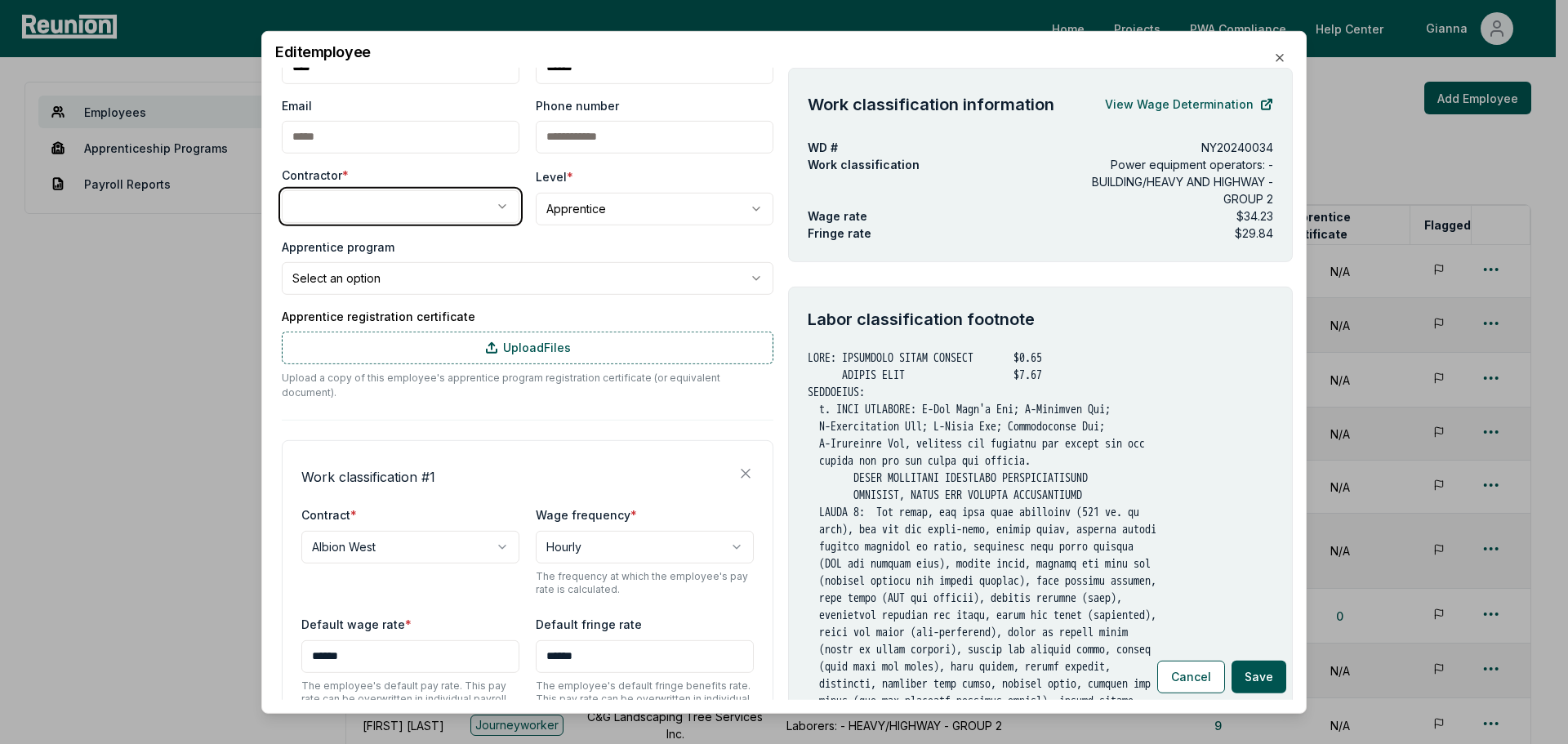 scroll, scrollTop: 210, scrollLeft: 0, axis: vertical 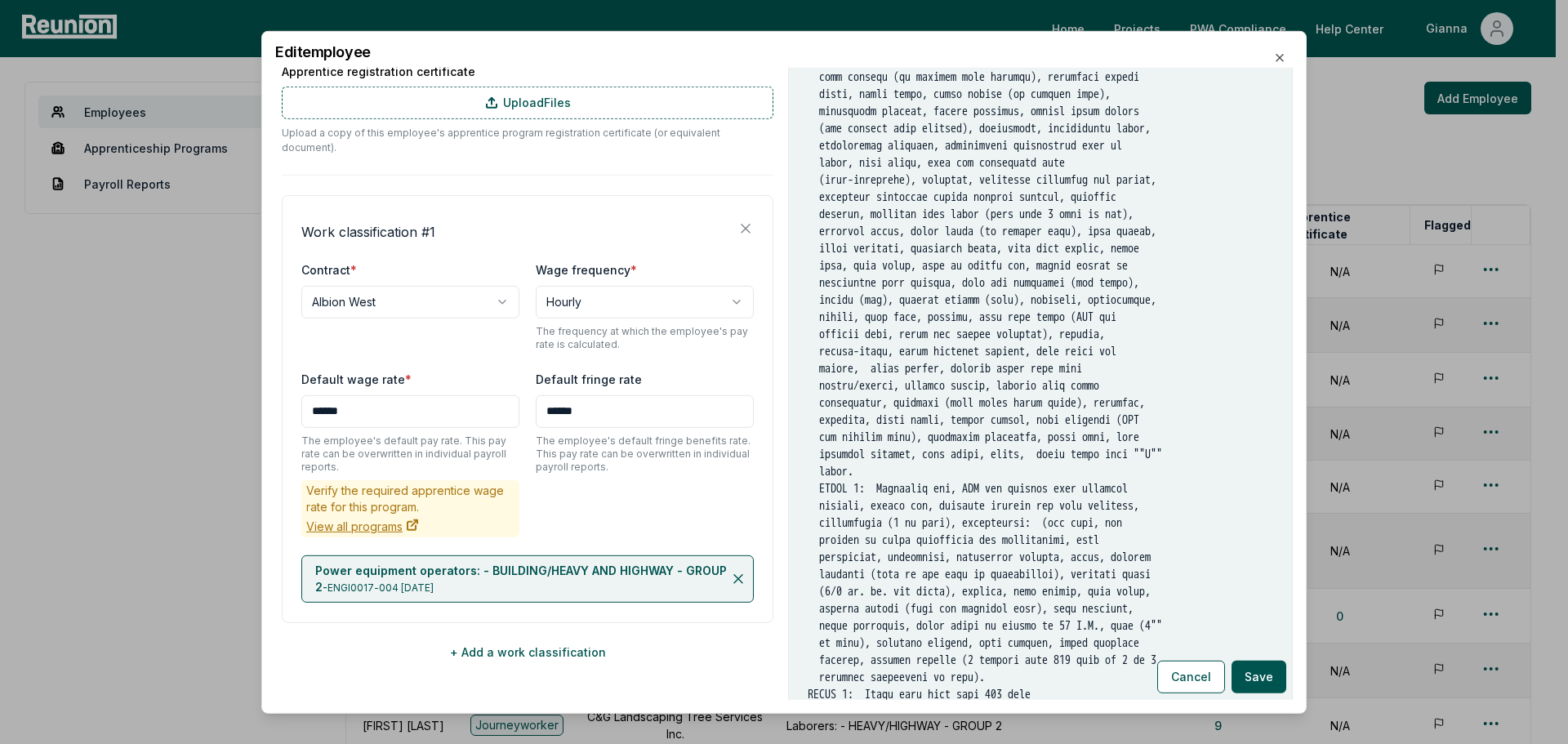 click on "View all programs" at bounding box center [363, 526] 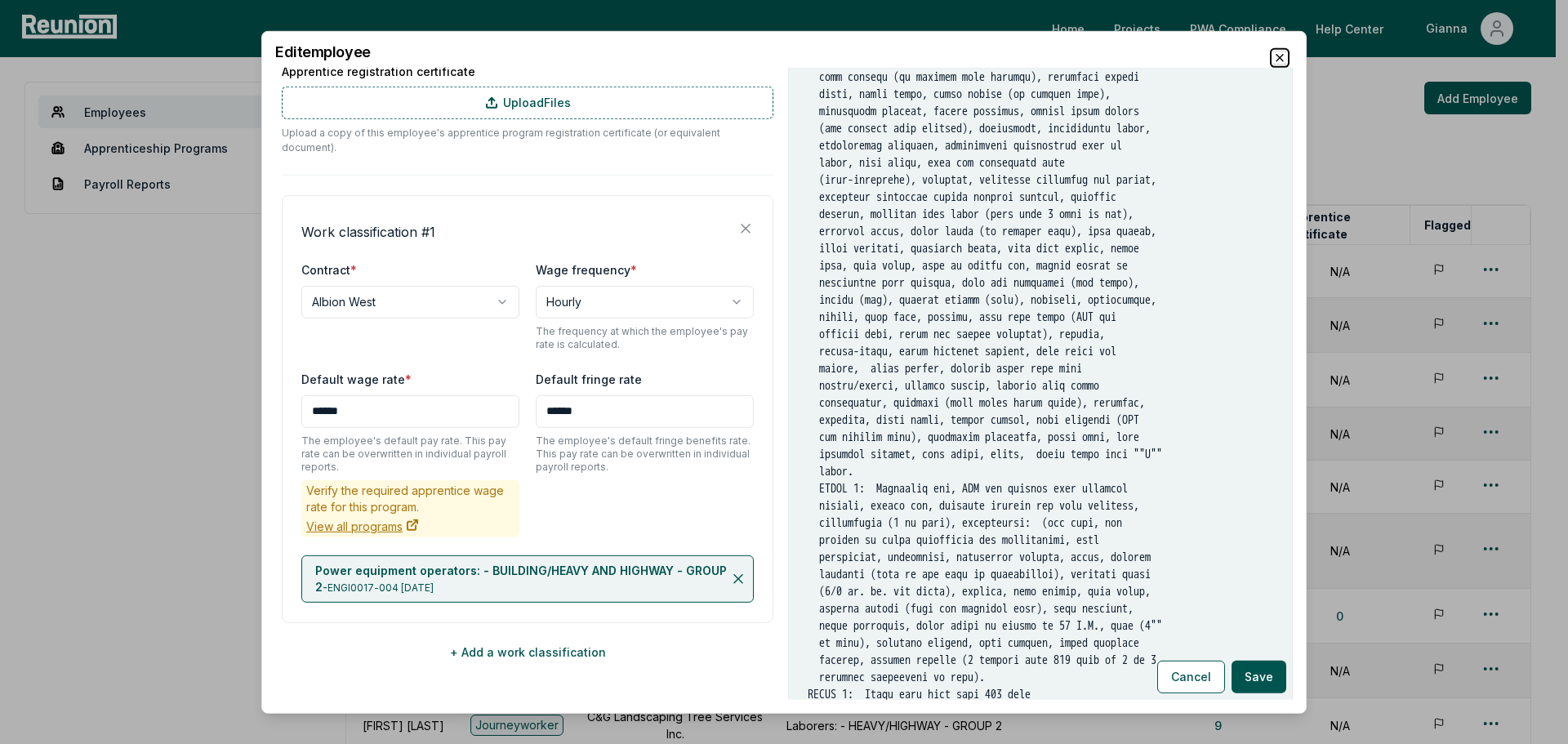click 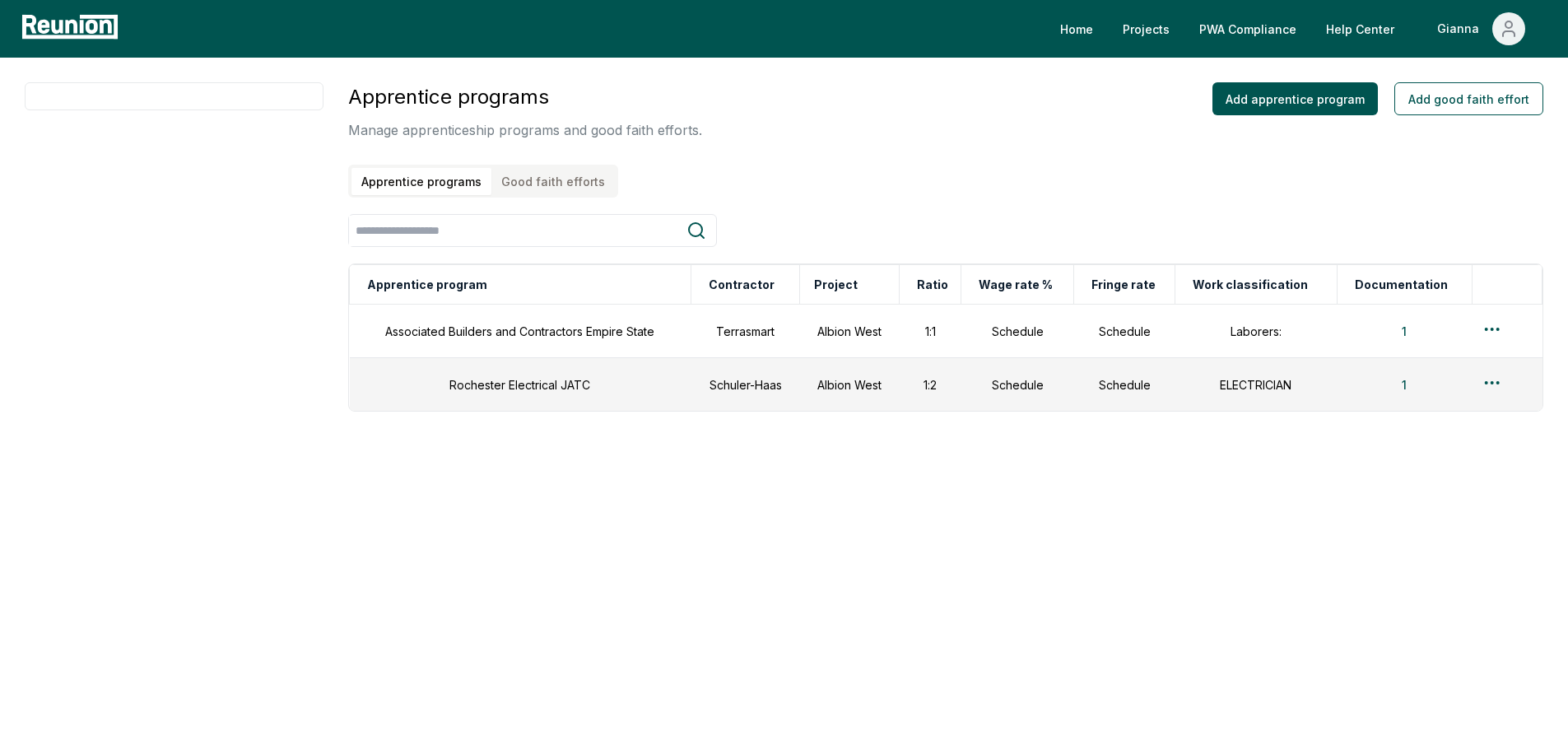 scroll, scrollTop: 0, scrollLeft: 0, axis: both 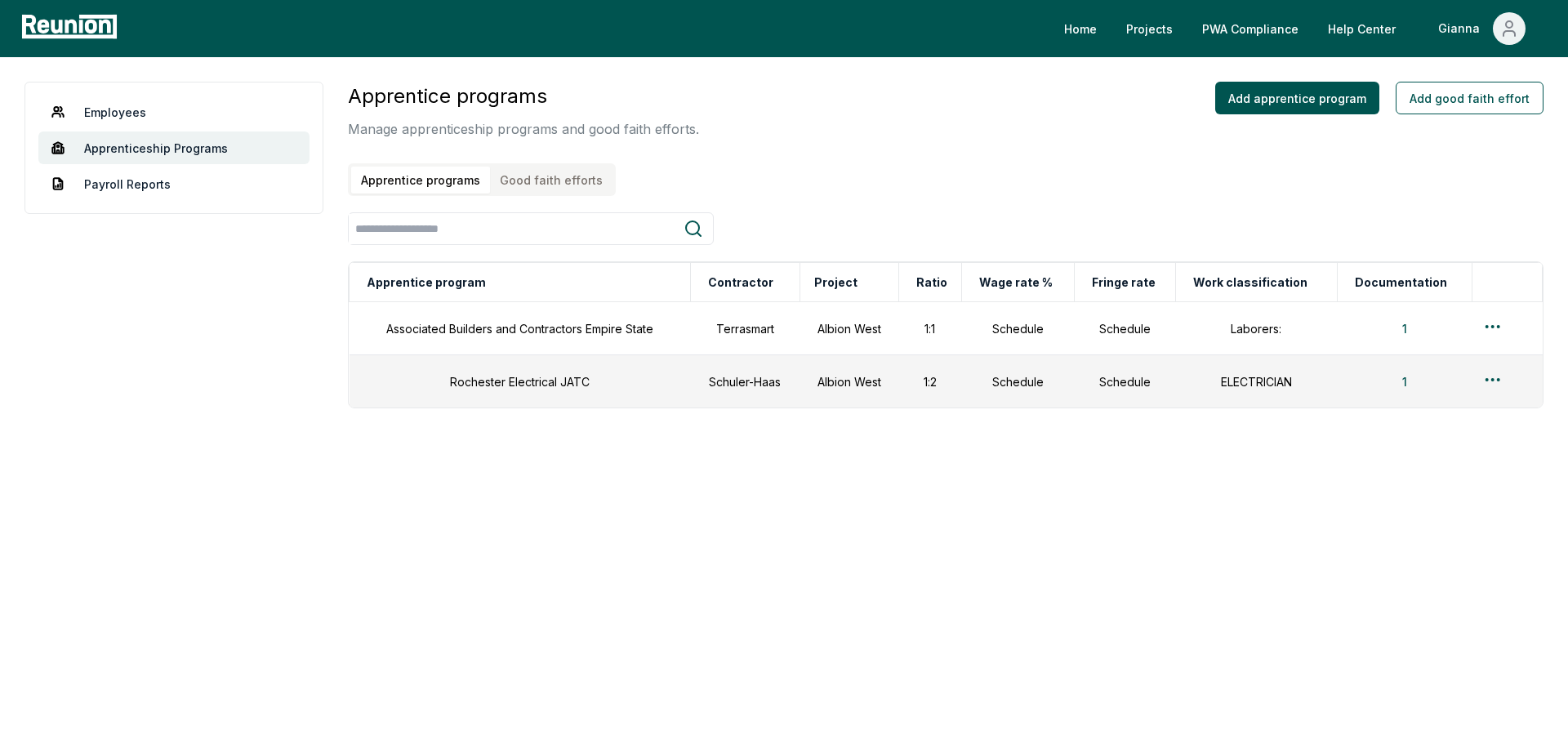 click on "Apprentice programs Good faith efforts" at bounding box center [482, 180] 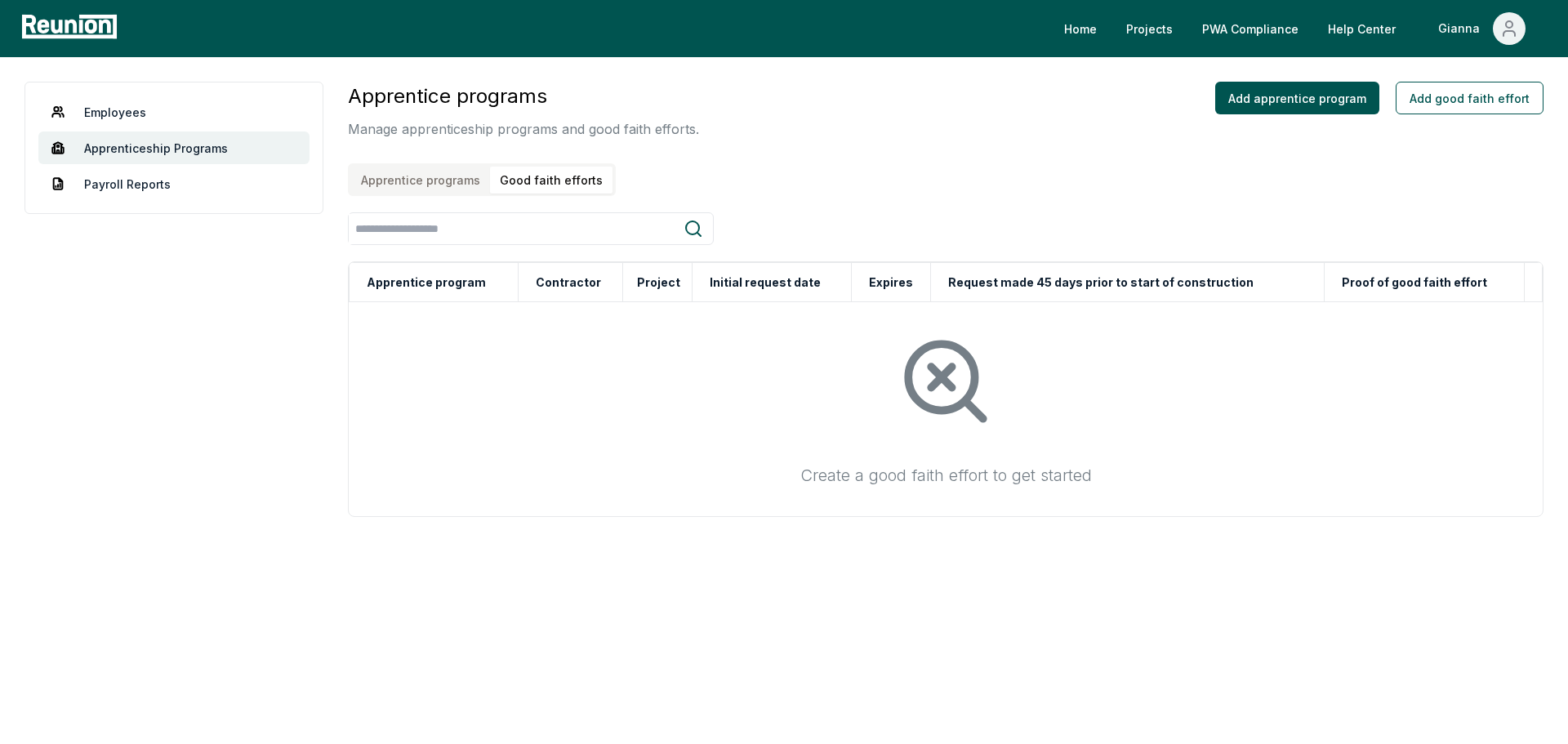 click on "Good faith efforts" at bounding box center [551, 180] 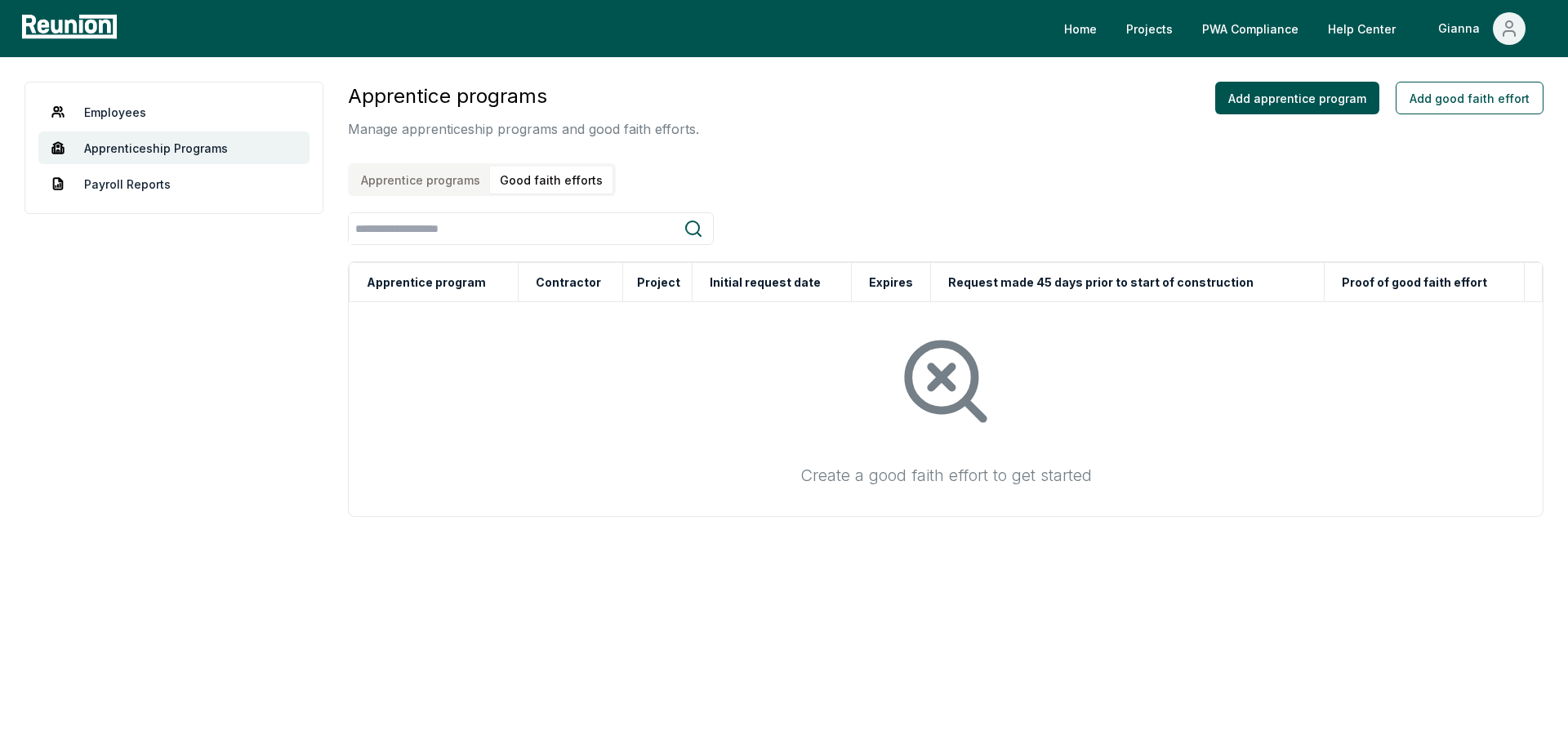 click on "Good faith efforts" at bounding box center (551, 180) 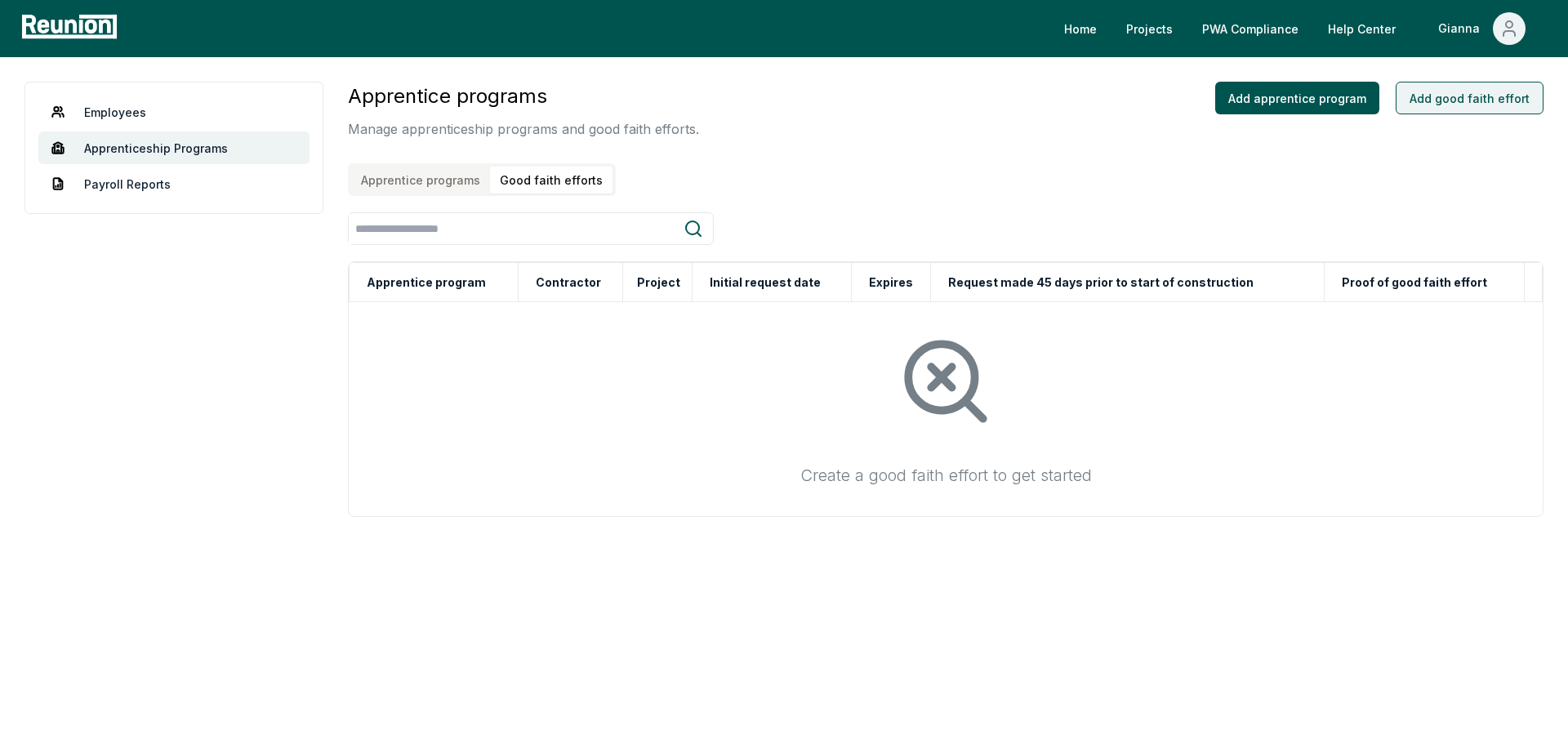 click on "Add good faith effort" at bounding box center [1469, 98] 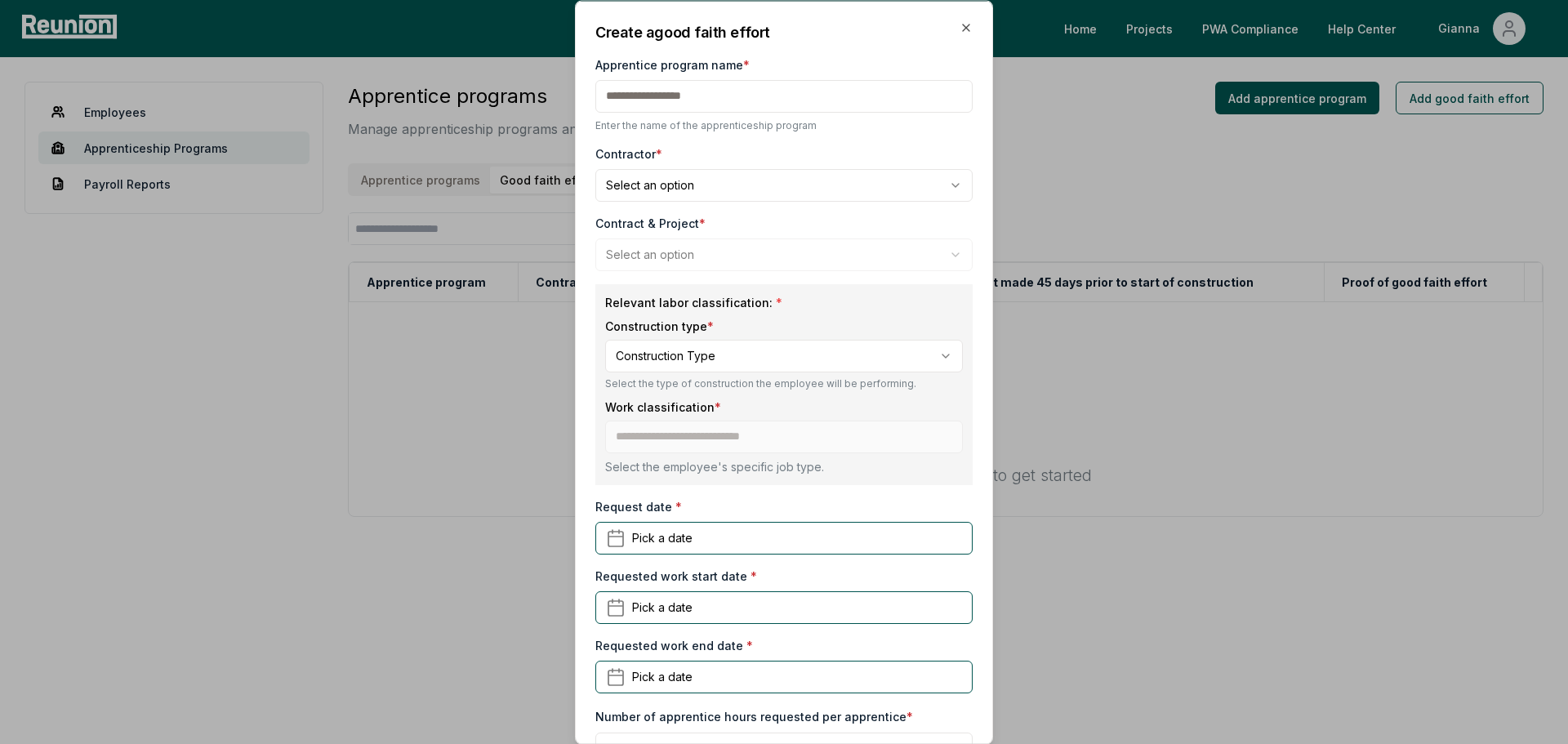 click on "**********" at bounding box center [784, 372] 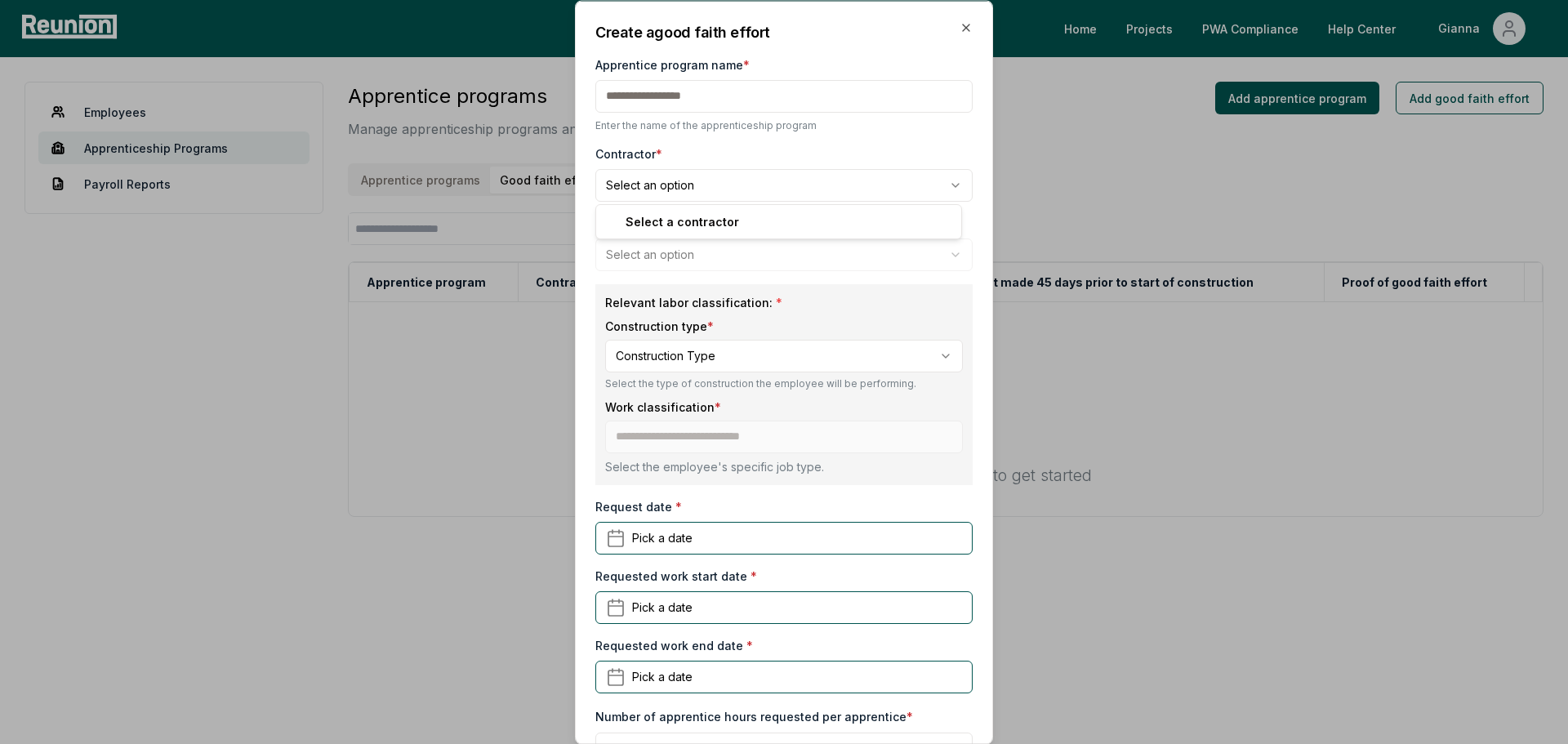 click on "Select a contractor" at bounding box center (778, 221) 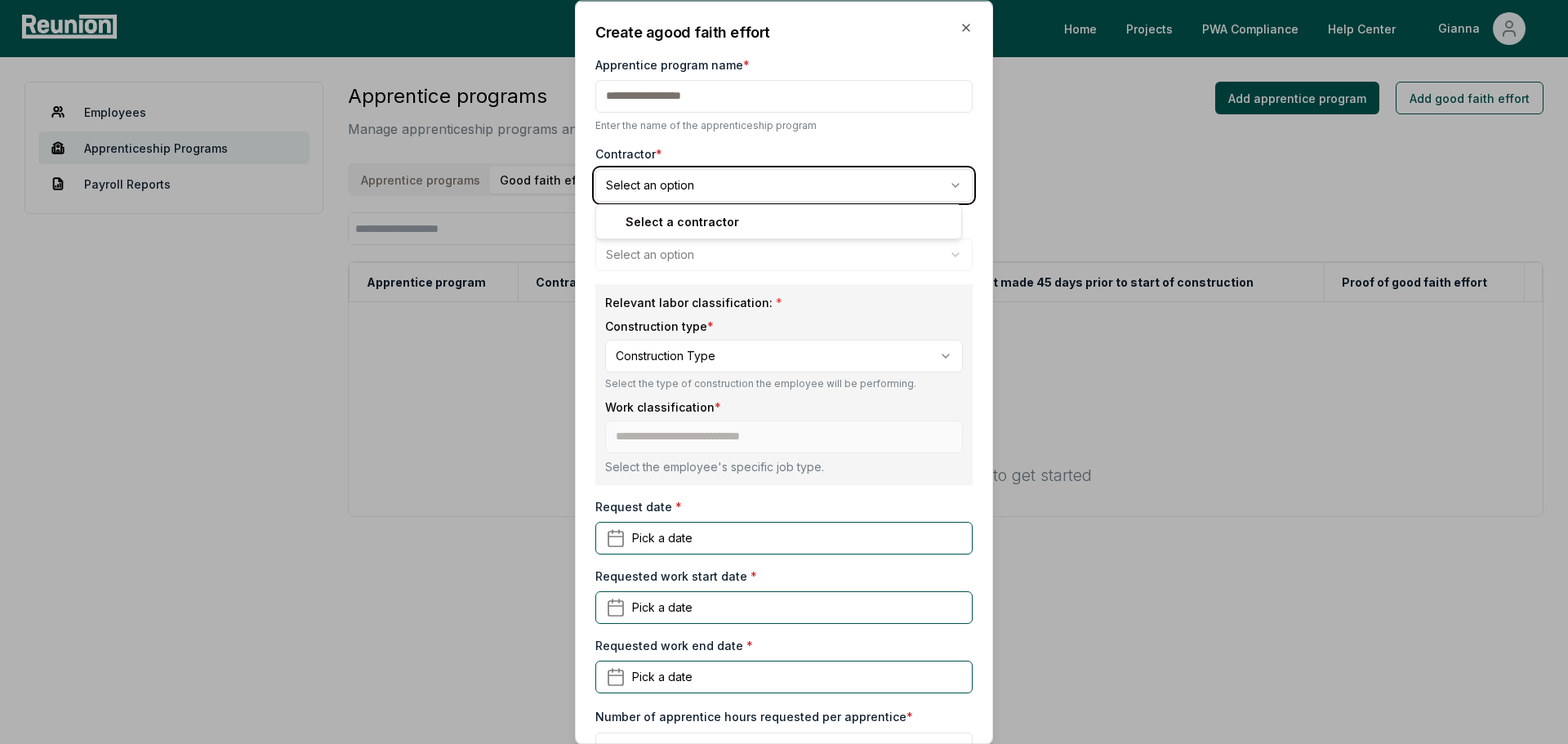click on "**********" at bounding box center (784, 372) 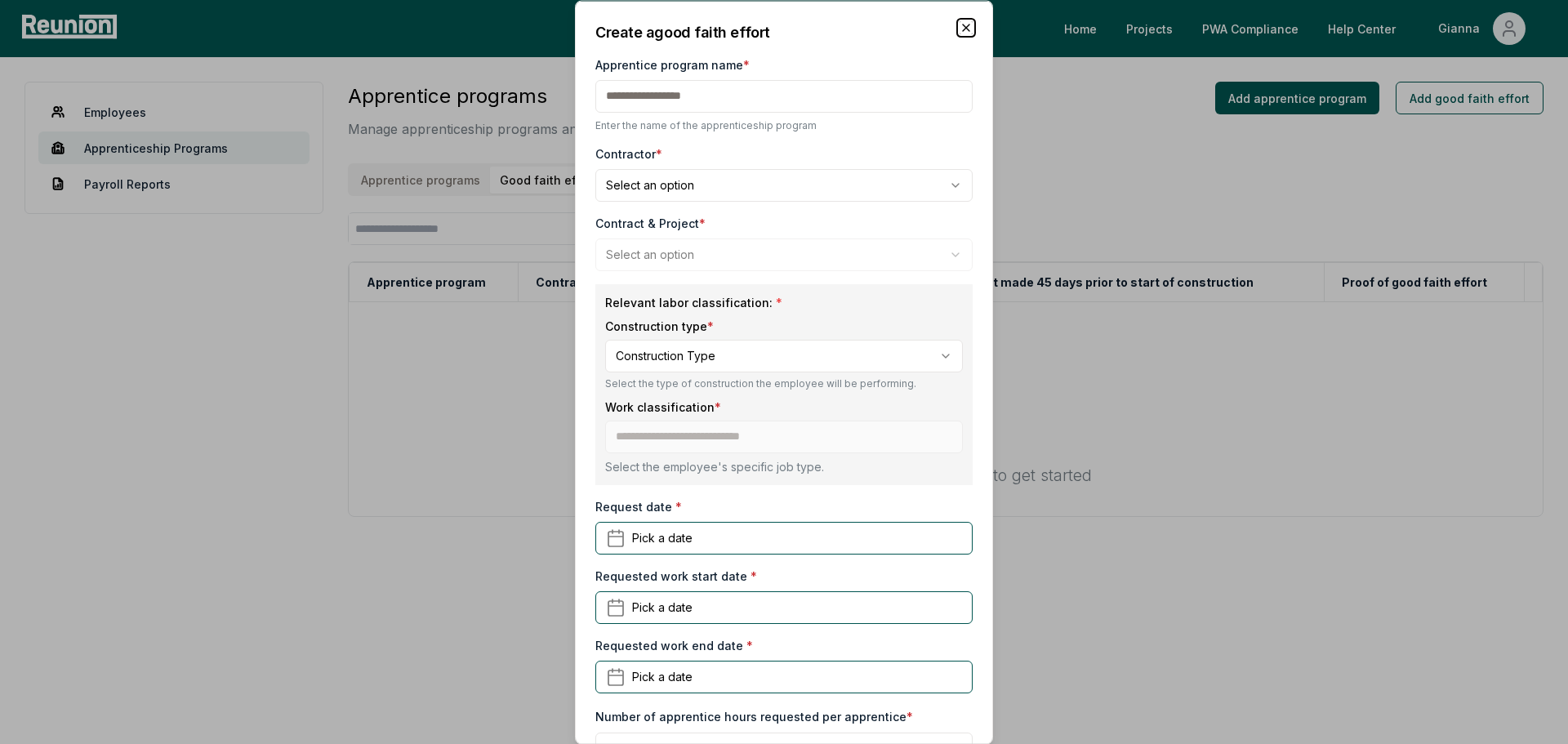 click 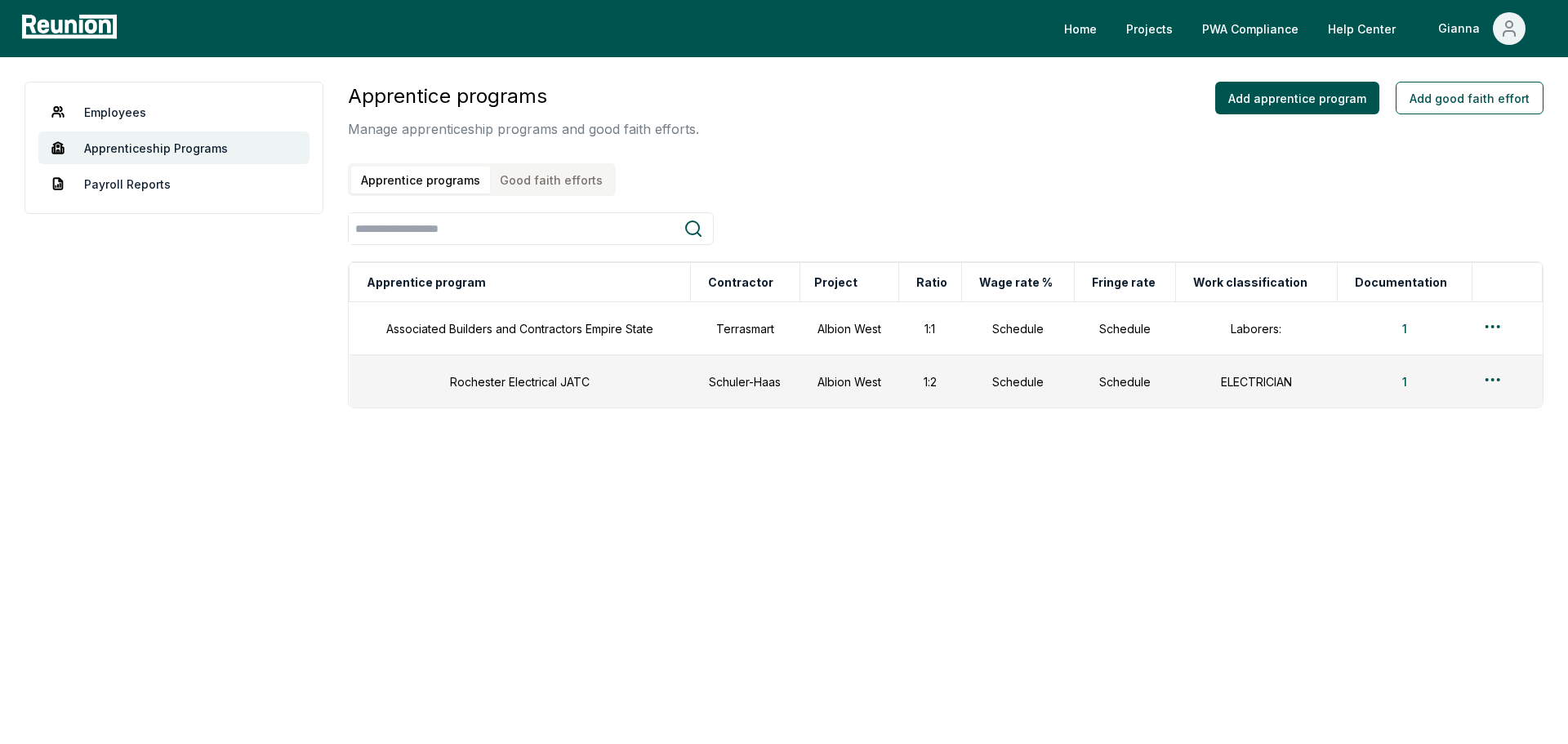 click on "Apprentice programs" at bounding box center (421, 180) 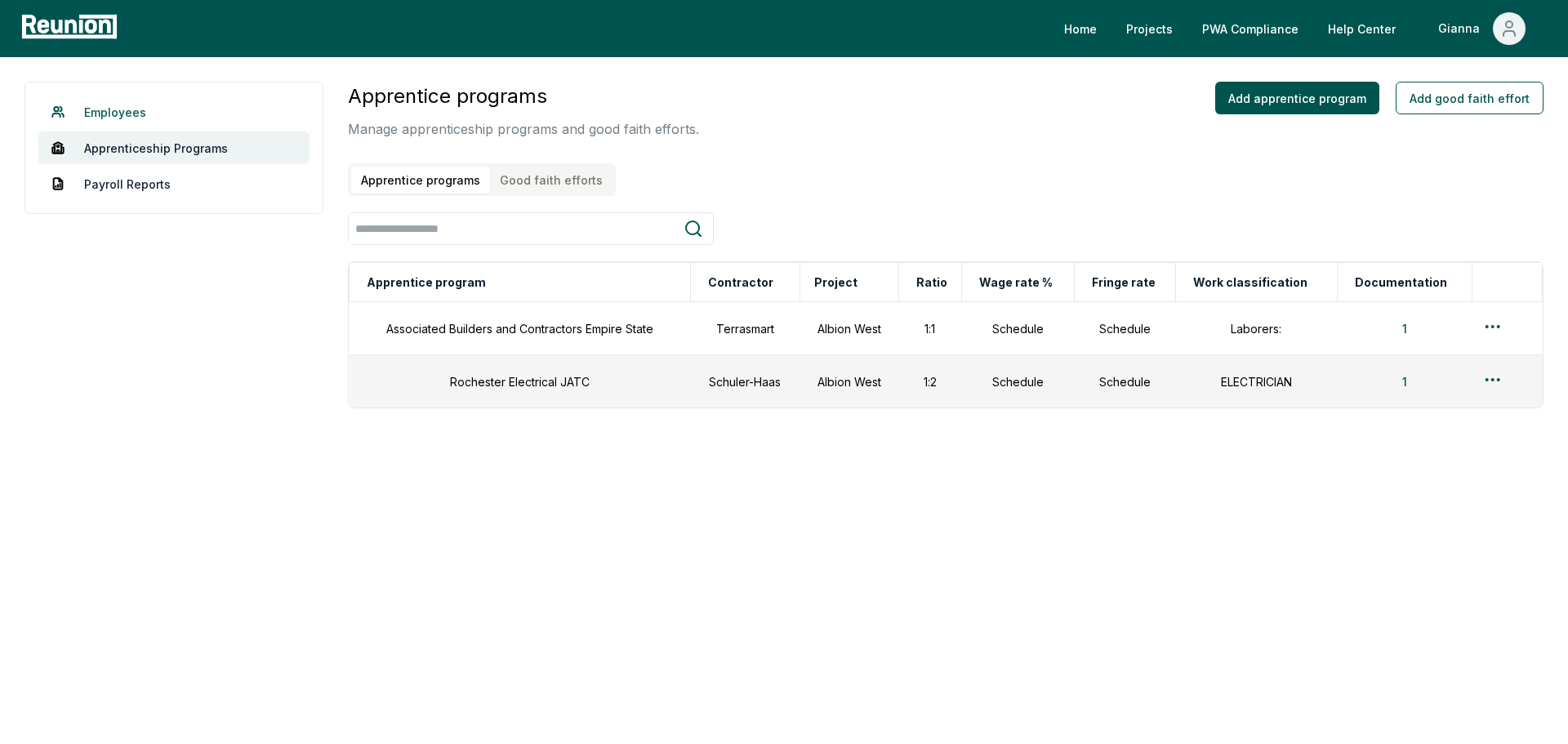click on "Employees" at bounding box center (174, 112) 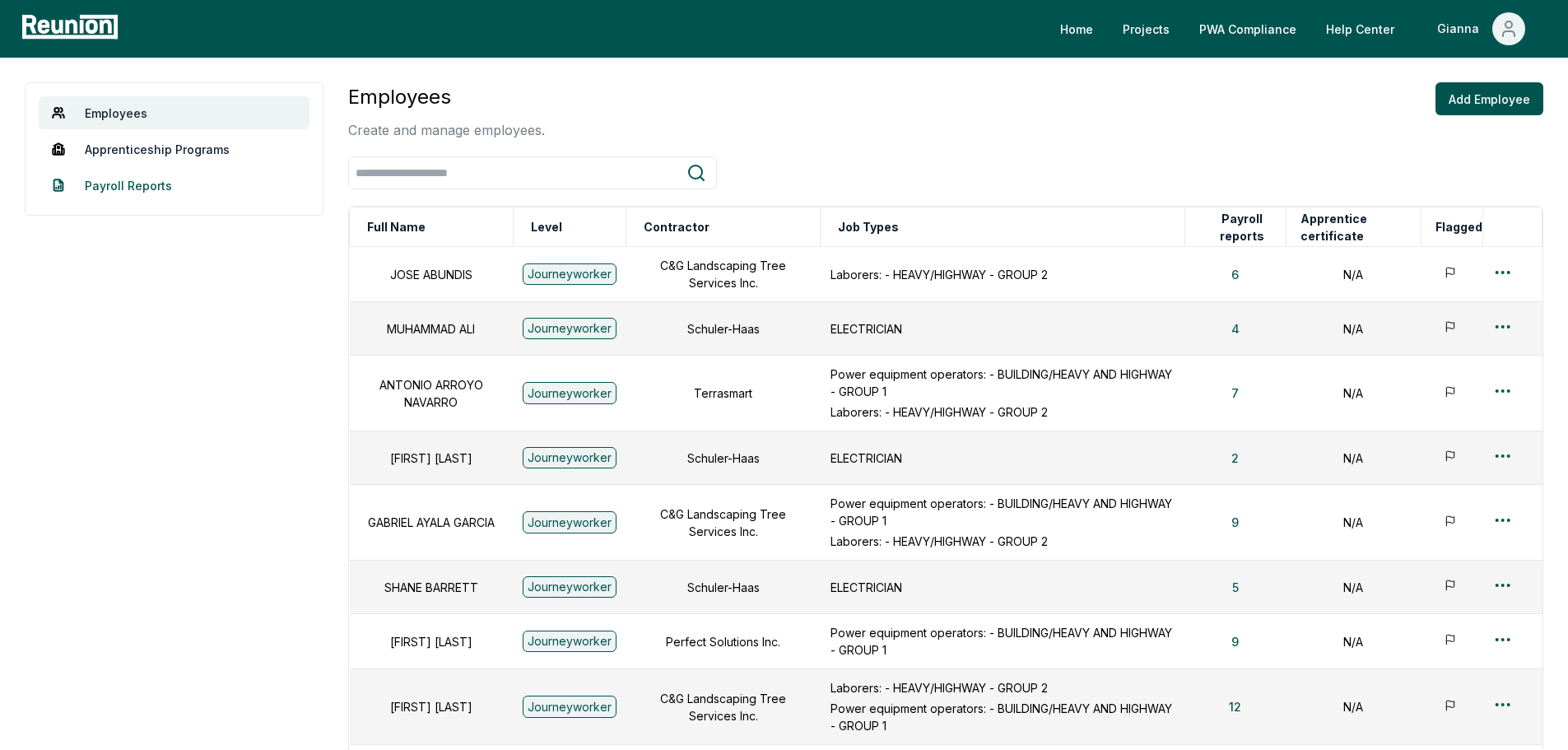 click on "Payroll Reports" at bounding box center (174, 185) 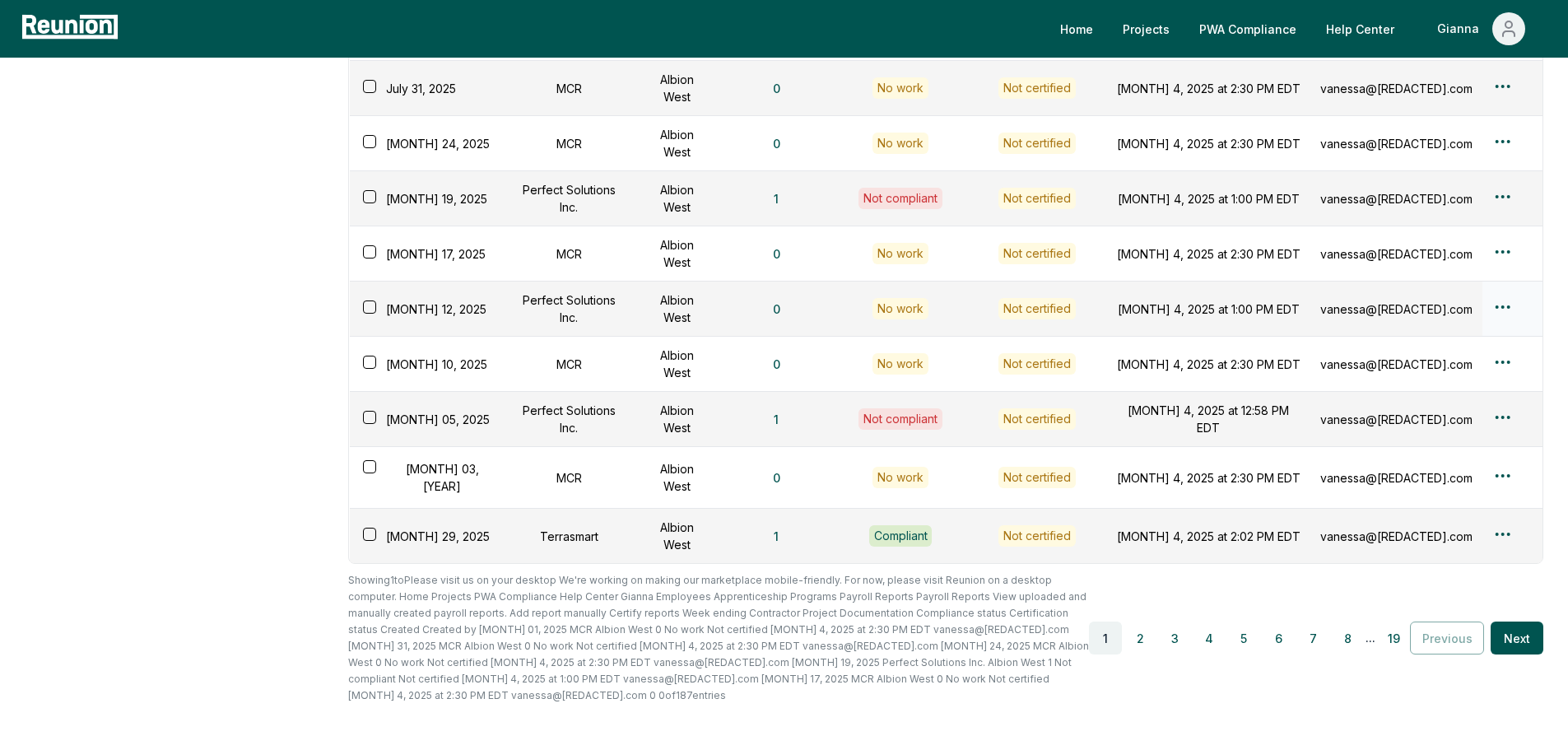 scroll, scrollTop: 193, scrollLeft: 0, axis: vertical 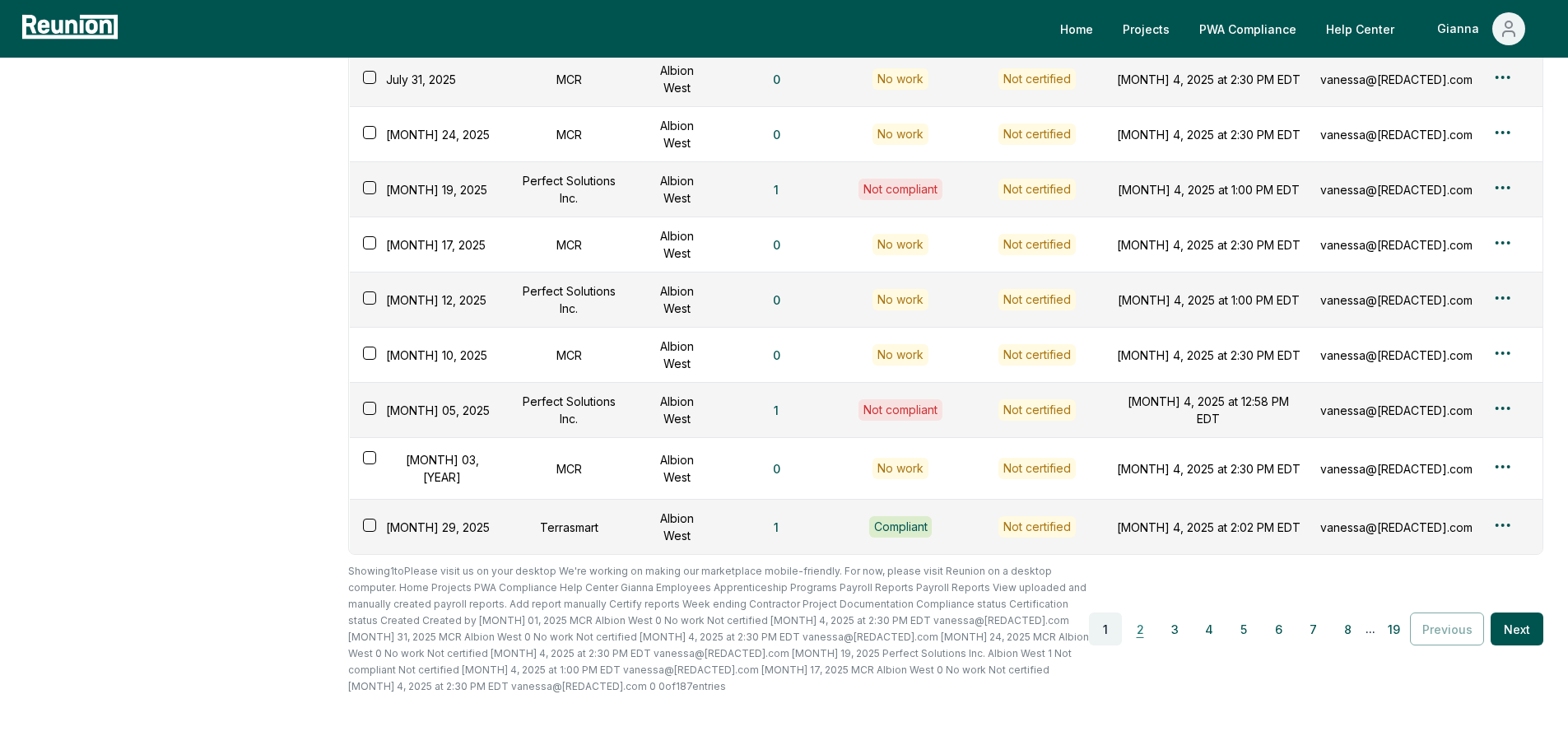 click on "2" at bounding box center [1140, 629] 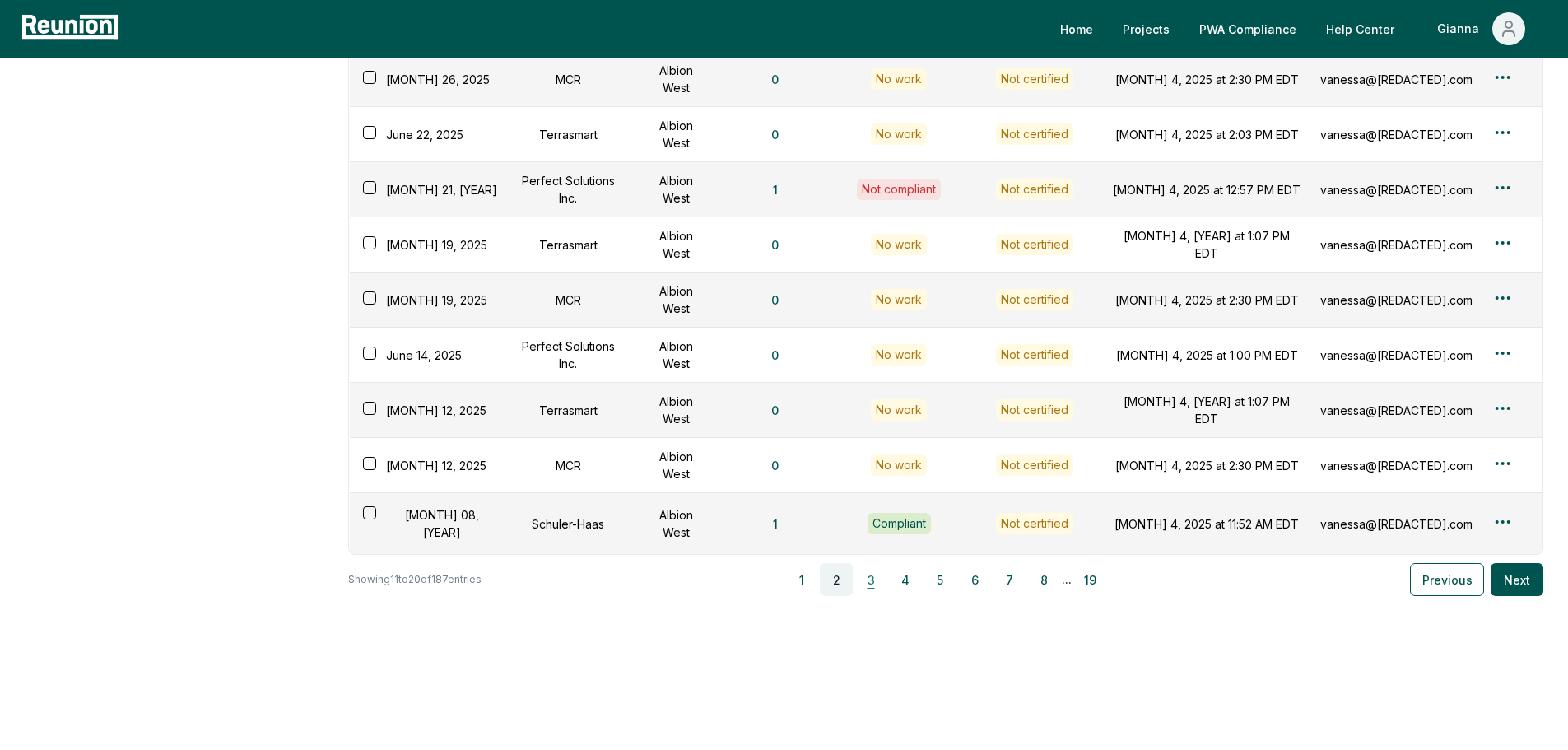 click on "3" at bounding box center [871, 580] 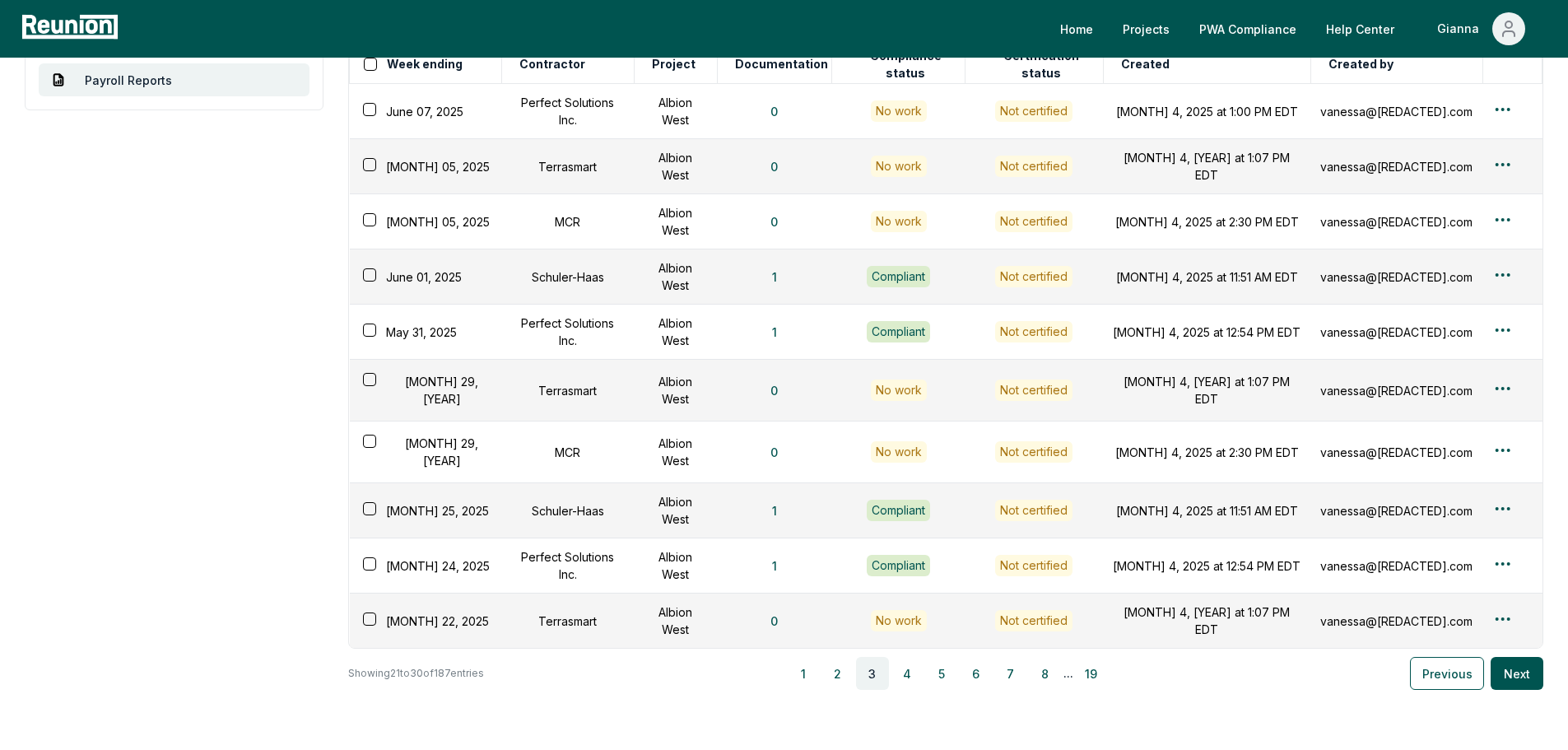 scroll, scrollTop: 193, scrollLeft: 0, axis: vertical 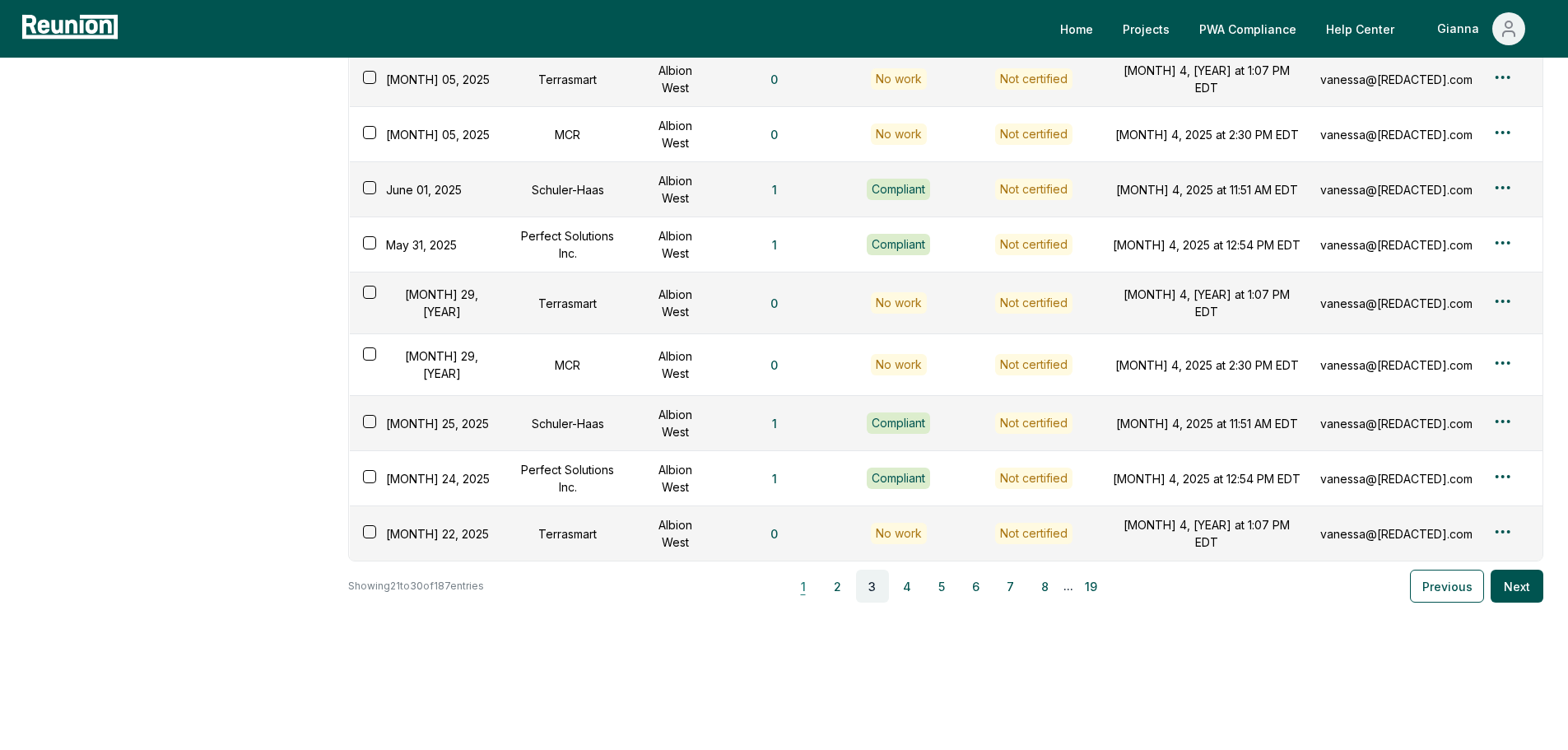 click on "1" at bounding box center [803, 586] 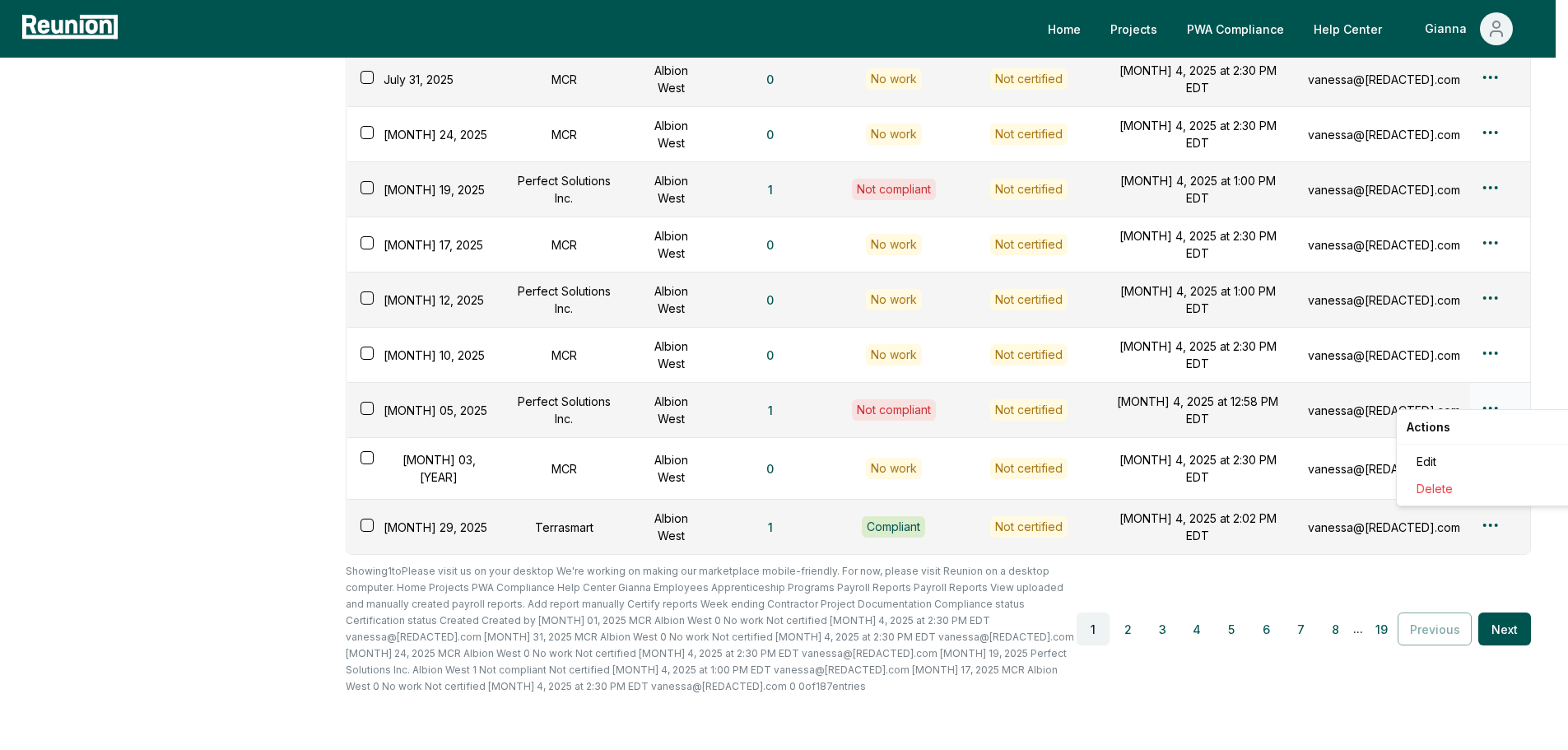 click on "Please visit us on your desktop We're working on making our marketplace mobile-friendly. For now, please visit Reunion on a desktop computer. Home Projects PWA Compliance Help Center Gianna Employees Apprenticeship Programs Payroll Reports Payroll Reports View uploaded and manually created payroll reports. Add report manually Certify reports Week ending Contractor Project Documentation Compliance status Certification status Created Created by [DATE] MCR Albion West 0 No work Not certified [DATE] at [TIME] [TIMEZONE] [EMAIL] [DATE] MCR Albion West 0 No work Not certified [DATE] at [TIME] [TIMEZONE] [EMAIL] [DATE] MCR Albion West 0 No work Not certified [DATE] at [TIME] [TIMEZONE] [EMAIL] [DATE] Perfect Solutions Inc. Albion West 1 Not compliant Not certified [DATE] at [TIME] [TIMEZONE] [EMAIL] [DATE] MCR Albion West 0 No work Not certified [DATE] 0 0" at bounding box center [784, 333] 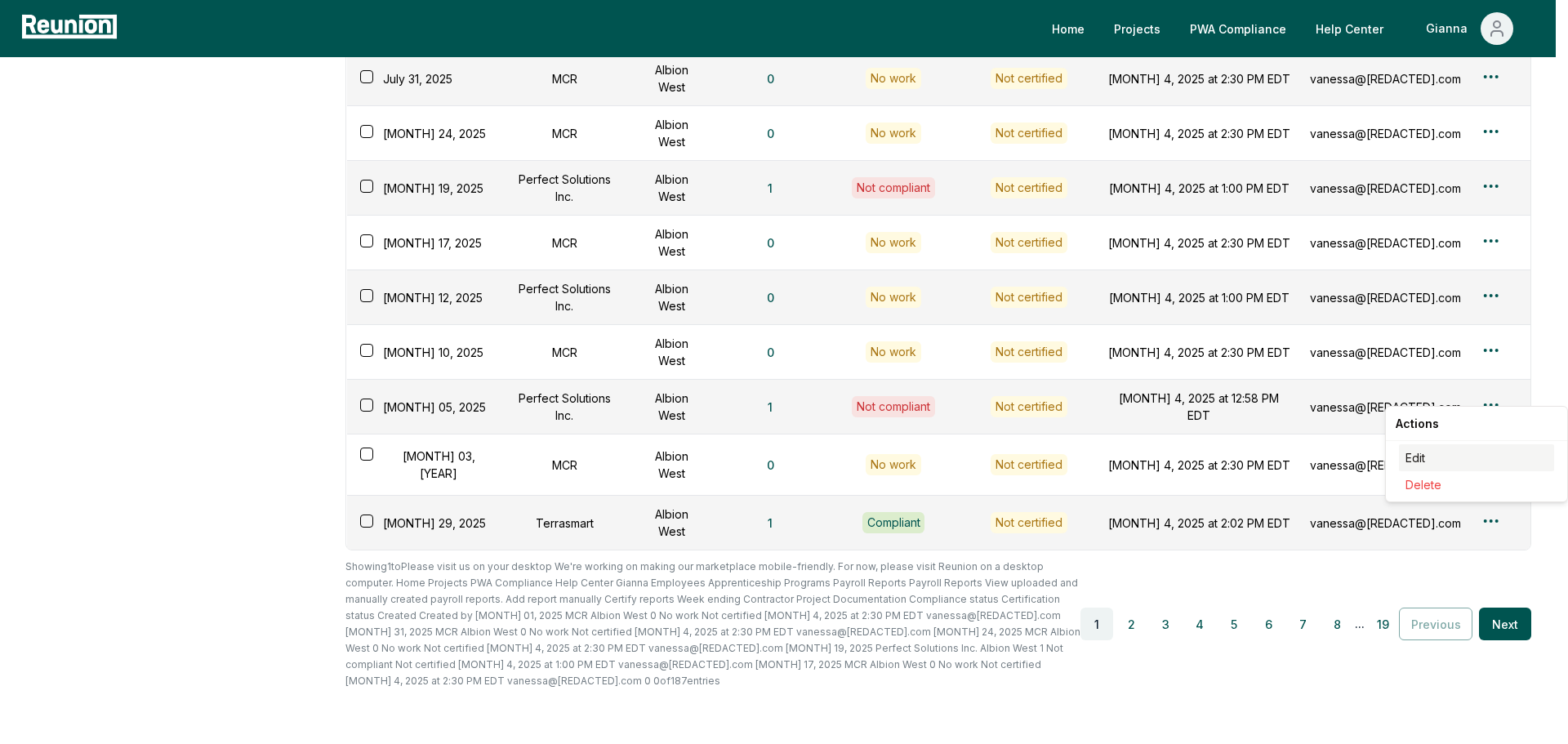 click on "Edit" at bounding box center (1477, 457) 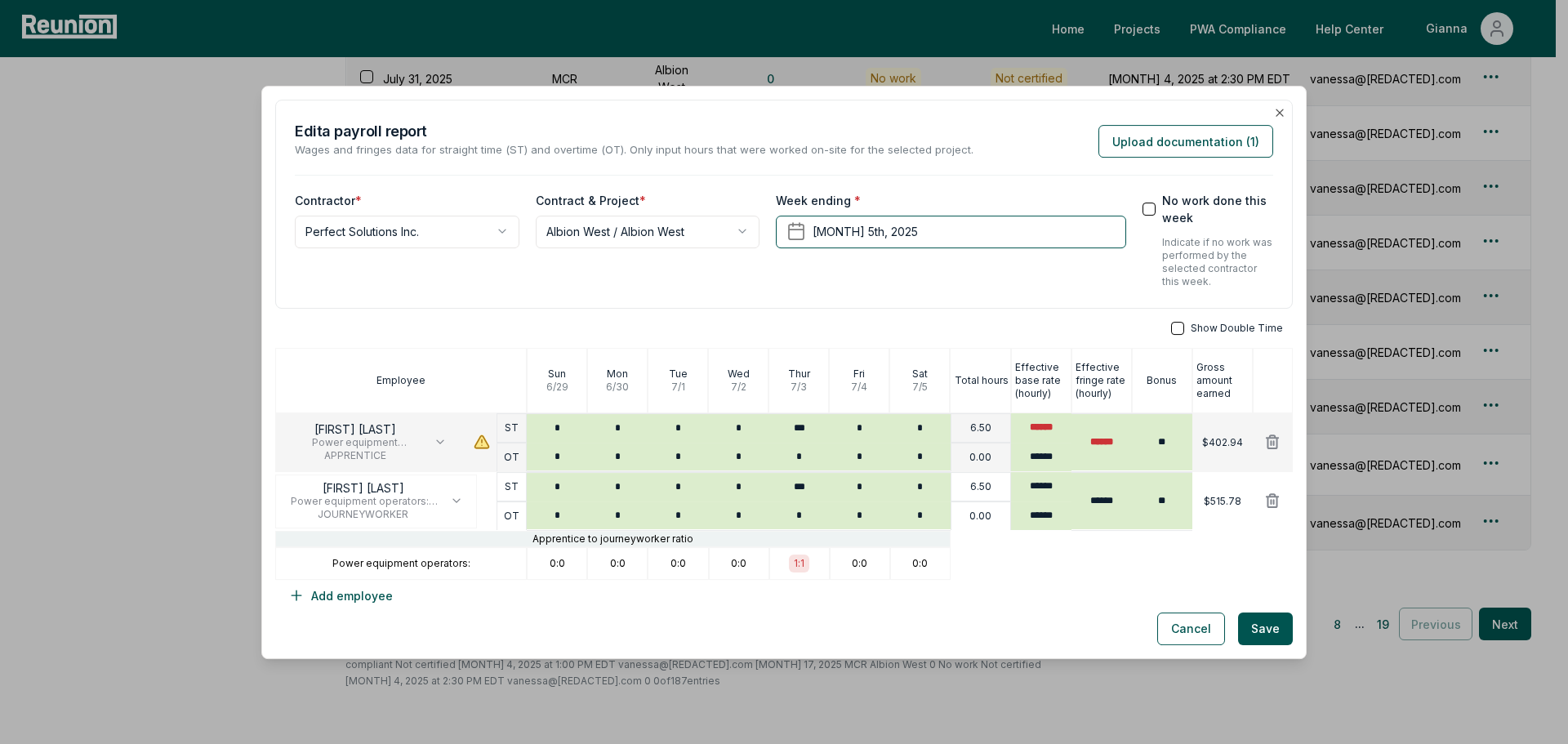 click on "[FIRST] [LAST] Power equipment operators: - BUILDING/HEAVY AND HIGHWAY - GROUP 1 APPRENTICE" at bounding box center (385, 442) 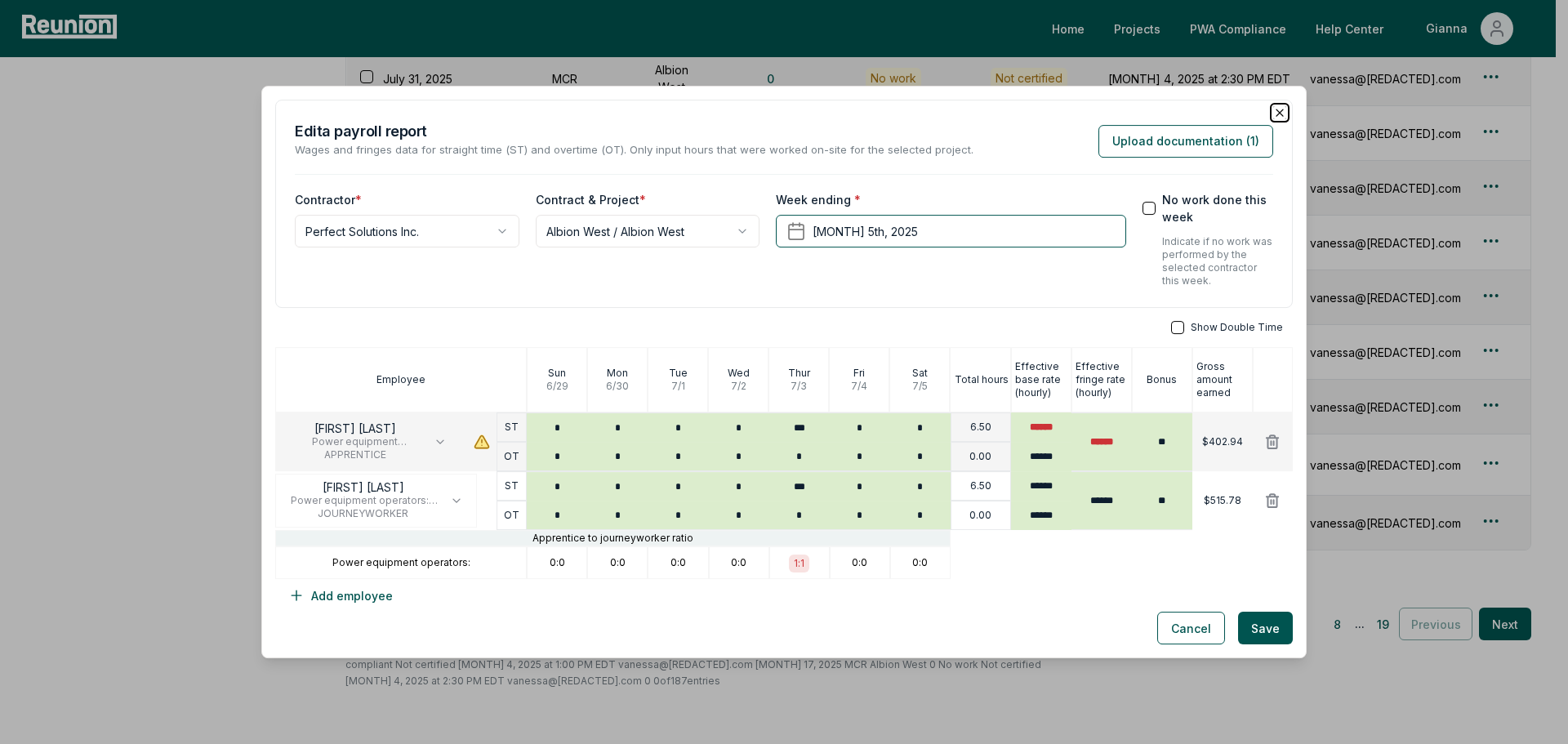 click 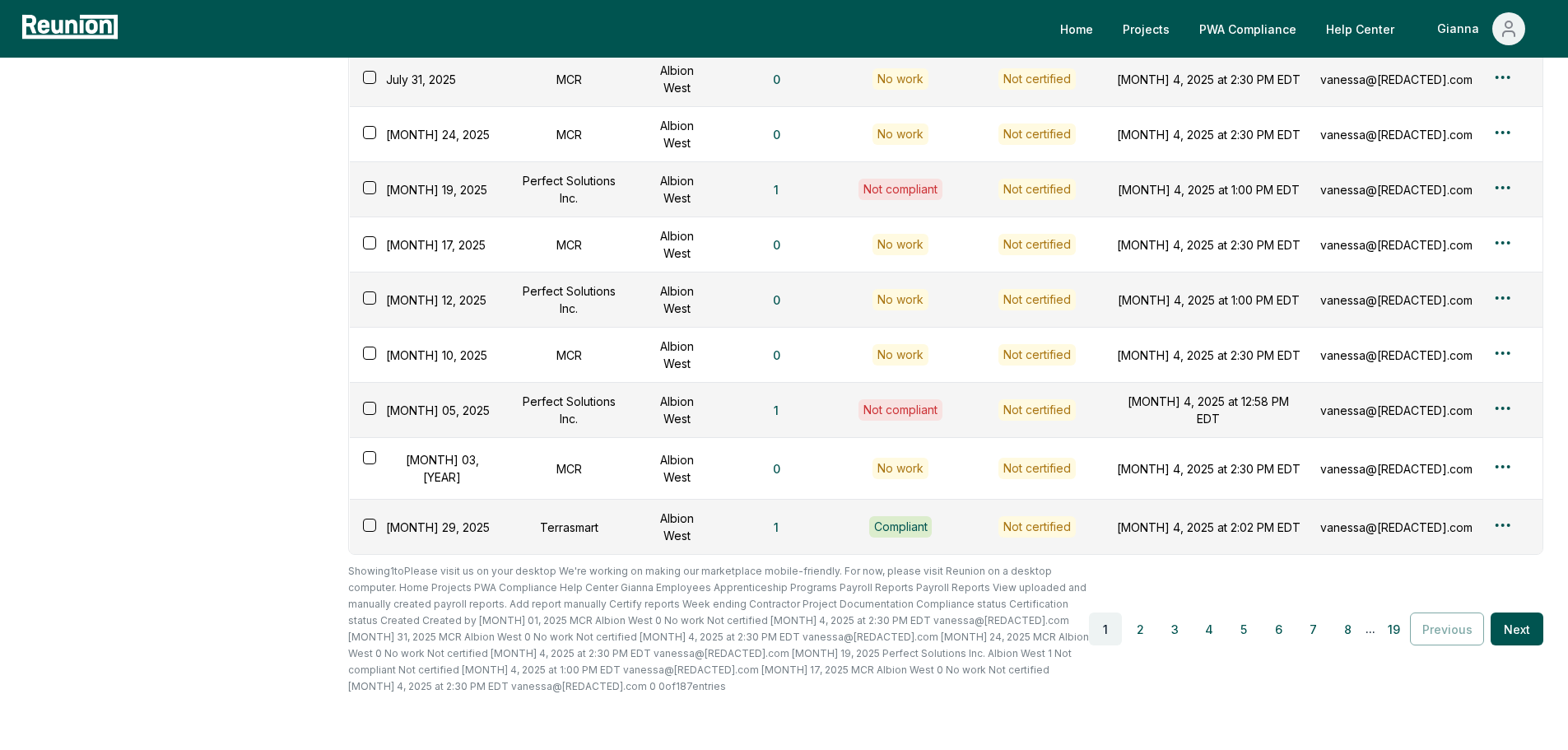 scroll, scrollTop: 0, scrollLeft: 0, axis: both 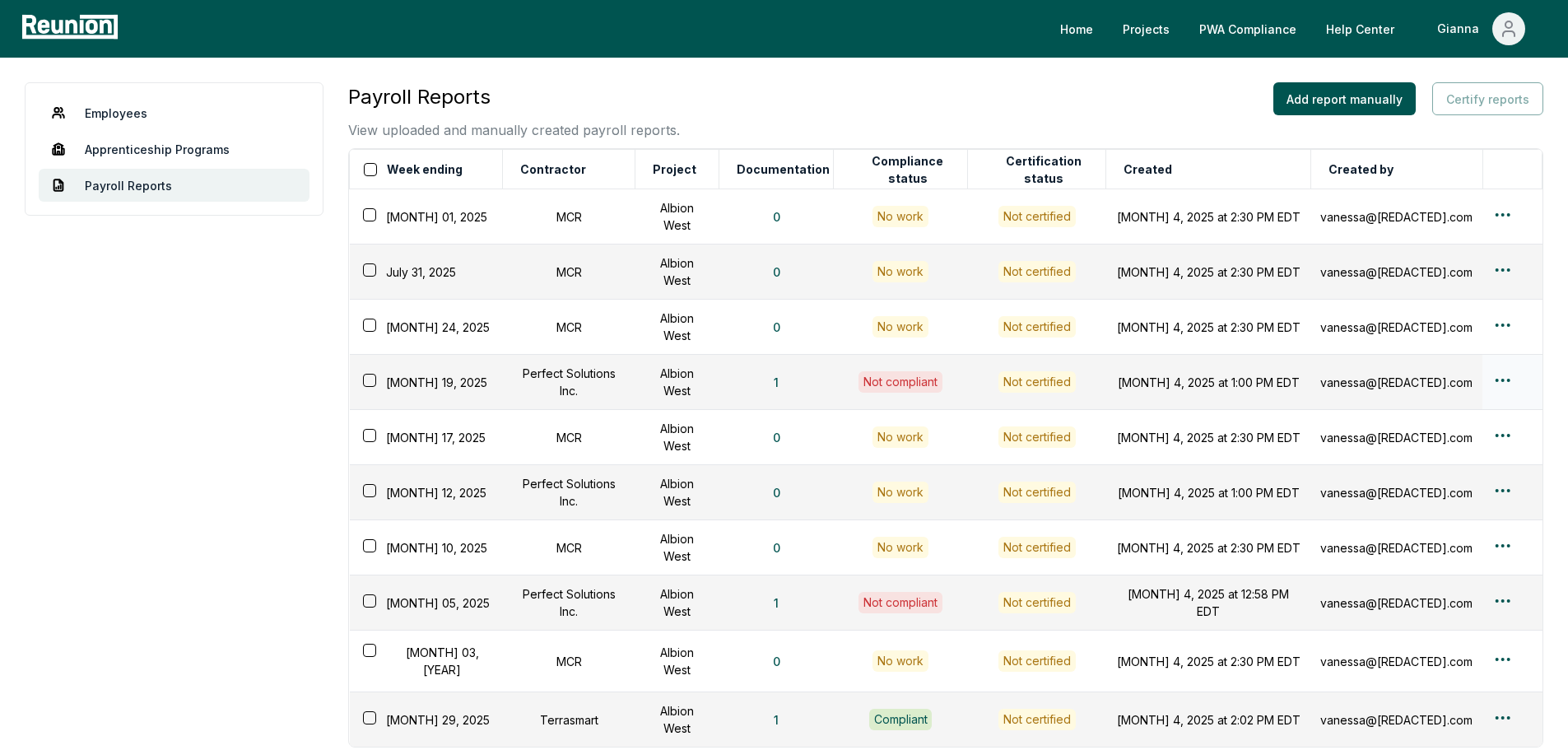click on "Please visit us on your desktop We're working on making our marketplace mobile-friendly. For now, please visit Reunion on a desktop computer. Home Projects PWA Compliance Help Center Gianna Employees Apprenticeship Programs Payroll Reports Payroll Reports View uploaded and manually created payroll reports. Add report manually Certify reports Week ending Contractor Project Documentation Compliance status Certification status Created Created by [DATE] MCR Albion West 0 No work Not certified [DATE] at [TIME] [TIMEZONE] [EMAIL] [DATE] MCR Albion West 0 No work Not certified [DATE] at [TIME] [TIMEZONE] [EMAIL] [DATE] MCR Albion West 0 No work Not certified [DATE] at [TIME] [TIMEZONE] [EMAIL] [DATE] Perfect Solutions Inc. Albion West 1 Not compliant Not certified [DATE] at [TIME] [TIMEZONE] [EMAIL] [DATE] MCR Albion West 0 No work Not certified [DATE] 0 0" at bounding box center (784, 526) 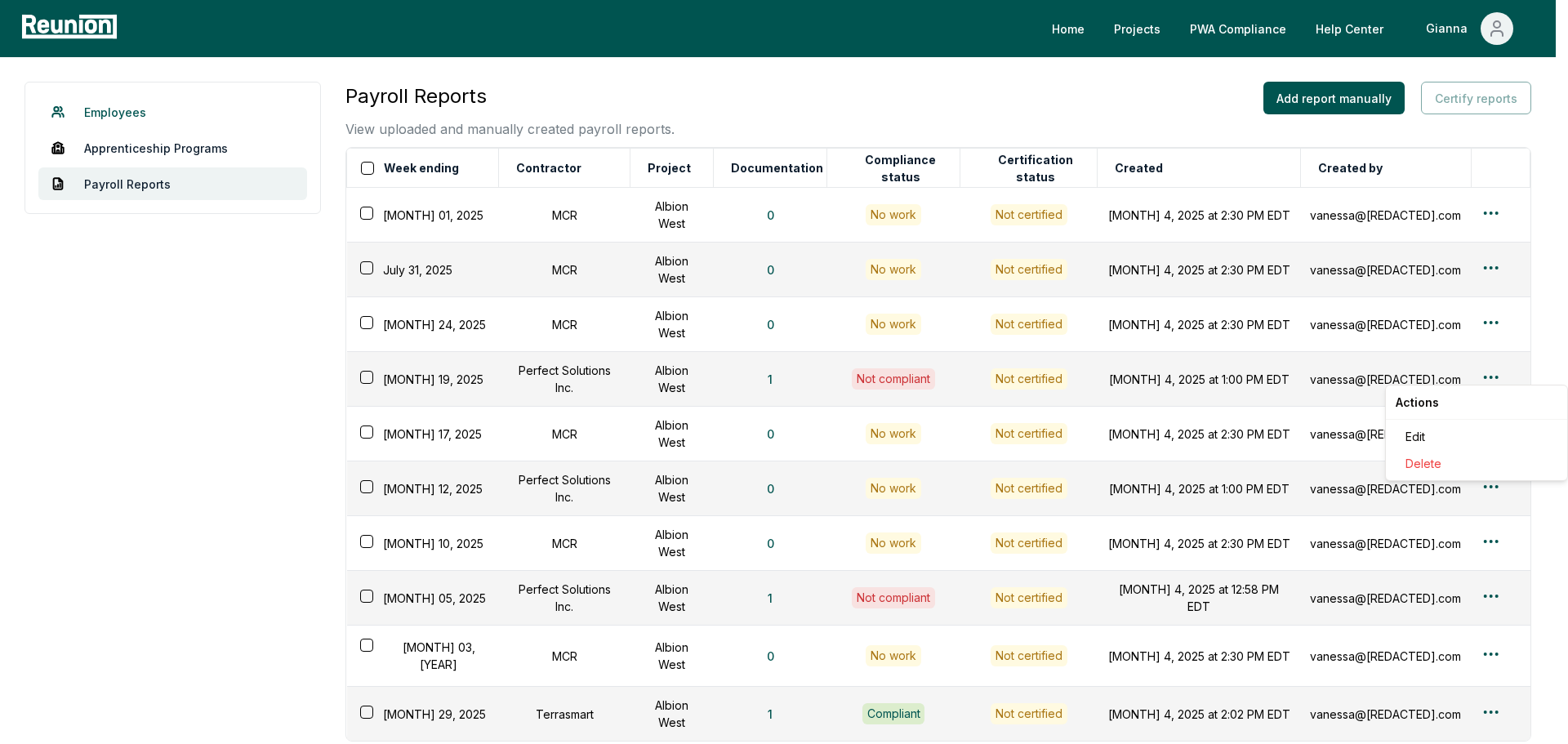 click on "Please visit us on your desktop We're working on making our marketplace mobile-friendly. For now, please visit Reunion on a desktop computer. Home Projects PWA Compliance Help Center Gianna Employees Apprenticeship Programs Payroll Reports Payroll Reports View uploaded and manually created payroll reports. Add report manually Certify reports Week ending Contractor Project Documentation Compliance status Certification status Created Created by [DATE] MCR Albion West 0 No work Not certified [DATE] at [TIME] [TIMEZONE] [EMAIL] [DATE] MCR Albion West 0 No work Not certified [DATE] at [TIME] [TIMEZONE] [EMAIL] [DATE] MCR Albion West 0 No work Not certified [DATE] at [TIME] [TIMEZONE] [EMAIL] [DATE] Perfect Solutions Inc. Albion West 1 Not compliant Not certified [DATE] at [TIME] [TIMEZONE] [EMAIL] [DATE] MCR Albion West 0 No work Not certified [DATE] 0 0" at bounding box center [784, 522] 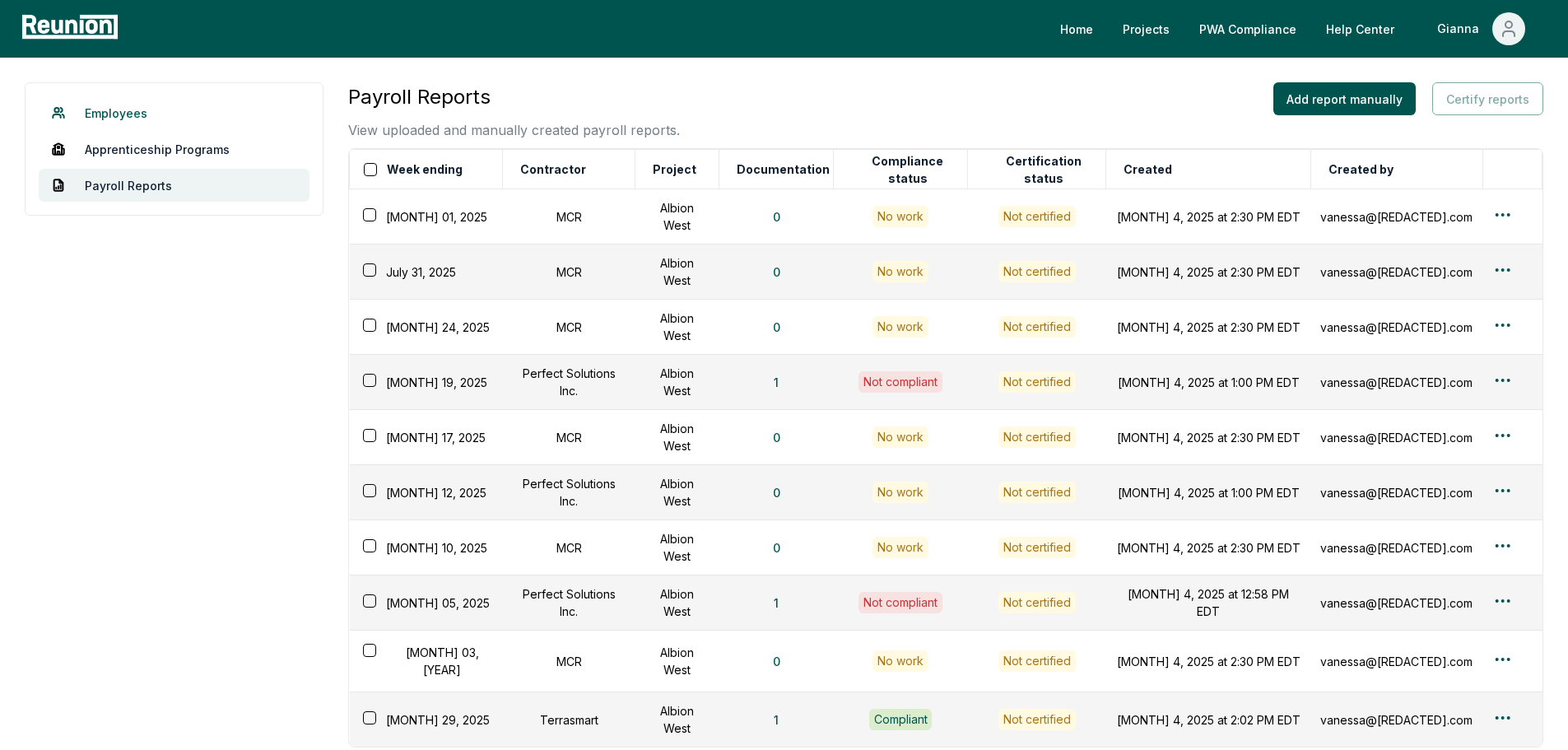 click on "Employees" at bounding box center (174, 113) 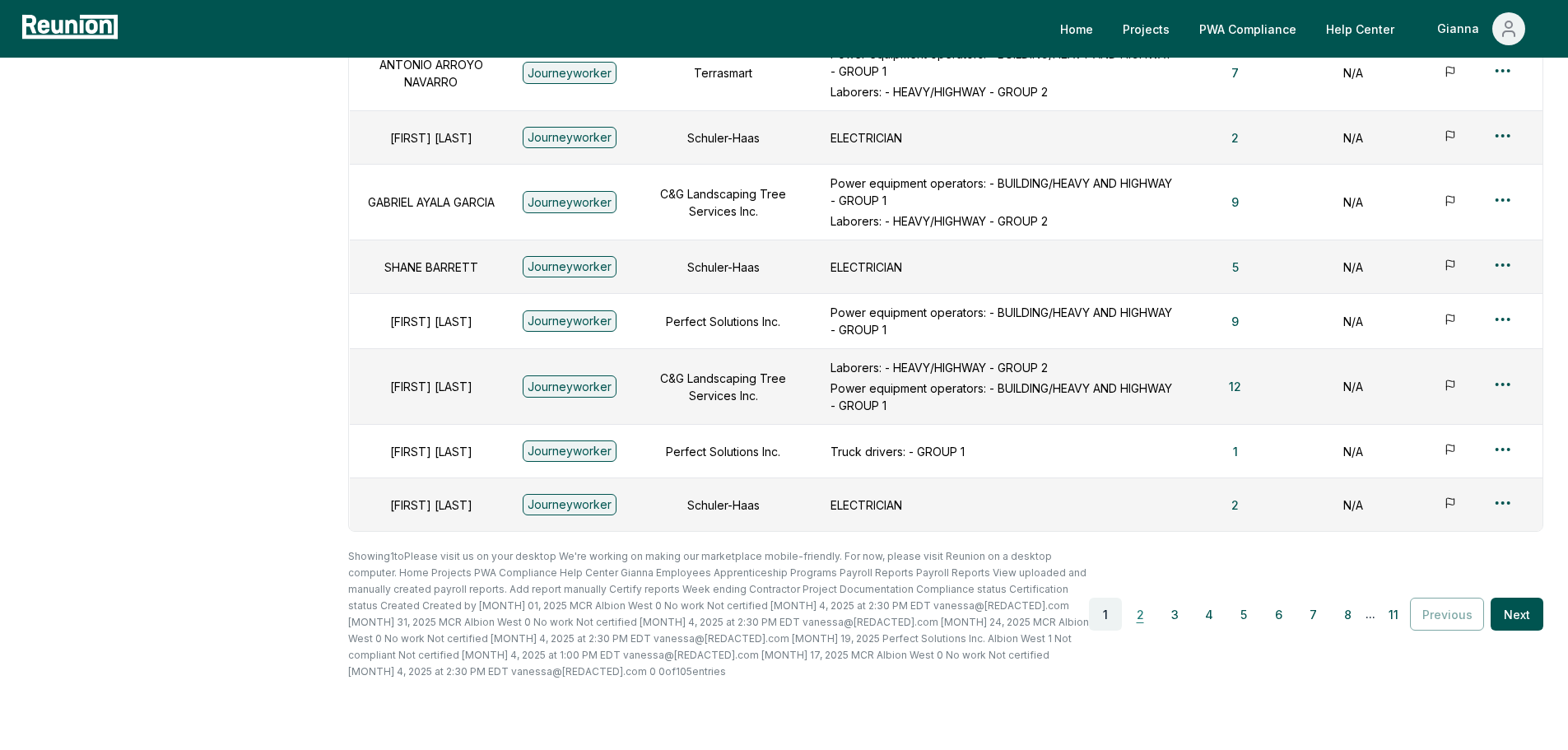 click on "2" at bounding box center (1140, 614) 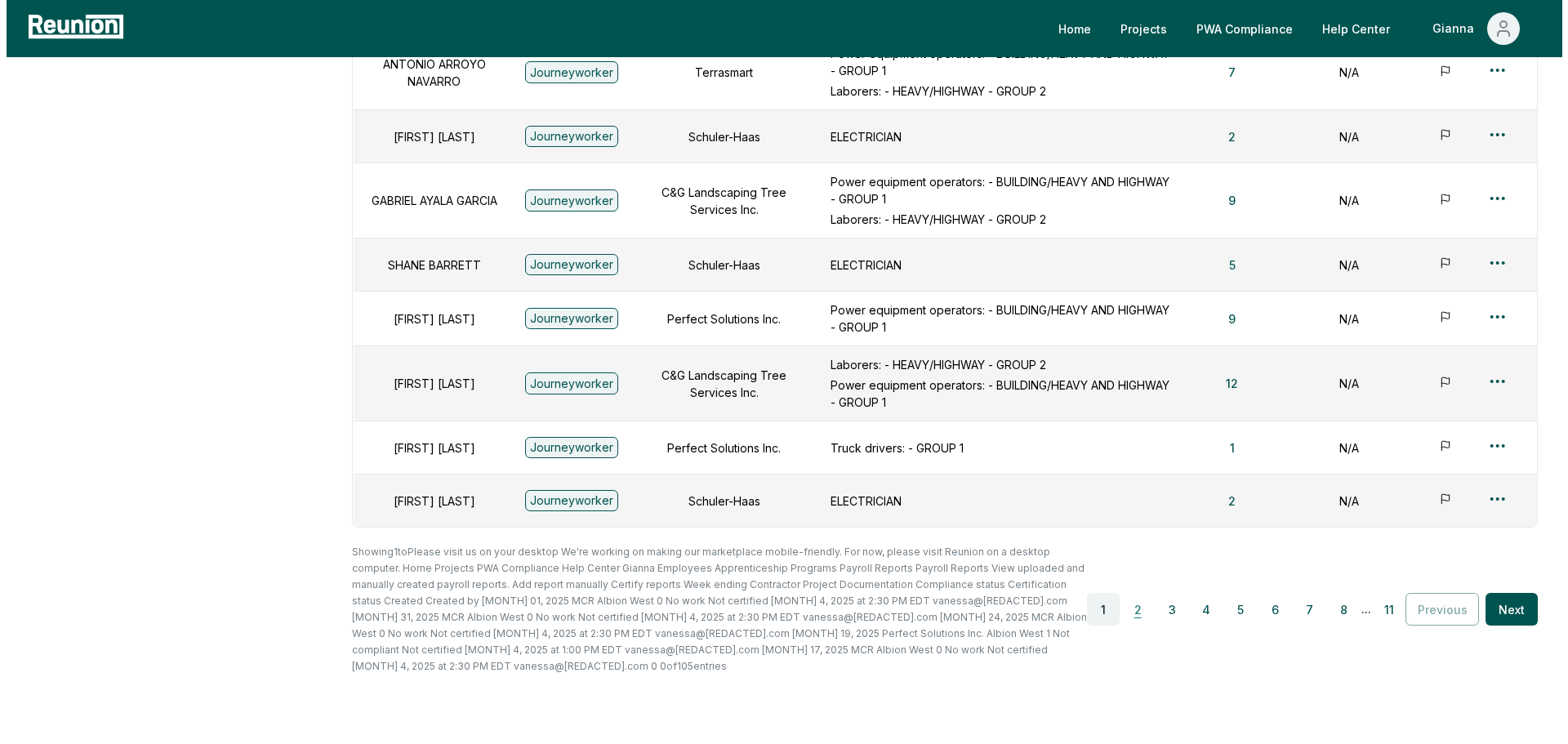 scroll, scrollTop: 255, scrollLeft: 0, axis: vertical 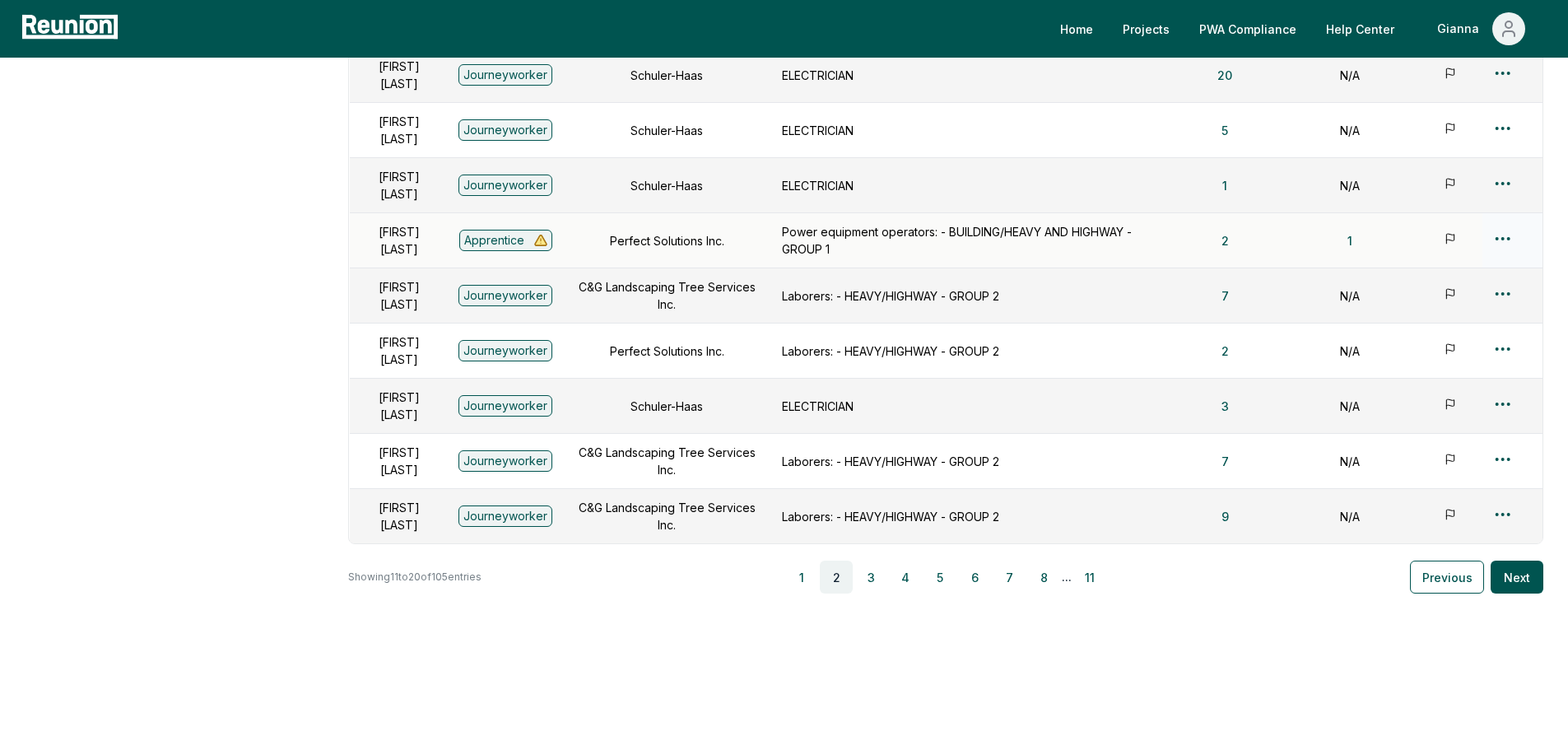 click on "Please visit us on your desktop We're working on making our marketplace mobile-friendly. For now, please visit Reunion on a desktop computer. Home Projects PWA Compliance Help Center Gianna Employees Apprenticeship Programs Payroll Reports Employees Create and manage employees. Add Employee Full Name Level Contractor Job Types Payroll reports Apprentice certificate Flagged CAMERON BOYCE Apprentice Schuler-Haas ELECTRICIAN   2 1 THOMAS BOZEMAN Journeyworker Schuler-Haas ELECTRICIAN   20 N/A JARED BRETHERTON Journeyworker Schuler-Haas ELECTRICIAN   5 N/A TERRANCE BRIAN Journeyworker Schuler-Haas ELECTRICIAN   1 N/A JOSHUA BROWN Apprentice Perfect Solutions Inc. Power equipment operators: - BUILDING/HEAVY AND HIGHWAY - GROUP 1 2 1 ENRIQUE BUITRAGO ROJAS Journeyworker C&G Landscaping Tree Services Inc. Laborers: - HEAVY/HIGHWAY - GROUP 2 7 N/A DALE BURDICK Journeyworker Perfect Solutions Inc. Laborers: - HEAVY/HIGHWAY - GROUP 2 2 N/A PETER BYRON Journeyworker Schuler-Haas ELECTRICIAN   3 N/A Journeyworker 7 N/A 9" at bounding box center [784, 248] 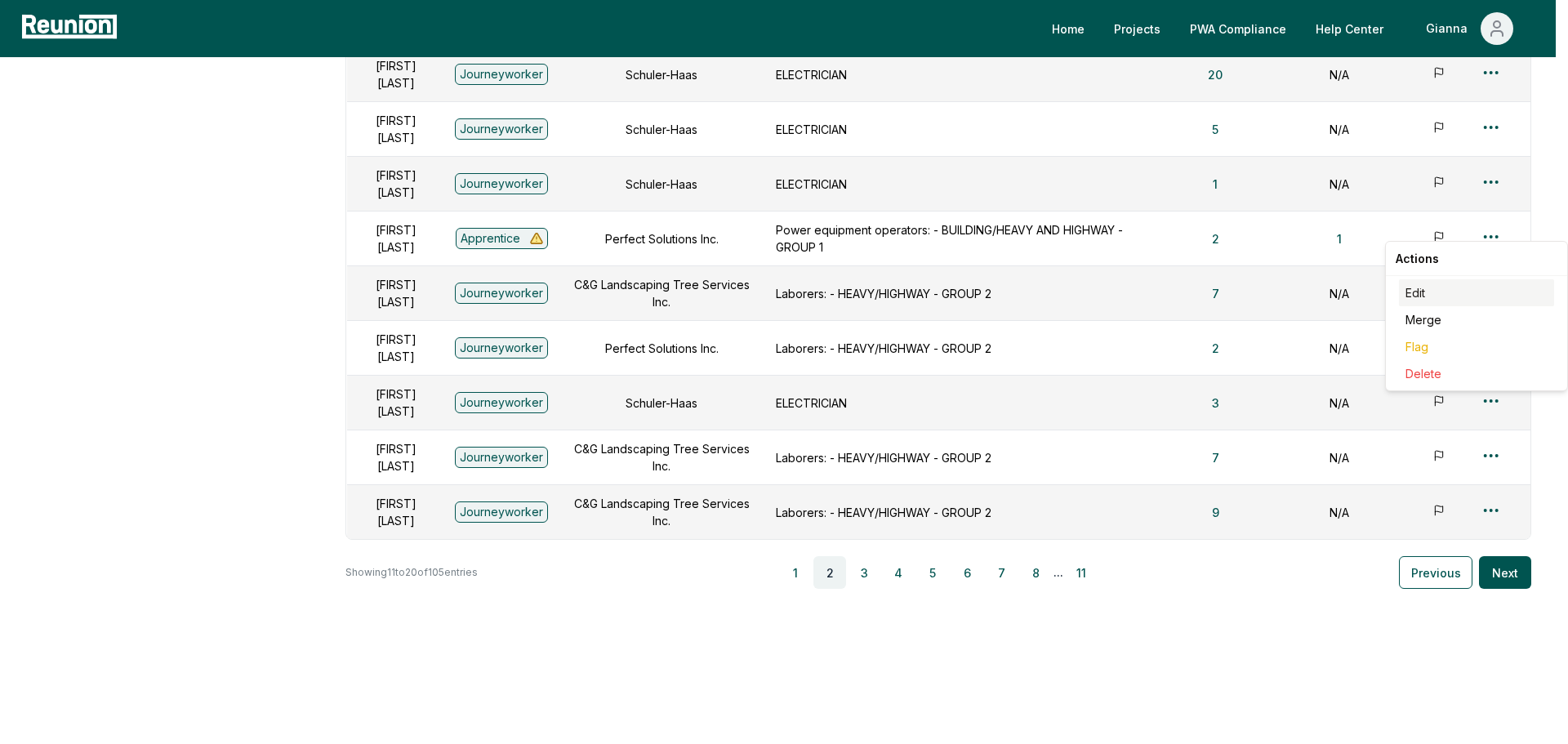 click on "Edit" at bounding box center [1477, 292] 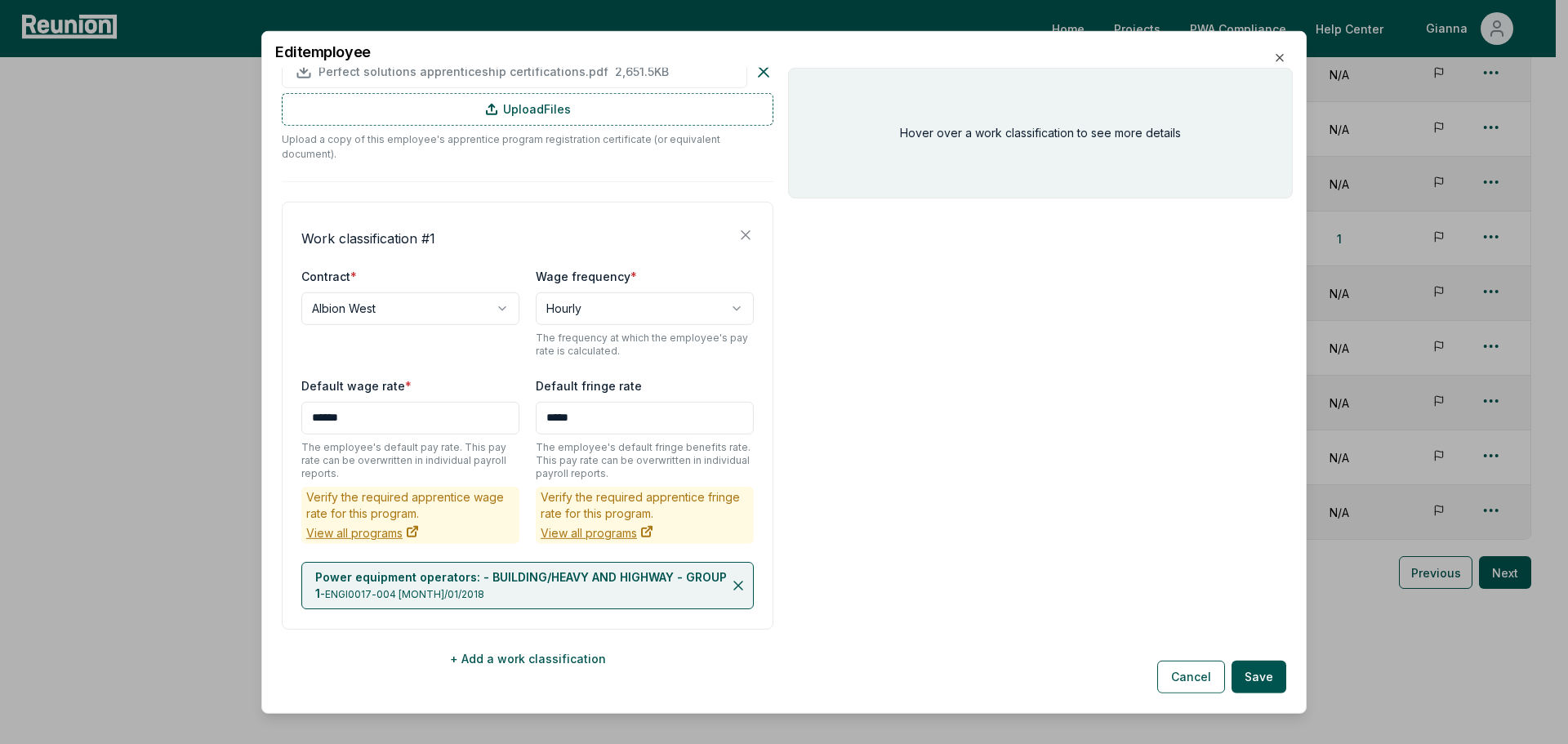 scroll, scrollTop: 329, scrollLeft: 0, axis: vertical 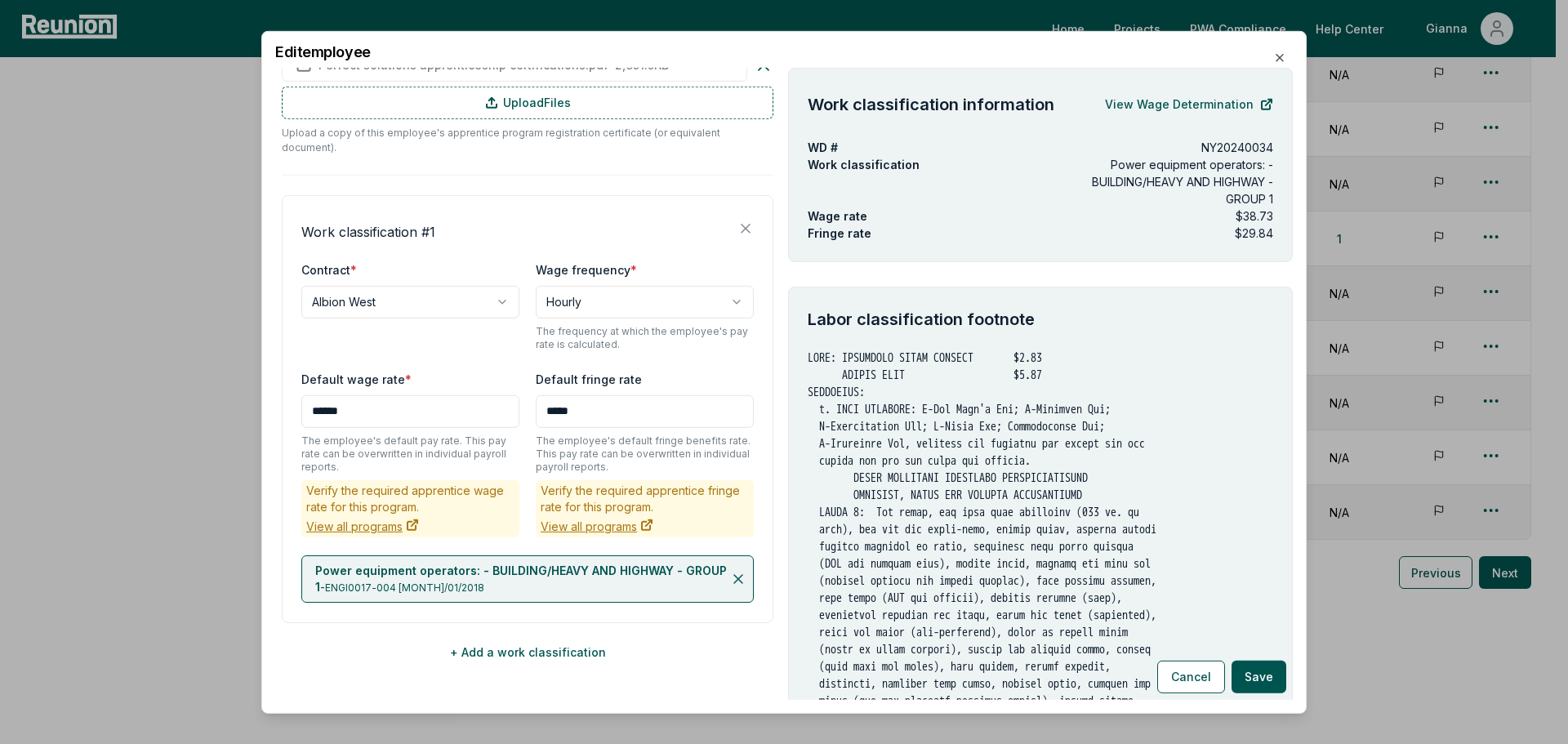 click on "View all programs" at bounding box center [363, 526] 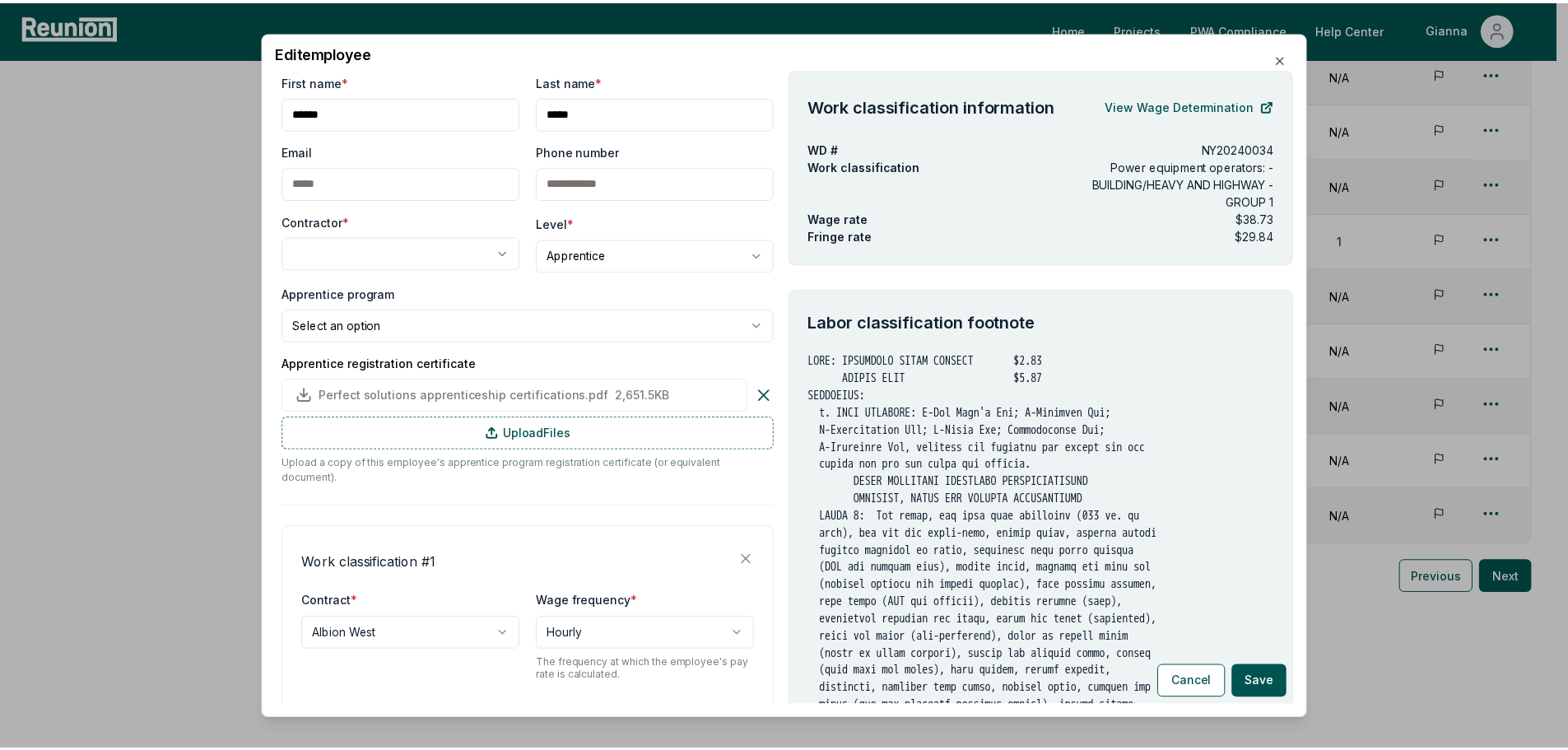 scroll, scrollTop: 85, scrollLeft: 0, axis: vertical 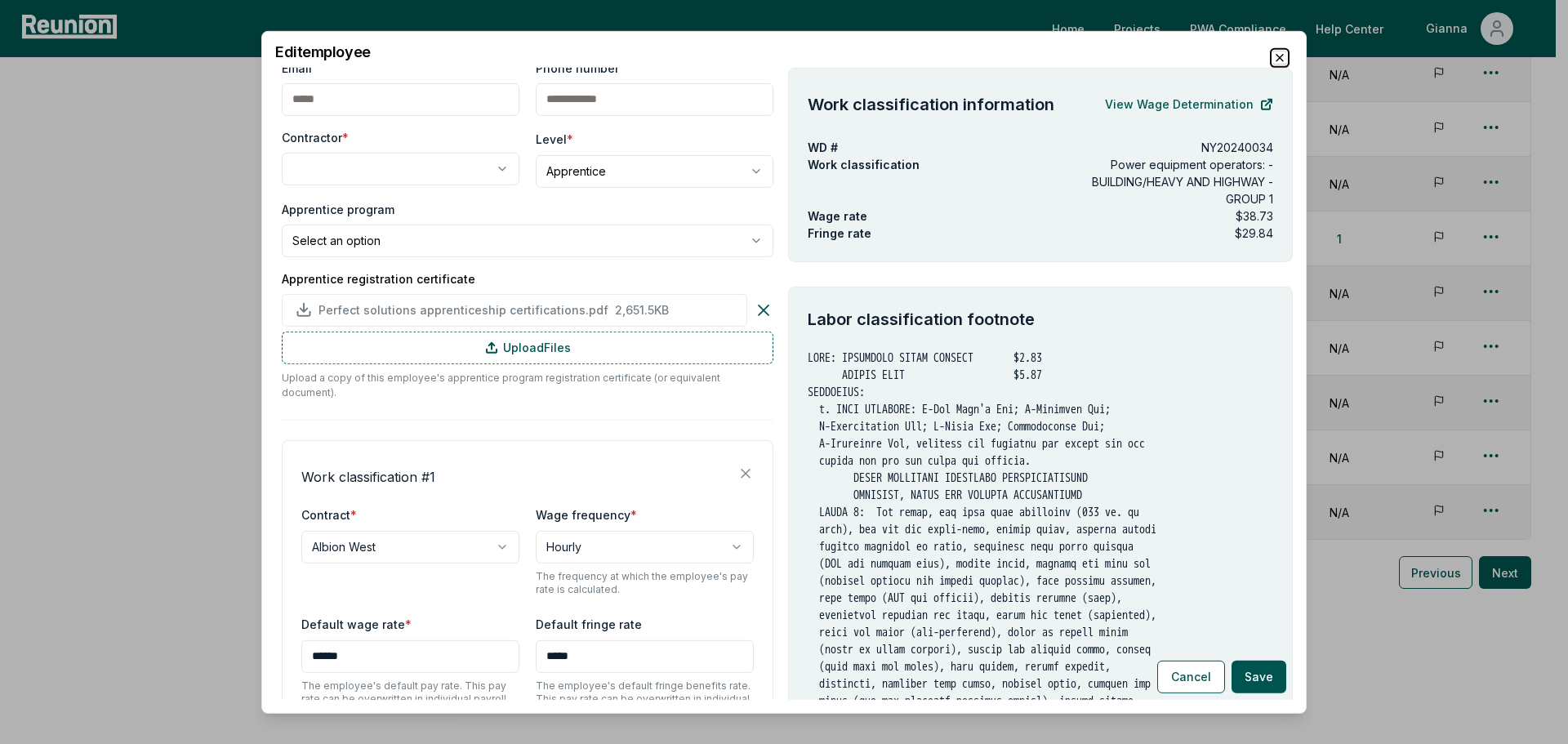 click 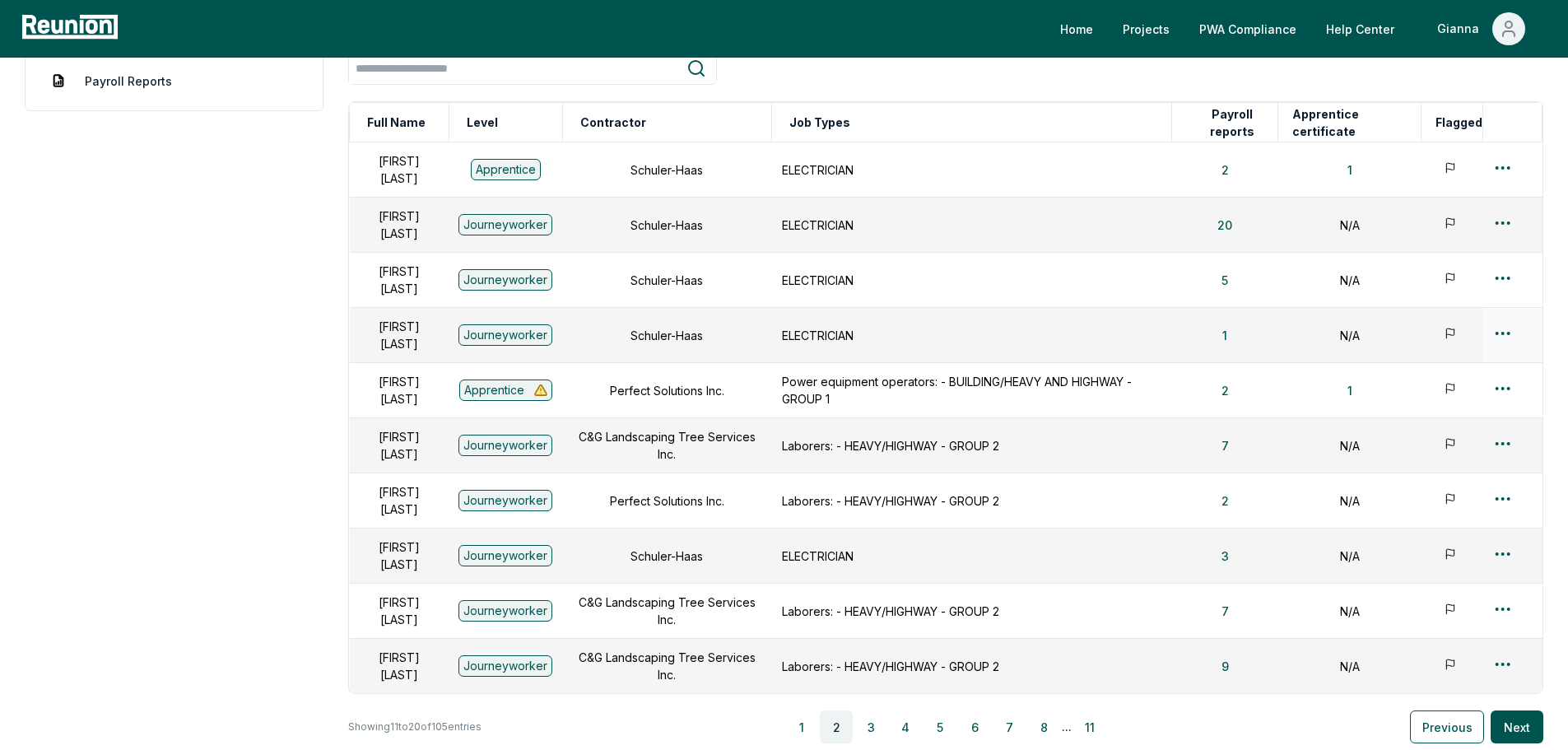 scroll, scrollTop: 0, scrollLeft: 0, axis: both 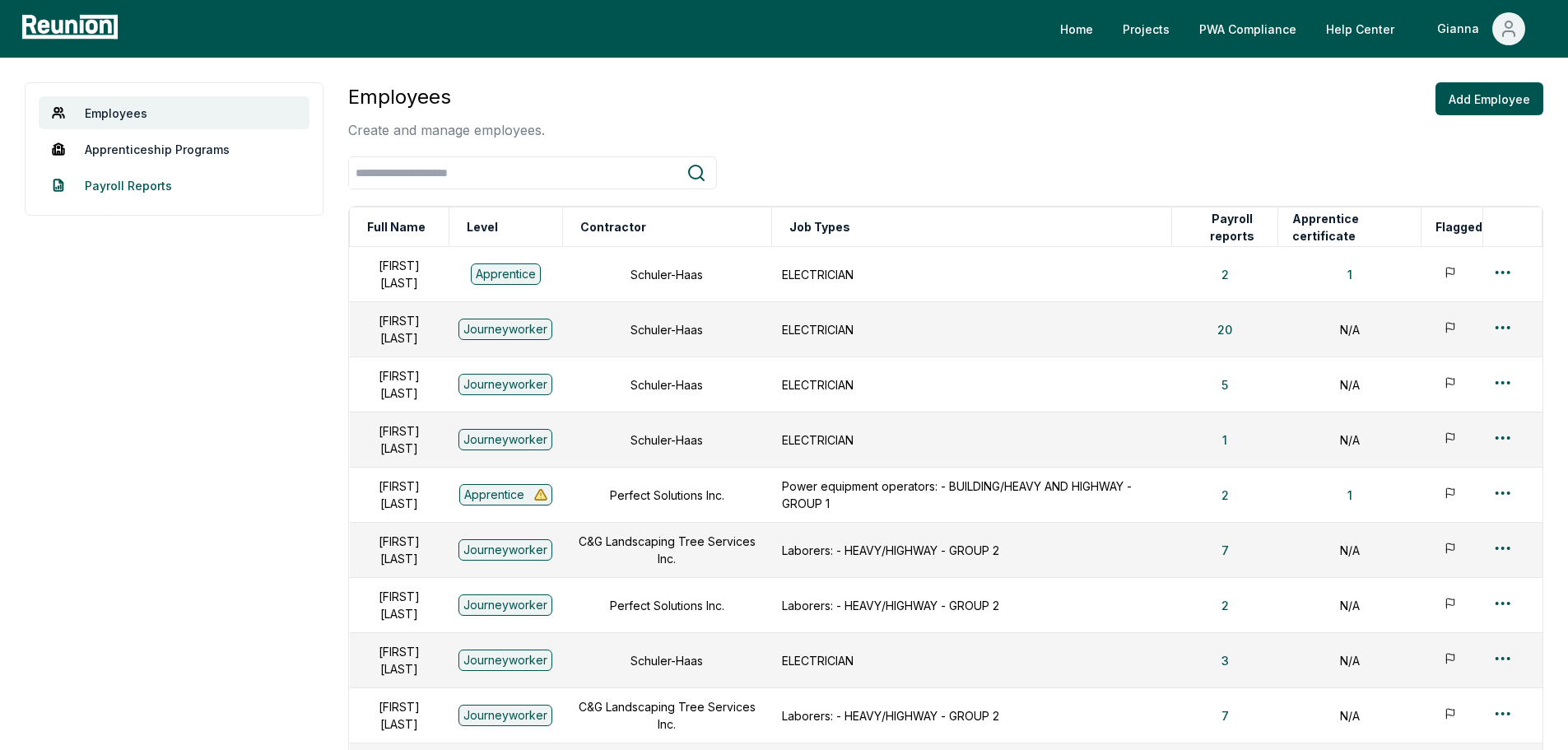 click on "Payroll Reports" at bounding box center (174, 185) 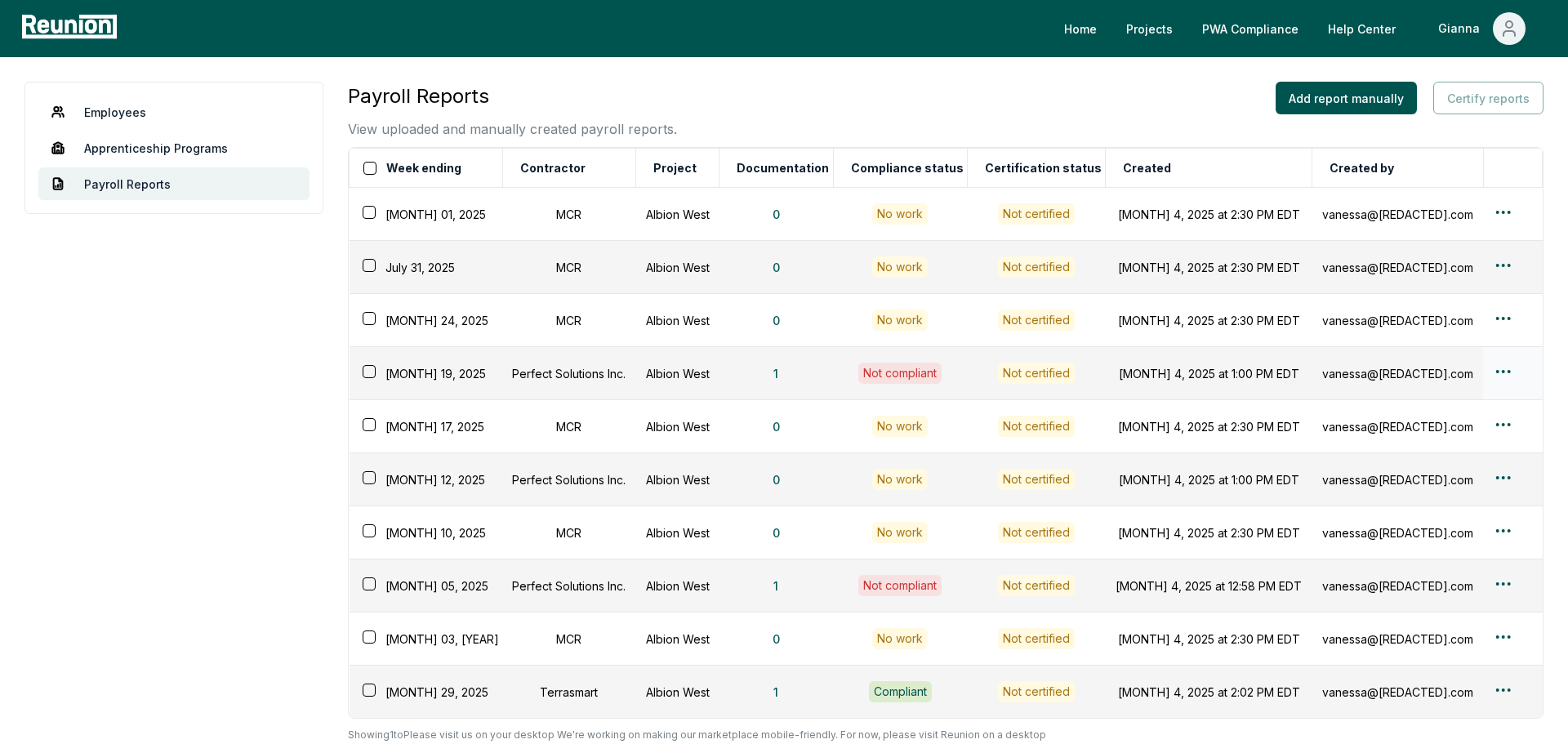 click on "Please visit us on your desktop We're working on making our marketplace mobile-friendly. For now, please visit Reunion on a desktop computer. Home Projects PWA Compliance Help Center Gianna Employees Apprenticeship Programs Payroll Reports Payroll Reports View uploaded and manually created payroll reports. Add report manually Certify reports Week ending Contractor Project Documentation Compliance status Certification status Created Created by [DATE] MCR Albion West 0 No work Not certified [DATE] at [TIME] [TIMEZONE] [EMAIL] [DATE] MCR Albion West 0 No work Not certified [DATE] at [TIME] [TIMEZONE] [EMAIL] [DATE] MCR Albion West 0 No work Not certified [DATE] at [TIME] [TIMEZONE] [EMAIL] [DATE] Perfect Solutions Inc. Albion West 1 Not compliant Not certified [DATE] at [TIME] [TIMEZONE] [EMAIL] [DATE] MCR Albion West 0 No work Not certified [DATE] 0 0" at bounding box center [784, 510] 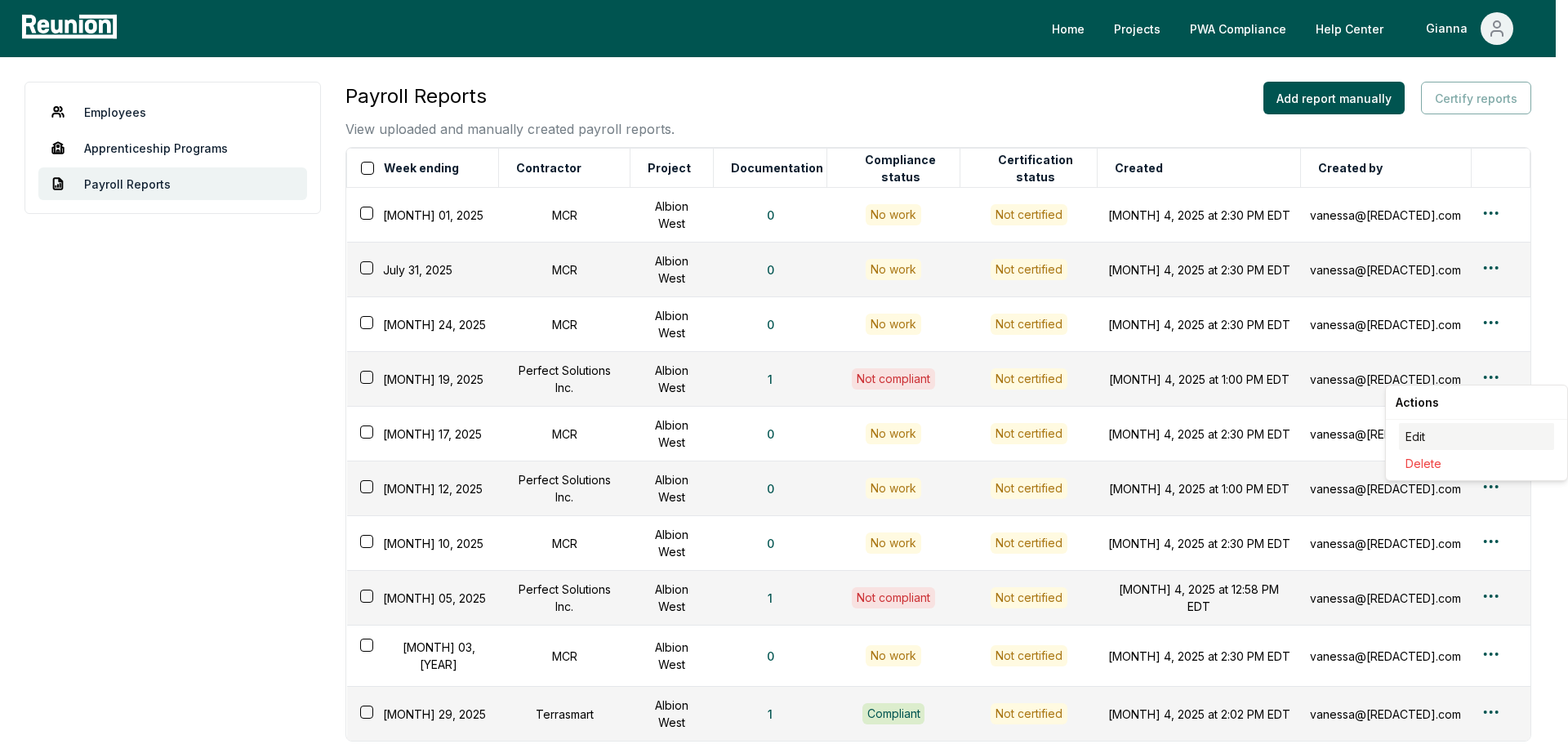 click on "Edit" at bounding box center [1477, 436] 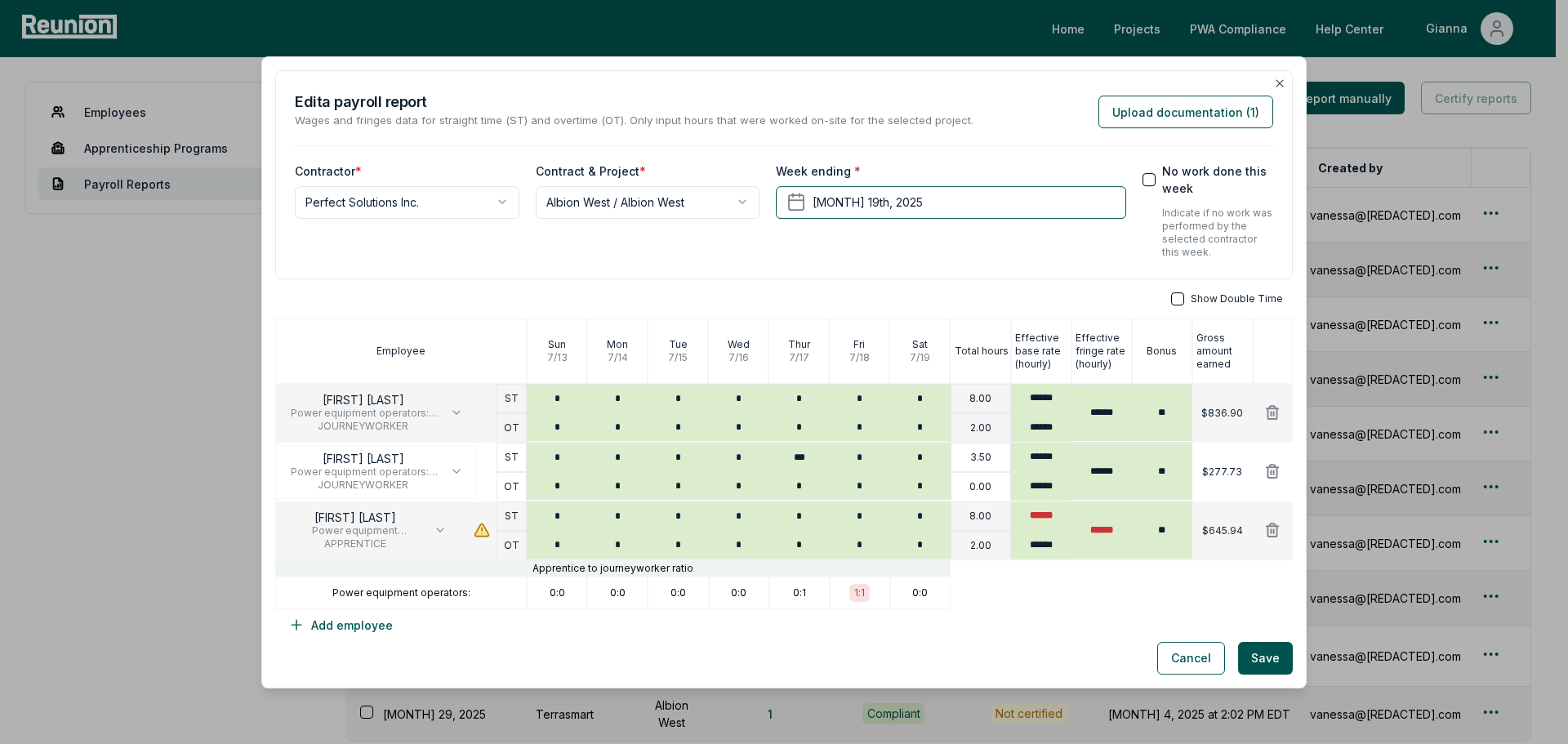type 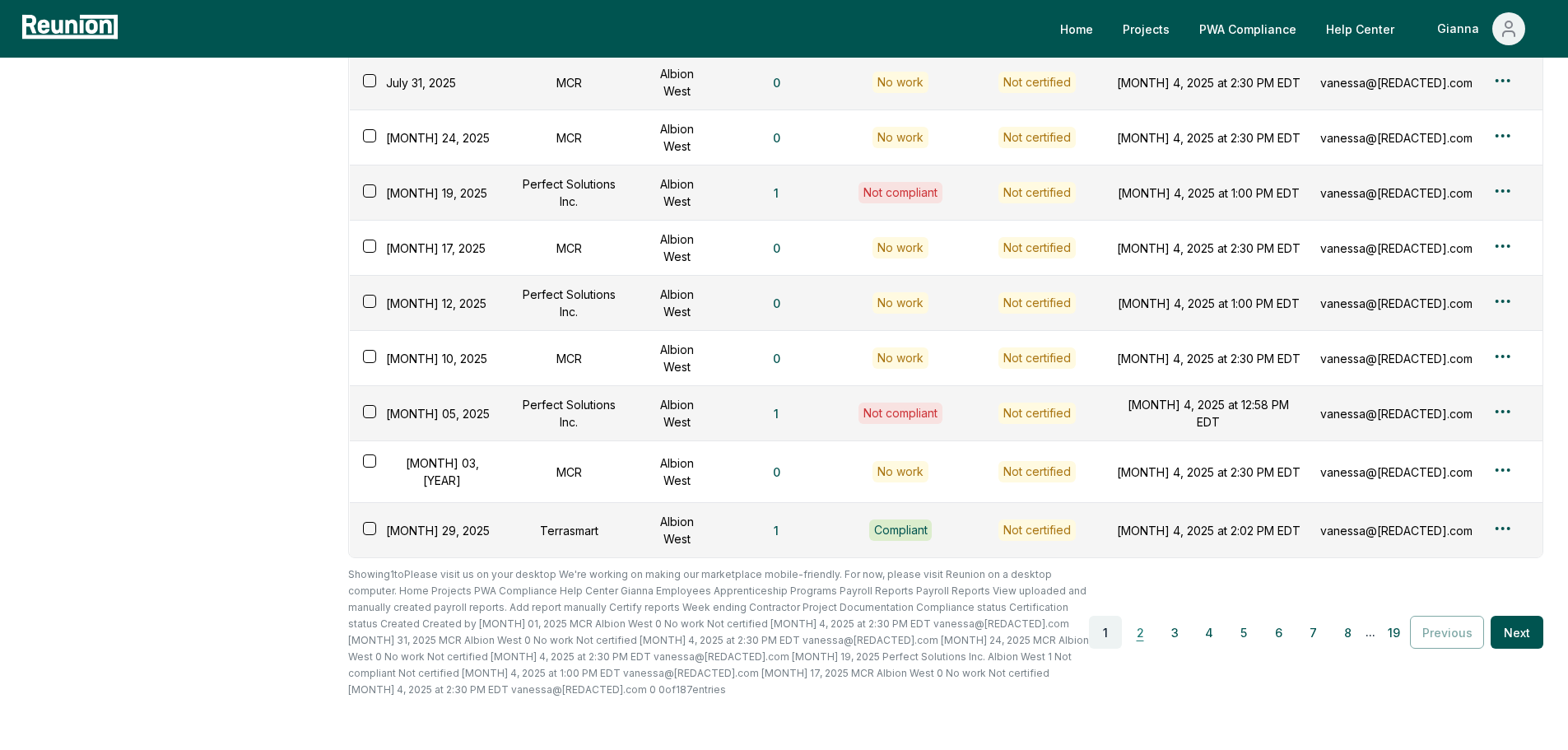 scroll, scrollTop: 193, scrollLeft: 0, axis: vertical 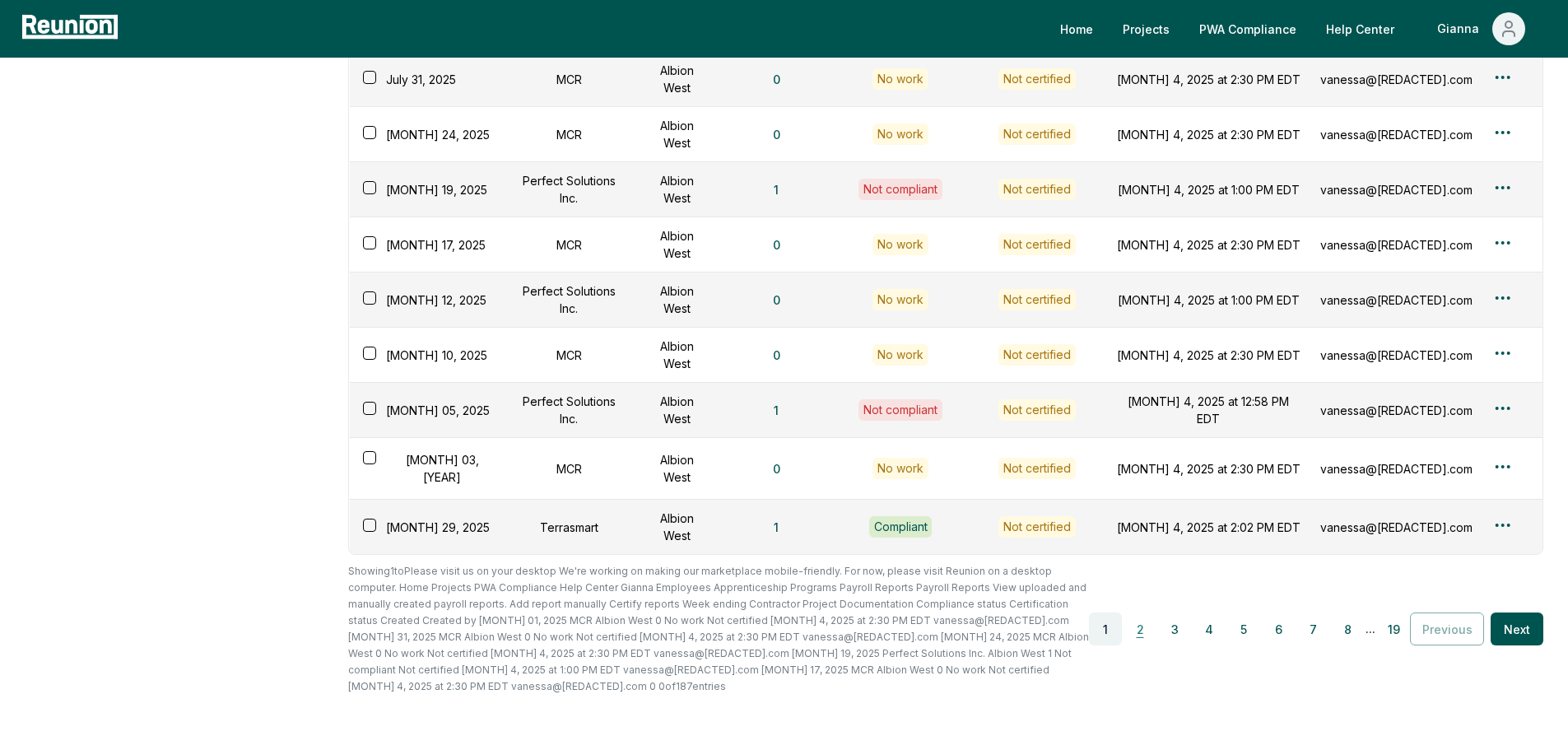 click on "2" at bounding box center [1140, 629] 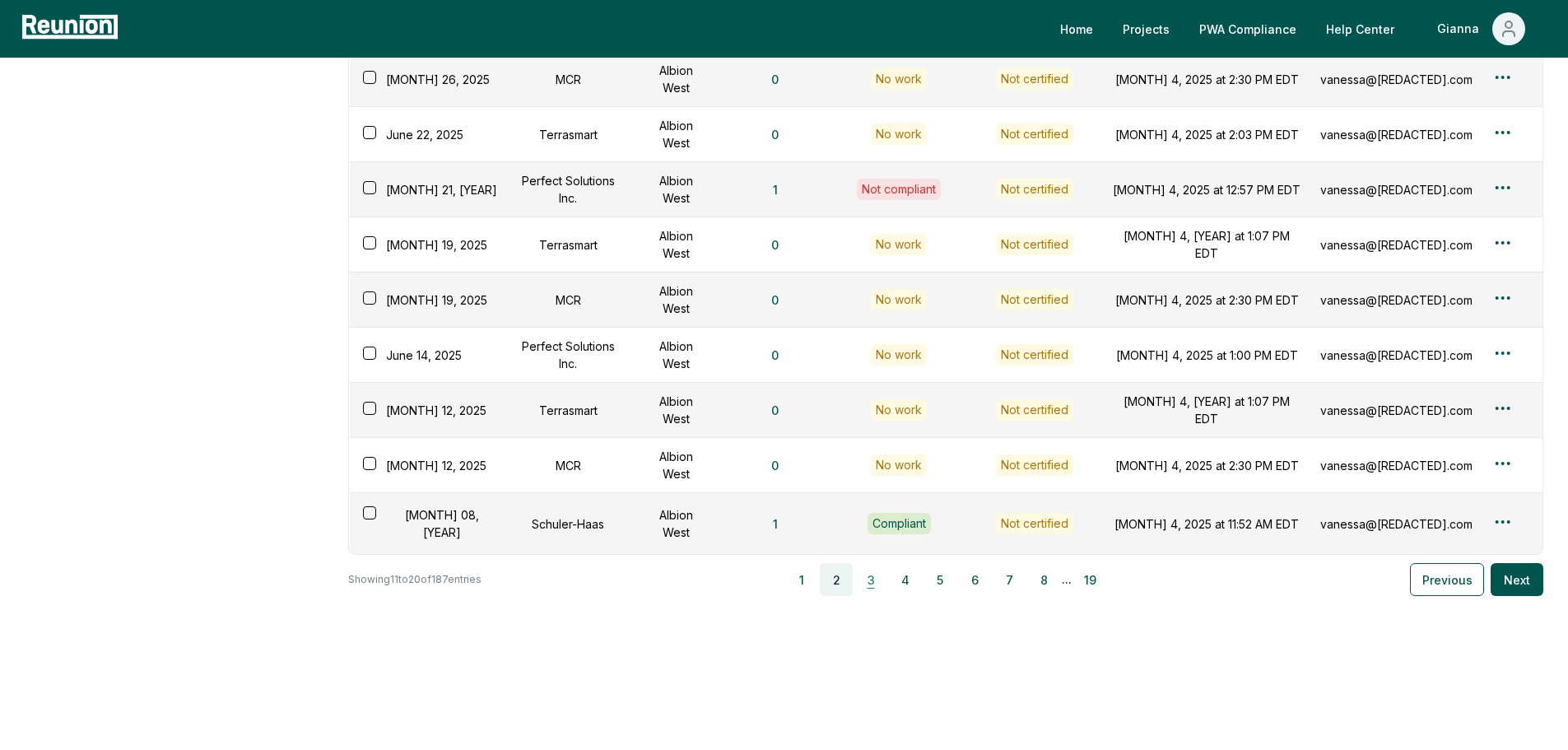 click on "3" at bounding box center [871, 580] 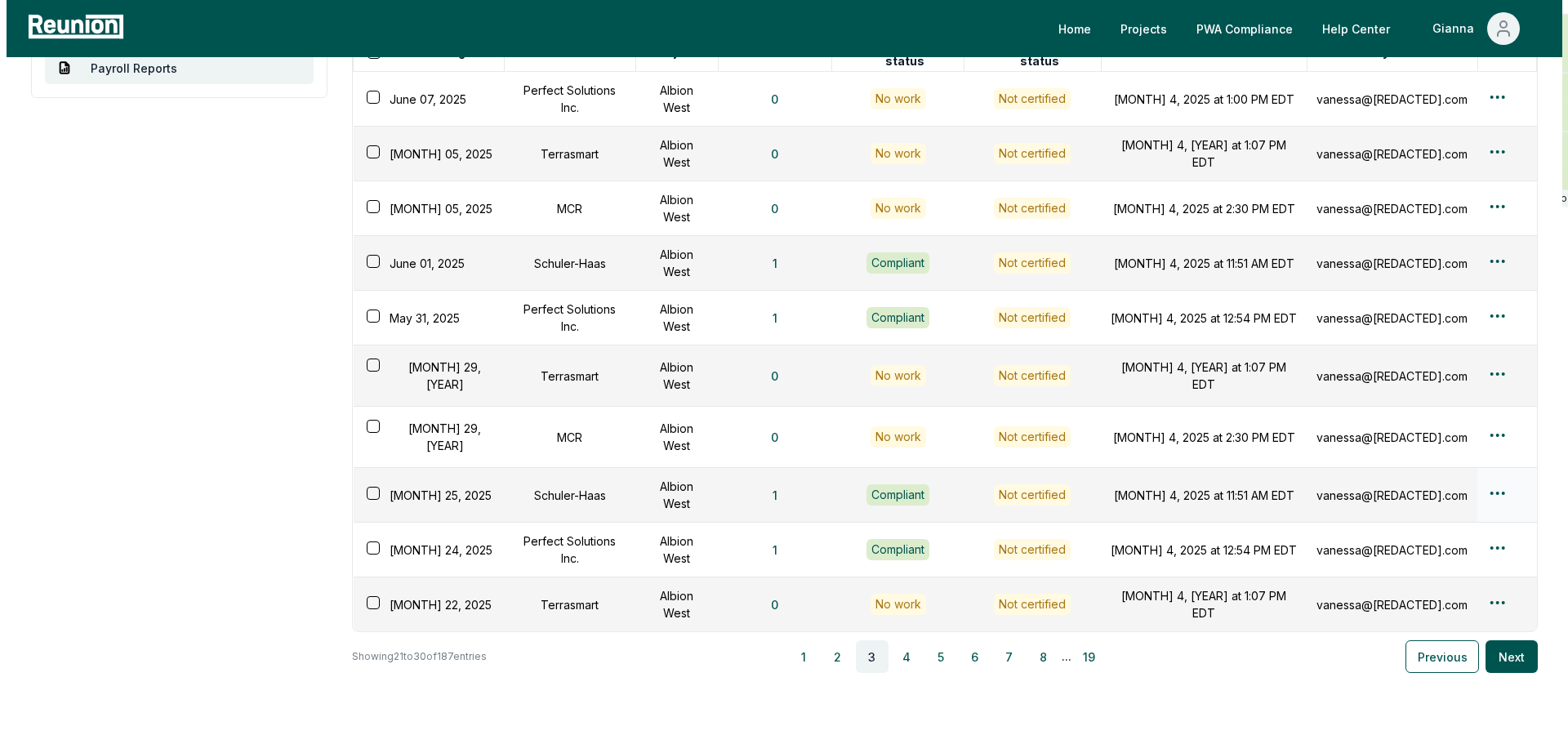 scroll, scrollTop: 28, scrollLeft: 0, axis: vertical 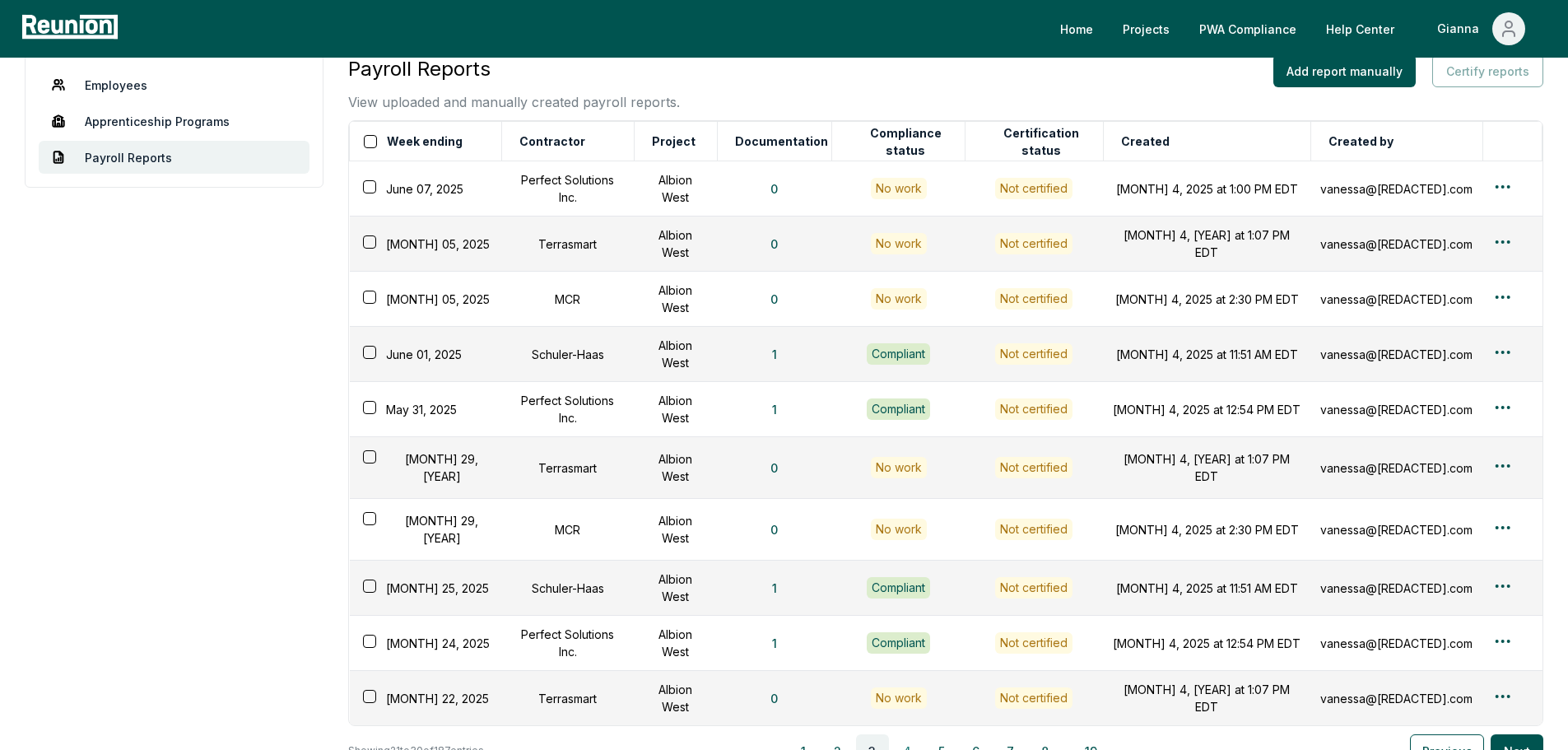 click on "4" at bounding box center (907, 751) 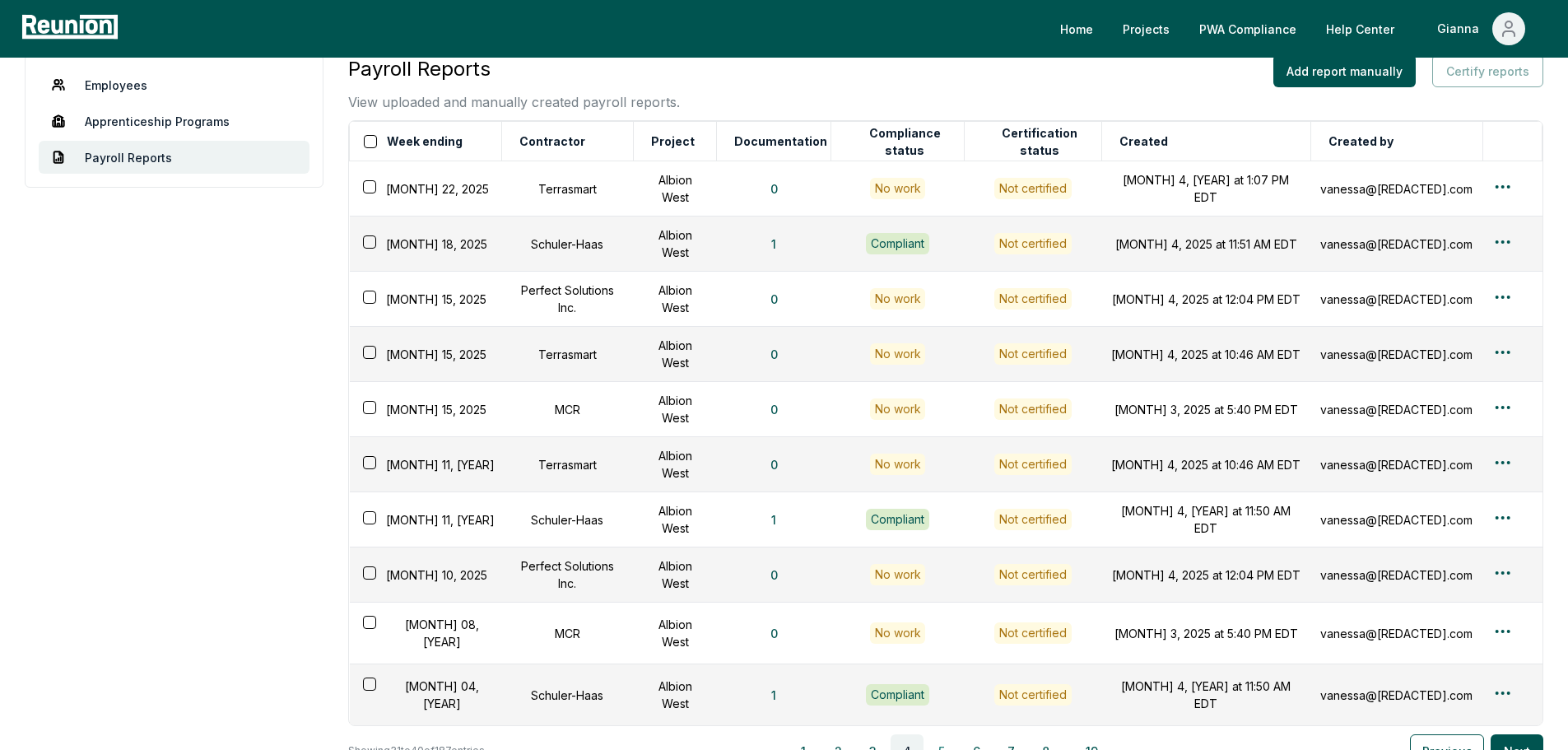 click on "5" at bounding box center (942, 751) 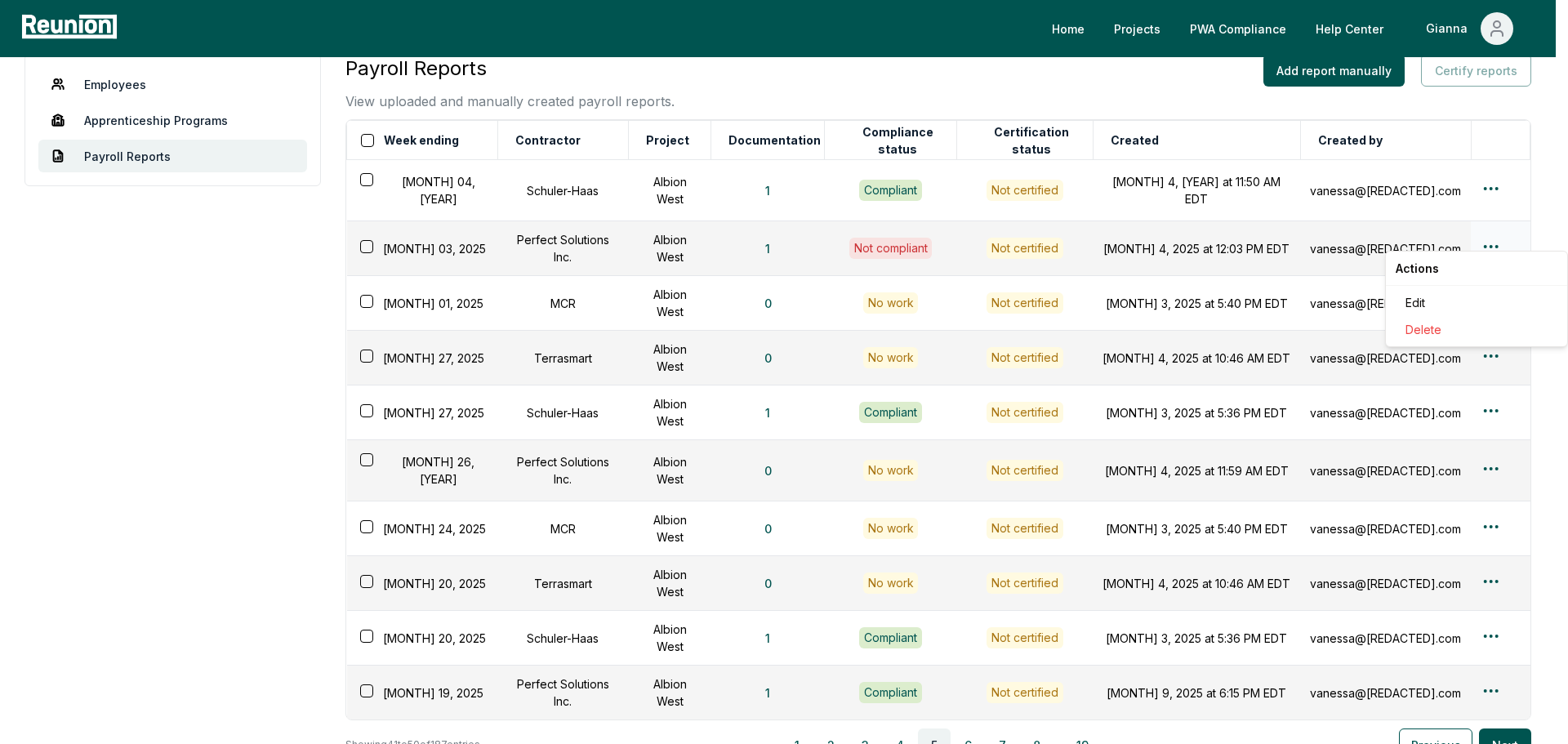 click on "Please visit us on your desktop We're working on making our marketplace mobile-friendly. For now, please visit Reunion on a desktop computer. Home Projects PWA Compliance Help Center Gianna Employees Apprenticeship Programs Payroll Reports Payroll Reports View uploaded and manually created payroll reports. Add report manually Certify reports   Week ending Contractor Project Documentation Compliance status Certification status Created Created by May 04, 2025 Schuler-Haas Albion West 1 Compliant Not certified August 4, 2025 at 11:50 AM EDT vanessa@reunioninfra.com May 03, 2025 Perfect Solutions Inc. Albion West 1 Not compliant Not certified August 4, 2025 at 12:03 PM EDT vanessa@reunioninfra.com May 01, 2025 MCR Albion West 0 No work Not certified June 3, 2025 at 5:40 PM EDT vanessa@reunioninfra.com April 27, 2025 Terrasmart Albion West 0 No work Not certified August 4, 2025 at 10:46 AM EDT vanessa@reunioninfra.com April 27, 2025 Schuler-Haas Albion West 1 Compliant Not certified June 3, 2025 at 5:36 PM EDT 0 0" at bounding box center (784, 448) 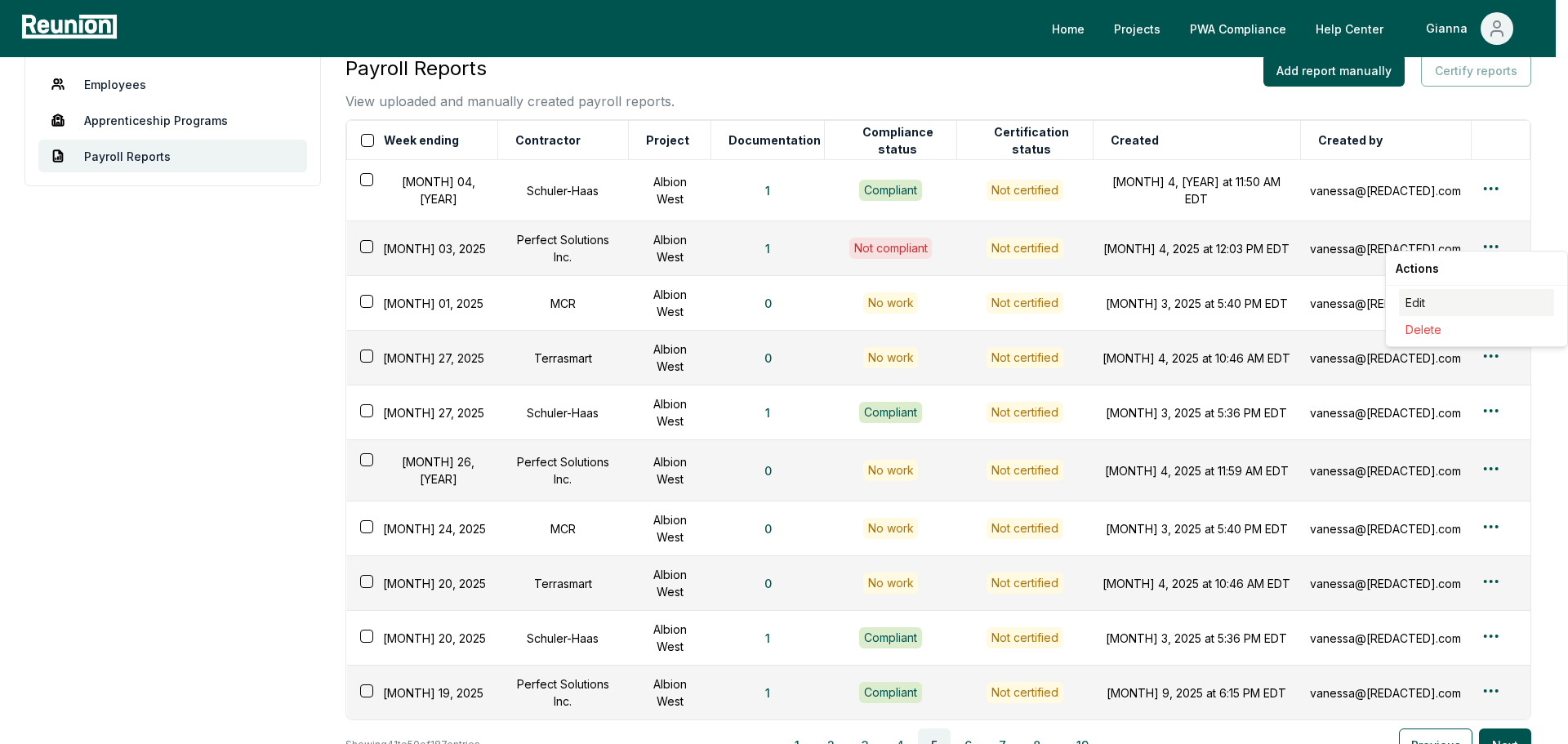 click on "Edit" at bounding box center [1477, 302] 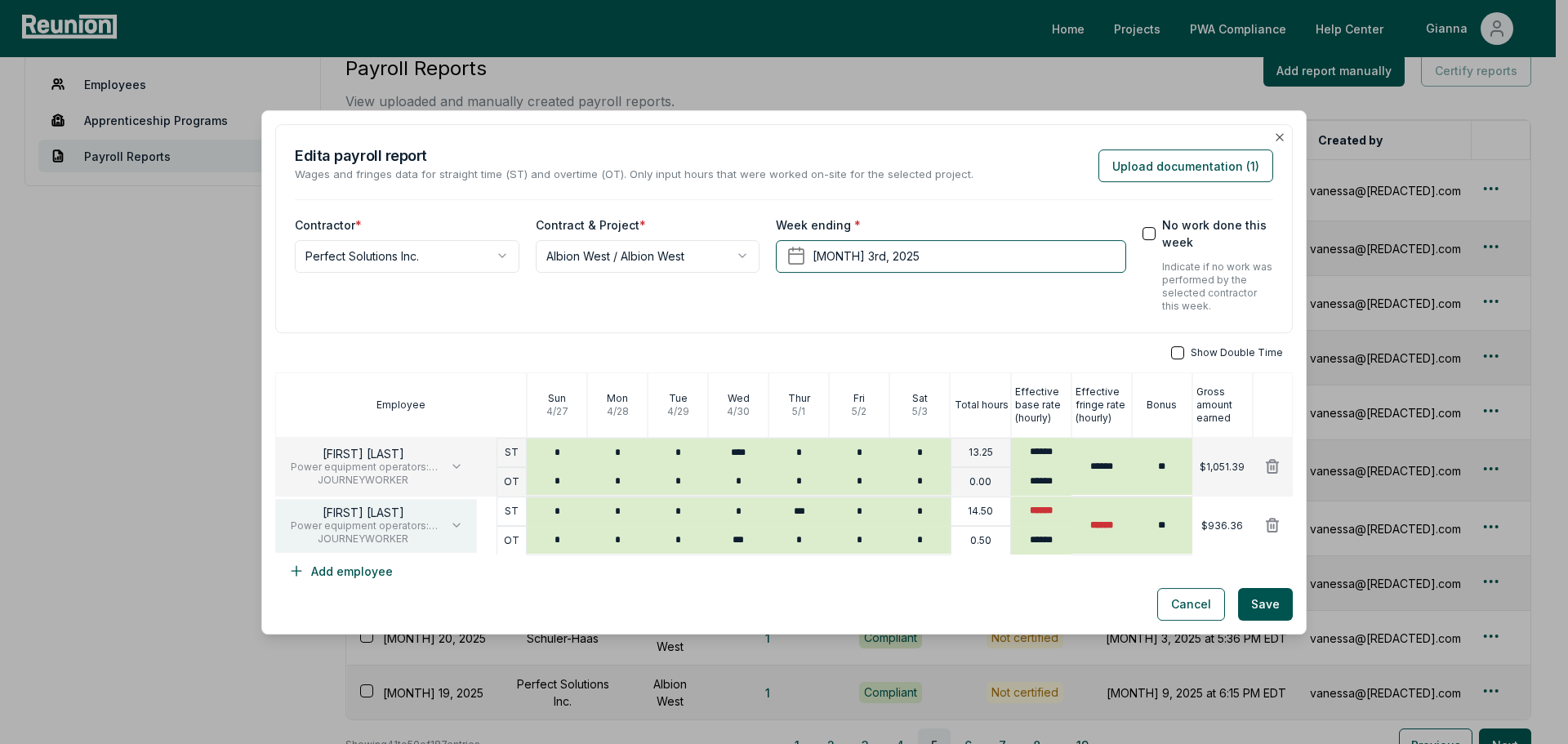 click 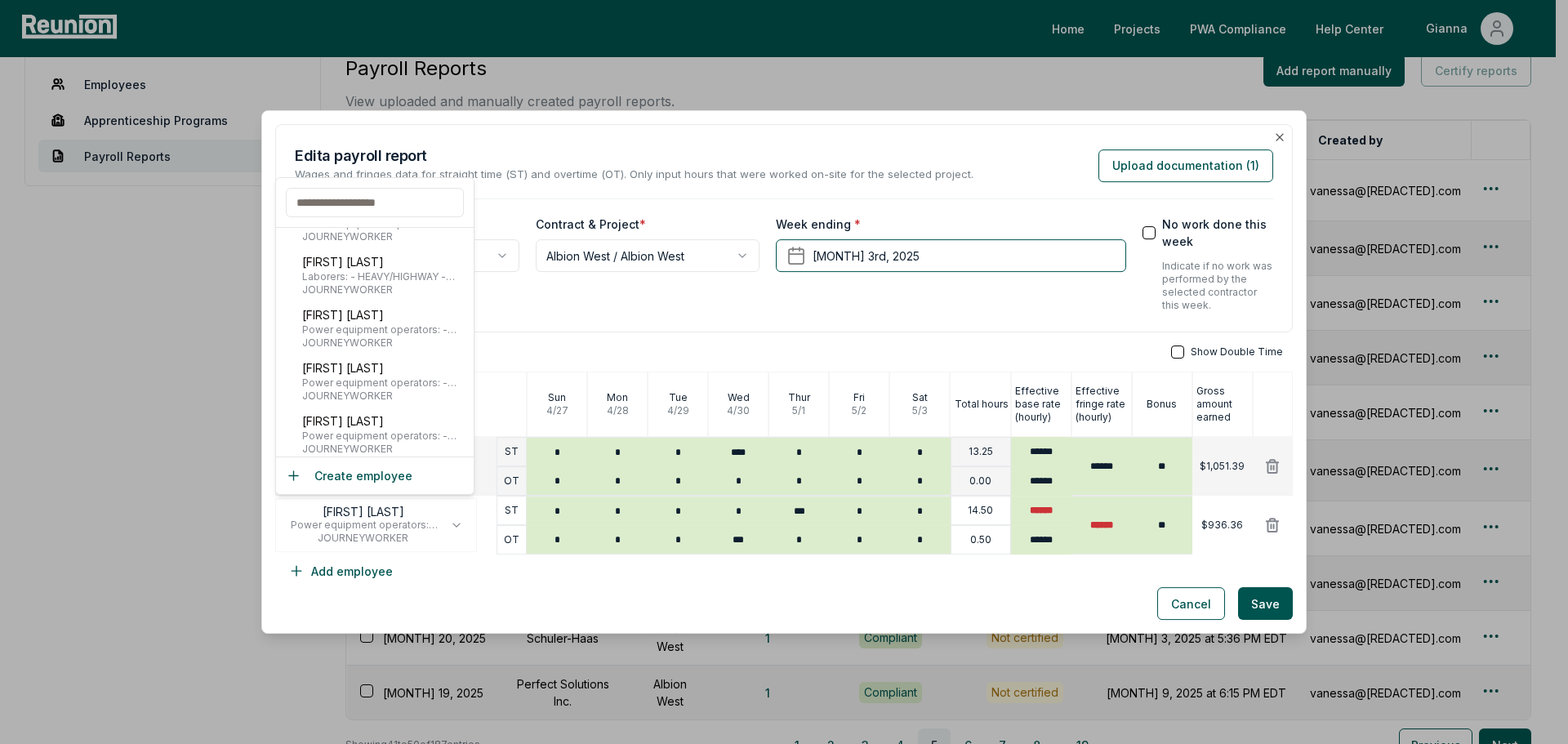 scroll, scrollTop: 408, scrollLeft: 0, axis: vertical 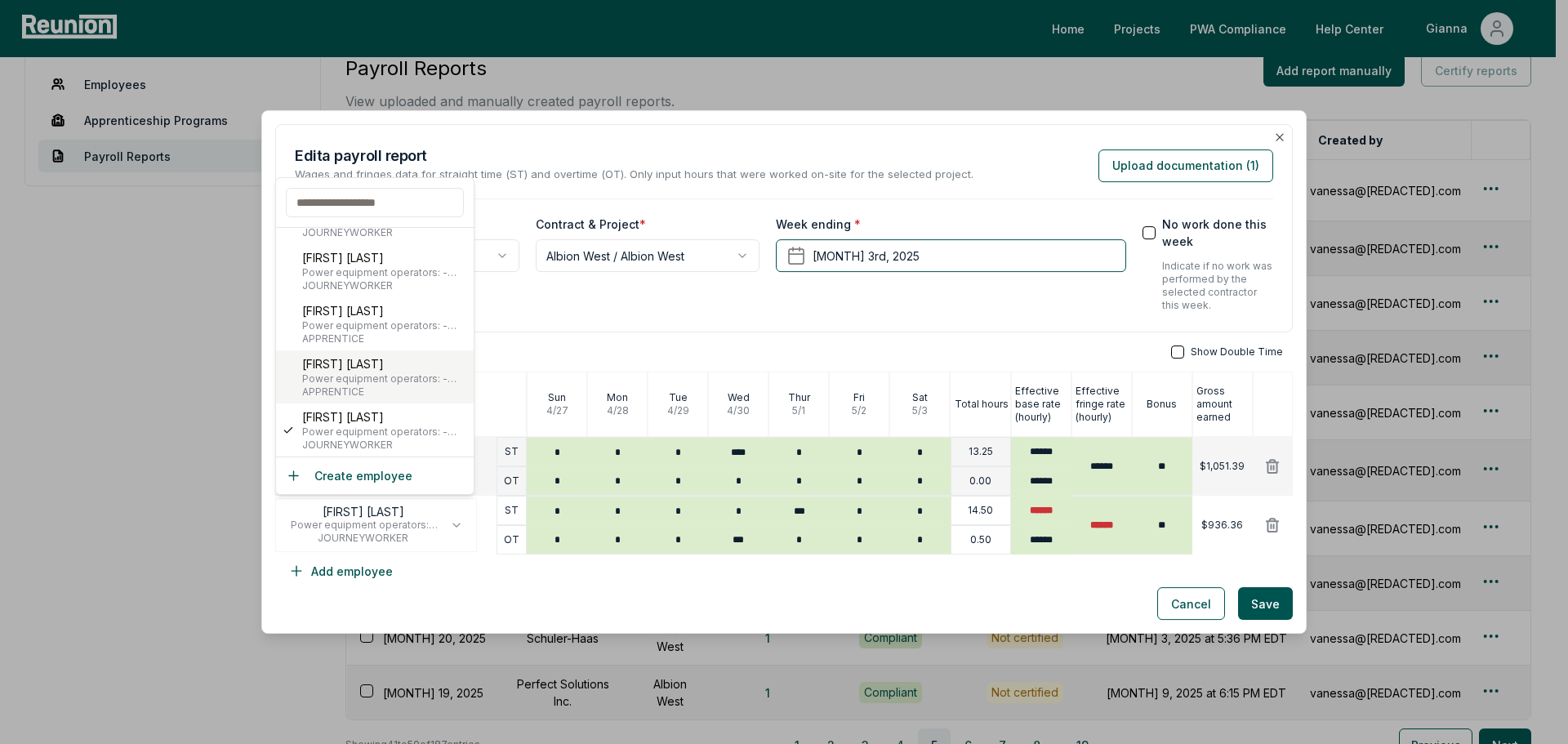 click on "APPRENTICE" at bounding box center (385, 392) 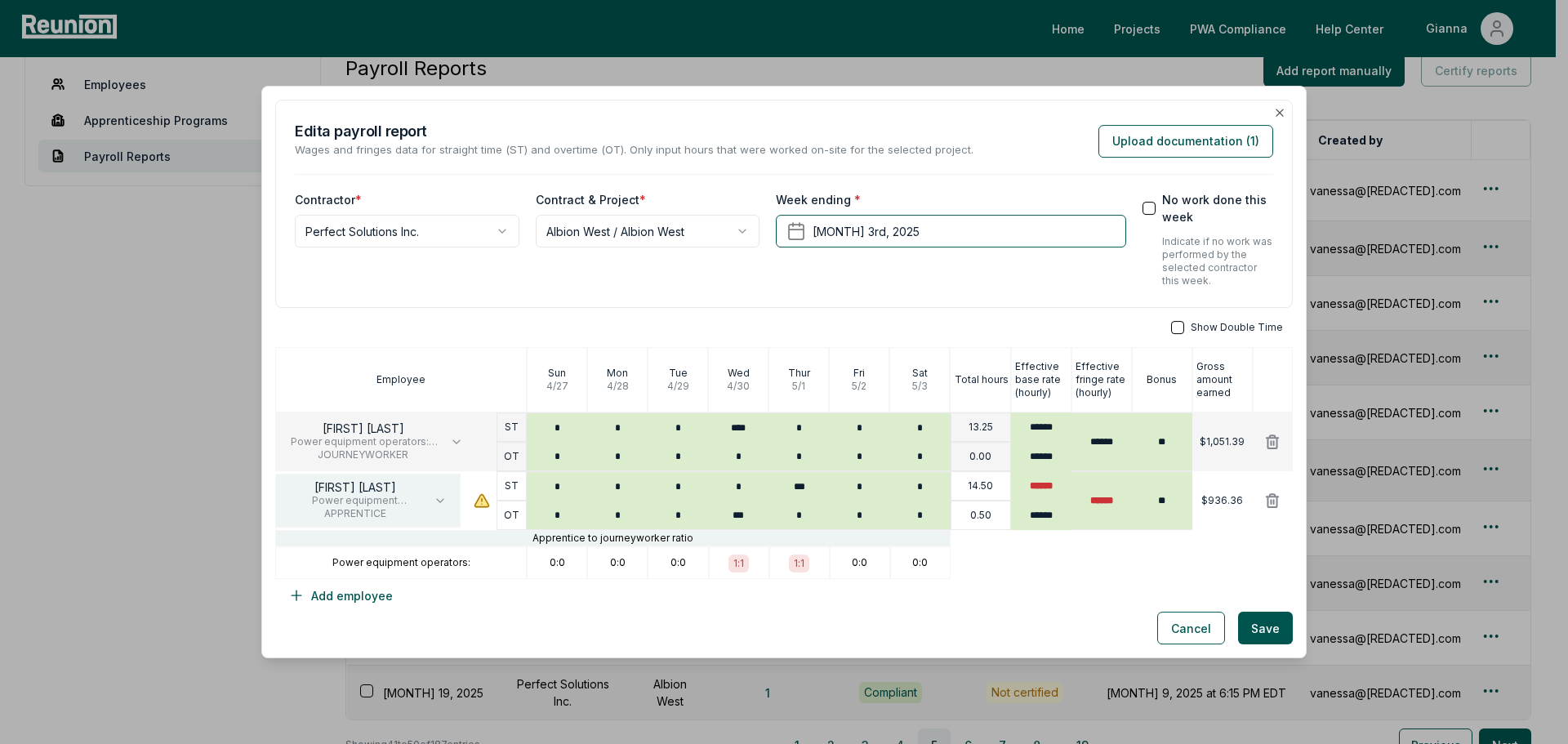 click on "[FIRST] [LAST] Power equipment operators: - BUILDING/HEAVY AND HIGHWAY - GROUP 2 APPRENTICE" at bounding box center (368, 501) 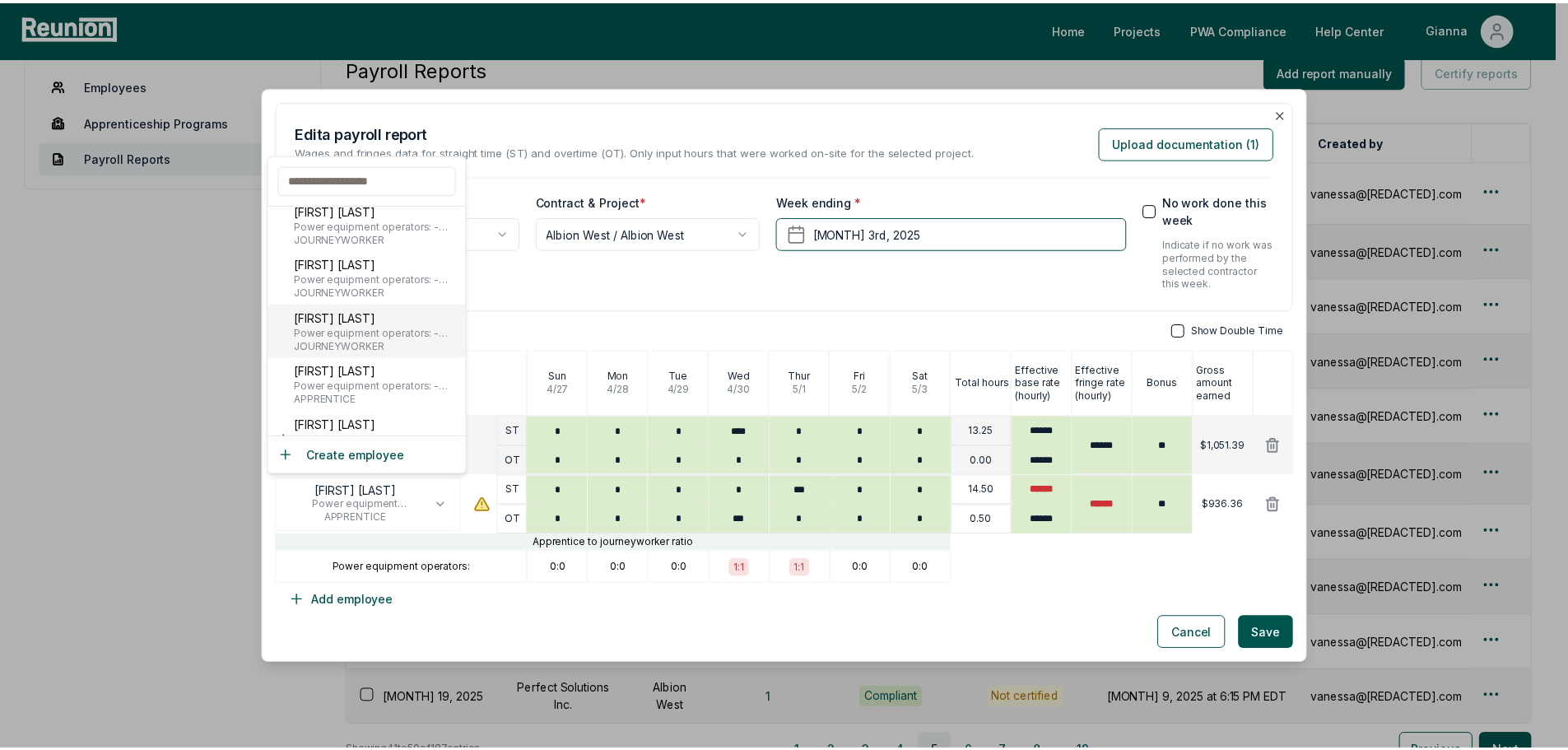 scroll, scrollTop: 412, scrollLeft: 0, axis: vertical 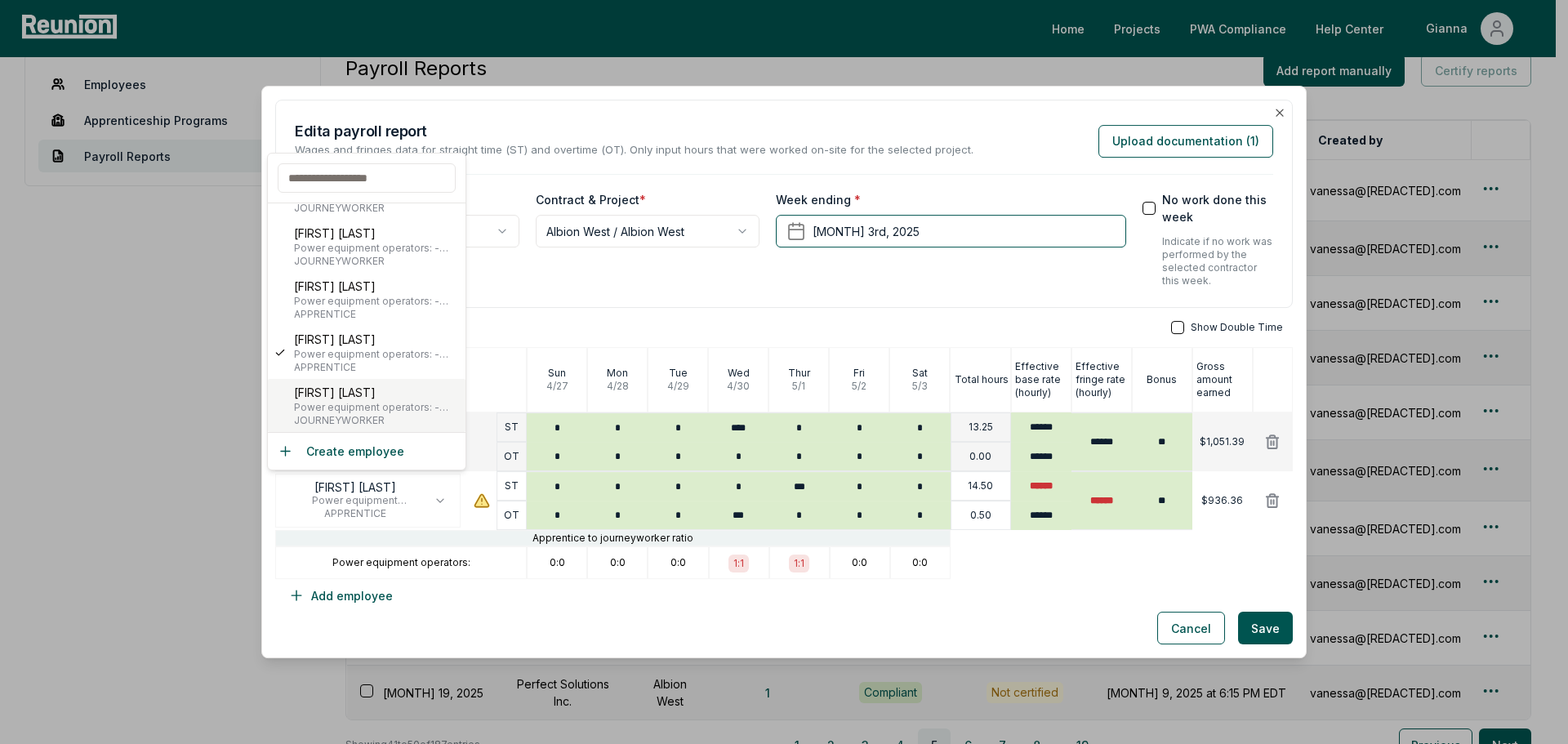 click on "[FIRST] [LAST]" at bounding box center (376, 392) 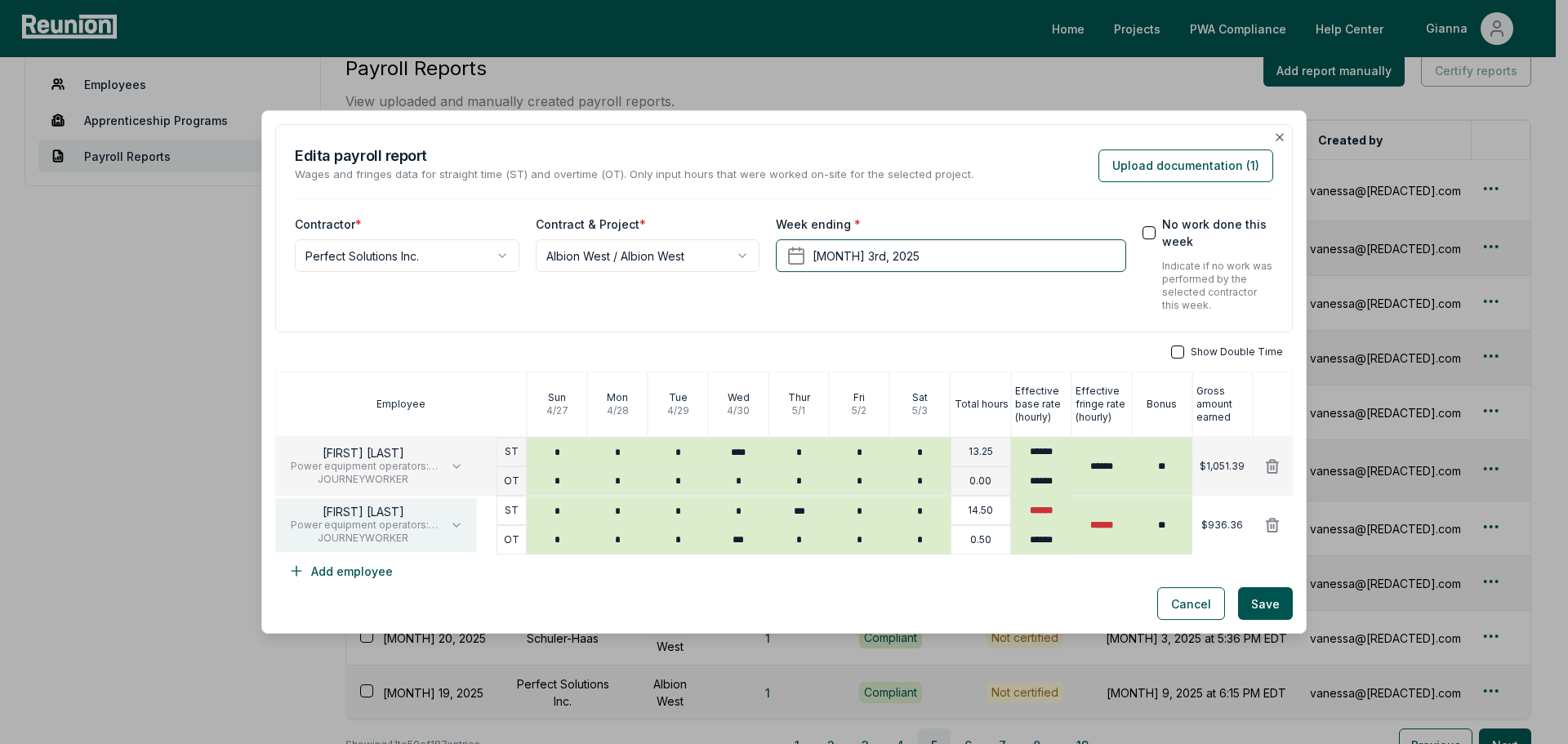 click on "Power equipment operators: - BUILDING/HEAVY AND HIGHWAY - GROUP 1" at bounding box center [363, 525] 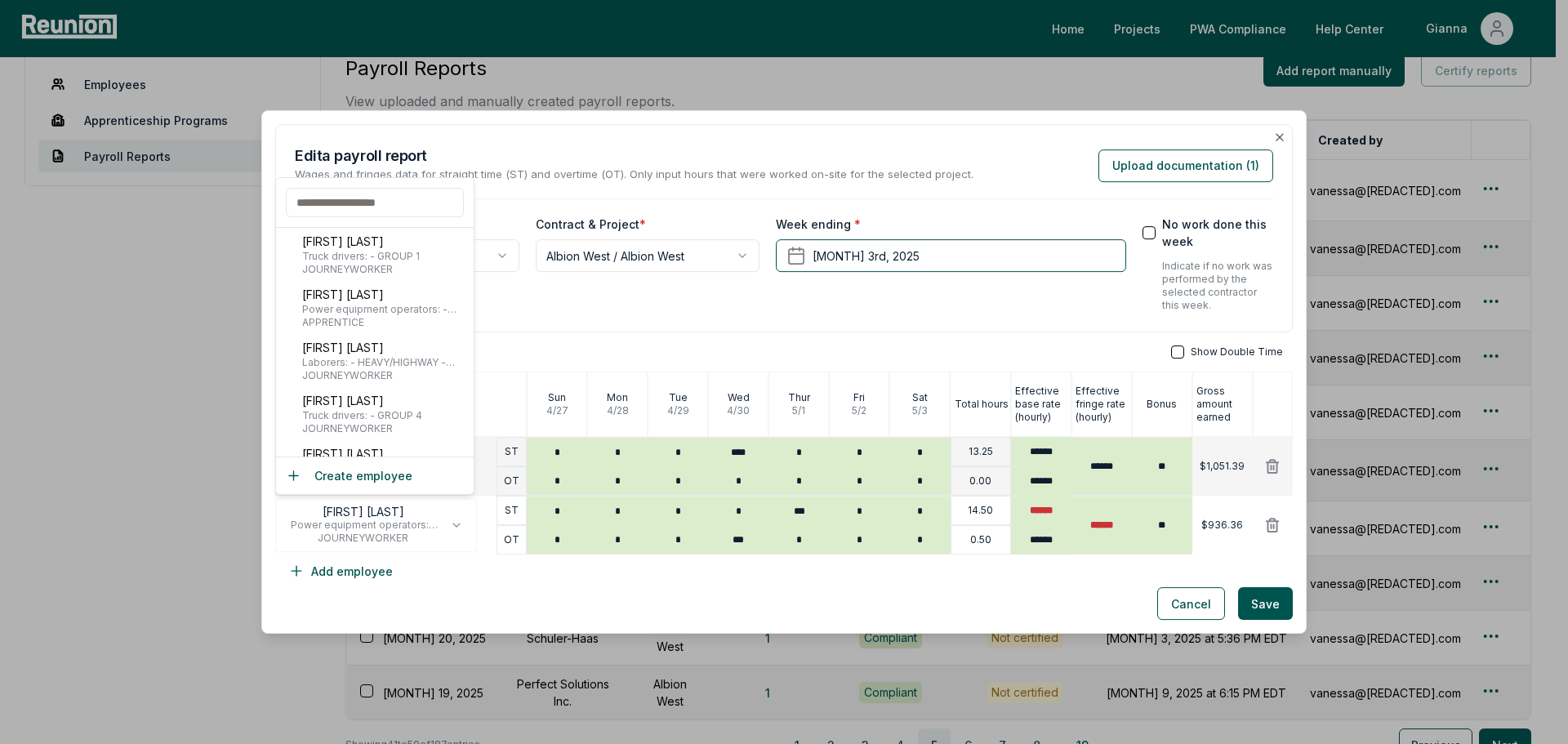 click on "**********" at bounding box center (784, 229) 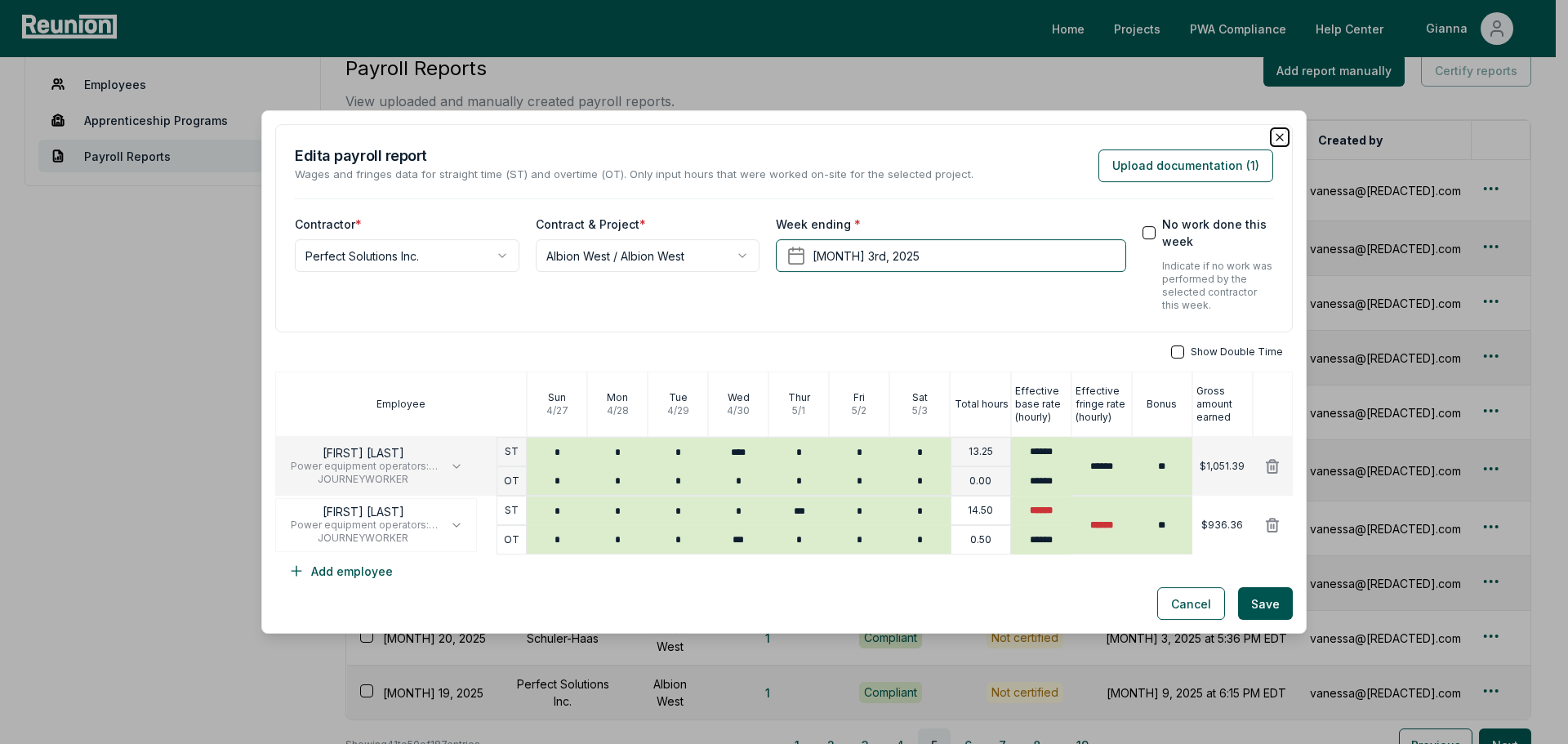 click 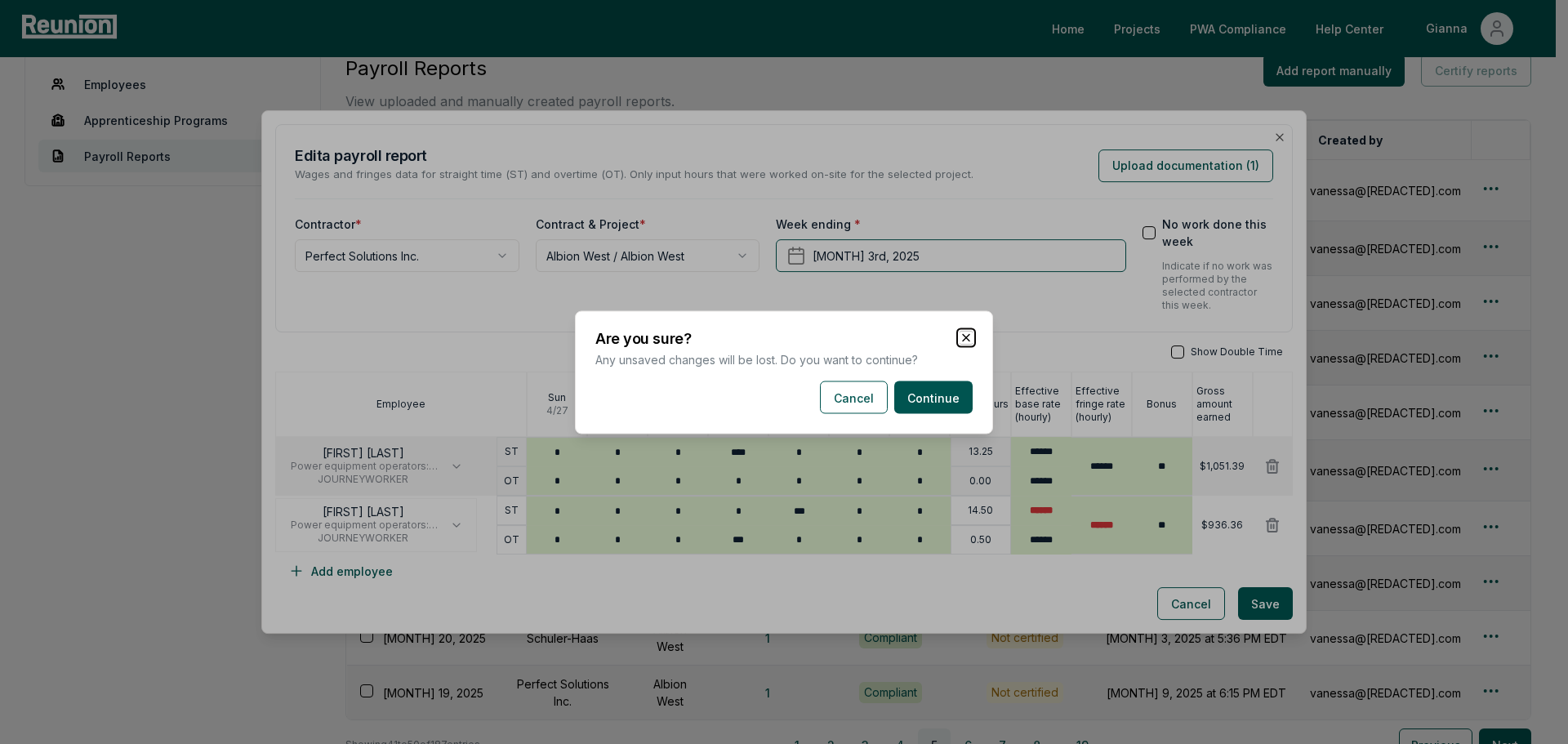 click 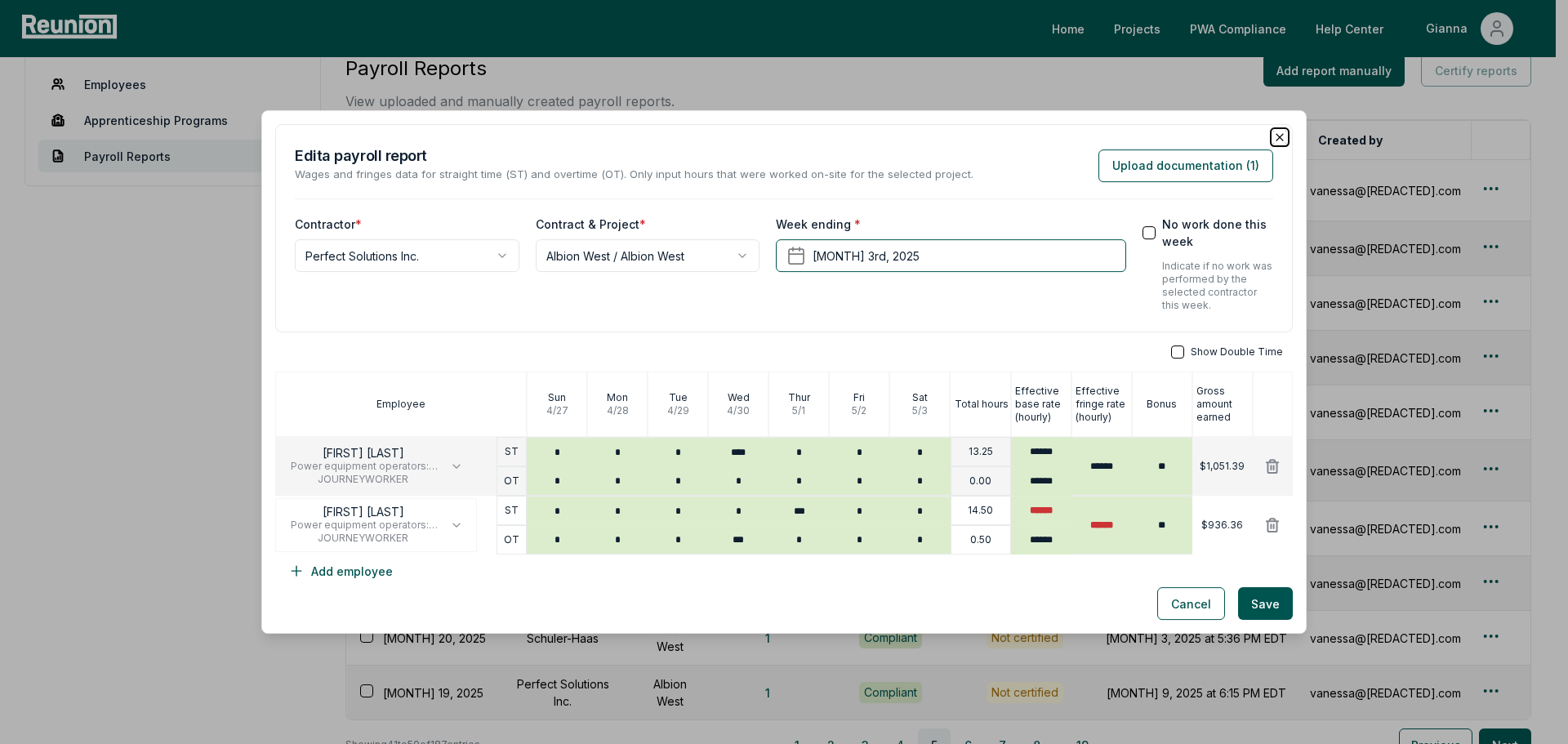click 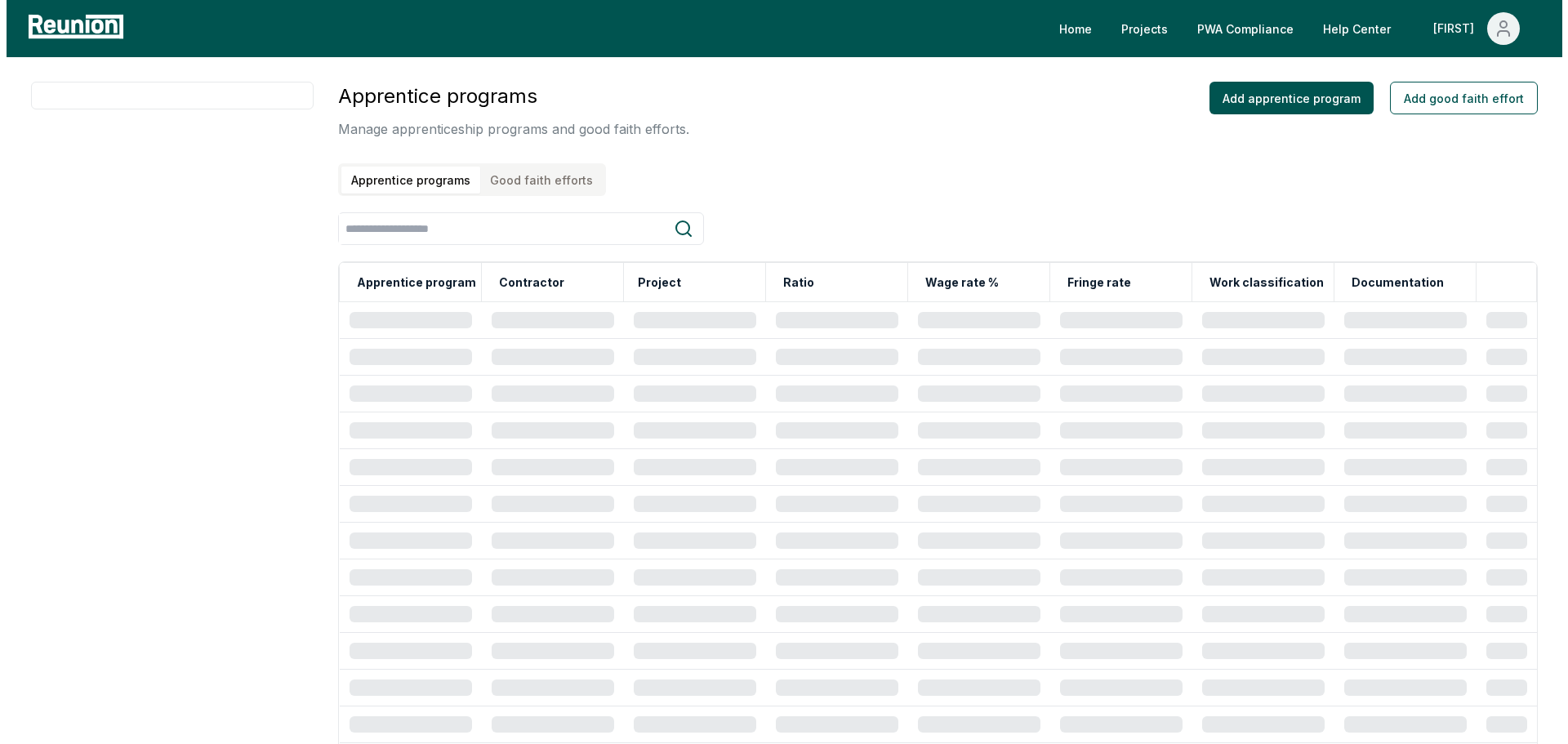 scroll, scrollTop: 0, scrollLeft: 0, axis: both 